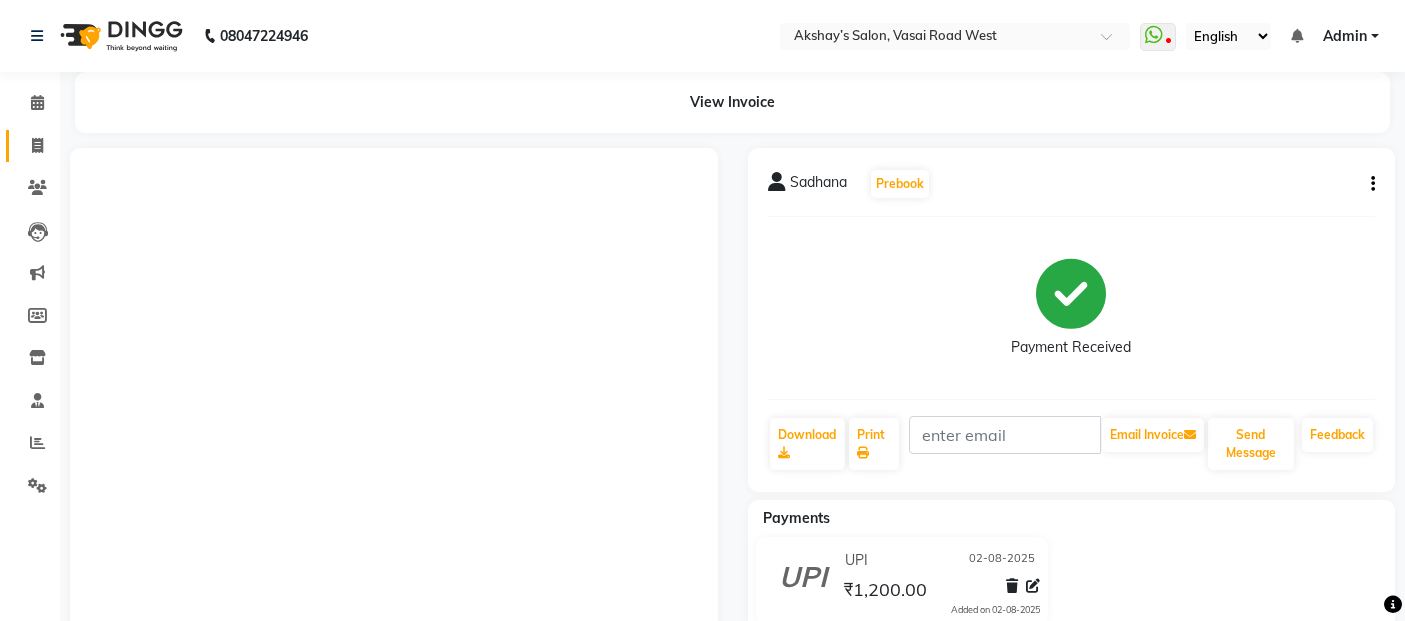 scroll, scrollTop: 0, scrollLeft: 0, axis: both 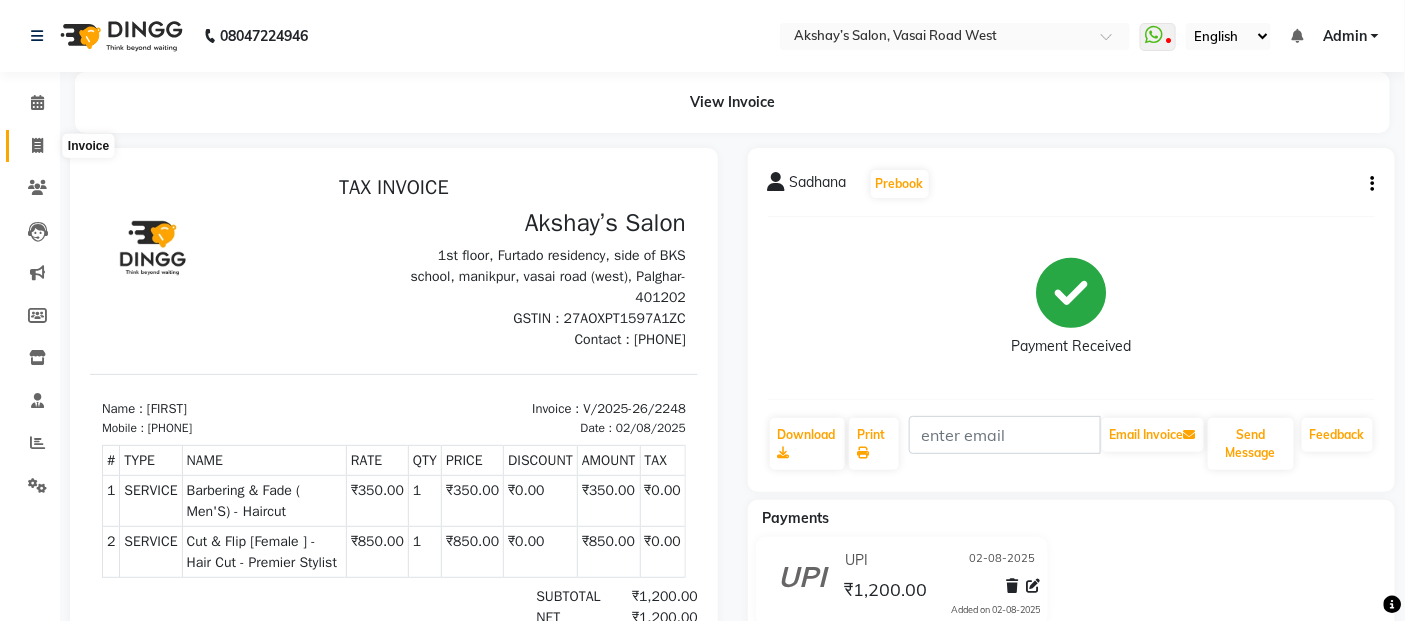 click 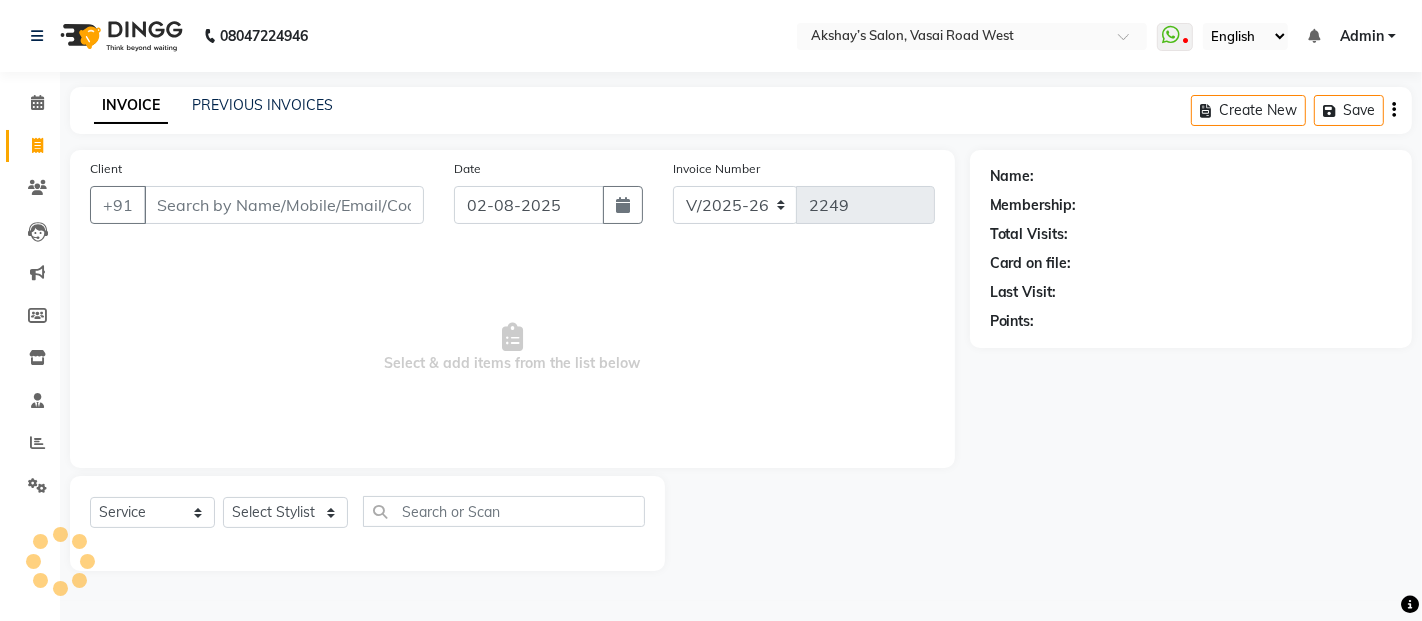 click on "Client" at bounding box center (284, 205) 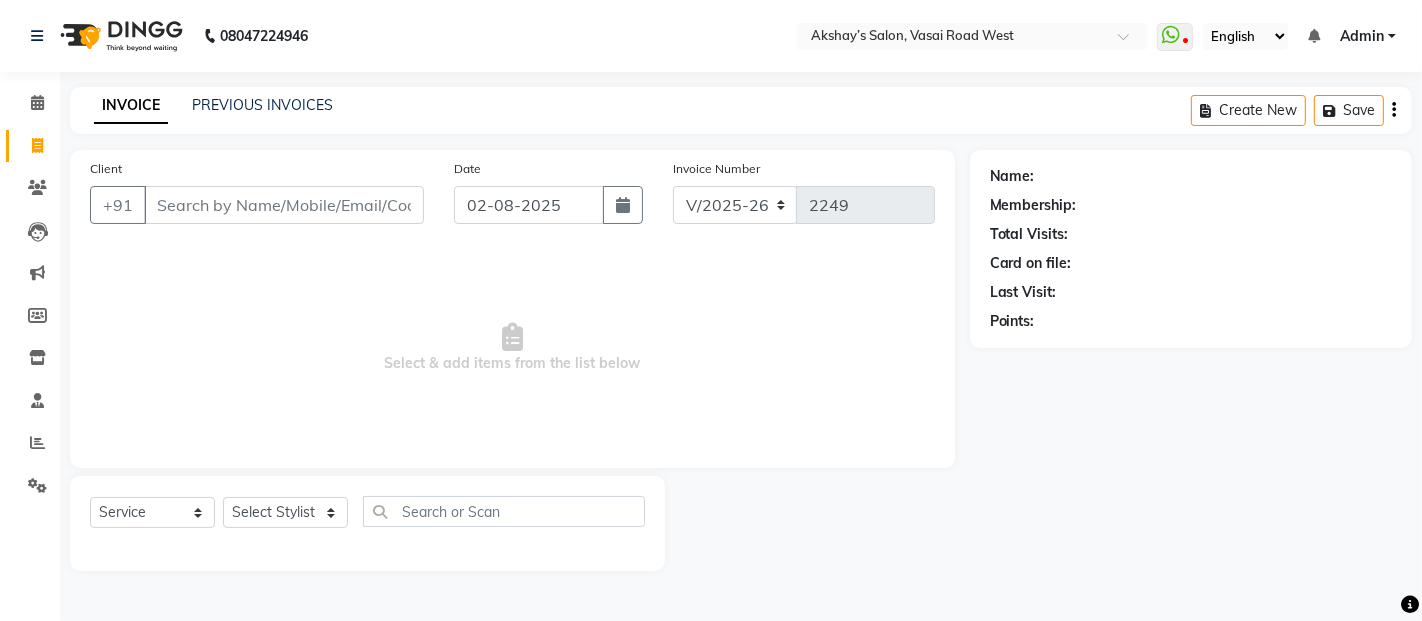 click on "Client" at bounding box center [284, 205] 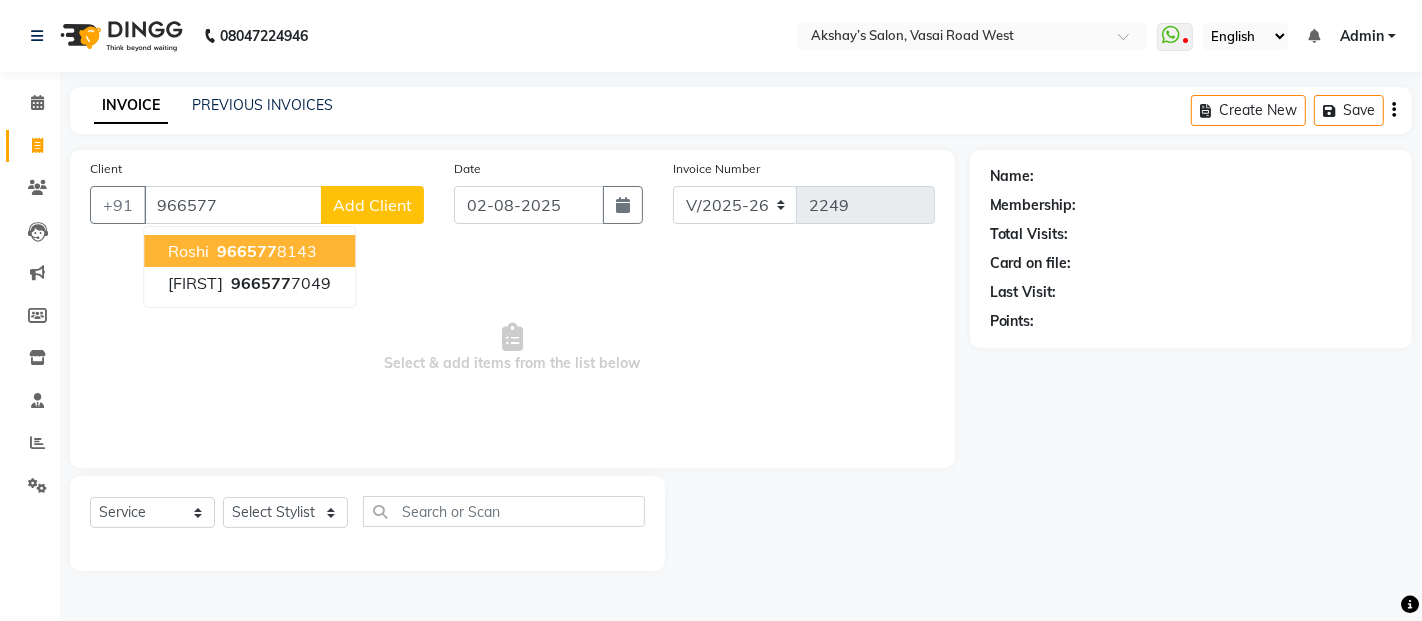 click on "[PHONE]" at bounding box center (265, 251) 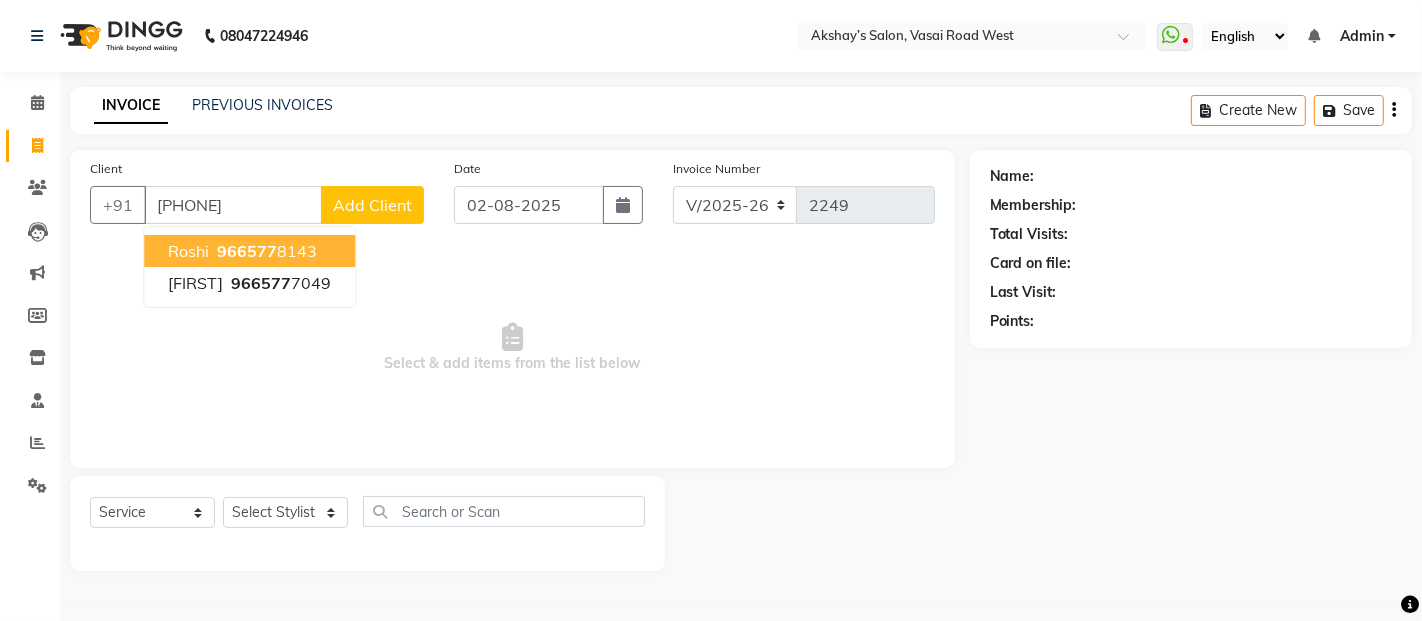 type on "[PHONE]" 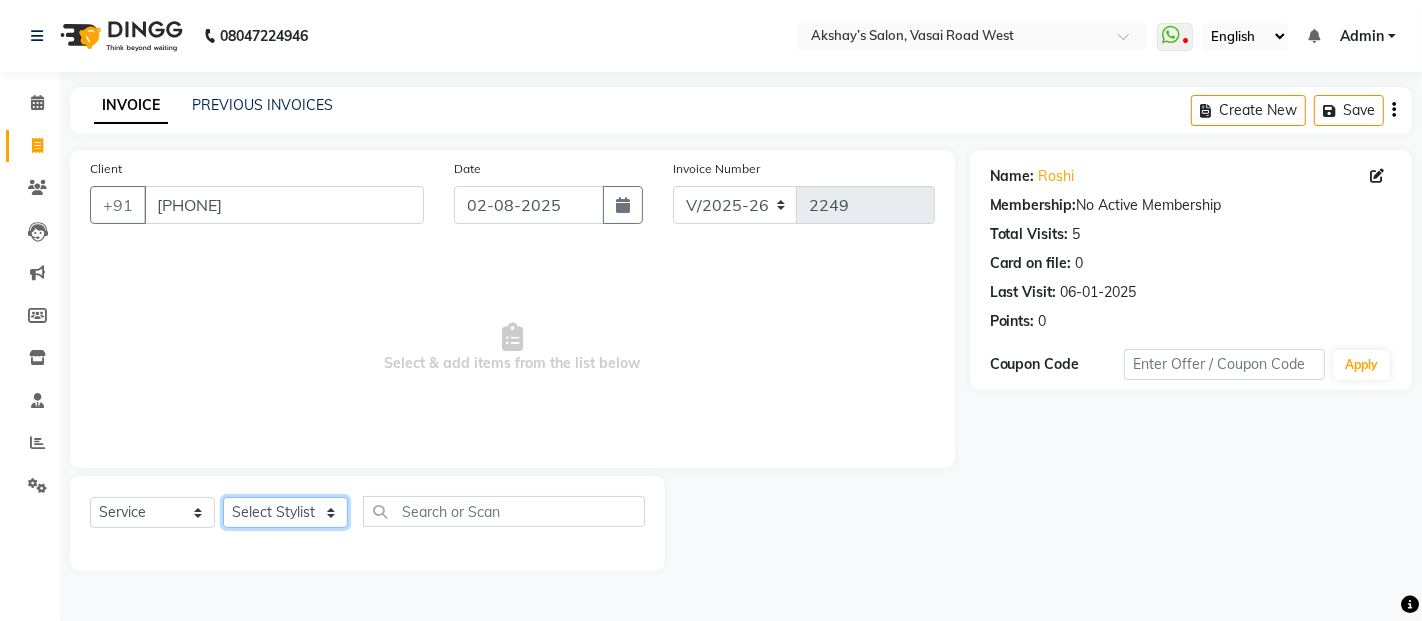 click on "Select Stylist Abdul Adil salmani Akshay thombare ali ANAS Ayaan Bhavika Gauri Kunal Manager Naaz Payal sahil Shlok Shruti Soni Srushti Swara Angre" 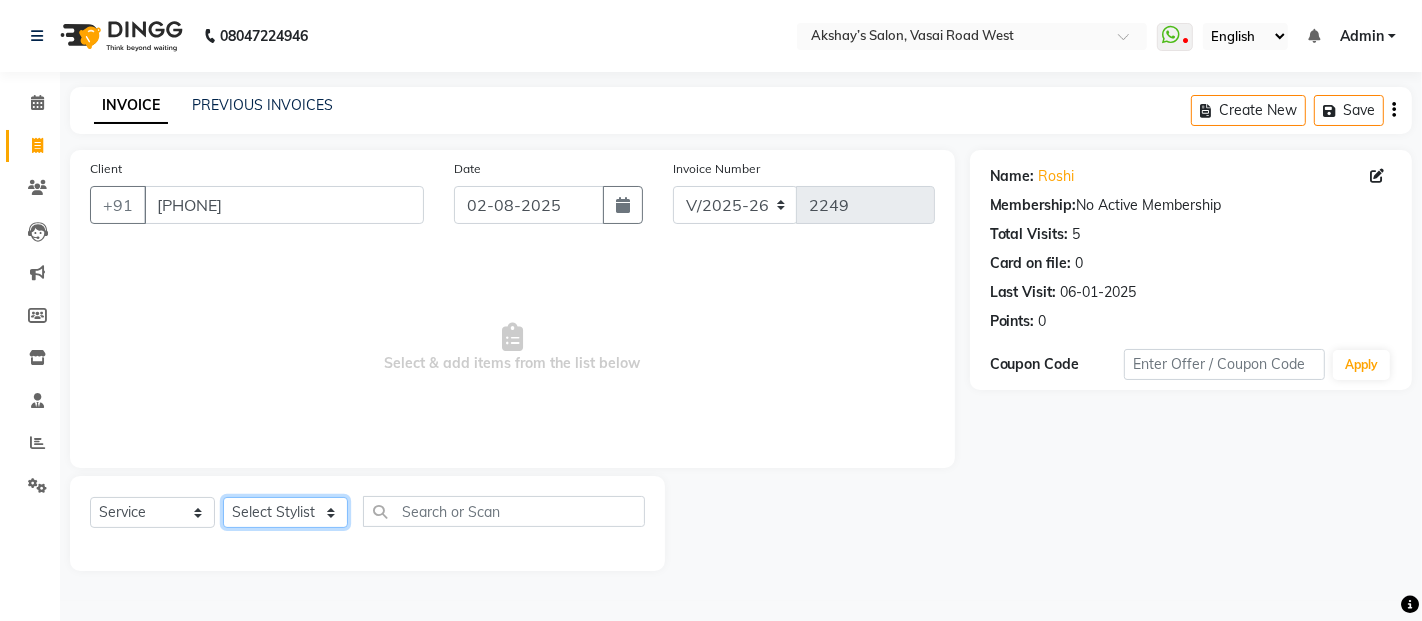 select on "46161" 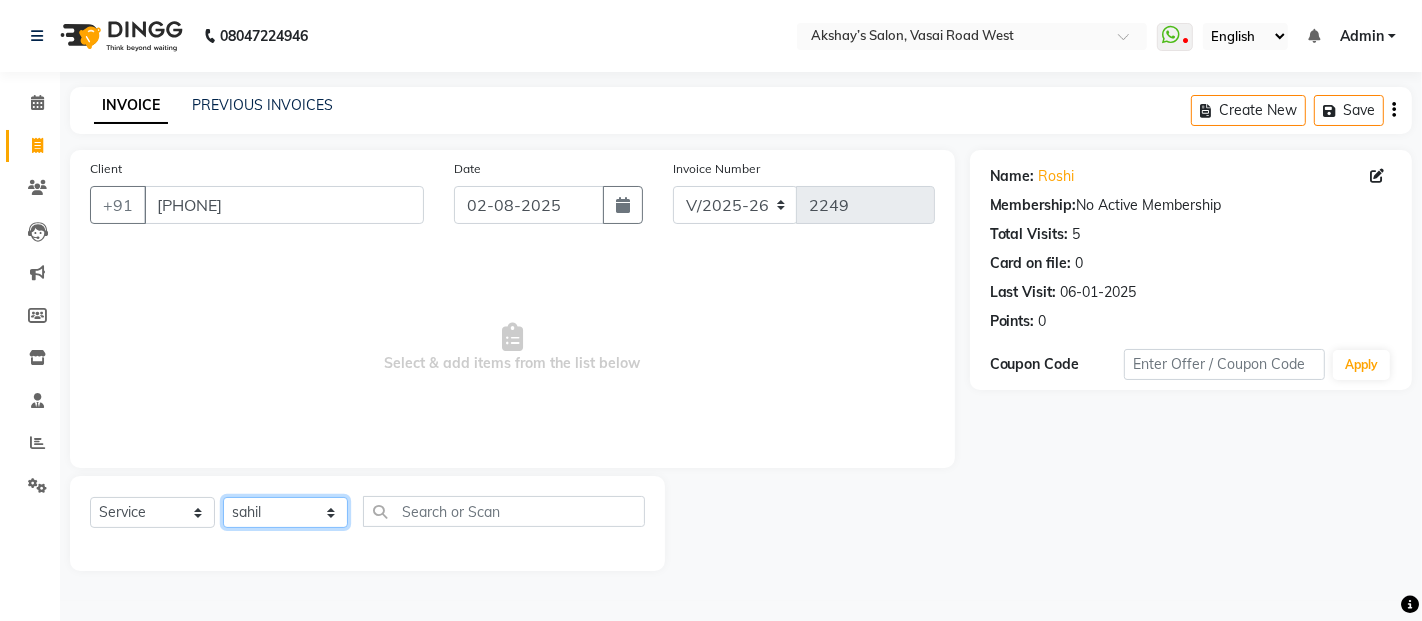 click on "Select Stylist Abdul Adil salmani Akshay thombare ali ANAS Ayaan Bhavika Gauri Kunal Manager Naaz Payal sahil Shlok Shruti Soni Srushti Swara Angre" 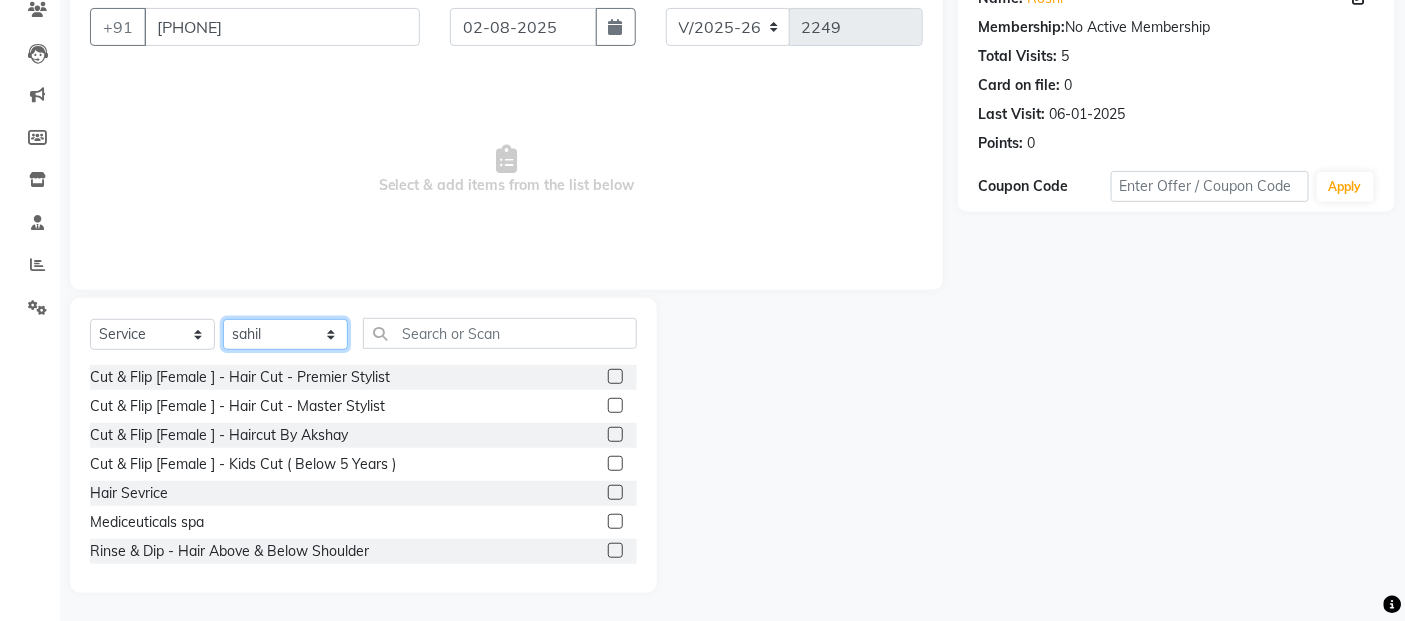 scroll, scrollTop: 180, scrollLeft: 0, axis: vertical 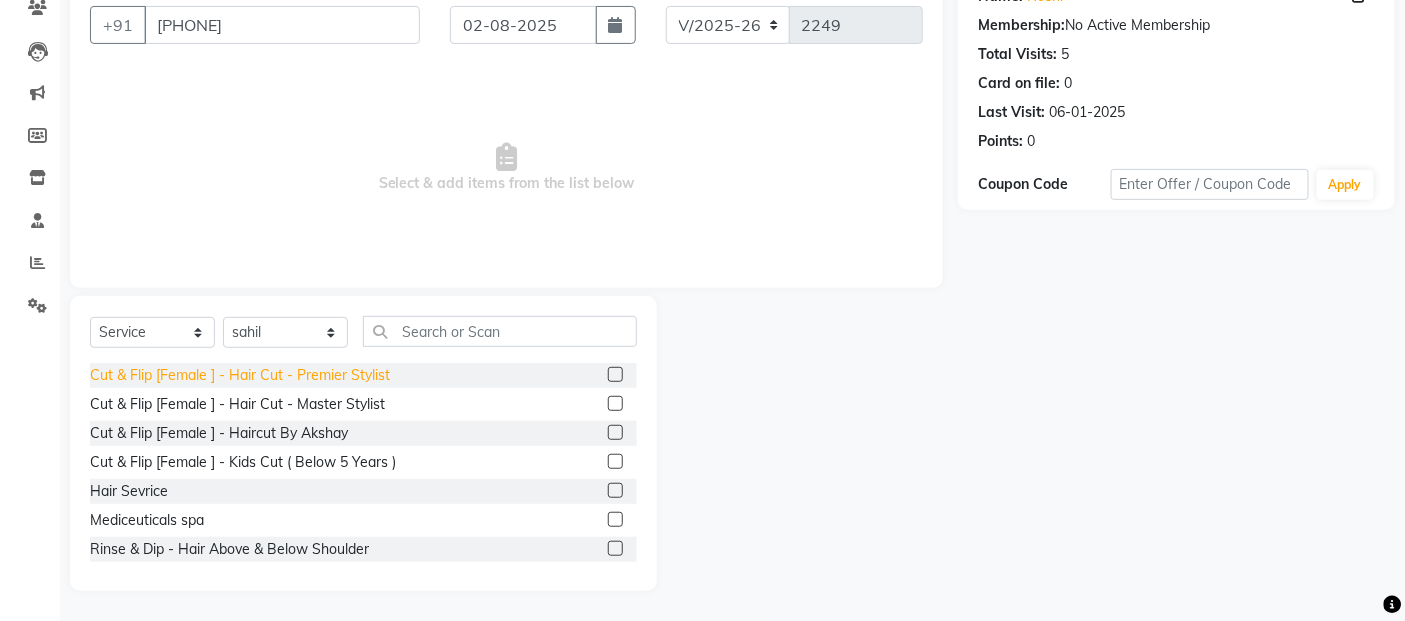 click on "Cut & Flip [Female ] - Hair Cut - Premier Stylist" 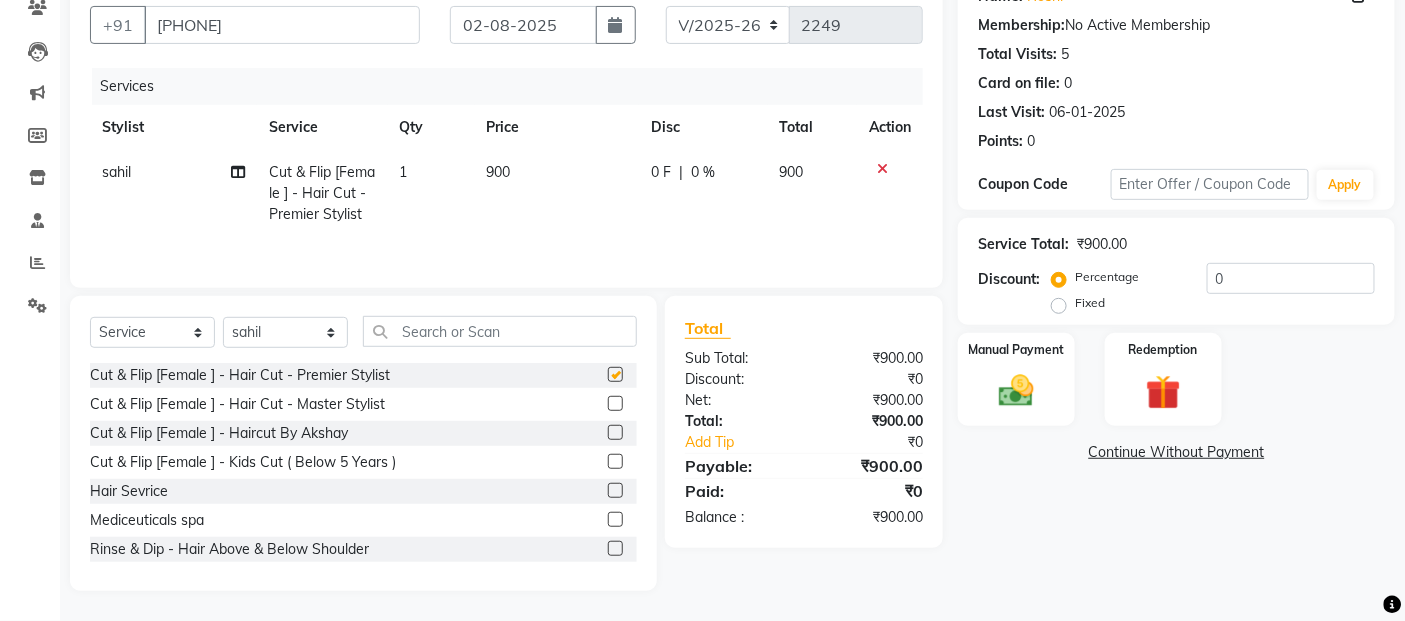 checkbox on "false" 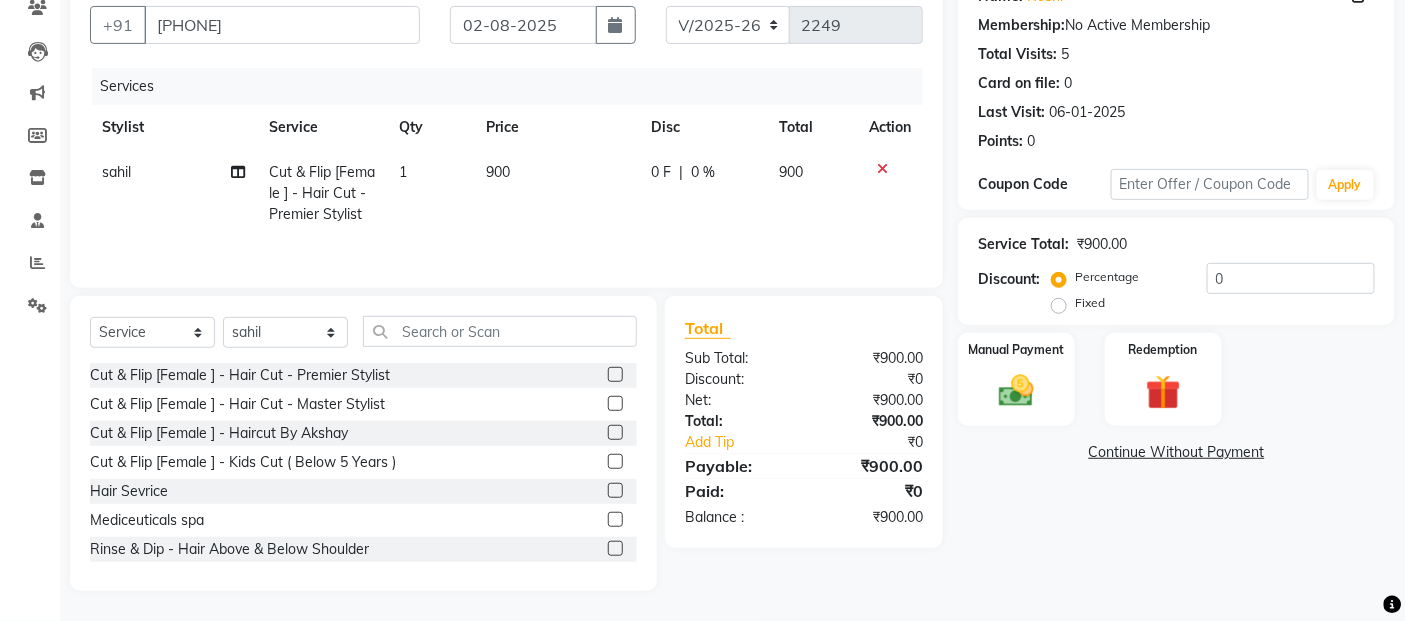 click on "900" 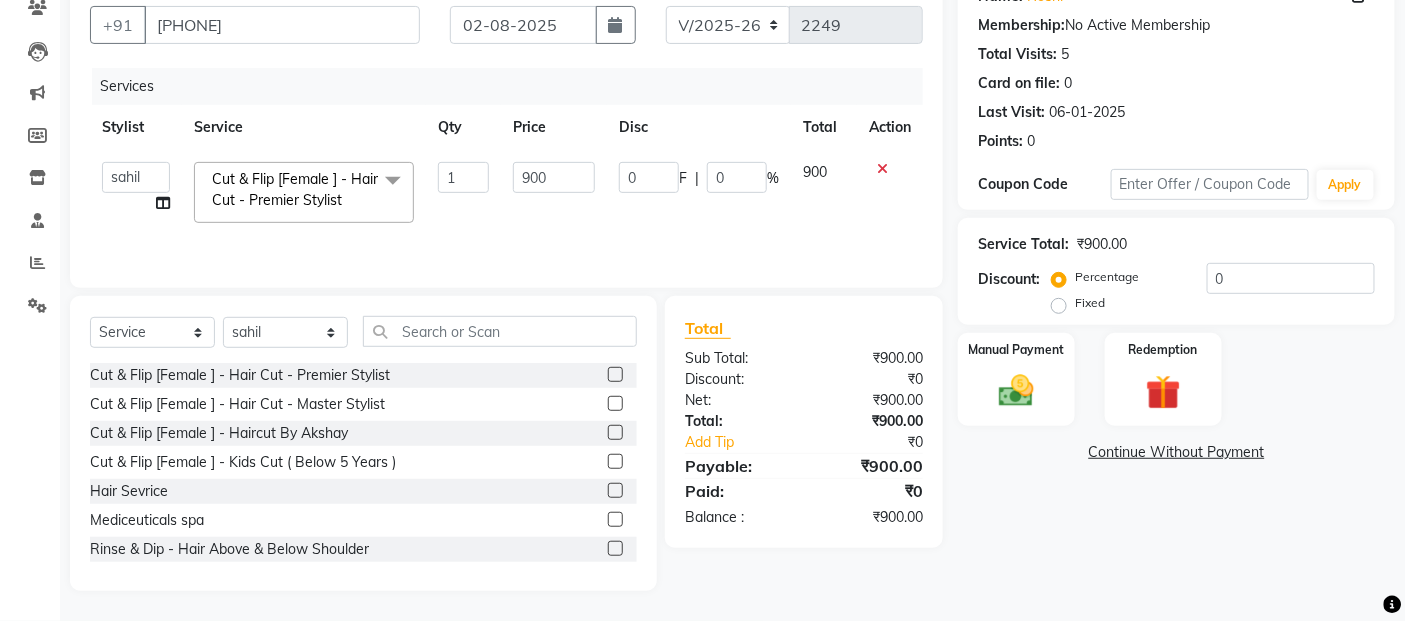 click on "900" 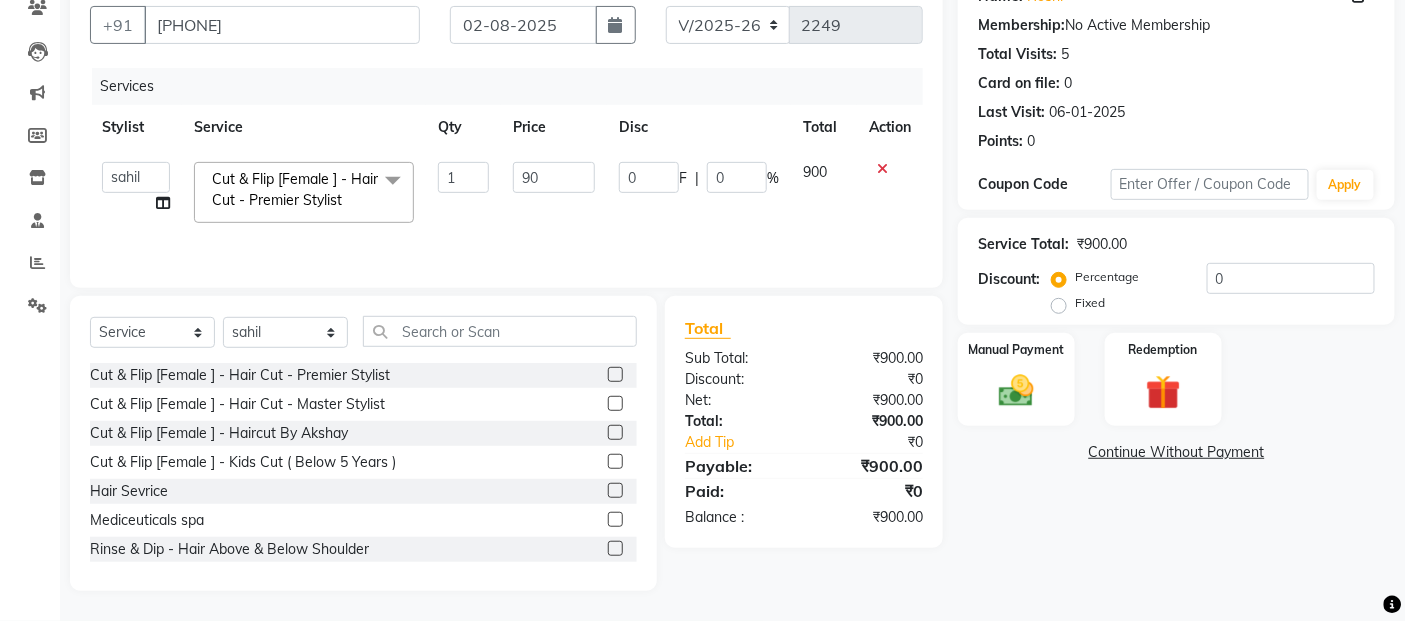 type on "9" 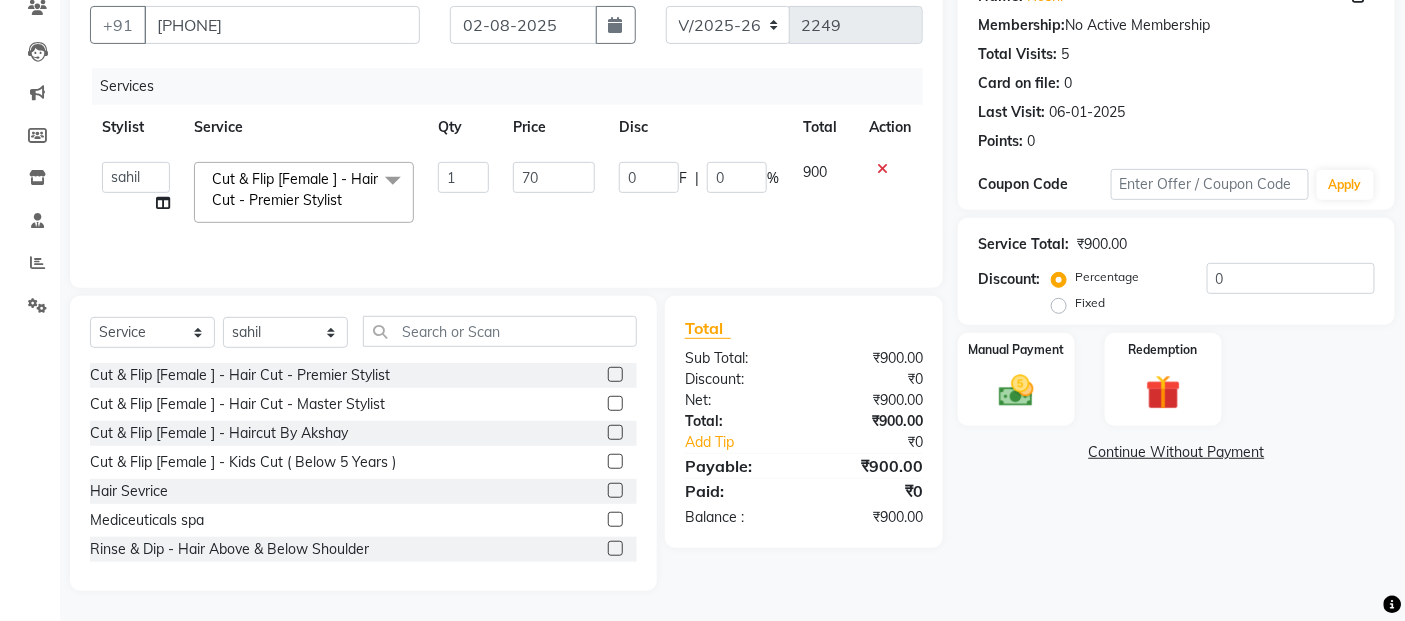 type on "700" 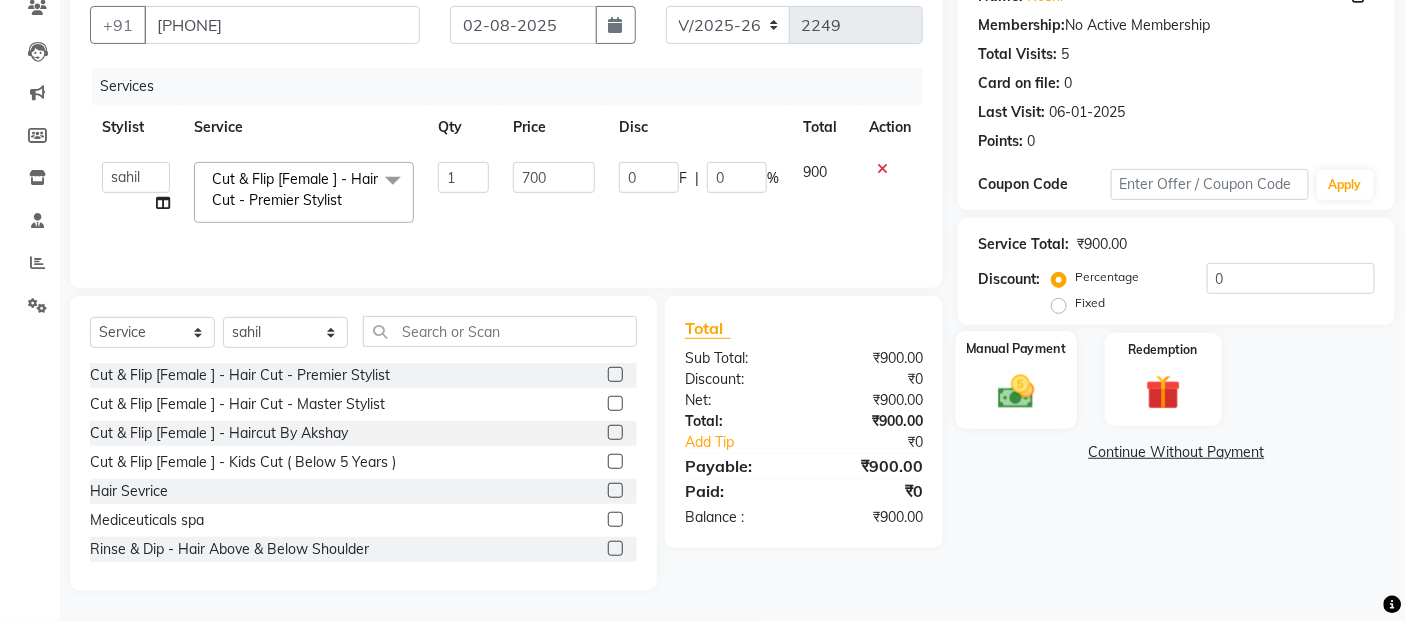 click 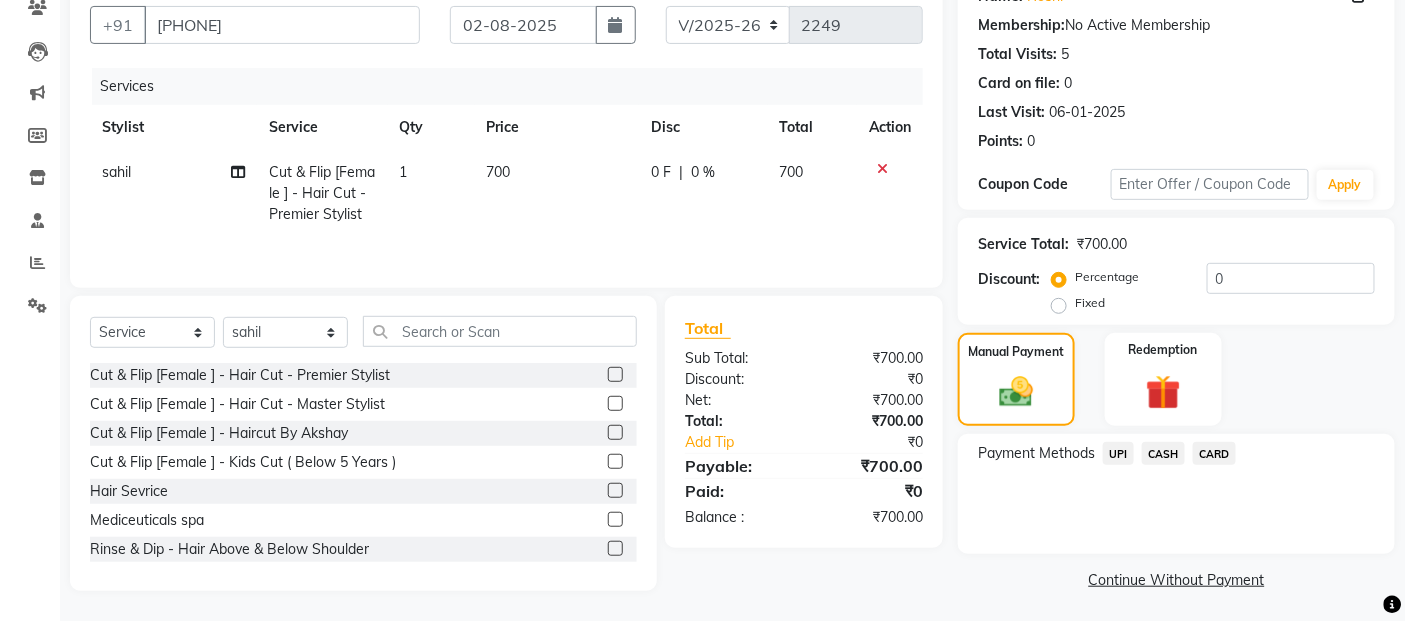 click on "UPI" 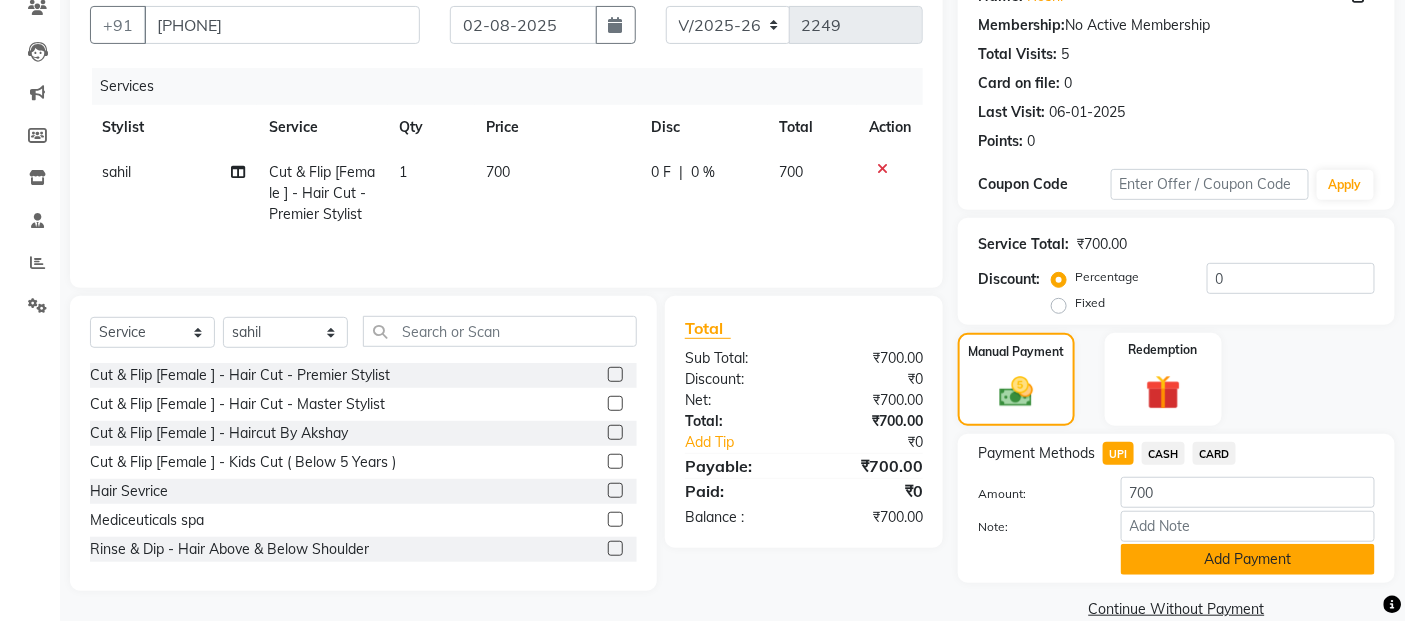 click on "Add Payment" 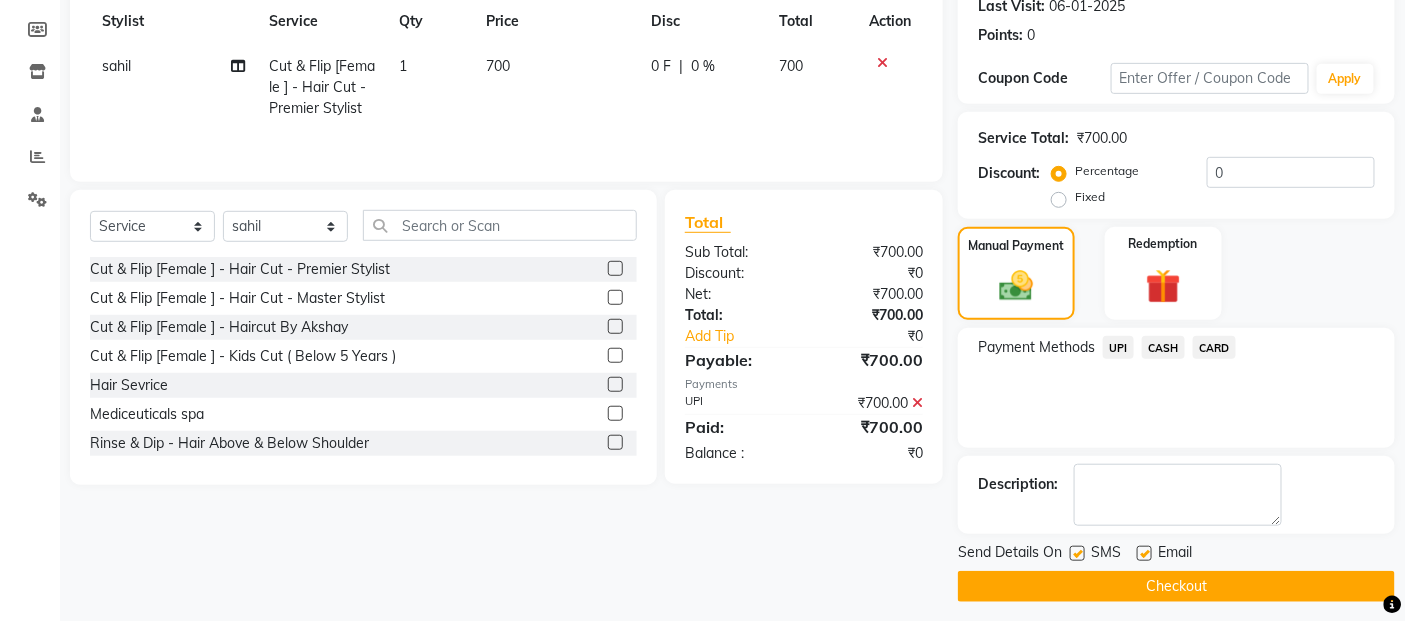 scroll, scrollTop: 297, scrollLeft: 0, axis: vertical 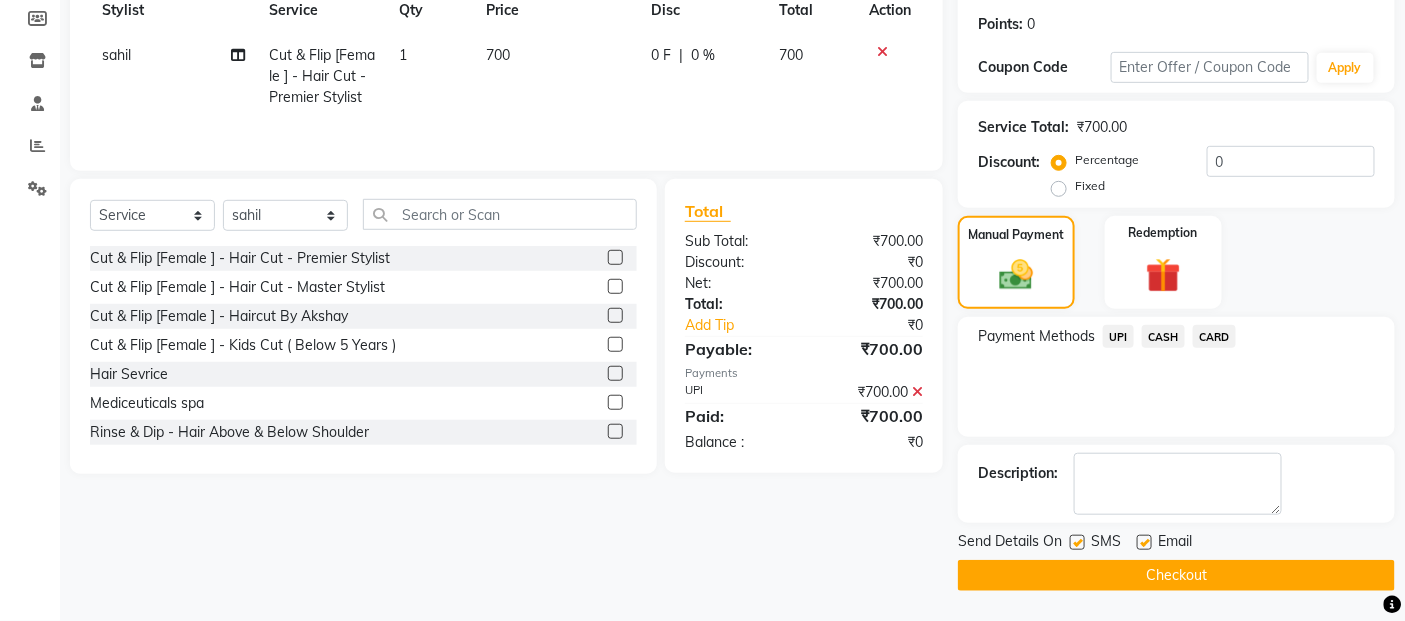 click on "Checkout" 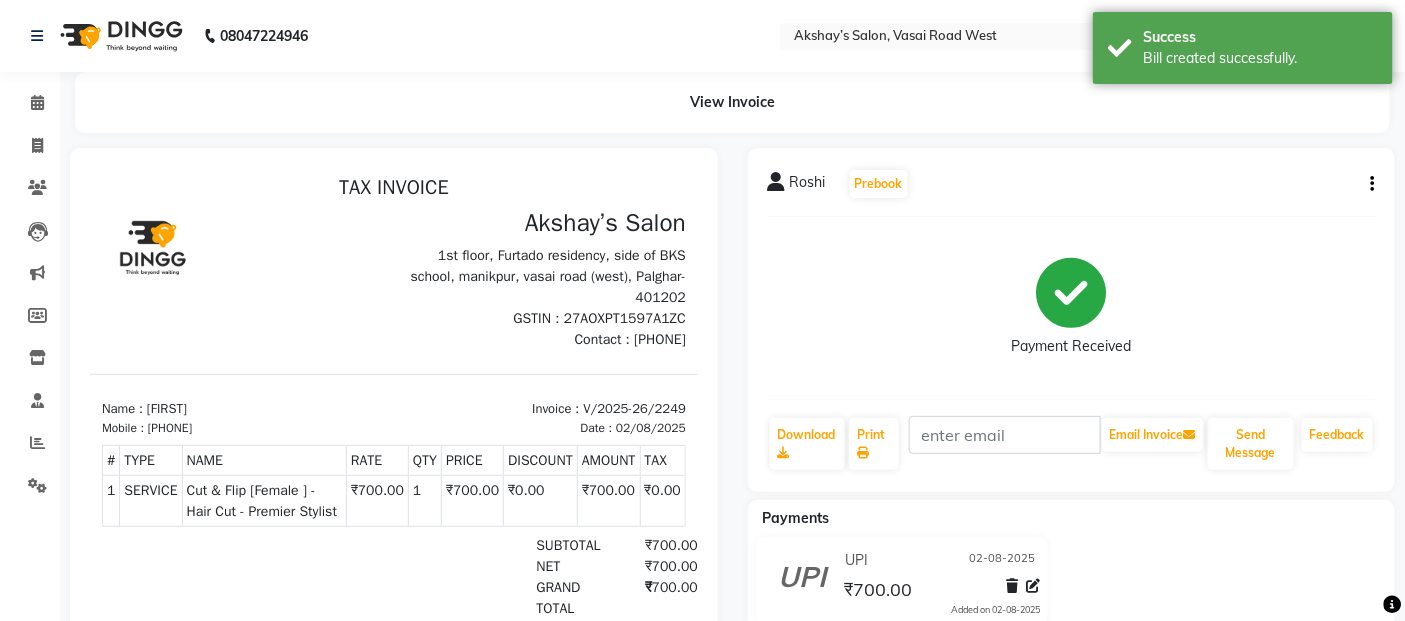 scroll, scrollTop: 0, scrollLeft: 0, axis: both 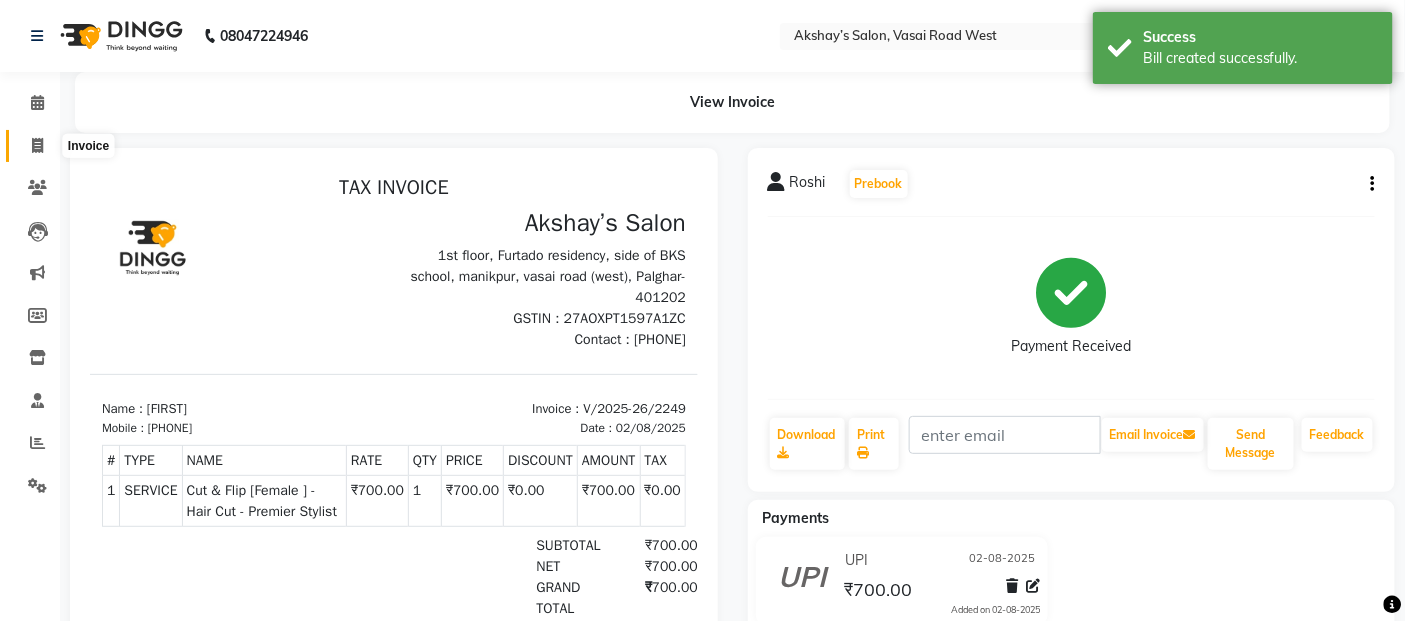 click 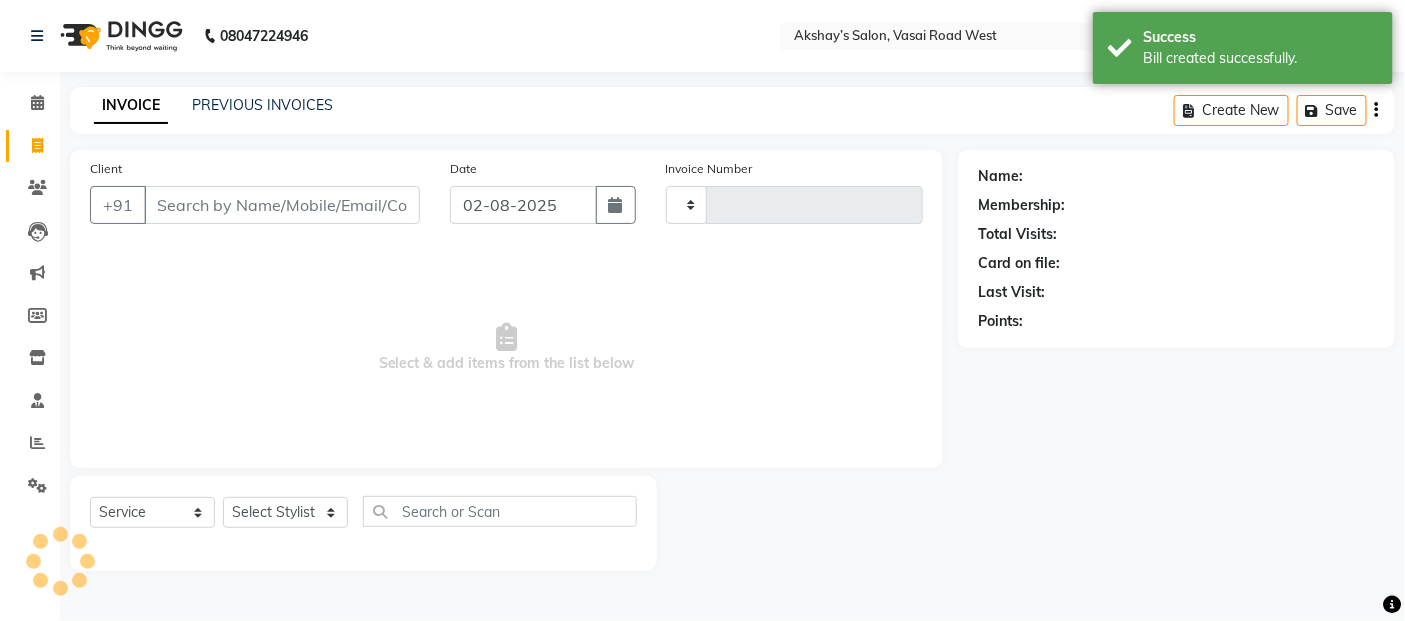 type on "2250" 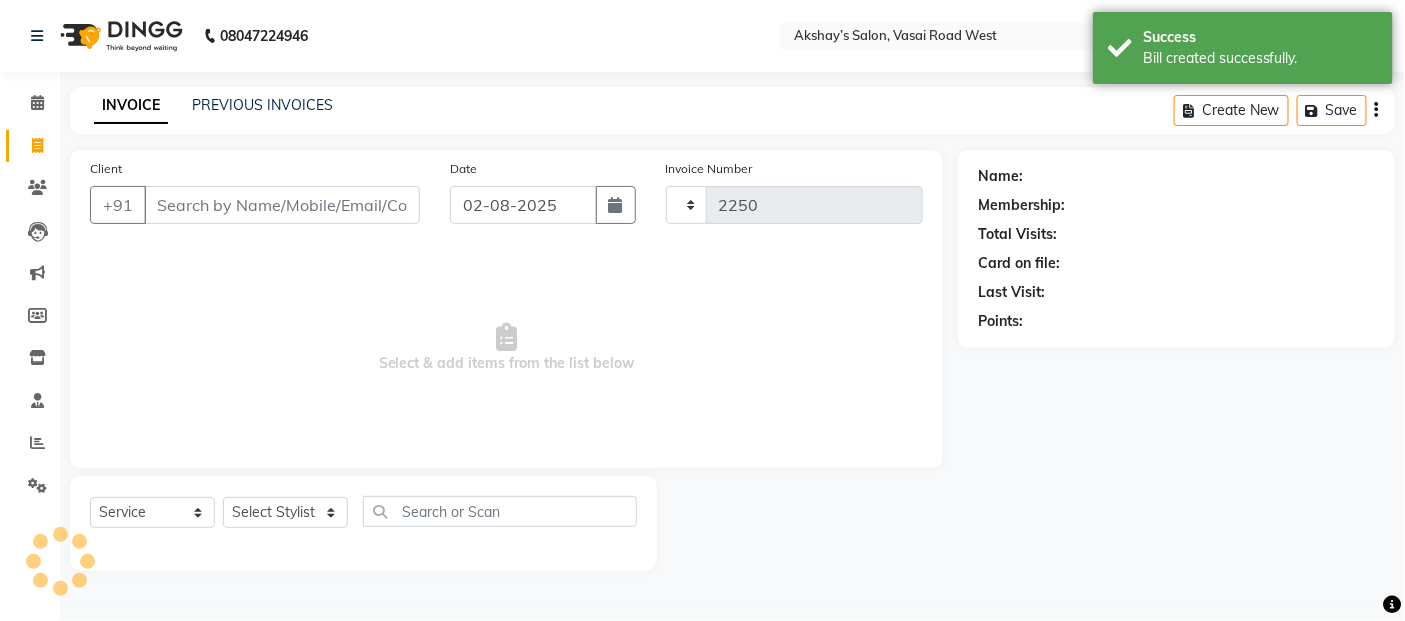 select on "5150" 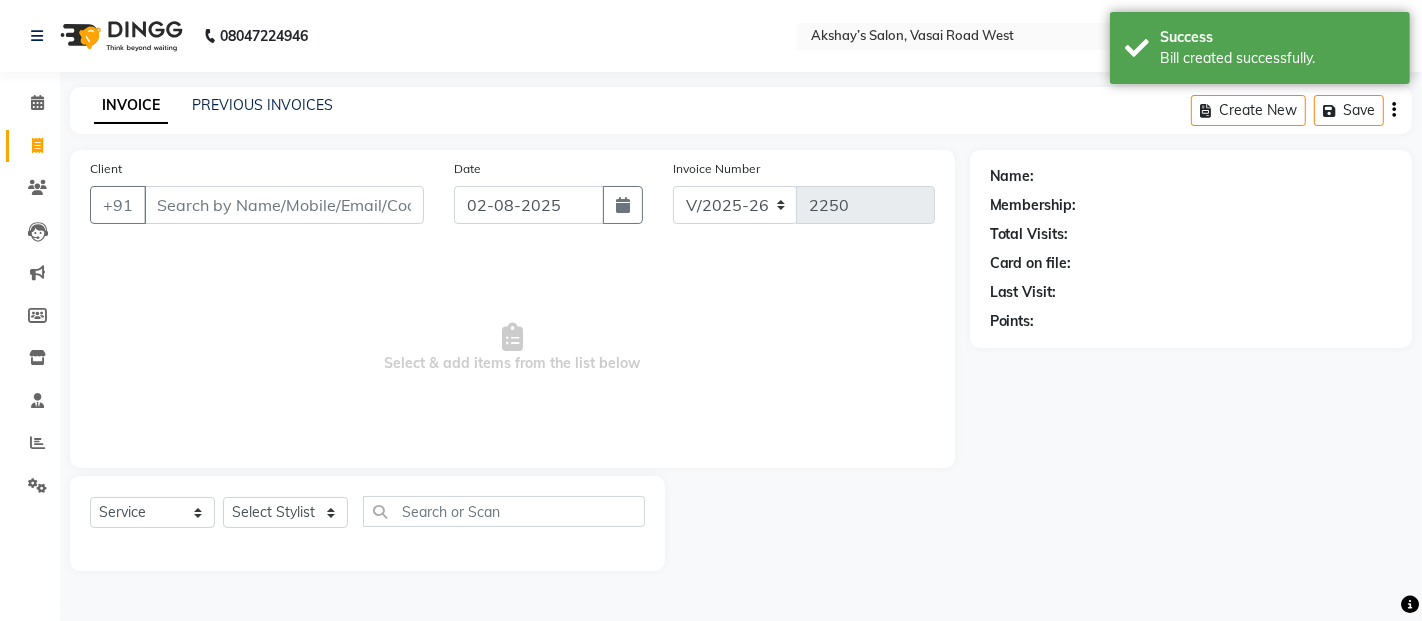 click on "Client" at bounding box center (284, 205) 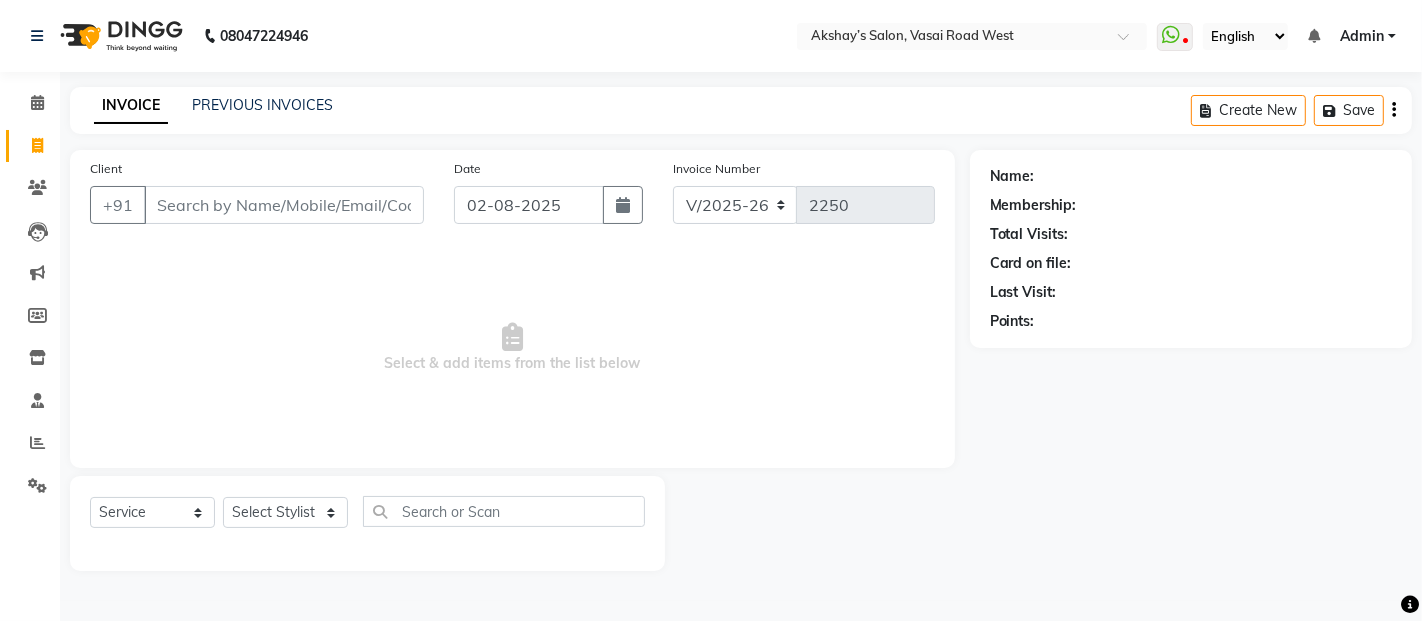 click on "Date 02-08-2025" 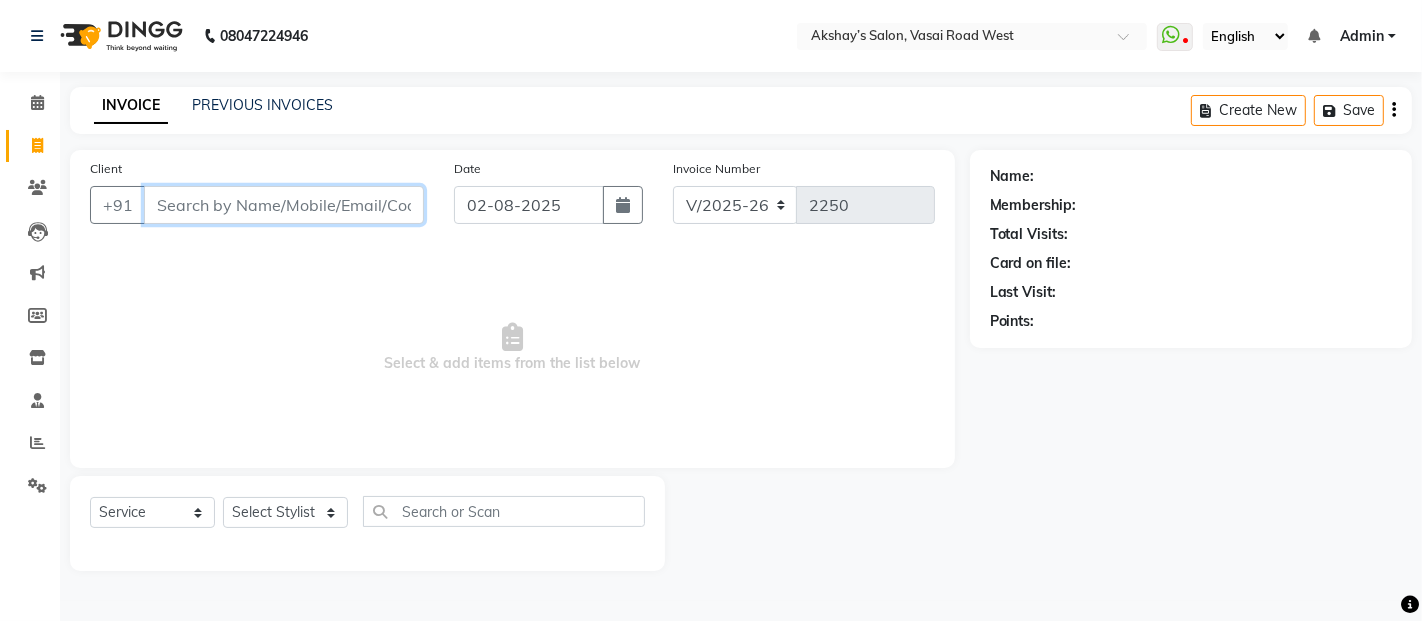 click on "Client" at bounding box center (284, 205) 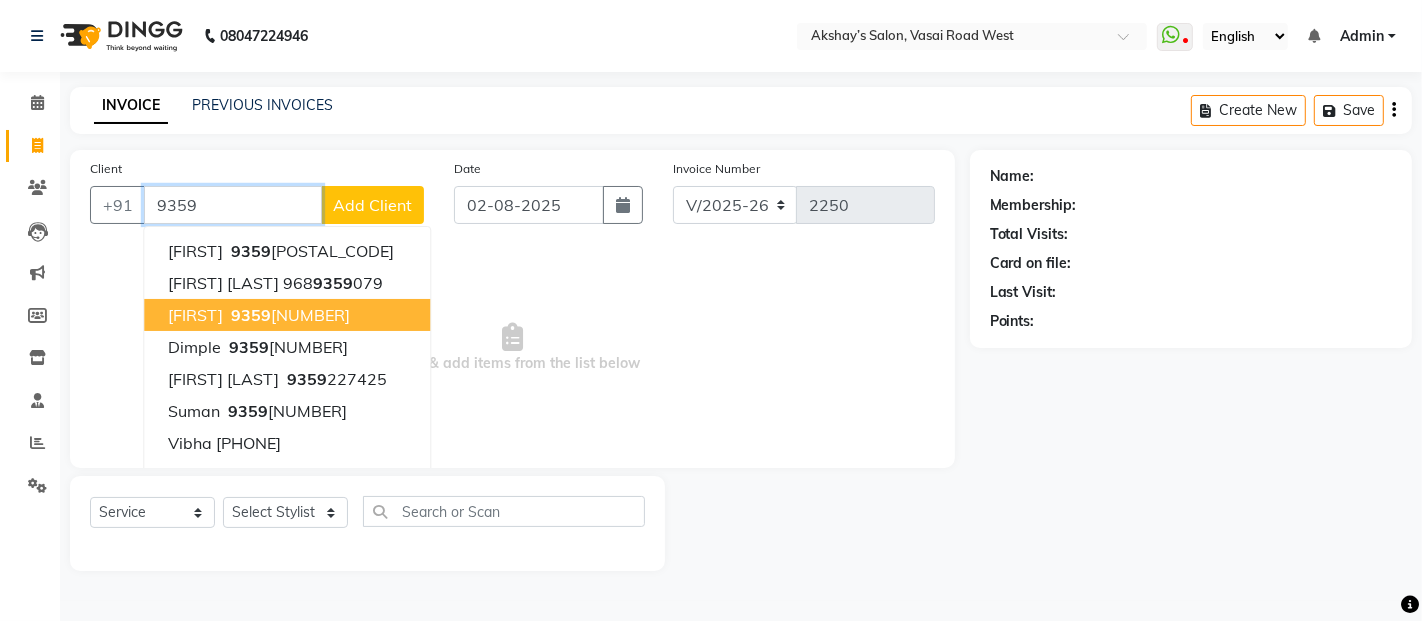 click on "[PHONE]" at bounding box center (288, 315) 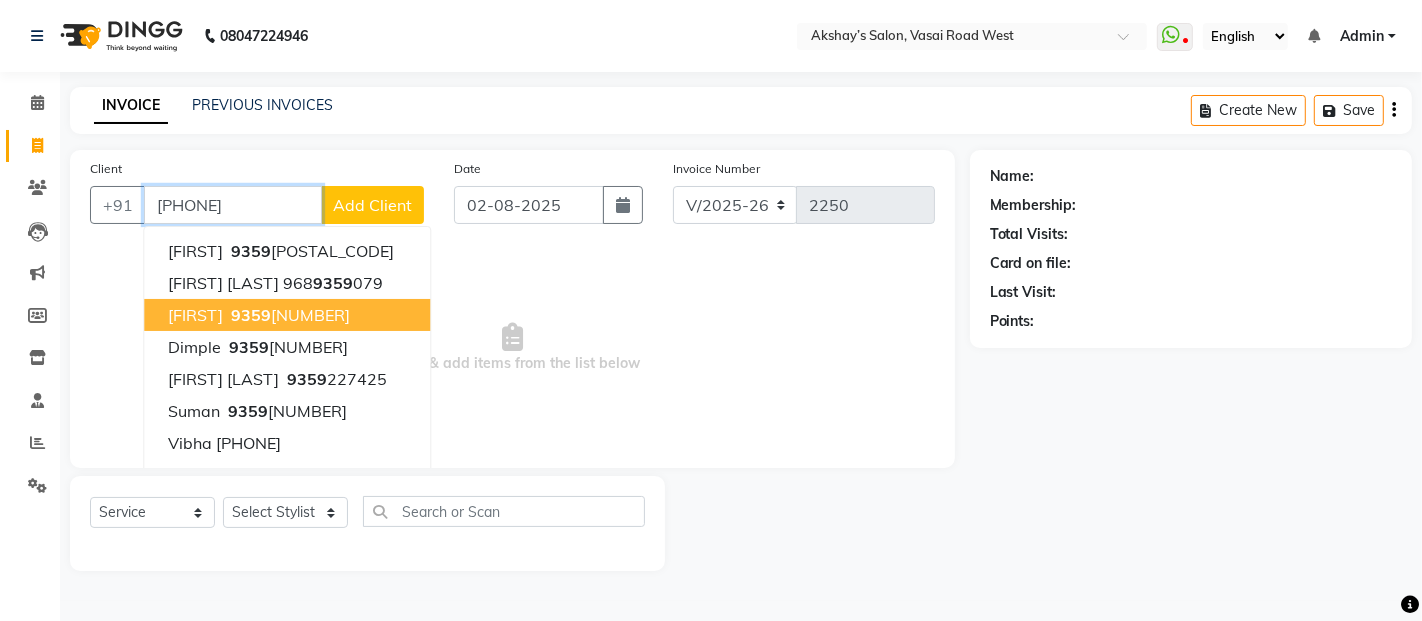 type on "[PHONE]" 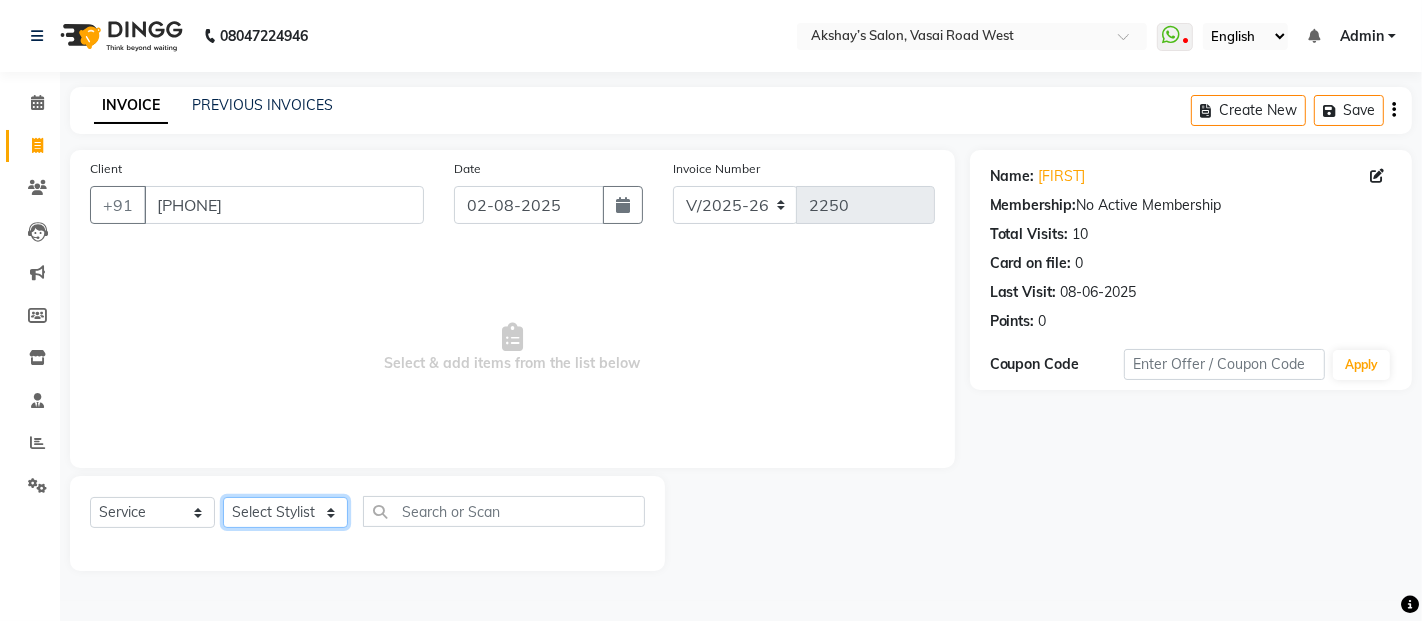 click on "Select Stylist Abdul Adil salmani Akshay thombare ali ANAS Ayaan Bhavika Gauri Kunal Manager Naaz Payal sahil Shlok Shruti Soni Srushti Swara Angre" 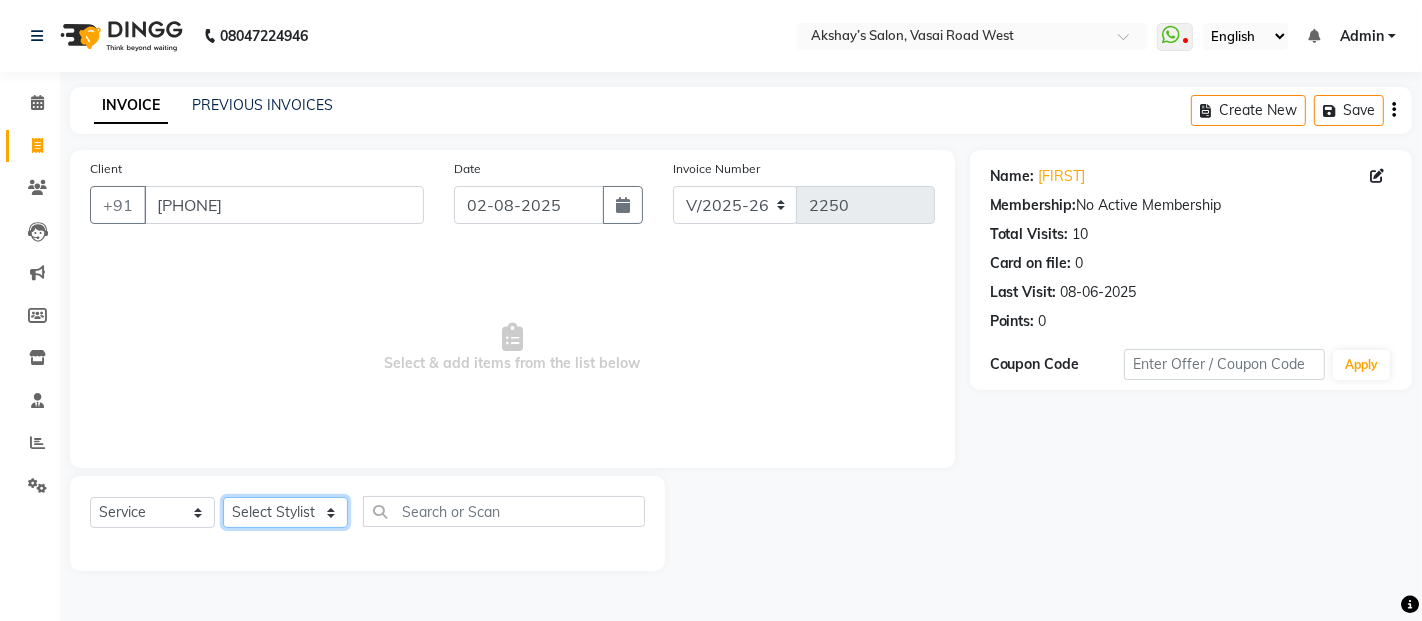 select on "33165" 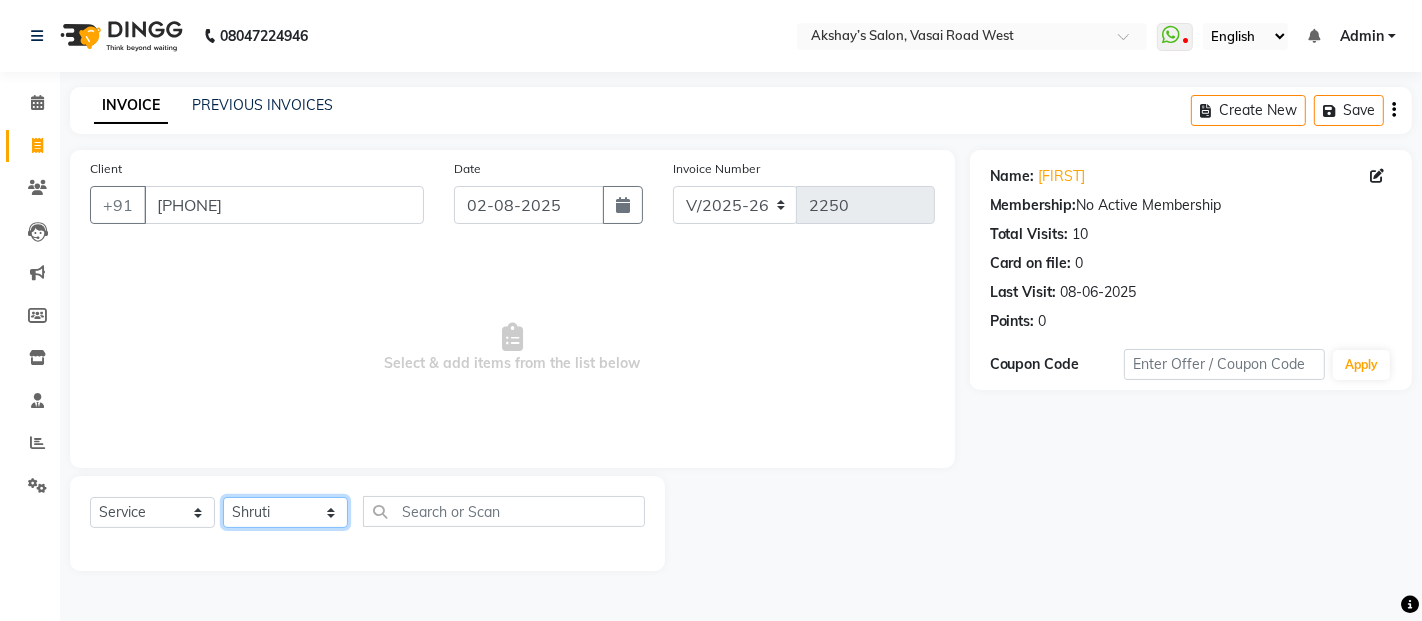 click on "Select Stylist Abdul Adil salmani Akshay thombare ali ANAS Ayaan Bhavika Gauri Kunal Manager Naaz Payal sahil Shlok Shruti Soni Srushti Swara Angre" 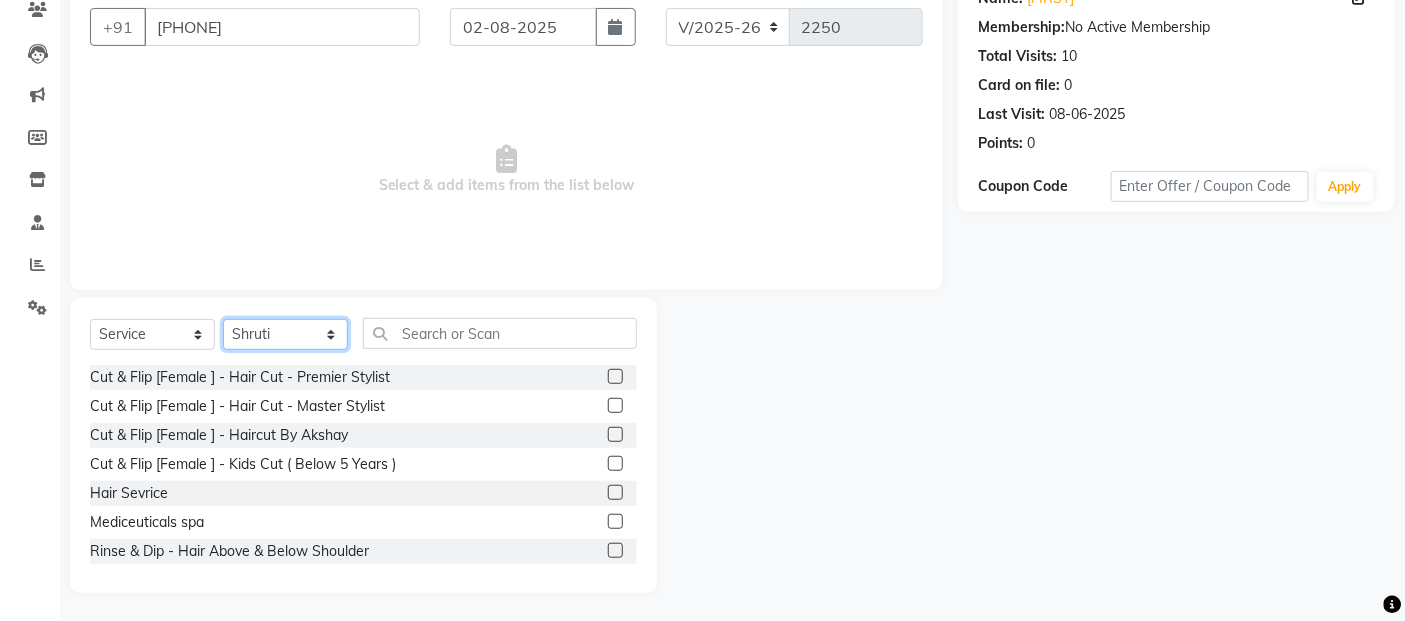scroll, scrollTop: 180, scrollLeft: 0, axis: vertical 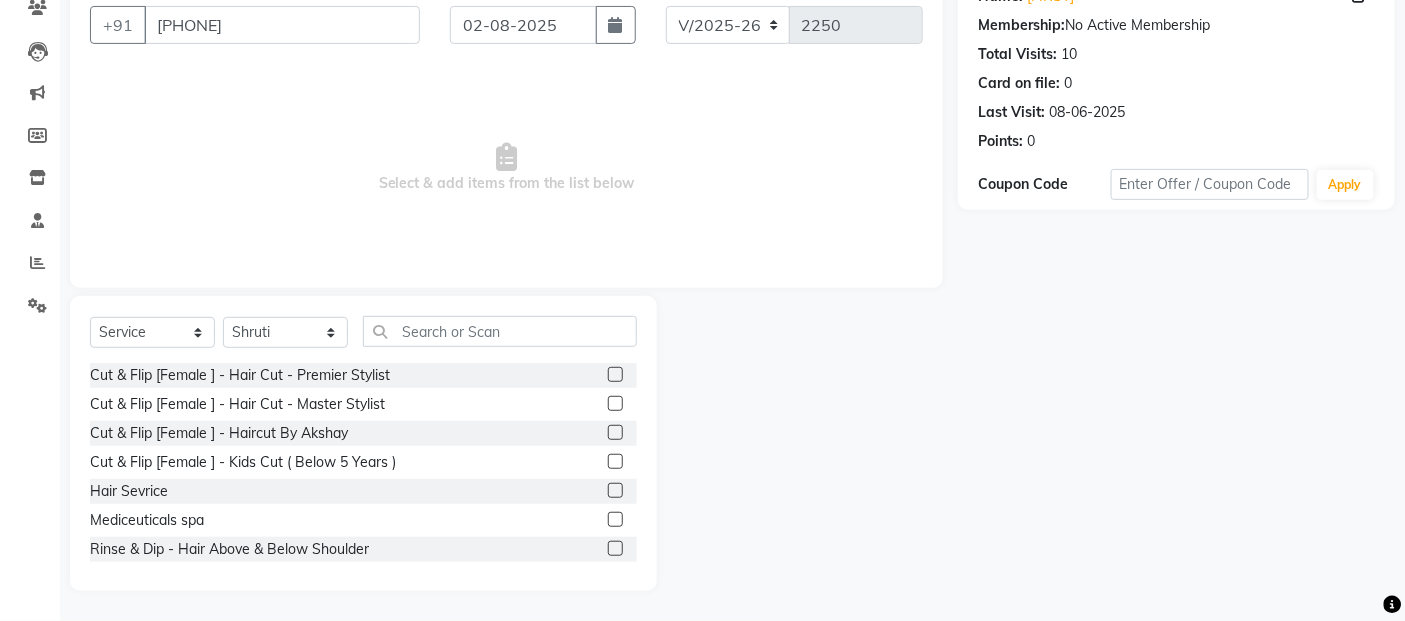 drag, startPoint x: 281, startPoint y: 548, endPoint x: 382, endPoint y: 331, distance: 239.3533 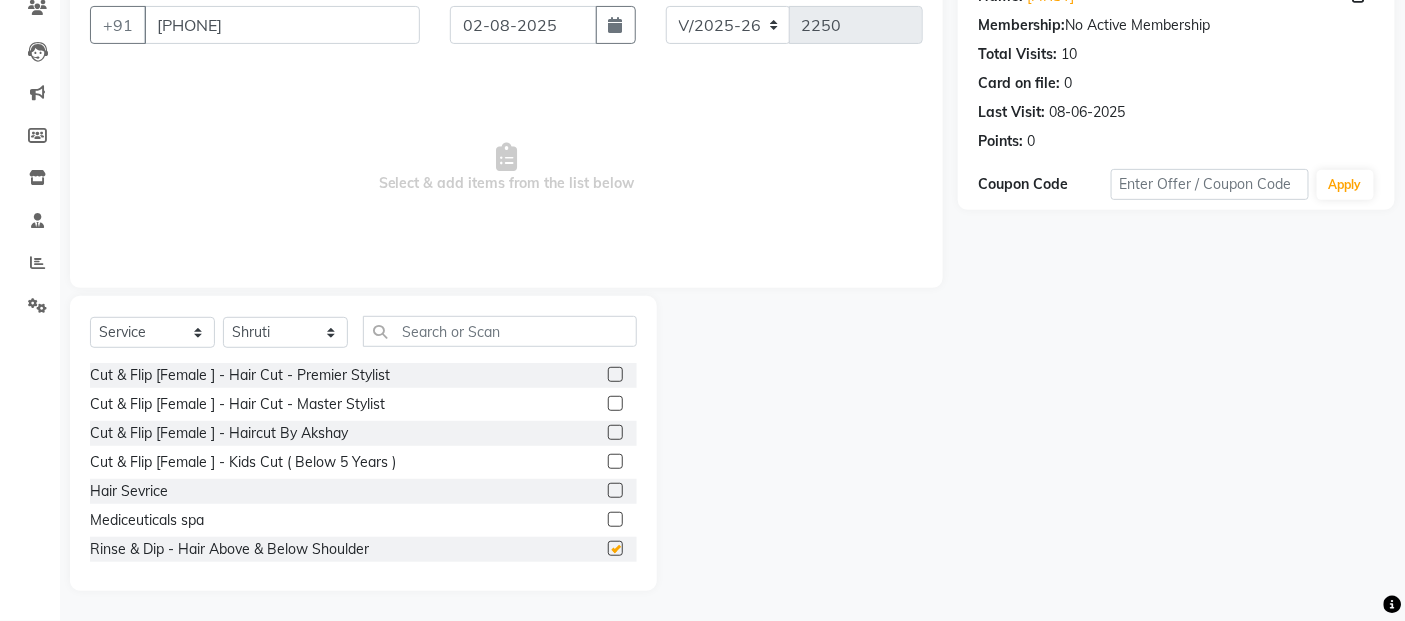 checkbox on "false" 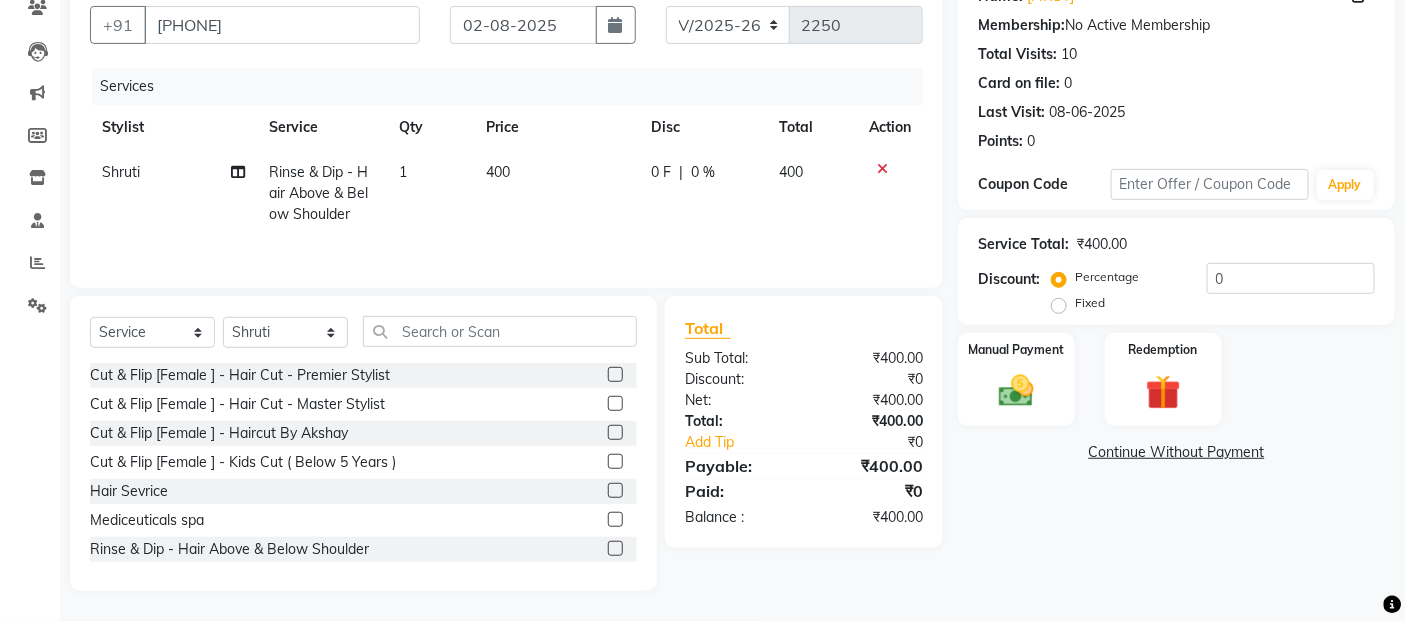 click on "400" 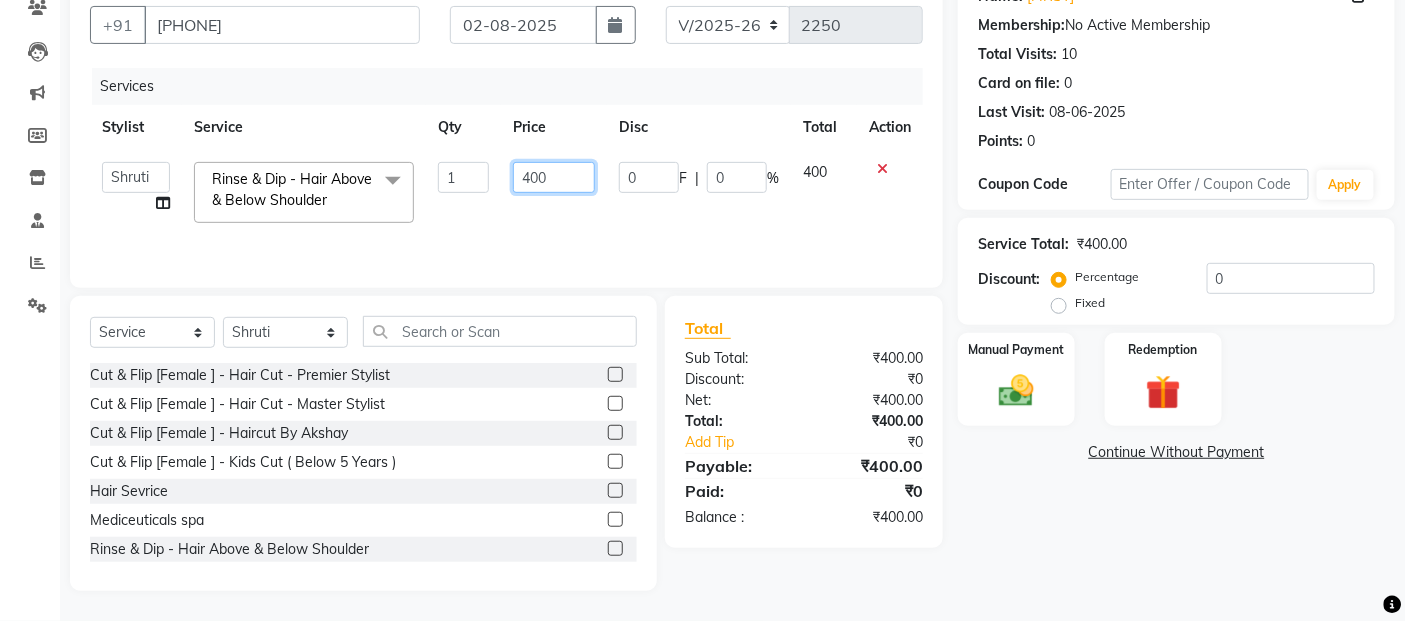 click on "400" 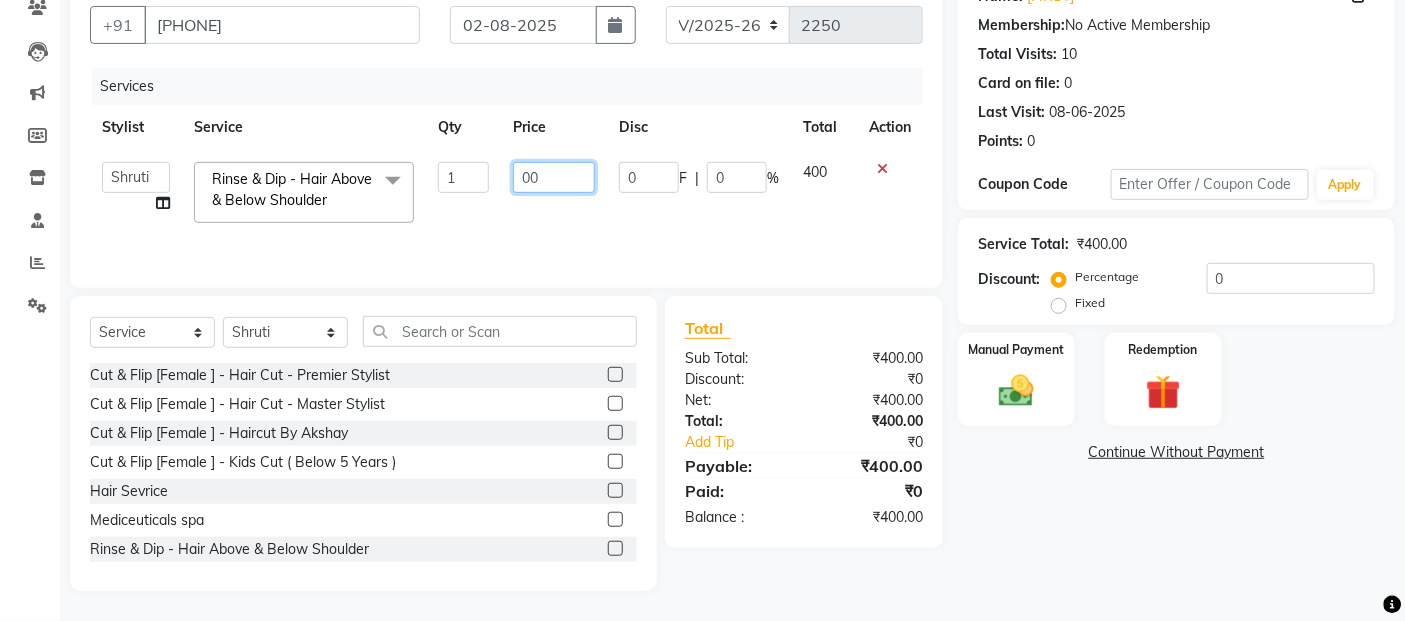 type on "500" 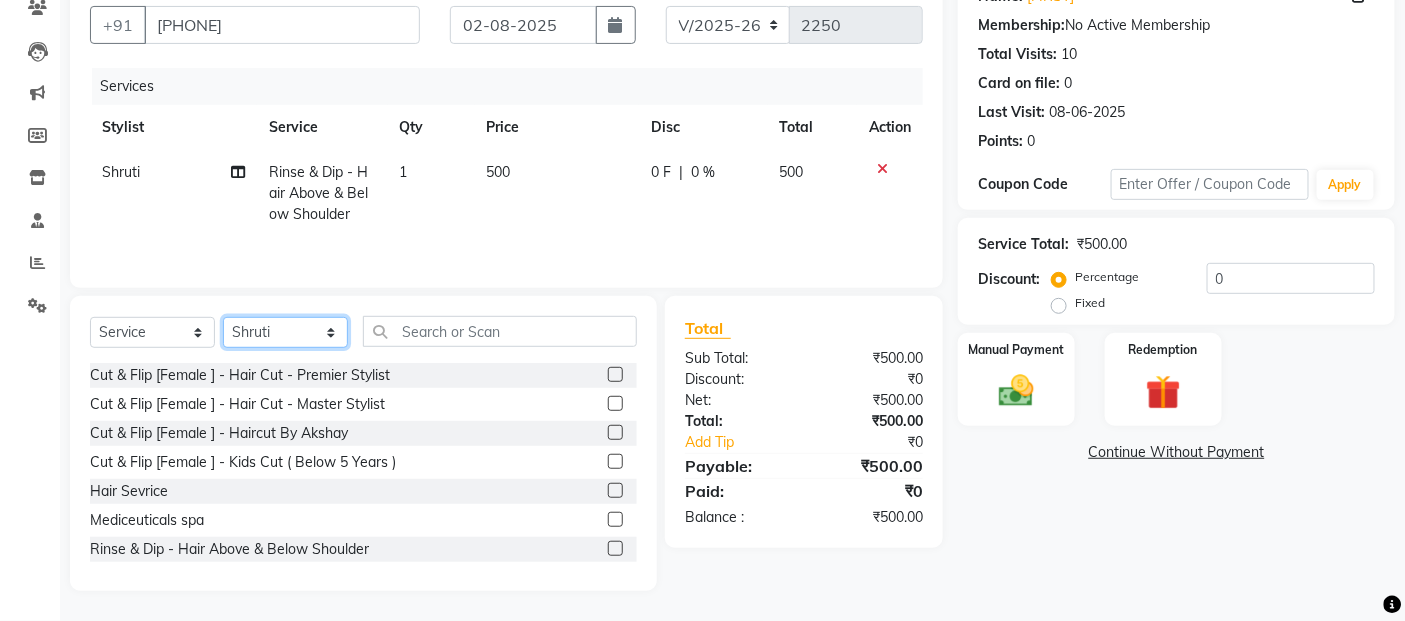 click on "Select Stylist Abdul Adil salmani Akshay thombare ali ANAS Ayaan Bhavika Gauri Kunal Manager Naaz Payal sahil Shlok Shruti Soni Srushti Swara Angre" 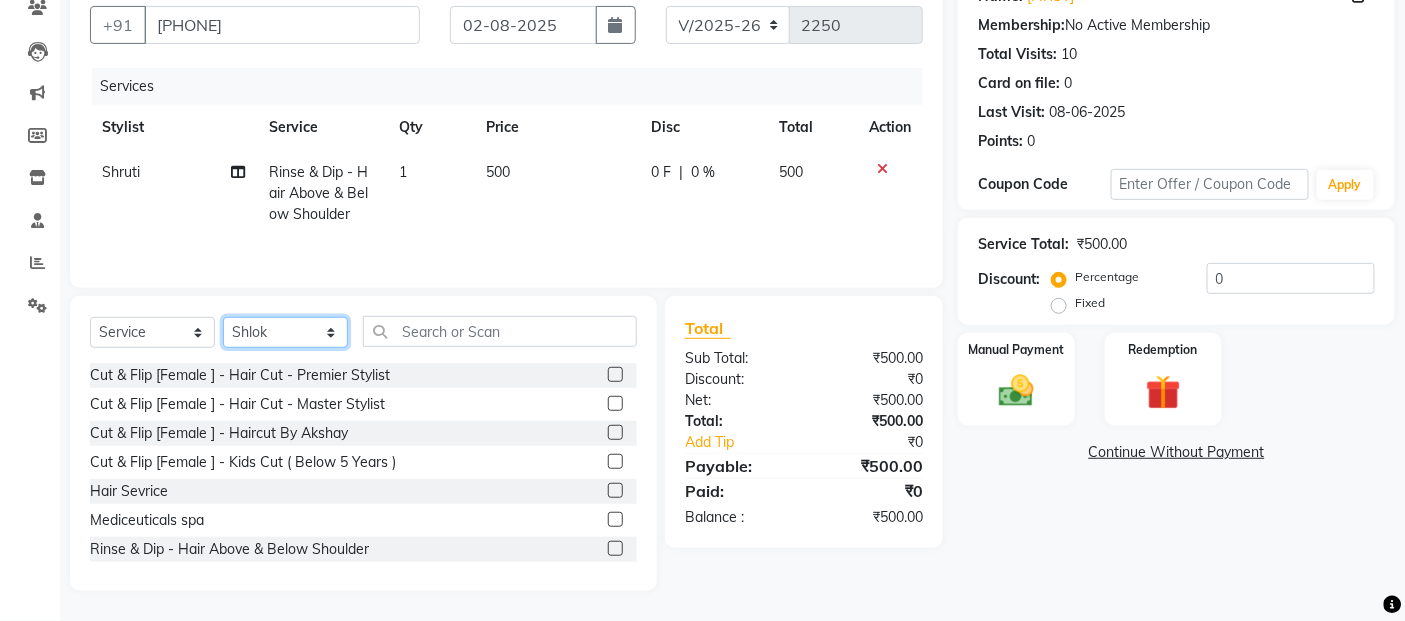 click on "Select Stylist Abdul Adil salmani Akshay thombare ali ANAS Ayaan Bhavika Gauri Kunal Manager Naaz Payal sahil Shlok Shruti Soni Srushti Swara Angre" 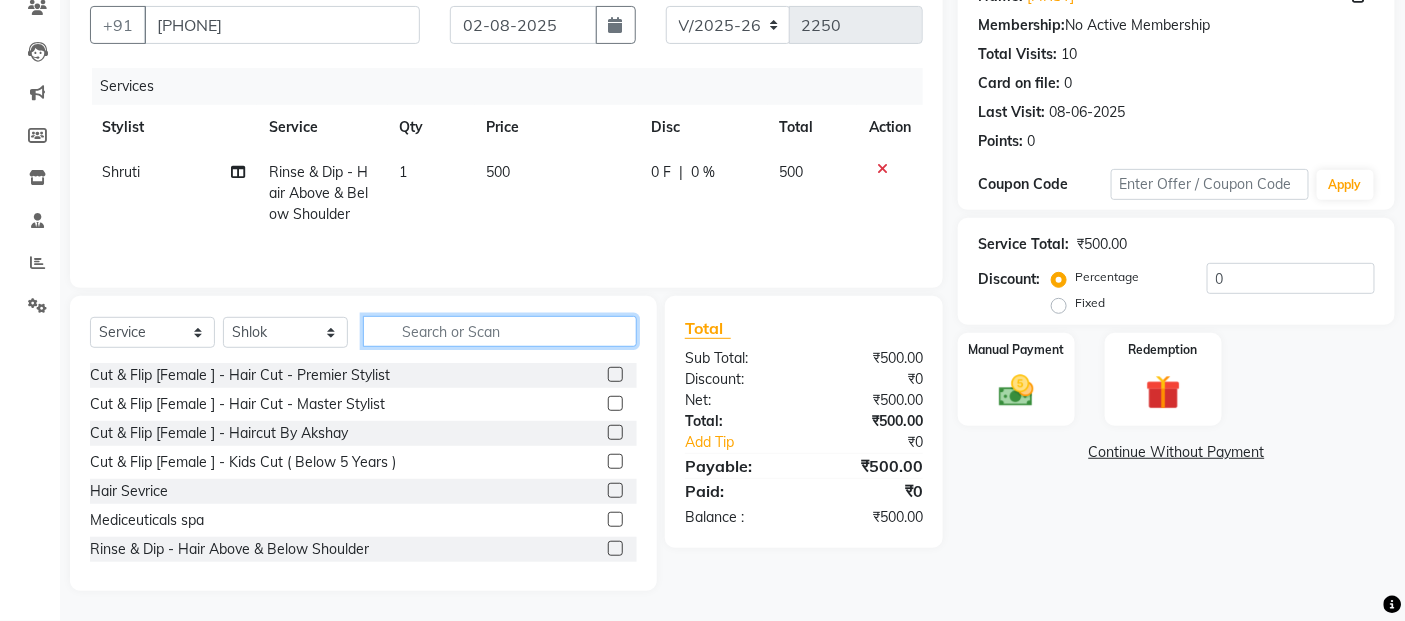 click 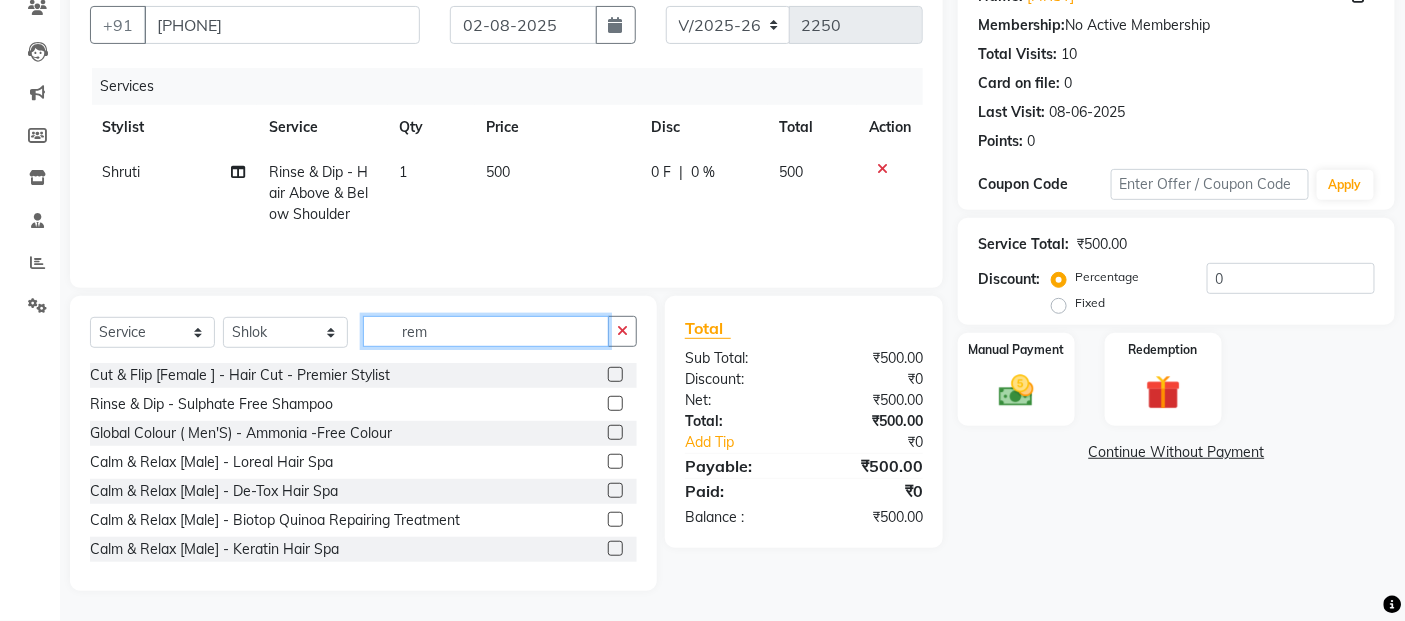 scroll, scrollTop: 138, scrollLeft: 0, axis: vertical 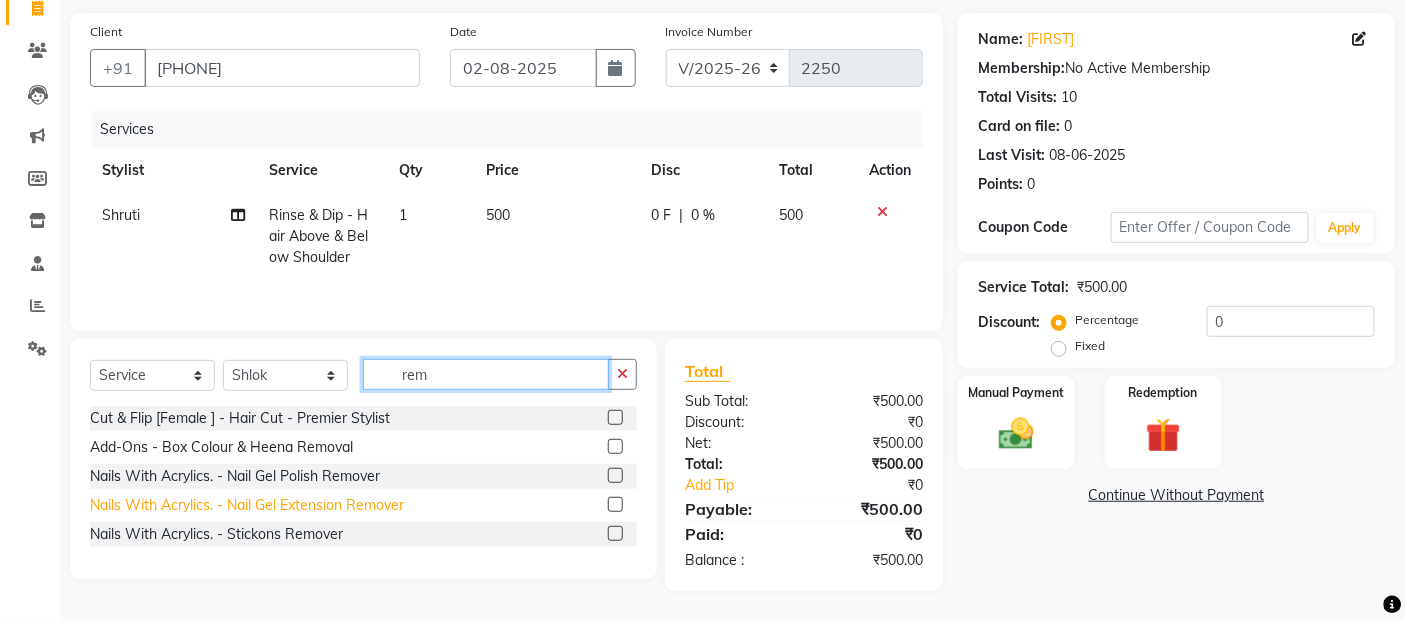 type on "rem" 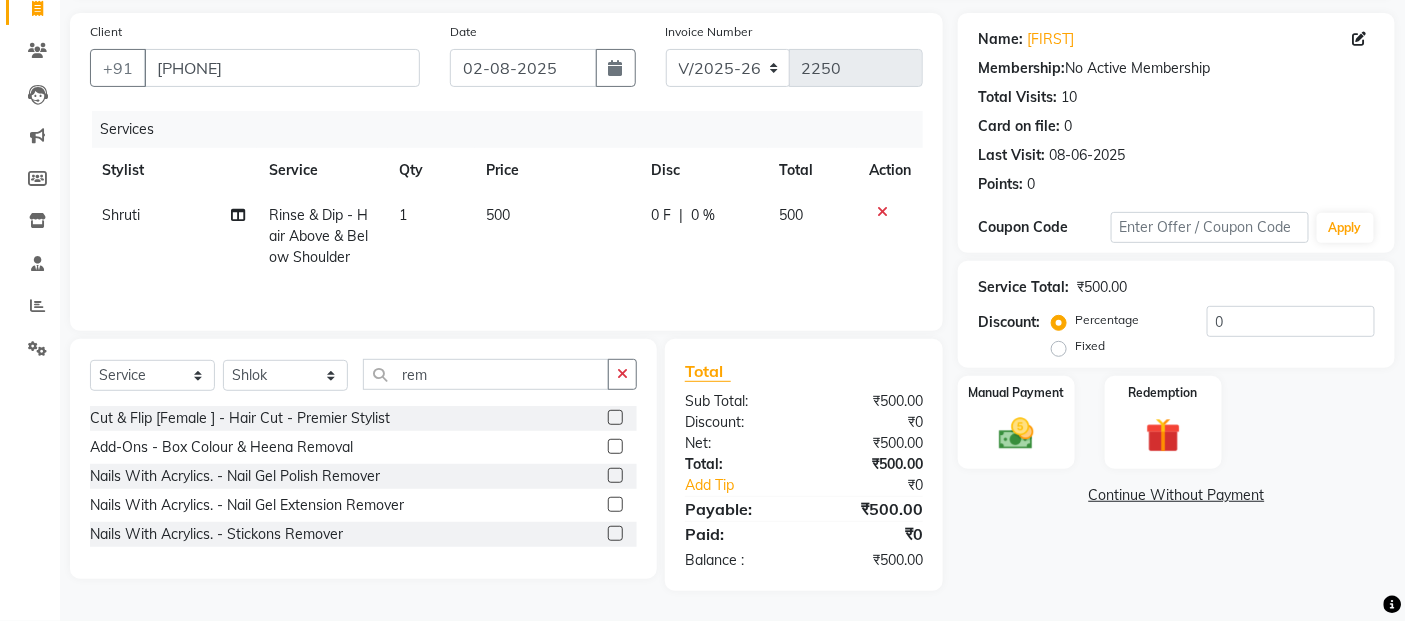 drag, startPoint x: 343, startPoint y: 505, endPoint x: 400, endPoint y: 393, distance: 125.670204 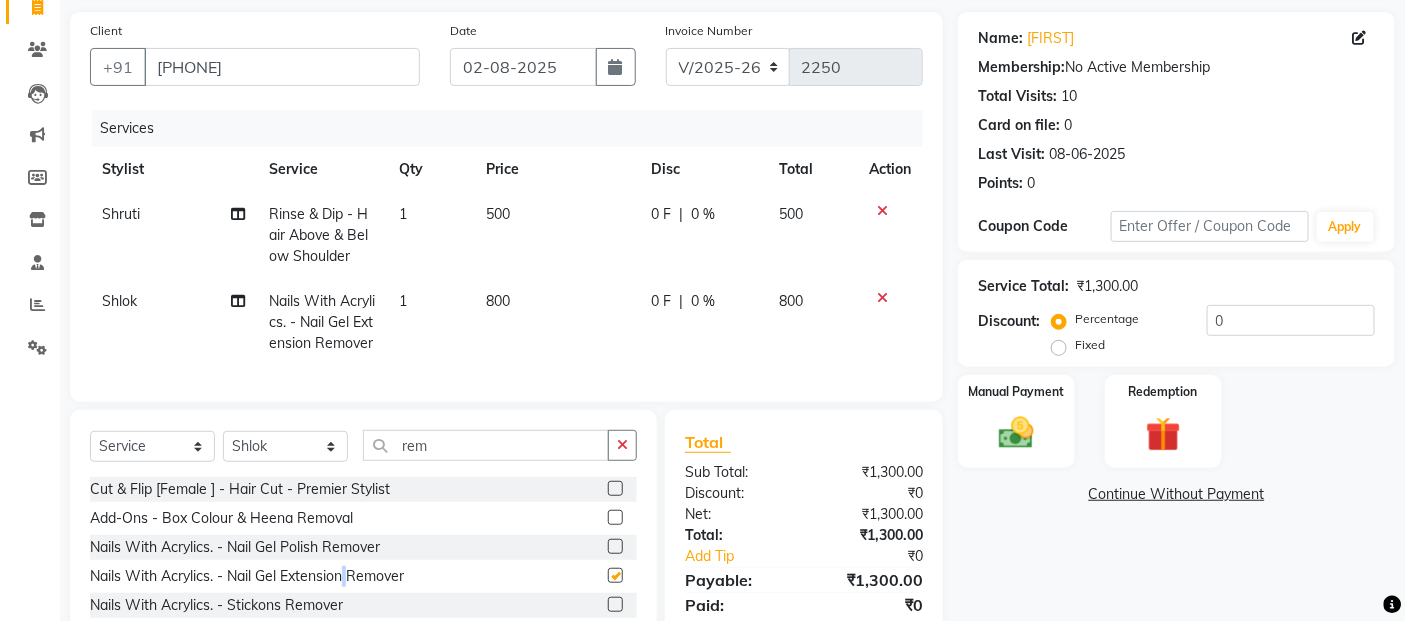 checkbox on "false" 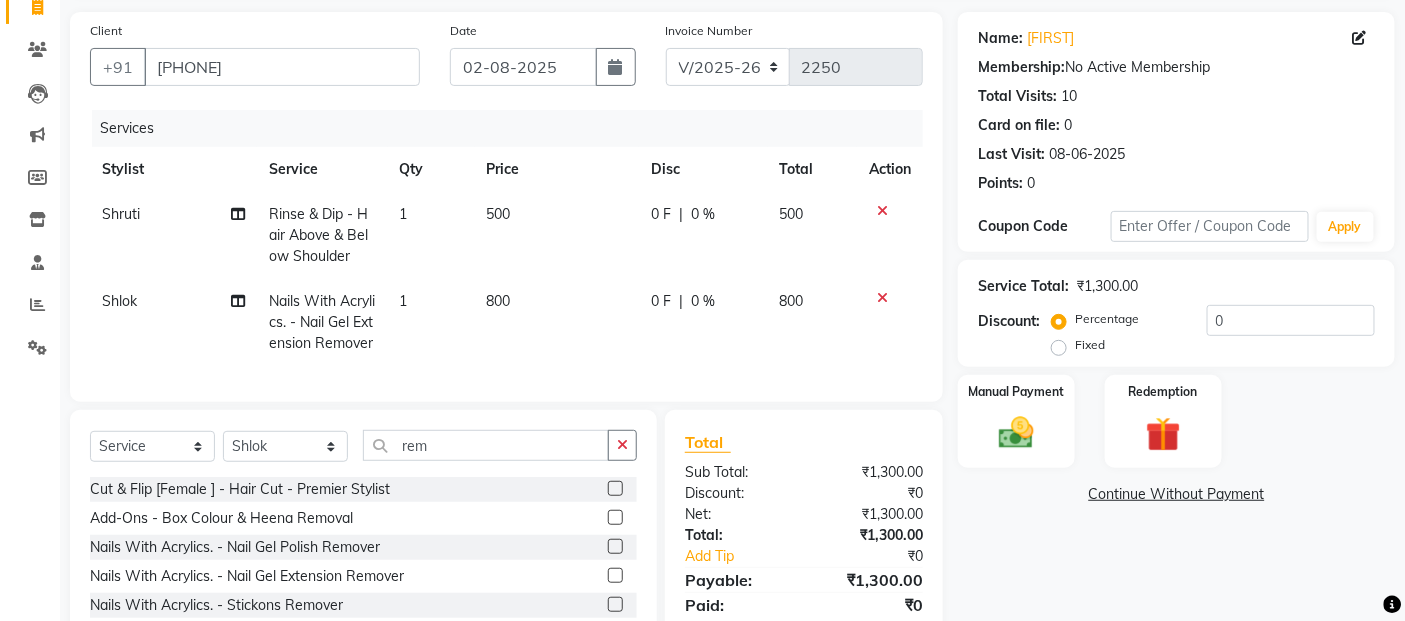 click on "800" 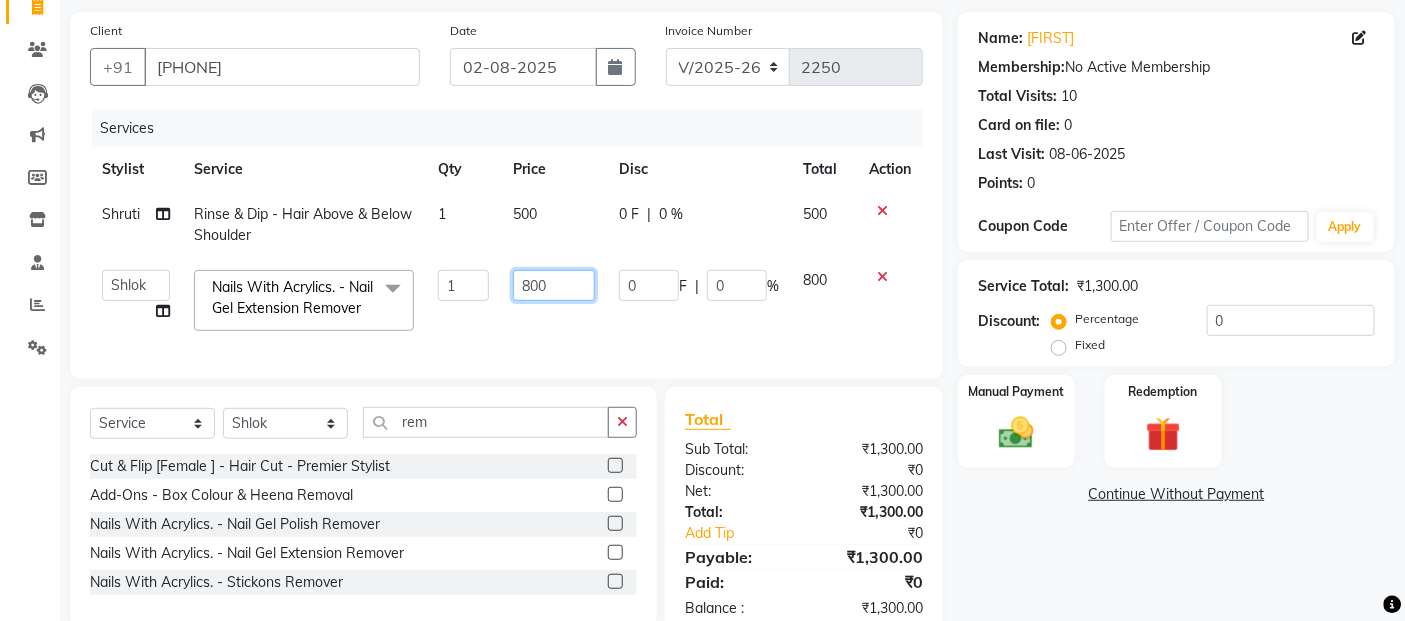 click on "800" 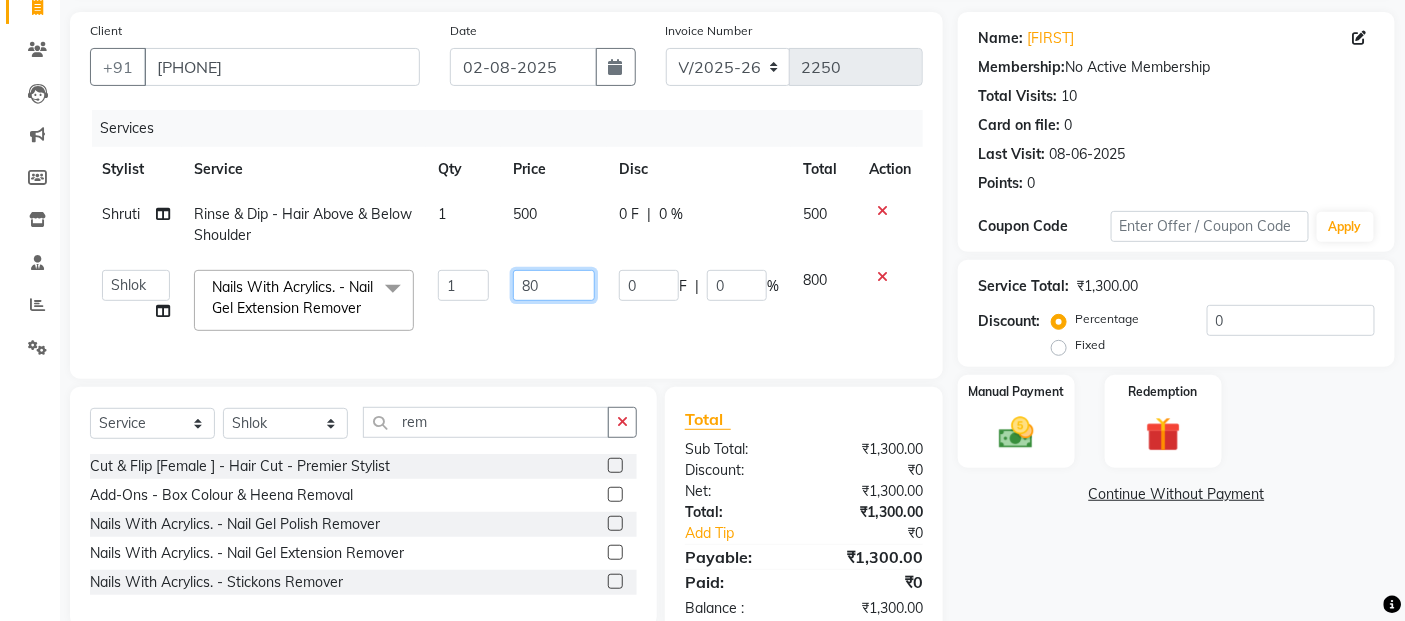 type on "8" 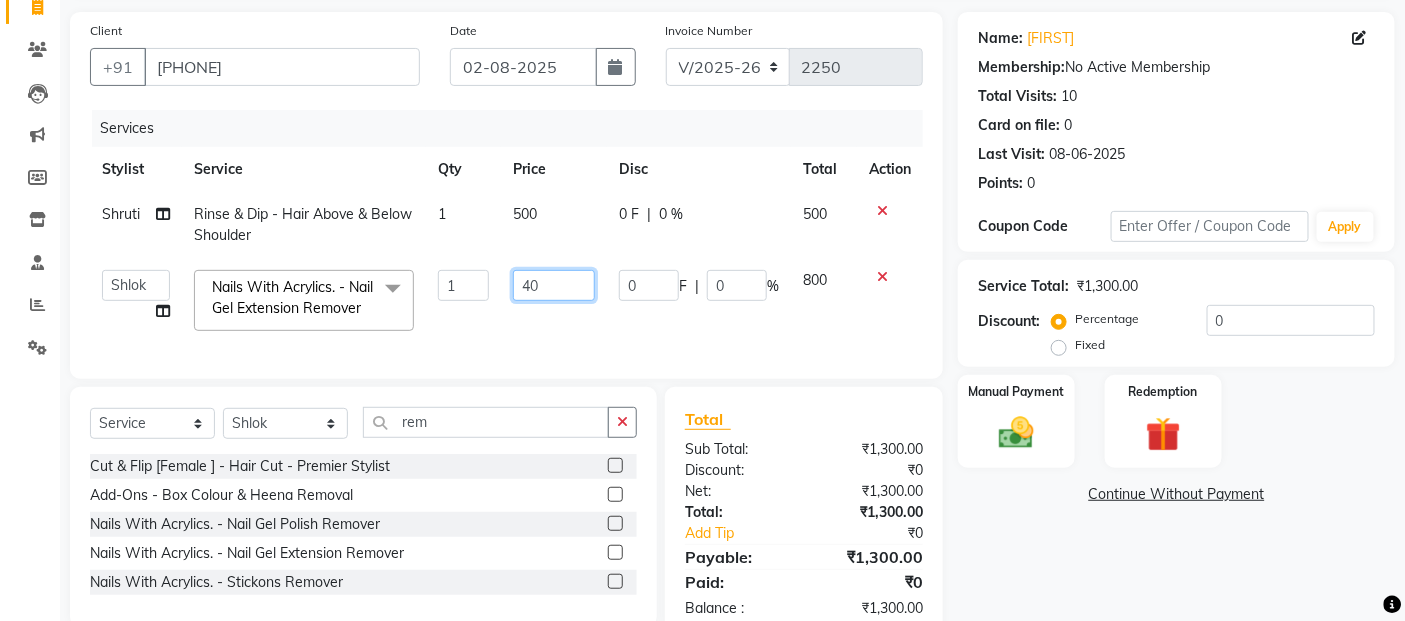 type on "400" 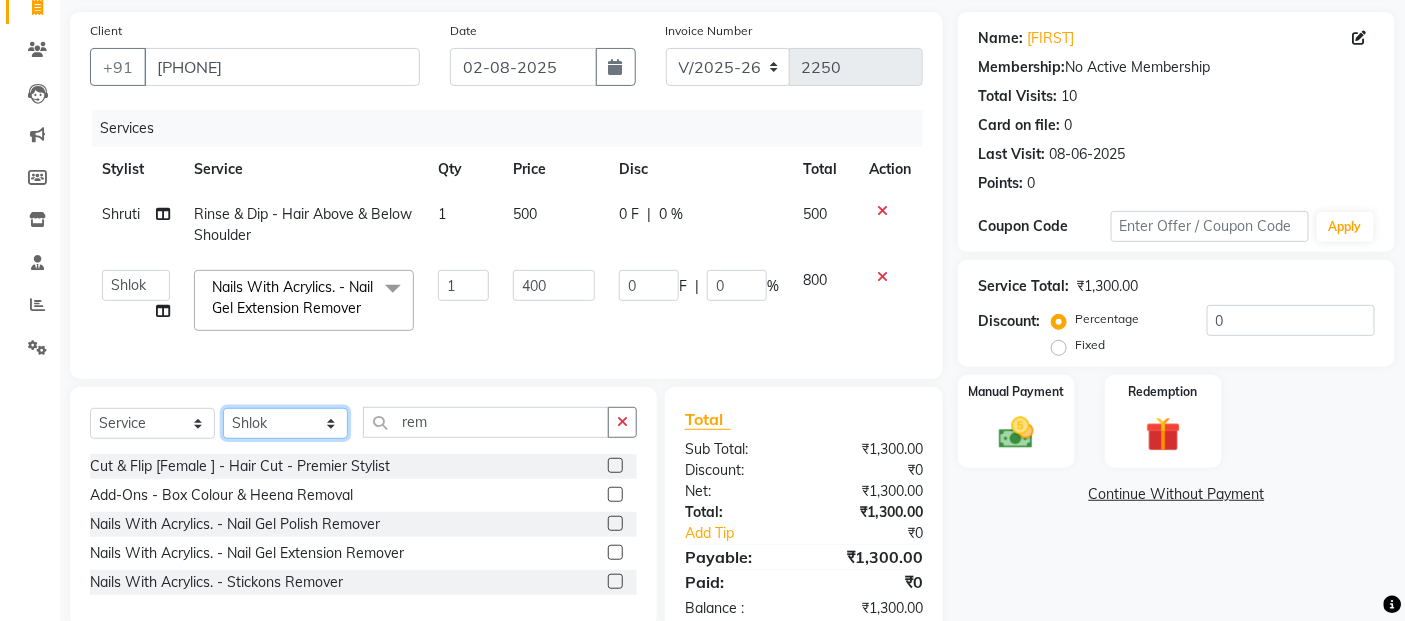 click on "Client +[COUNTRY CODE] [PHONE] Date [DATE] Invoice Number V/2025 V/2025-26 2250 Services Stylist Service Qty Price Disc Total Action Shruti Rinse & Dip - Hair Above & Below Shoulder 1 500 0 F | 0 % 500  Abdul   Adil salmani   Akshay thombare   ali   ANAS   Ayaan   Bhavika   Gauri   Kunal   Manager   Naaz   Payal   sahil   Shlok   Shruti   Soni   Srushti   Swara Angre  Nails With Acrylics. - Nail Gel Extension Remover  x Cut & Flip [Female ] - Hair Cut - Premier Stylist Cut & Flip [Female ] - Hair Cut - Master Stylist Cut & Flip [Female ] - Haircut By Akshay Cut & Flip [Female ] - Kids Cut ( Below 5 Years ) Hair Sevrice Mediceuticals  spa Rinse & Dip - Hair Above & Below Shoulder Rinse & Dip - Hair Upto Waist Rinse & Dip - Hair Below Waist Rinse & Dip - Sulphate Free Shampoo Rinse & Dip - Additional Charges For Oiled Hair Barbering & Fade  ( Men'S) - Haircut Barbering & Fade  ( Men'S) - Hairwash Barbering & Fade  ( Men'S) - Beard Barbering & Fade  ( Men'S) - Beard & Moustache Colour Just My Roots - 1 Inch packages" 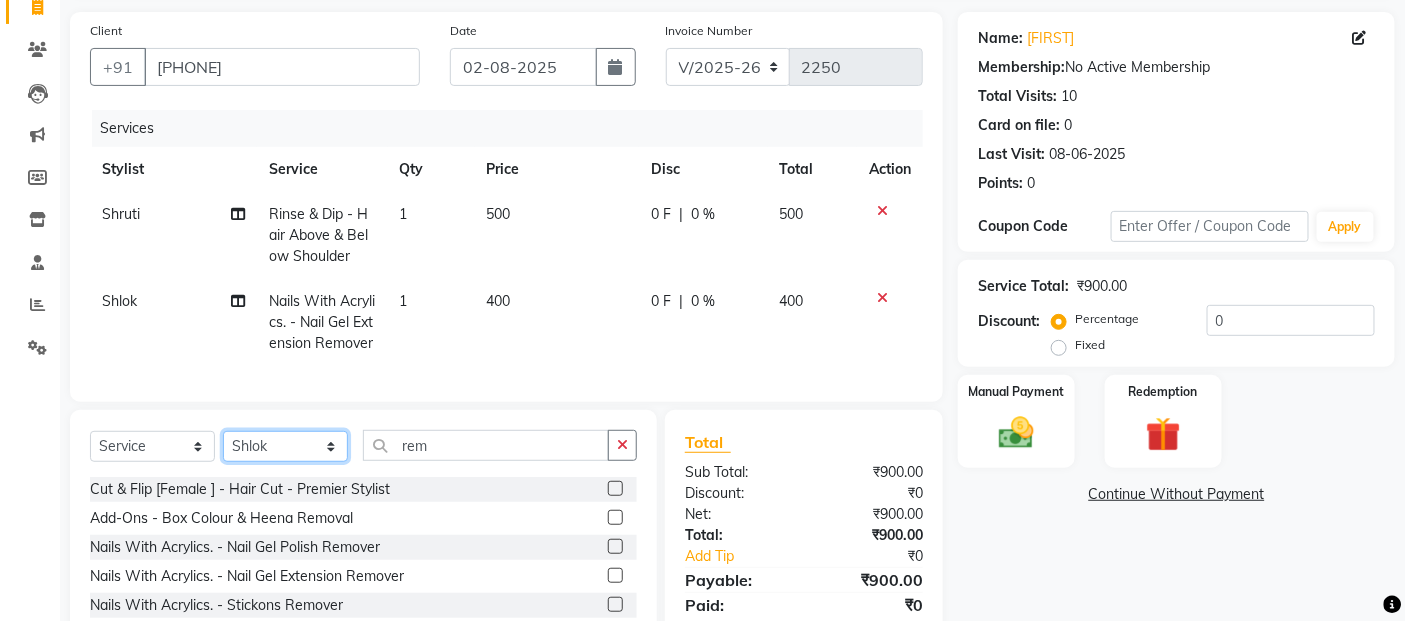 select on "68504" 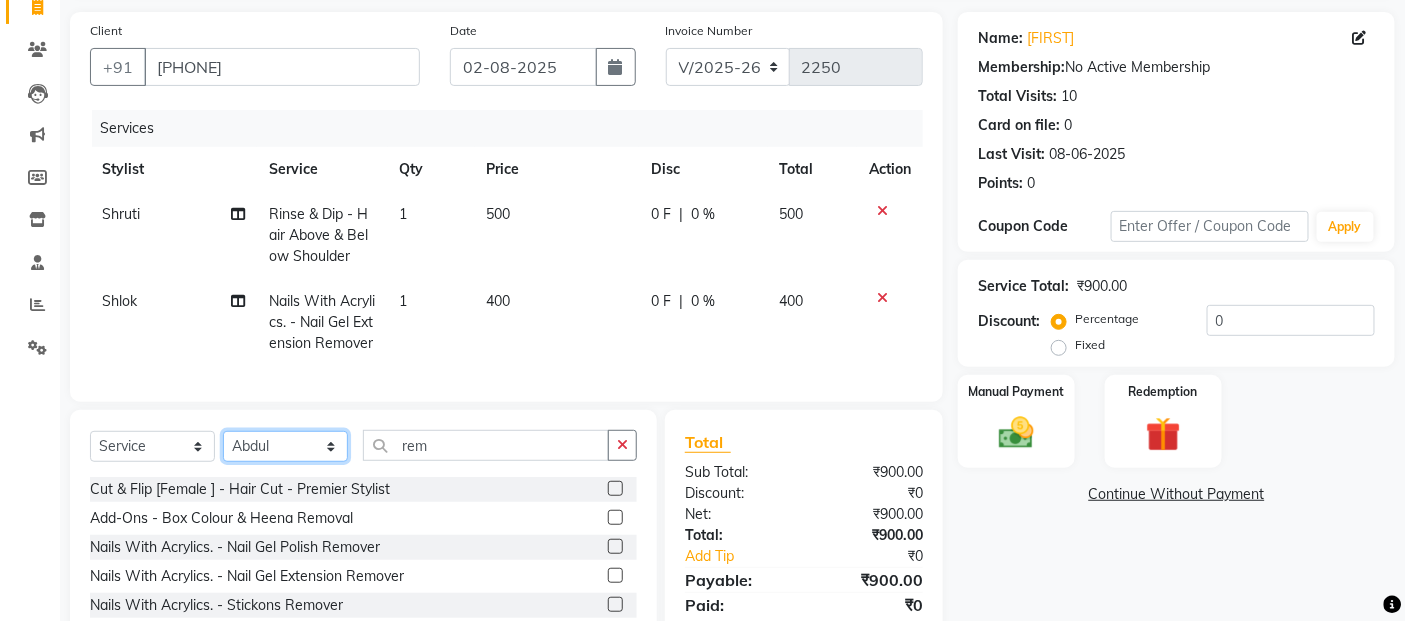 click on "Select Stylist Abdul Adil salmani Akshay thombare ali ANAS Ayaan Bhavika Gauri Kunal Manager Naaz Payal sahil Shlok Shruti Soni Srushti Swara Angre" 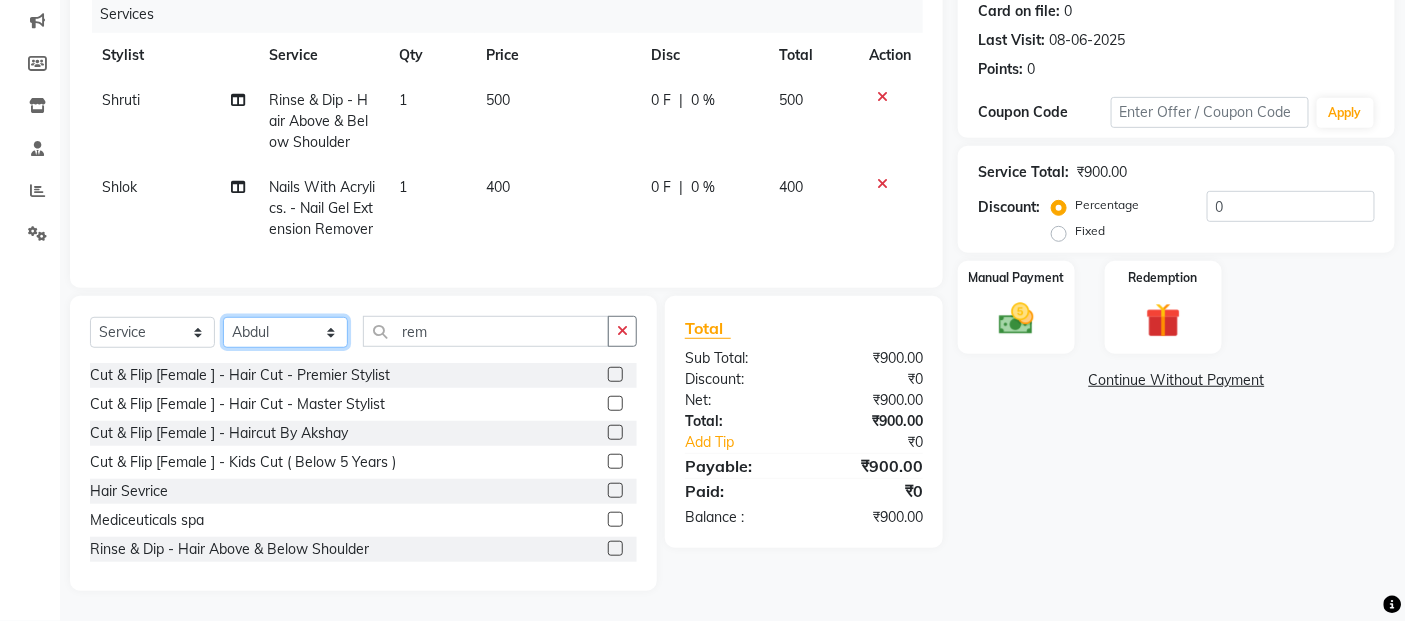 scroll, scrollTop: 290, scrollLeft: 0, axis: vertical 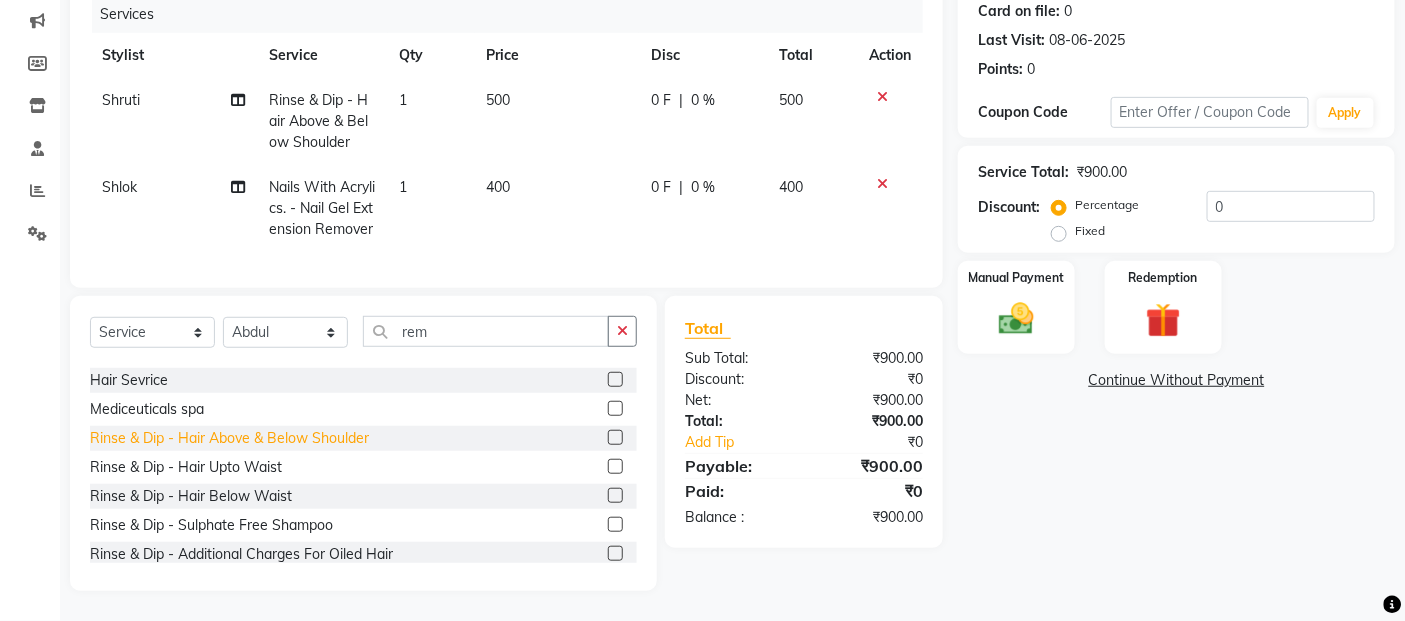 click on "Rinse & Dip - Hair Above & Below Shoulder" 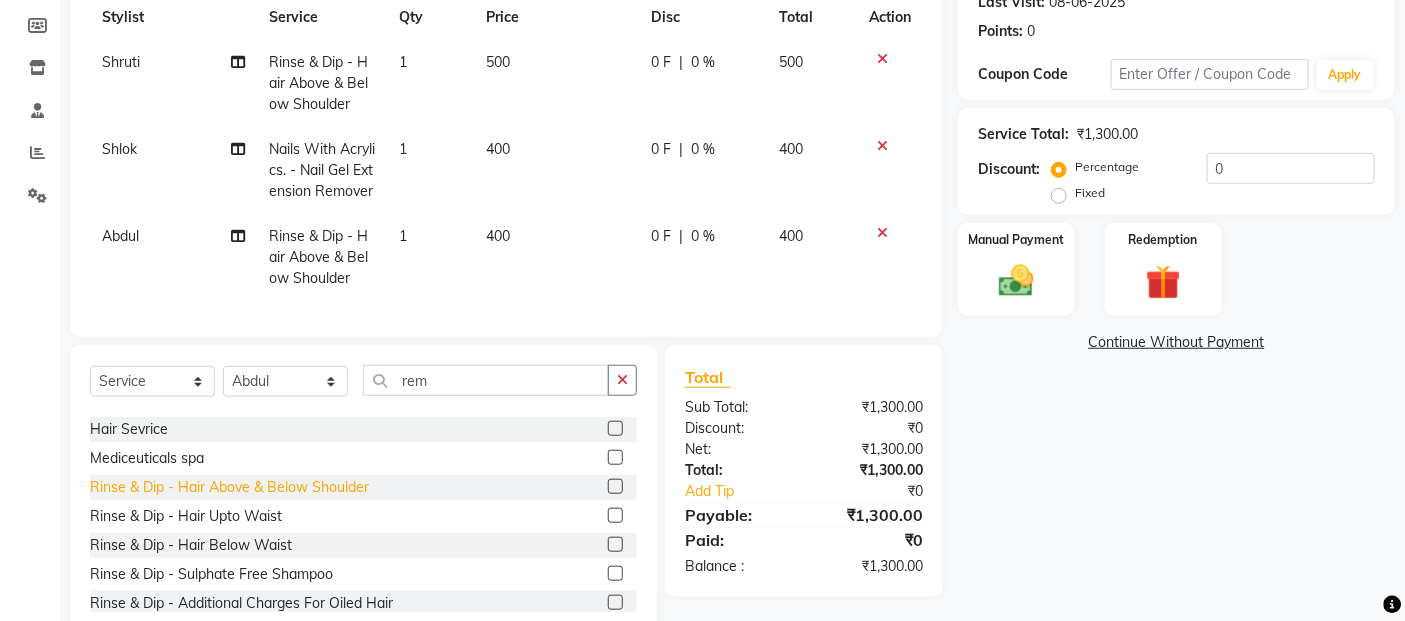 click on "Rinse & Dip - Hair Above & Below Shoulder" 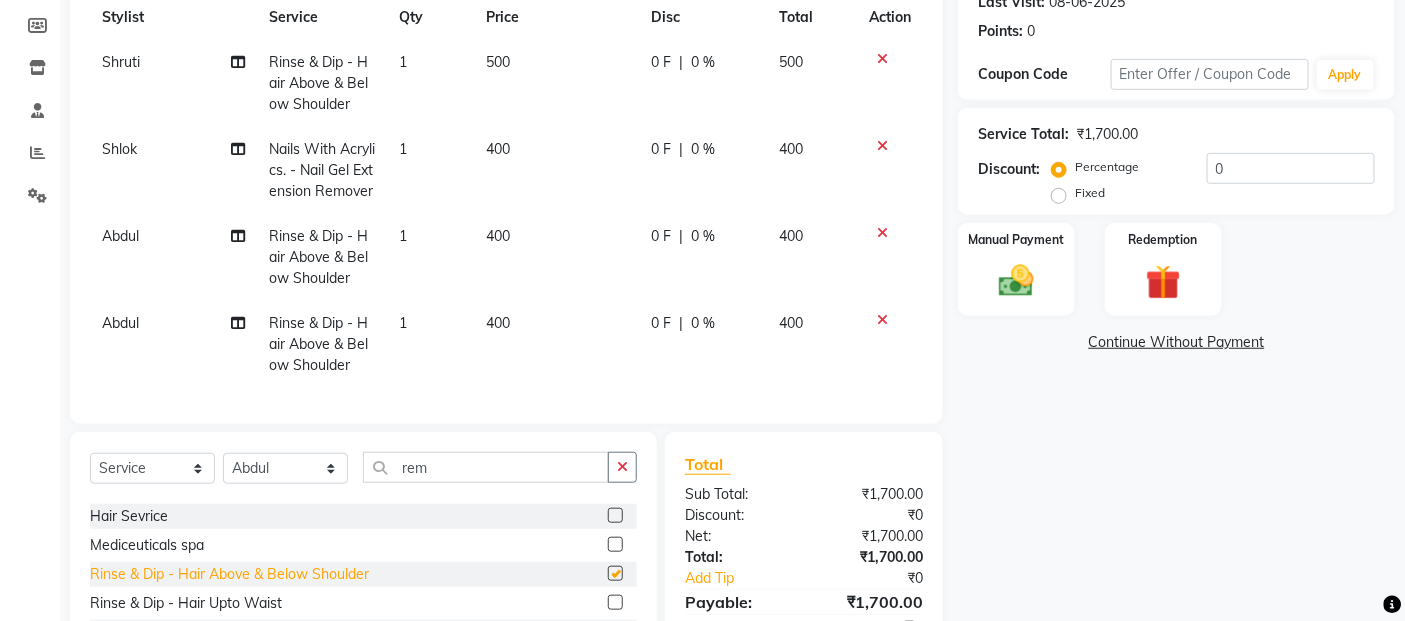checkbox on "false" 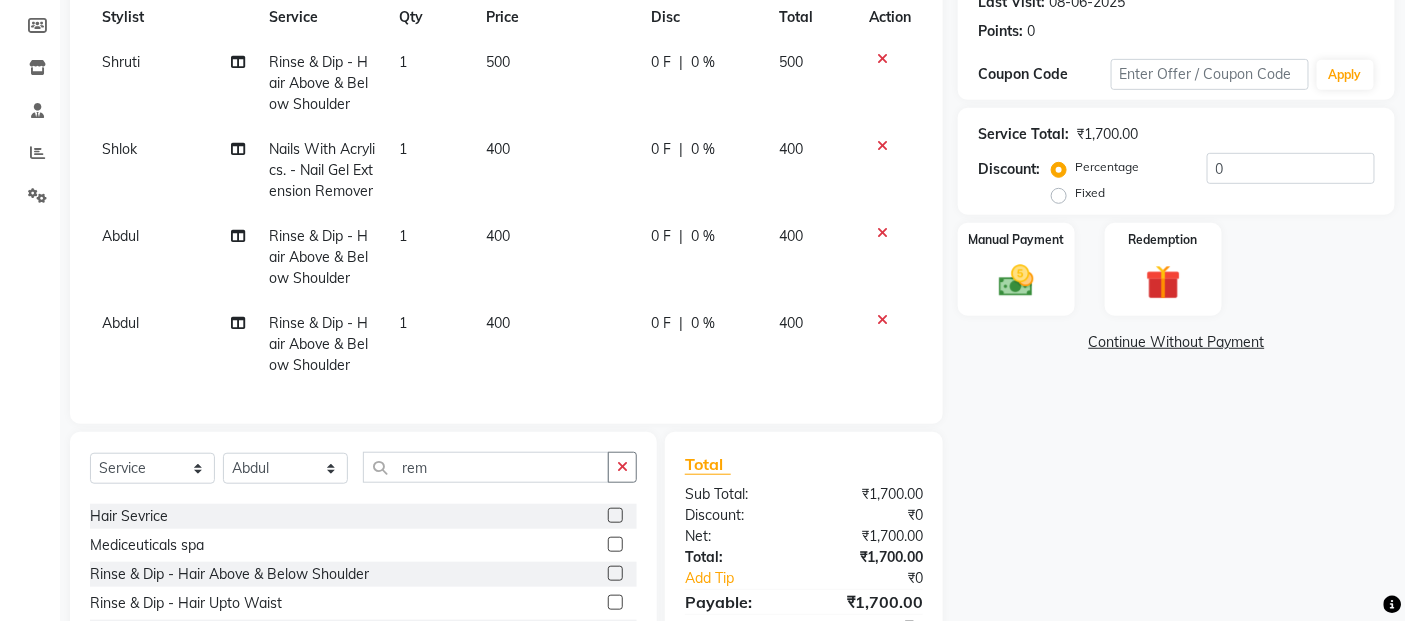 click on "400" 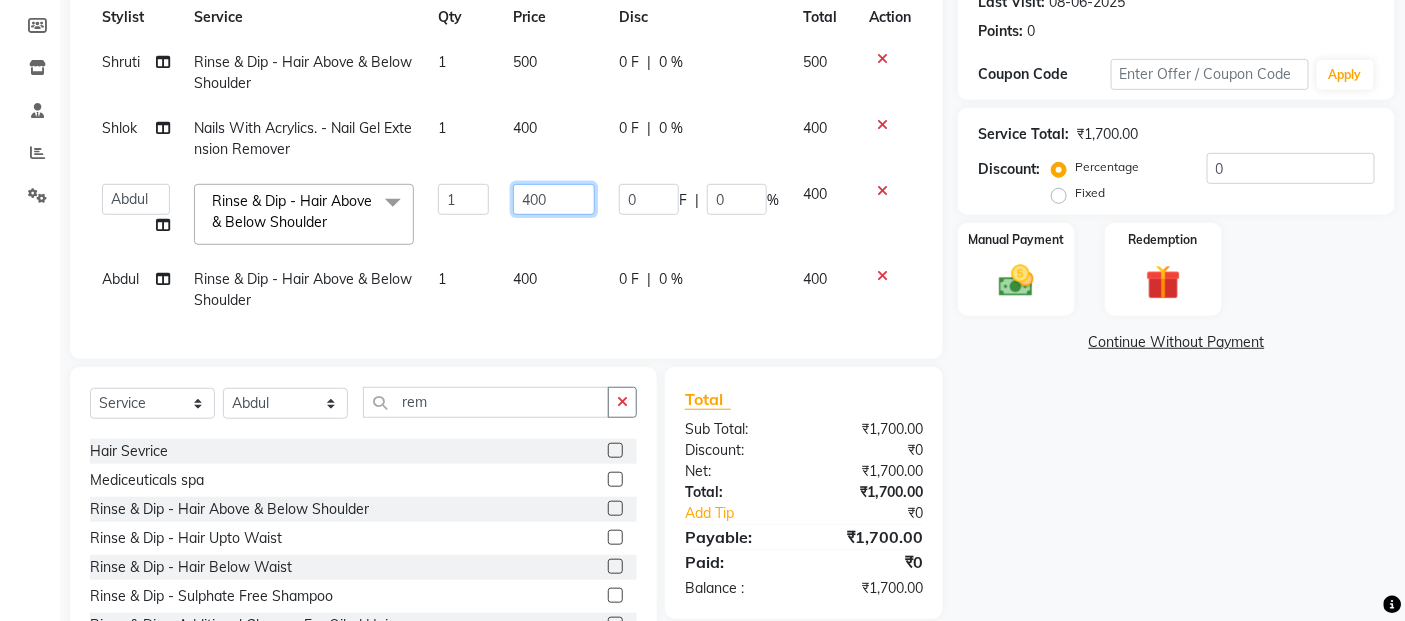 click on "400" 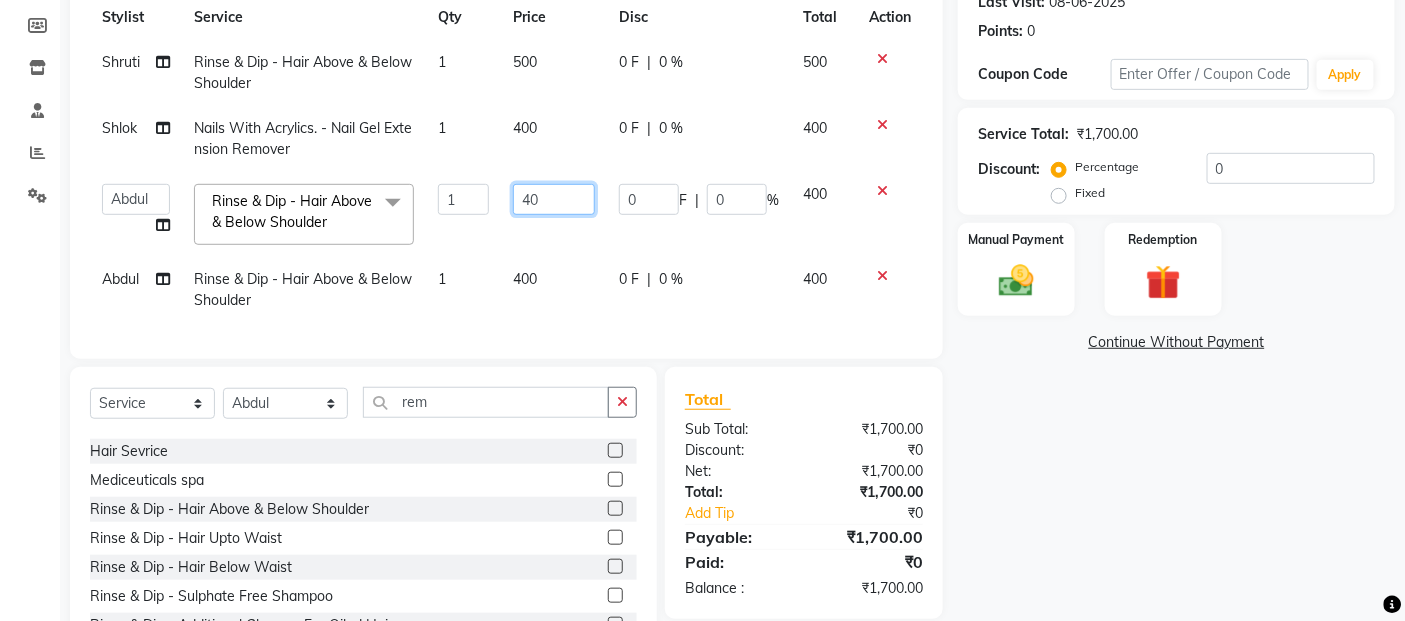 type on "4" 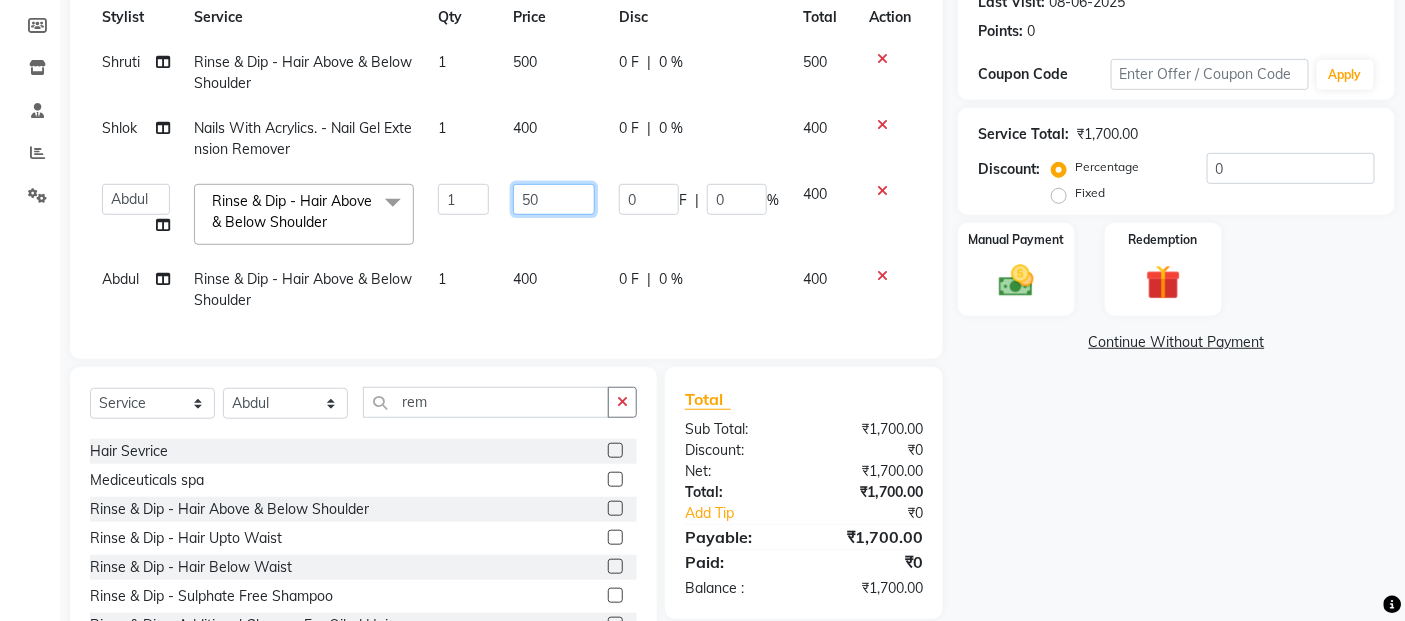 type on "500" 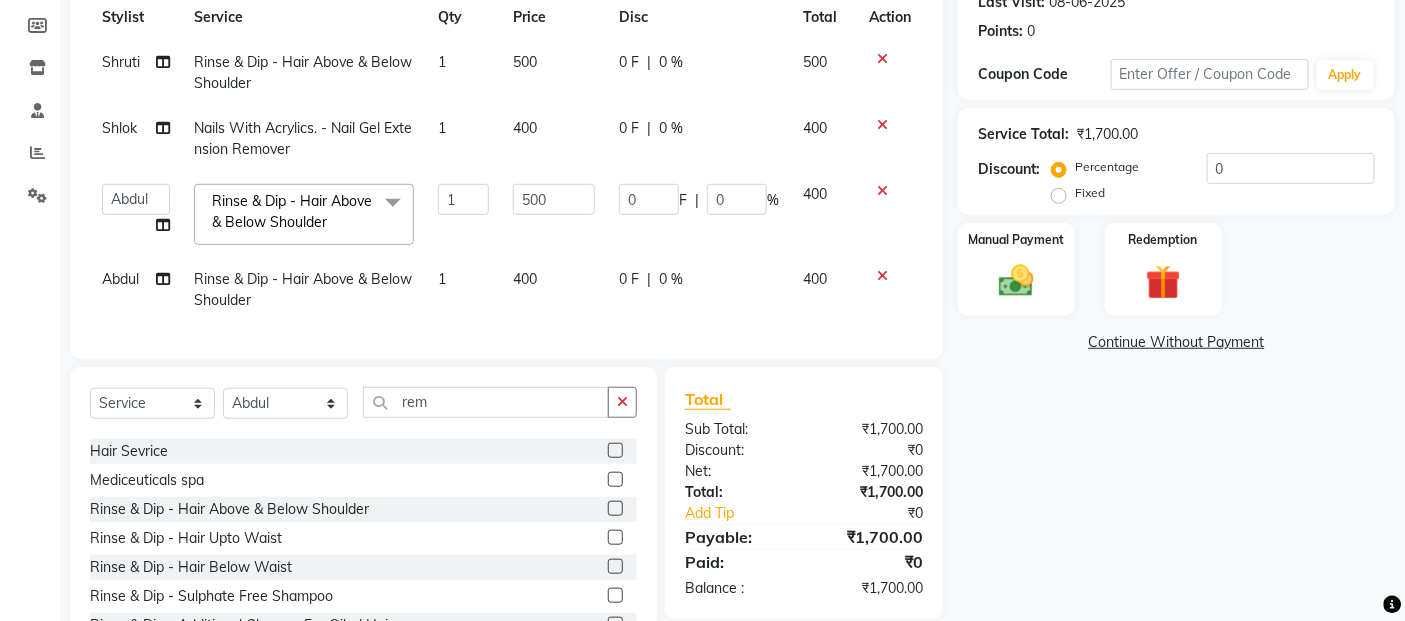 click on "Shruti Rinse & Dip - Hair Above & Below Shoulder 1 500 0 F | 0 % 500 Shlok Nails With Acrylics. - Nail Gel Extension Remover 1 400 0 F | 0 % 400  Abdul   Adil salmani   Akshay thombare   ali   ANAS   Ayaan   Bhavika   Gauri   Kunal   Manager   Naaz   Payal   sahil   Shlok   Shruti   Soni   Srushti   Swara Angre  Rinse & Dip - Hair Above & Below Shoulder  x Cut & Flip [Female ] - Hair Cut - Premier Stylist Cut & Flip [Female ] - Hair Cut - Master Stylist Cut & Flip [Female ] - Haircut By Akshay Cut & Flip [Female ] - Kids Cut ( Below 5 Years ) Hair Sevrice Mediceuticals  spa Rinse & Dip - Hair Above & Below Shoulder Rinse & Dip - Hair Upto Waist Rinse & Dip - Hair Below Waist Rinse & Dip - Sulphate Free Shampoo Rinse & Dip - Additional Charges For Oiled Hair Barbering & Fade  ( Men'S) - Haircut Barbering & Fade  ( Men'S) - Hairwash Barbering & Fade  ( Men'S) - Beard Barbering & Fade  ( Men'S) - Beard & Moustache Colour Global Colour ( Men'S) - Ammonia Base Colour Global Colour ( Men'S) - Ammonia -Free Colour" 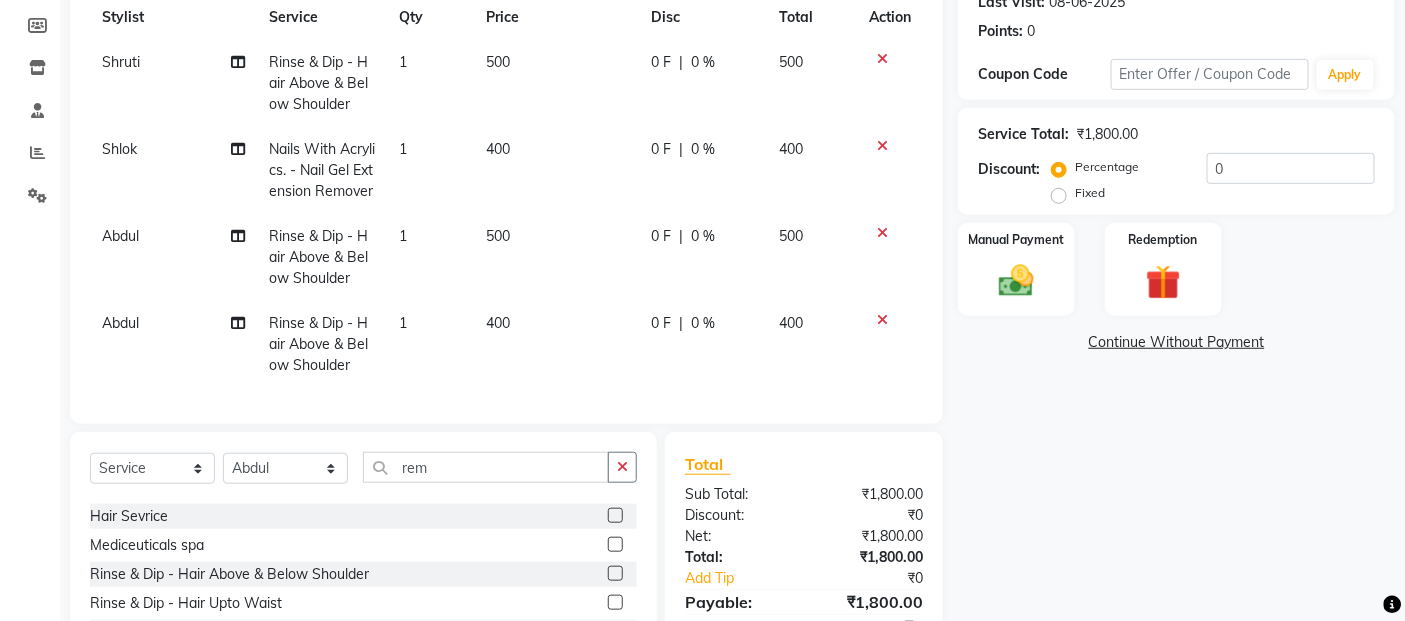click on "Abdul" 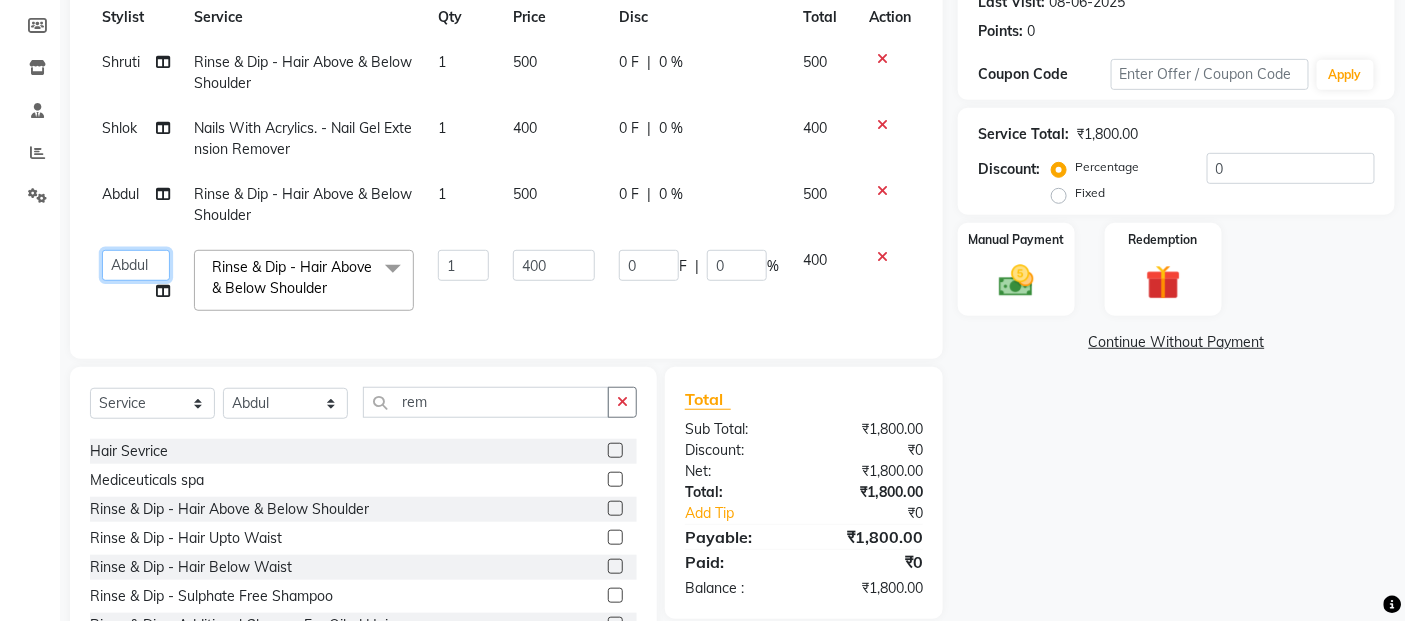 click on "Abdul Adil salmani Akshay thombare ali ANAS Ayaan Bhavika Gauri Kunal Manager Naaz Payal sahil Shlok Shruti Soni Srushti Swara Angre" 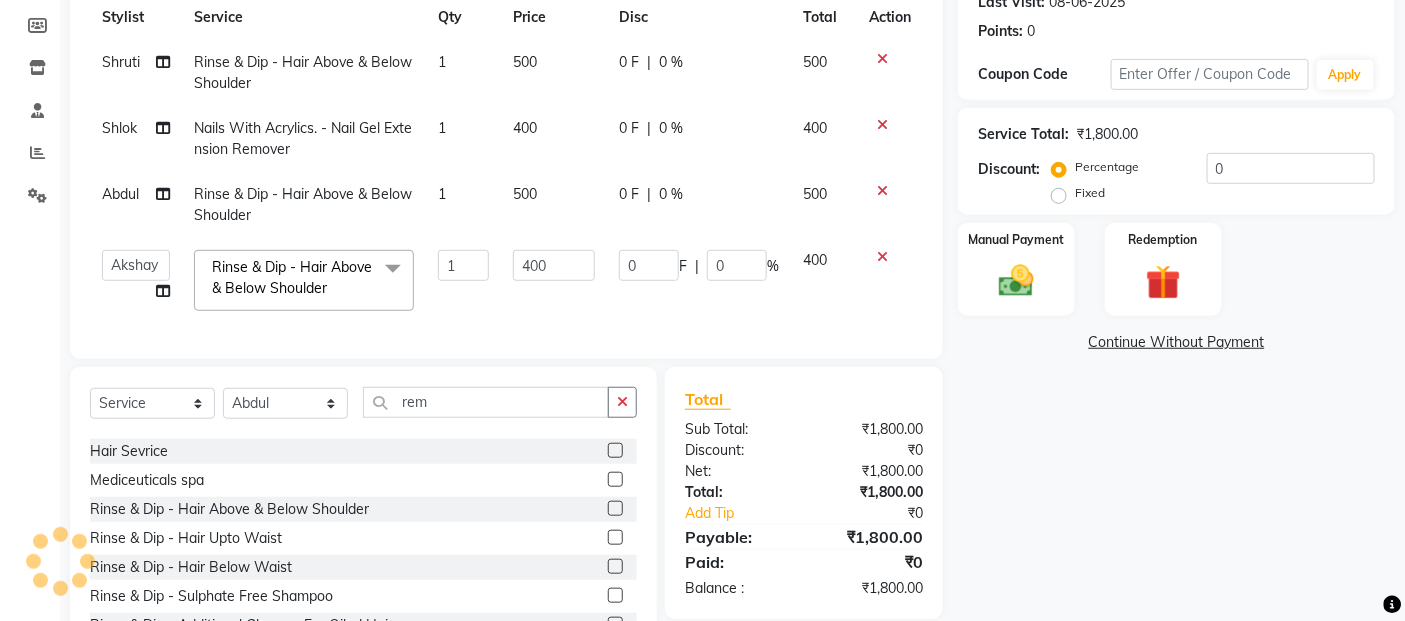 select on "32734" 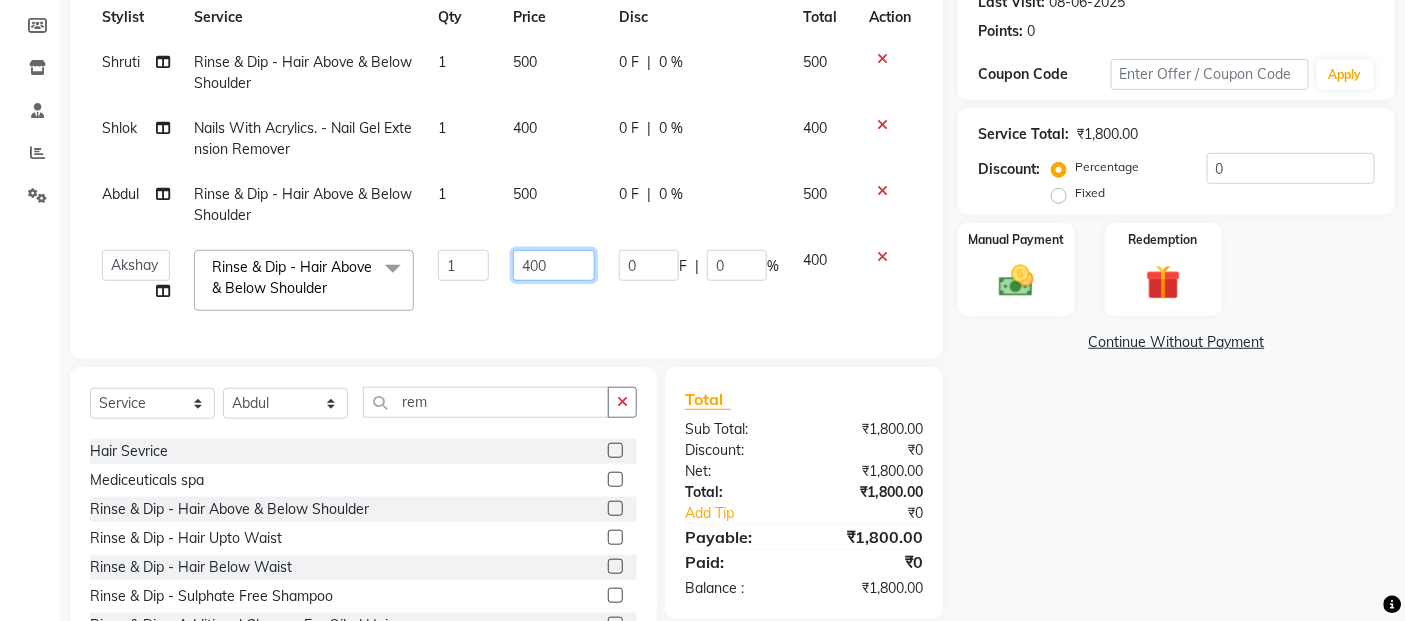 click on "400" 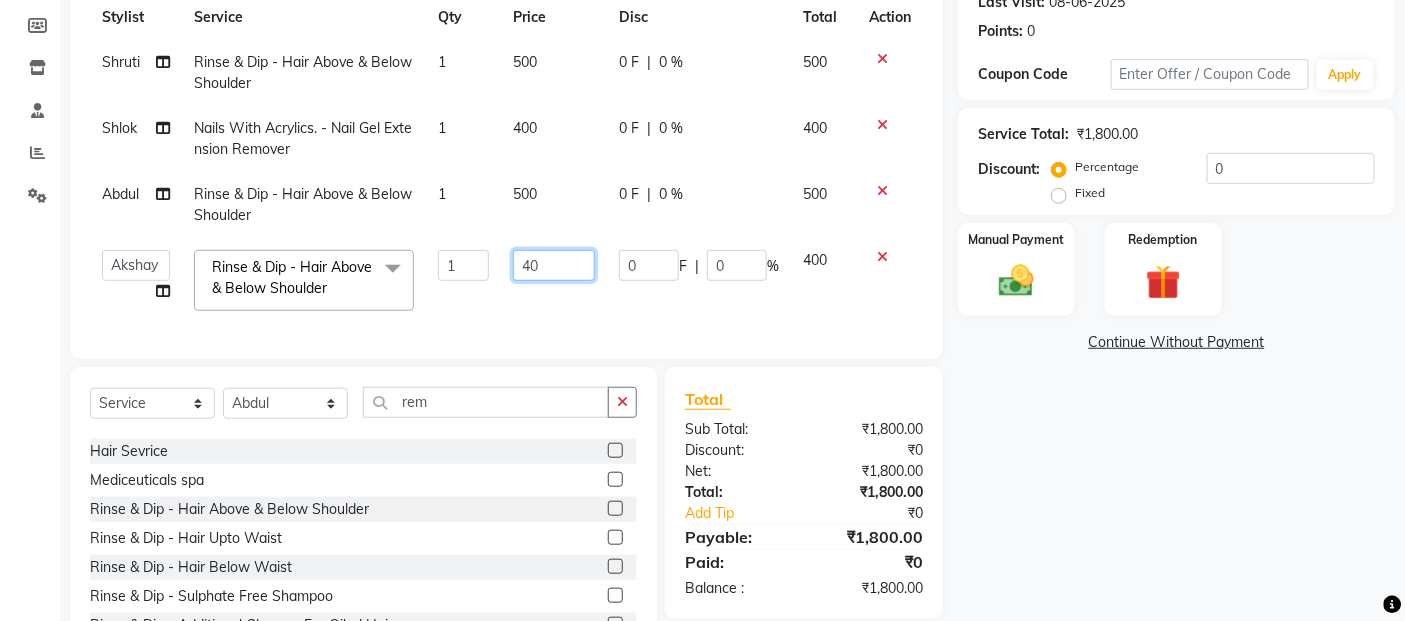 type on "4" 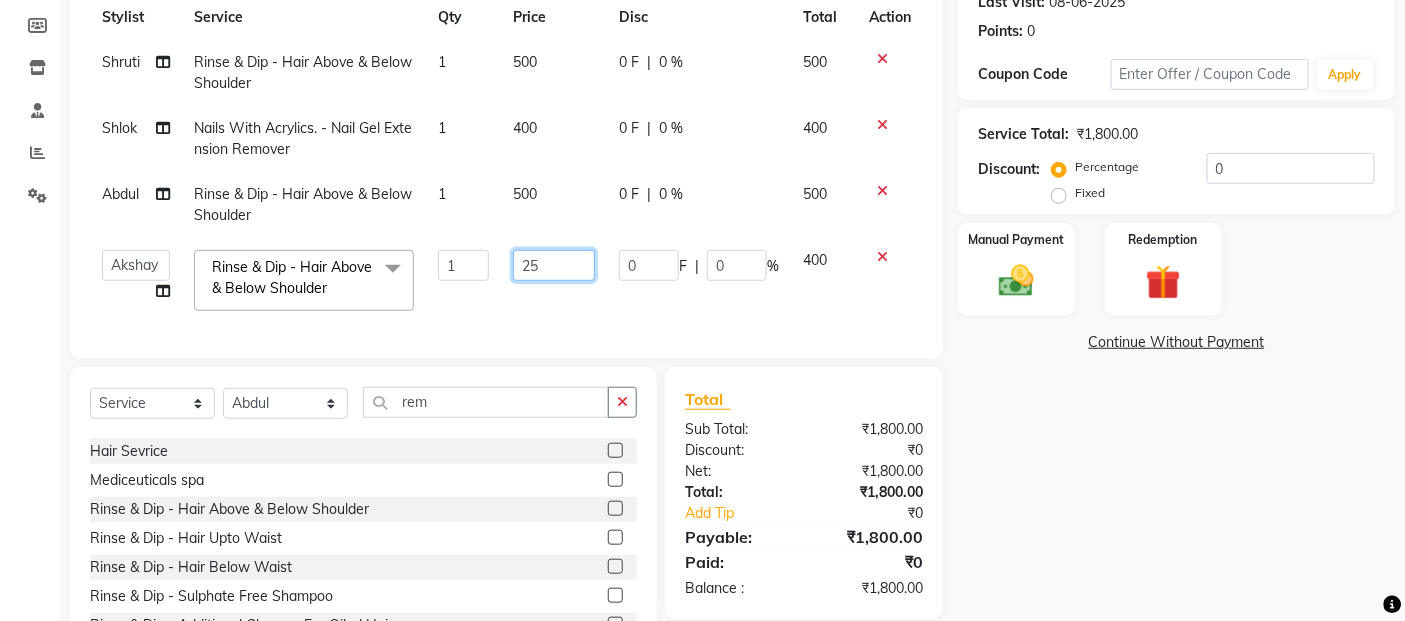 type on "250" 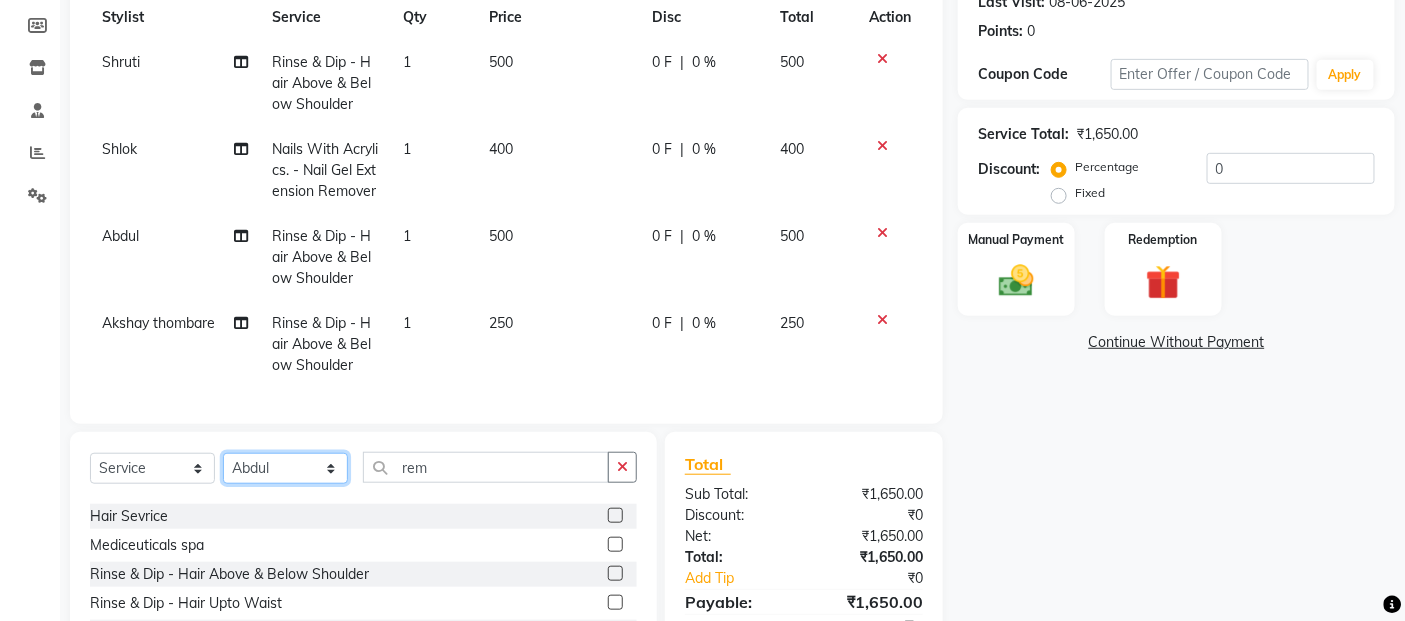 click on "Client +[COUNTRY CODE] [PHONE] Date [DATE] Invoice Number V/2025 V/2025-26 2250 Services Stylist Service Qty Price Disc Total Action Shruti Rinse & Dip - Hair Above & Below Shoulder 1 500 0 F | 0 % 500 Shlok Nails With Acrylics. - Nail Gel Extension Remover 1 400 0 F | 0 % 400 Abdul Rinse & Dip - Hair Above & Below Shoulder 1 500 0 F | 0 % 500 Akshay thombare Rinse & Dip - Hair Above & Below Shoulder 1 250 0 F | 0 % 250 Select  Service  Product  Membership  Package Voucher Prepaid Gift Card  Select Stylist Abdul Adil salmani Akshay thombare ali ANAS Ayaan Bhavika Gauri Kunal Manager Naaz Payal sahil Shlok Shruti Soni Srushti Swara Angre rem Cut & Flip [Female ] - Hair Cut - Premier Stylist  Cut & Flip [Female ] - Hair Cut - Master Stylist  Cut & Flip [Female ] - Haircut By Akshay  Cut & Flip [Female ] - Kids Cut ( Below 5 Years )  Hair Sevrice  Mediceuticals  spa  Rinse & Dip - Hair Above & Below Shoulder  Rinse & Dip - Hair Upto Waist  Rinse & Dip - Hair Below Waist  Rinse & Dip - Sulphate Free Shampoo  packages" 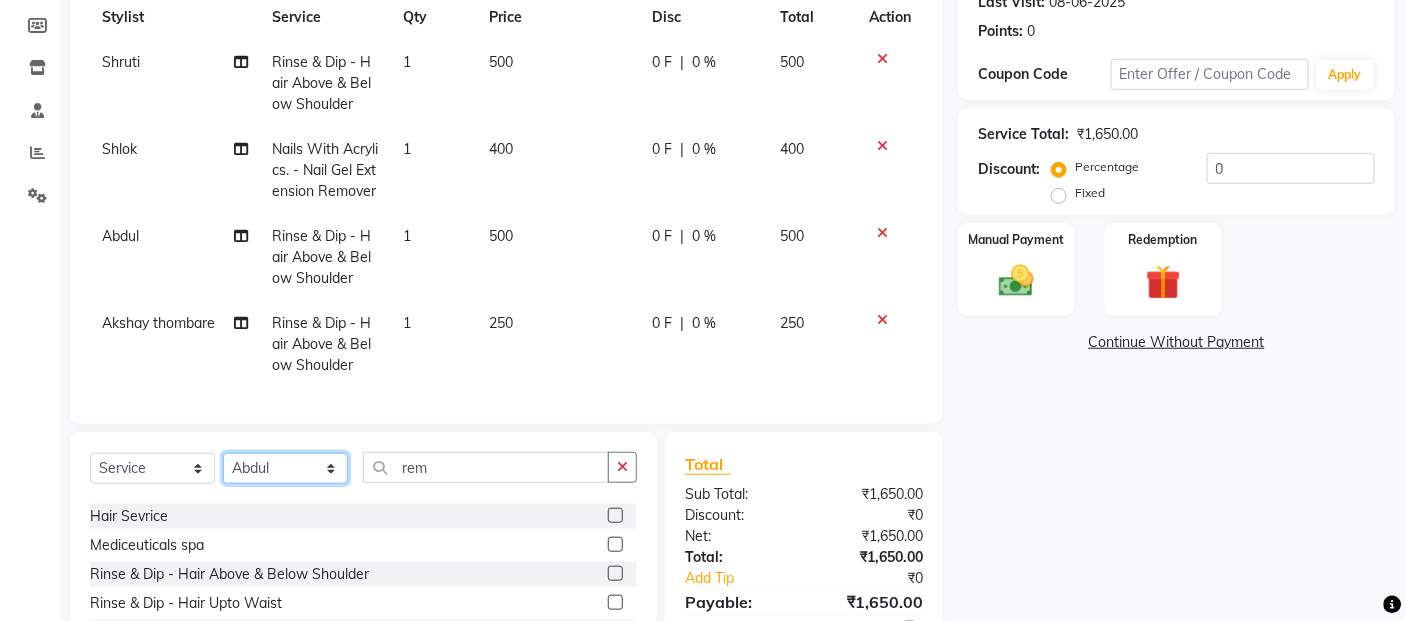 select on "46161" 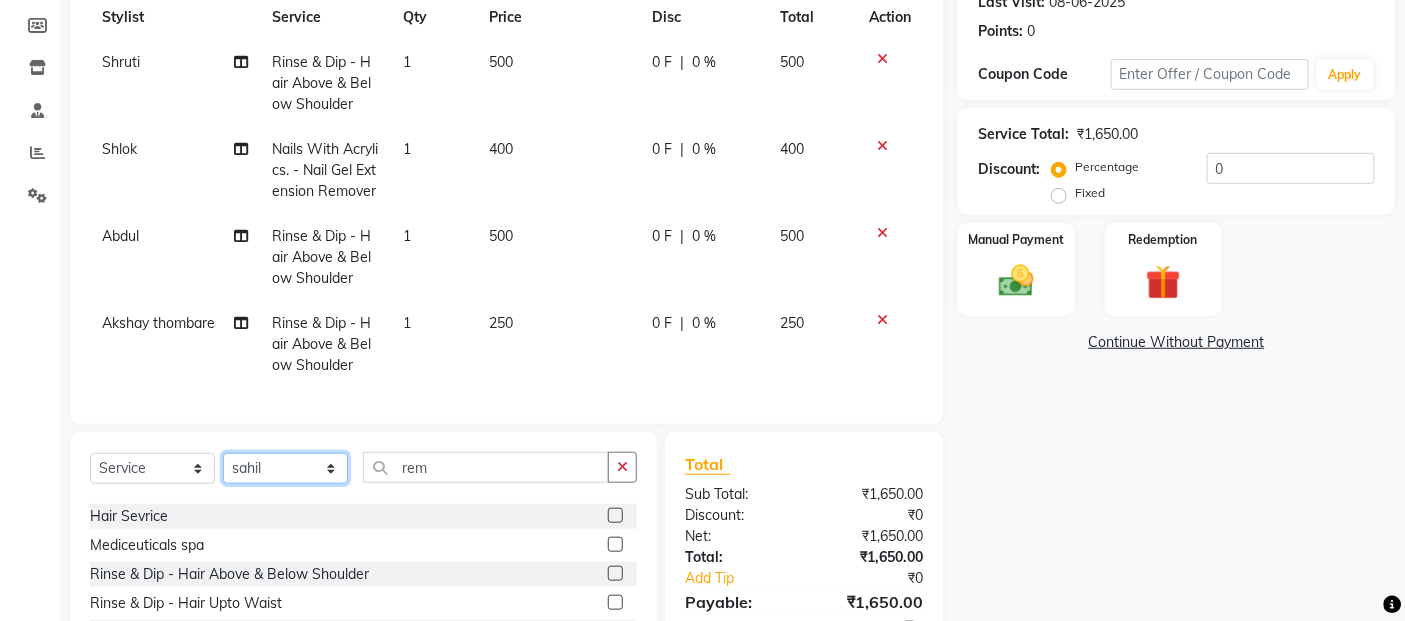 click on "Select Stylist Abdul Adil salmani Akshay thombare ali ANAS Ayaan Bhavika Gauri Kunal Manager Naaz Payal sahil Shlok Shruti Soni Srushti Swara Angre" 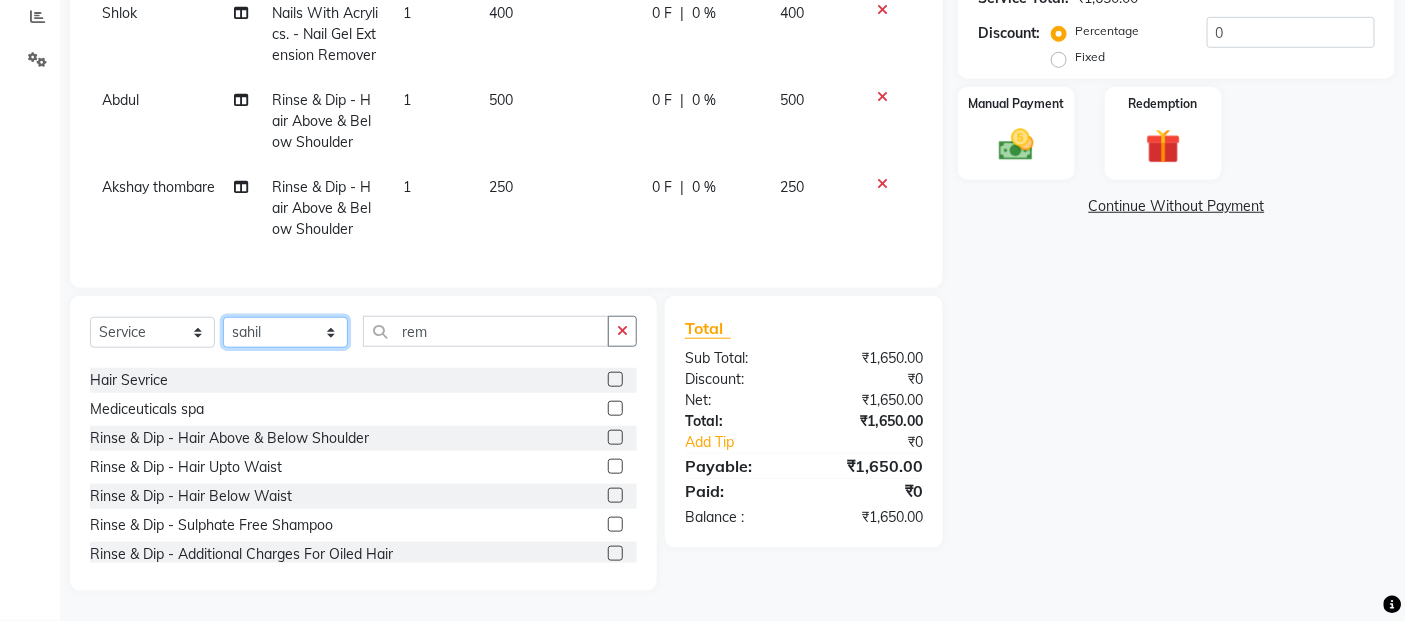 scroll, scrollTop: 463, scrollLeft: 0, axis: vertical 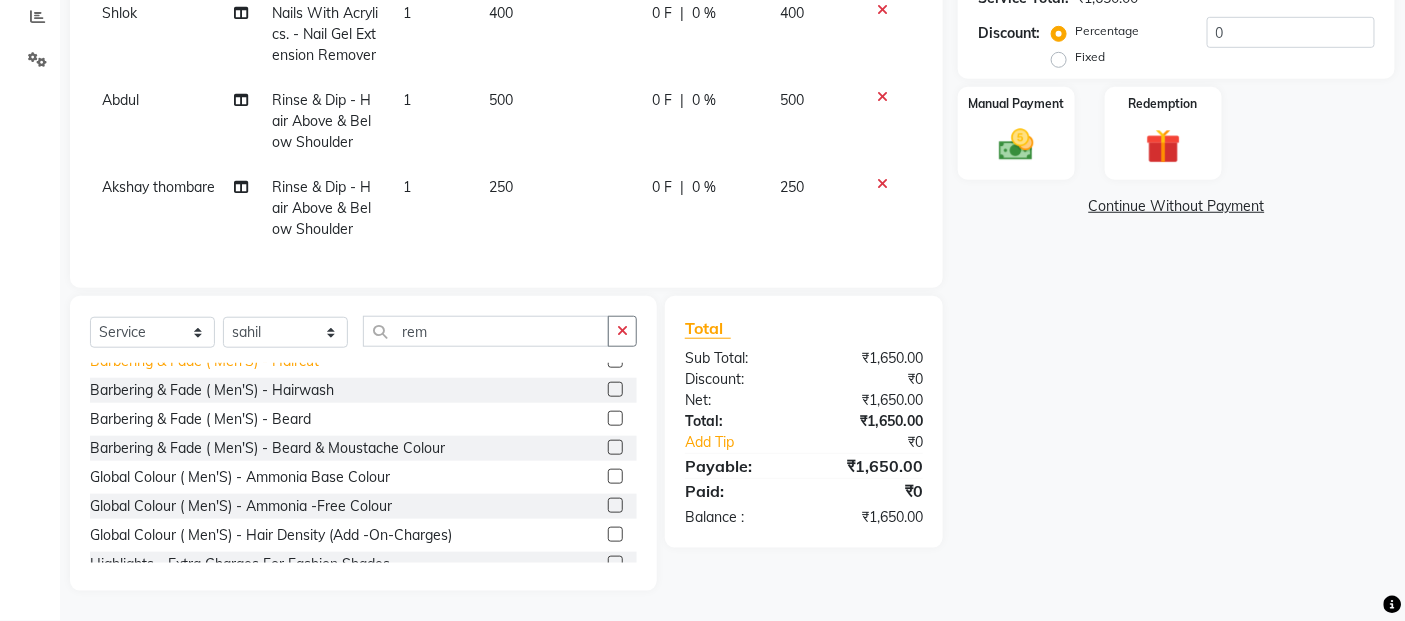 click on "Barbering & Fade  ( Men'S) - Haircut" 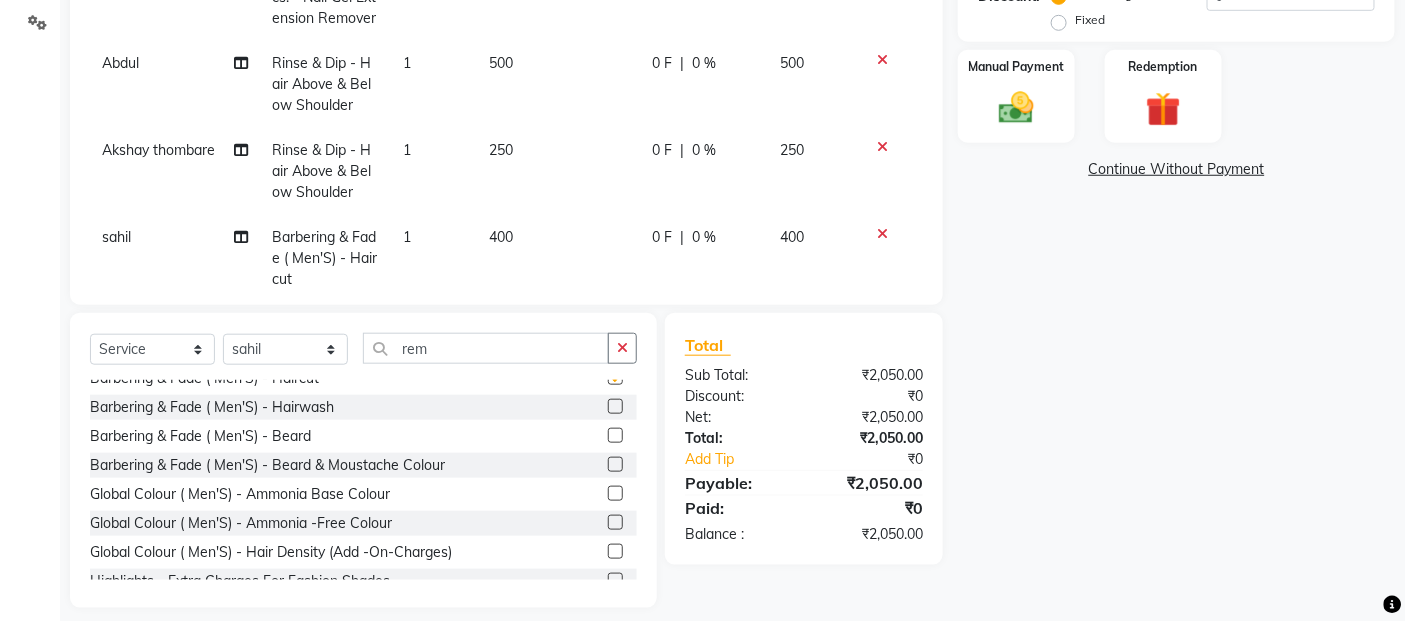 checkbox on "false" 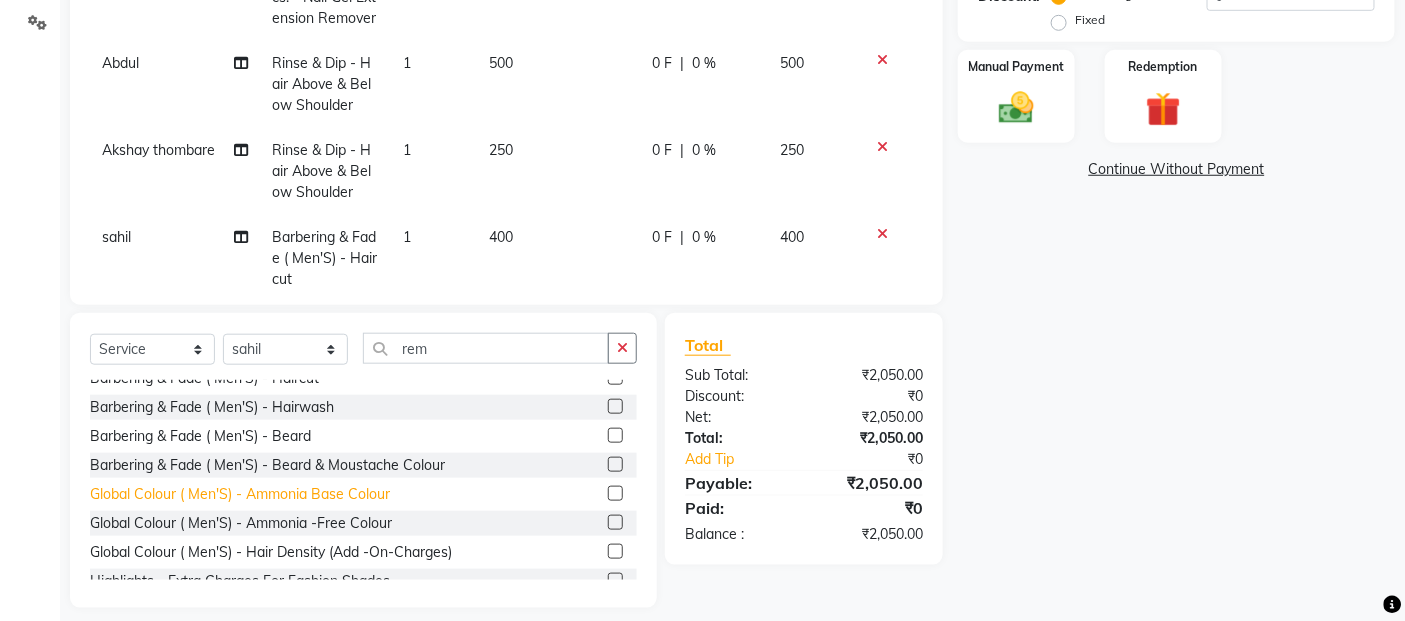 click on "Global Colour ( Men'S) - Ammonia Base Colour" 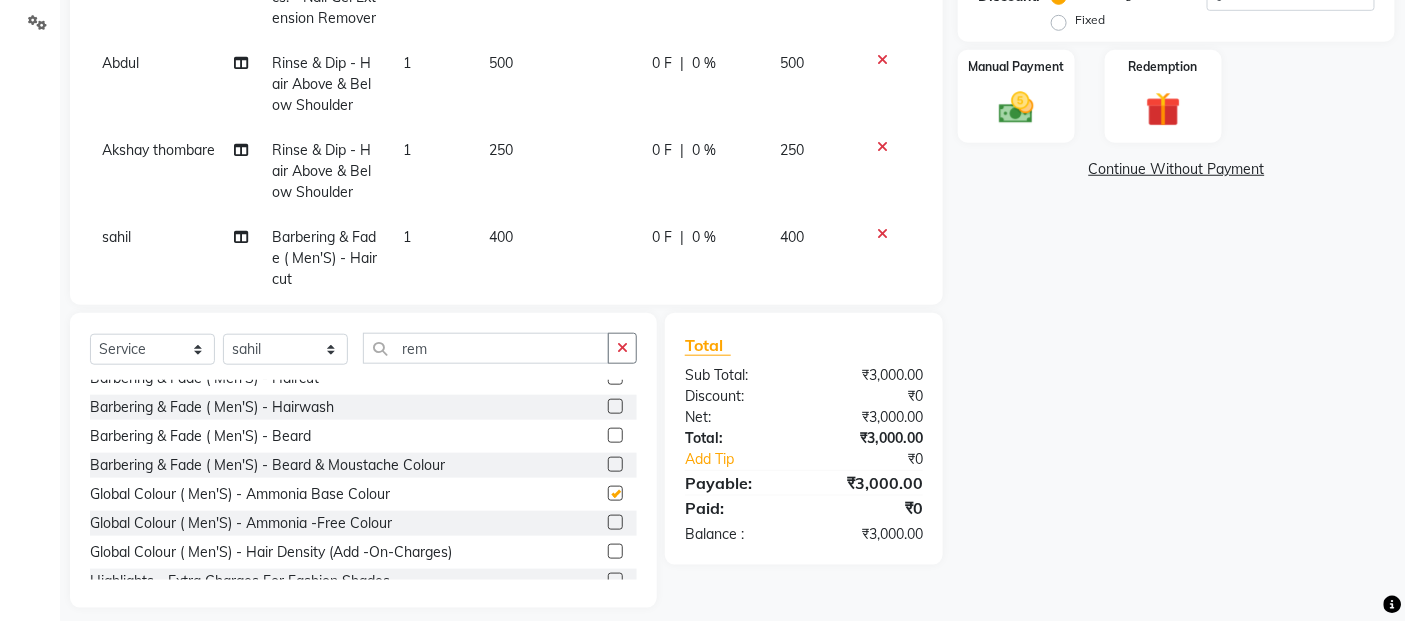 checkbox on "false" 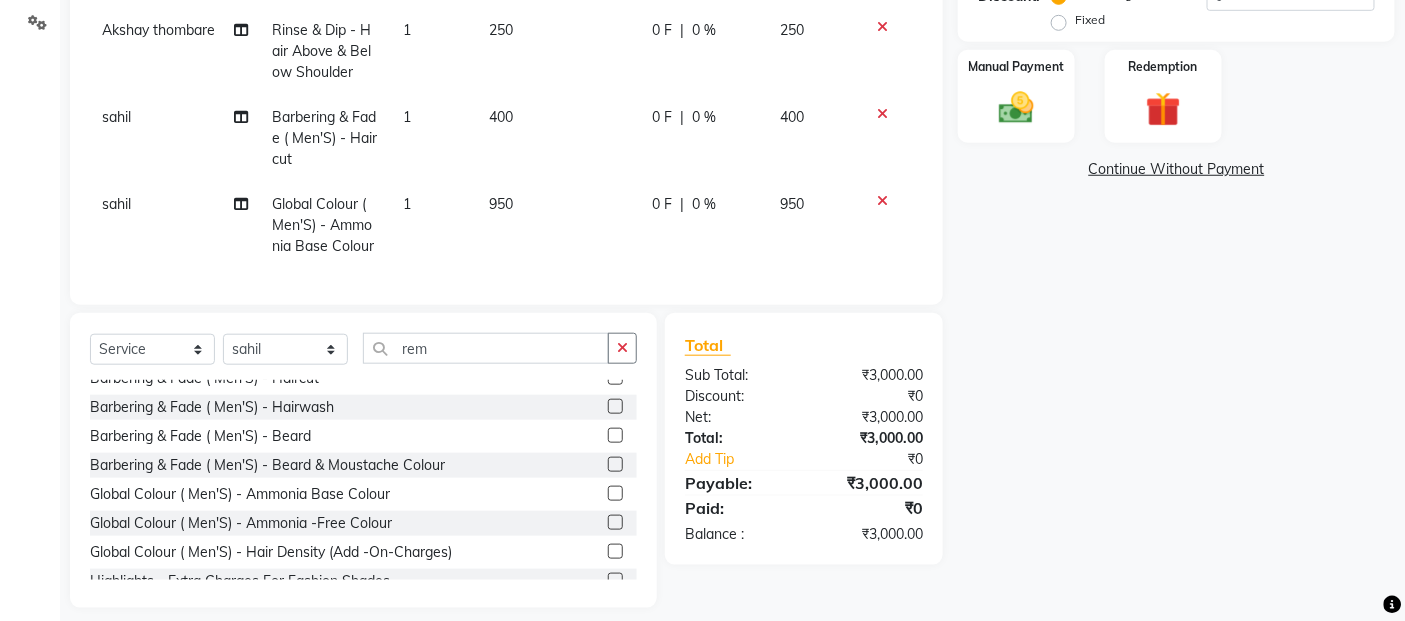 click on "400" 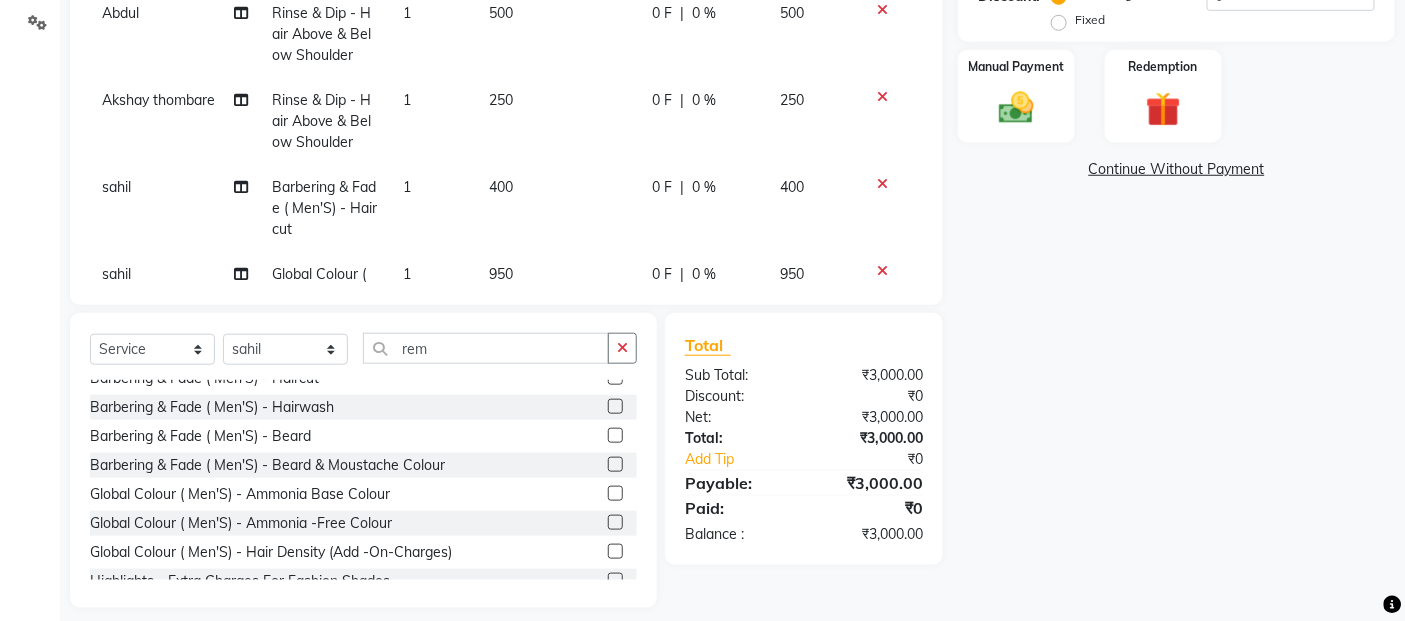select on "46161" 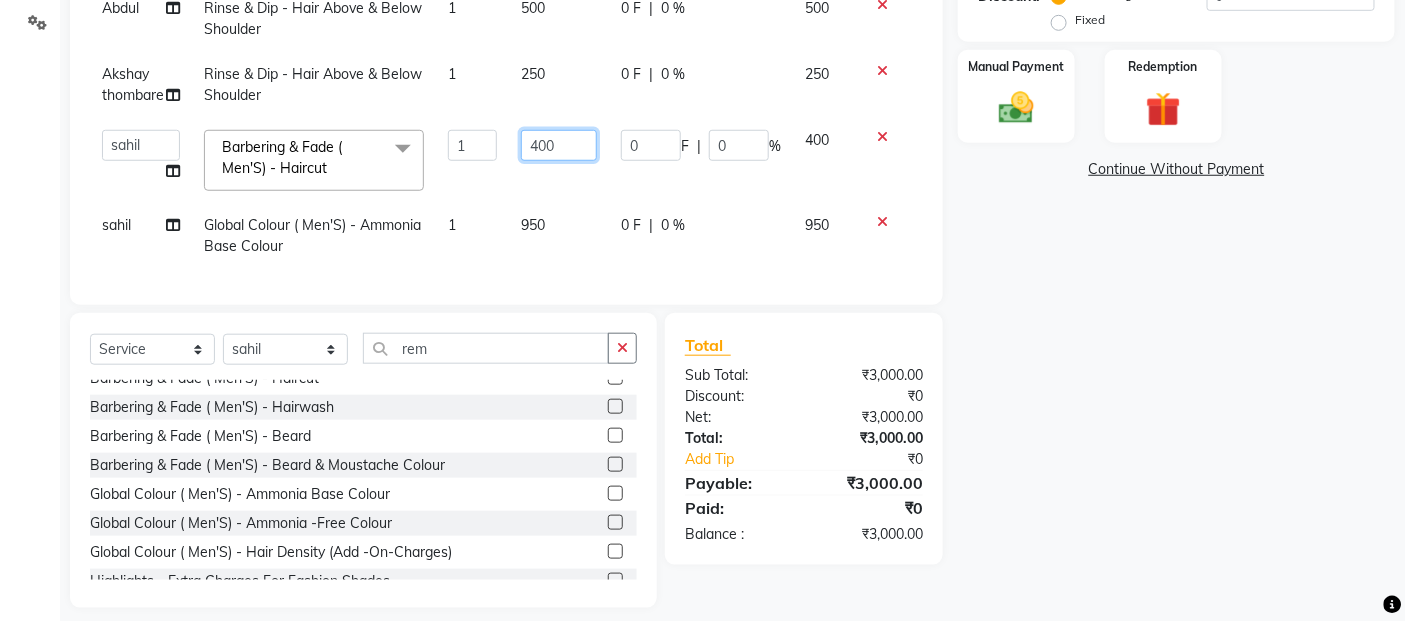 drag, startPoint x: 562, startPoint y: 121, endPoint x: 518, endPoint y: 113, distance: 44.72136 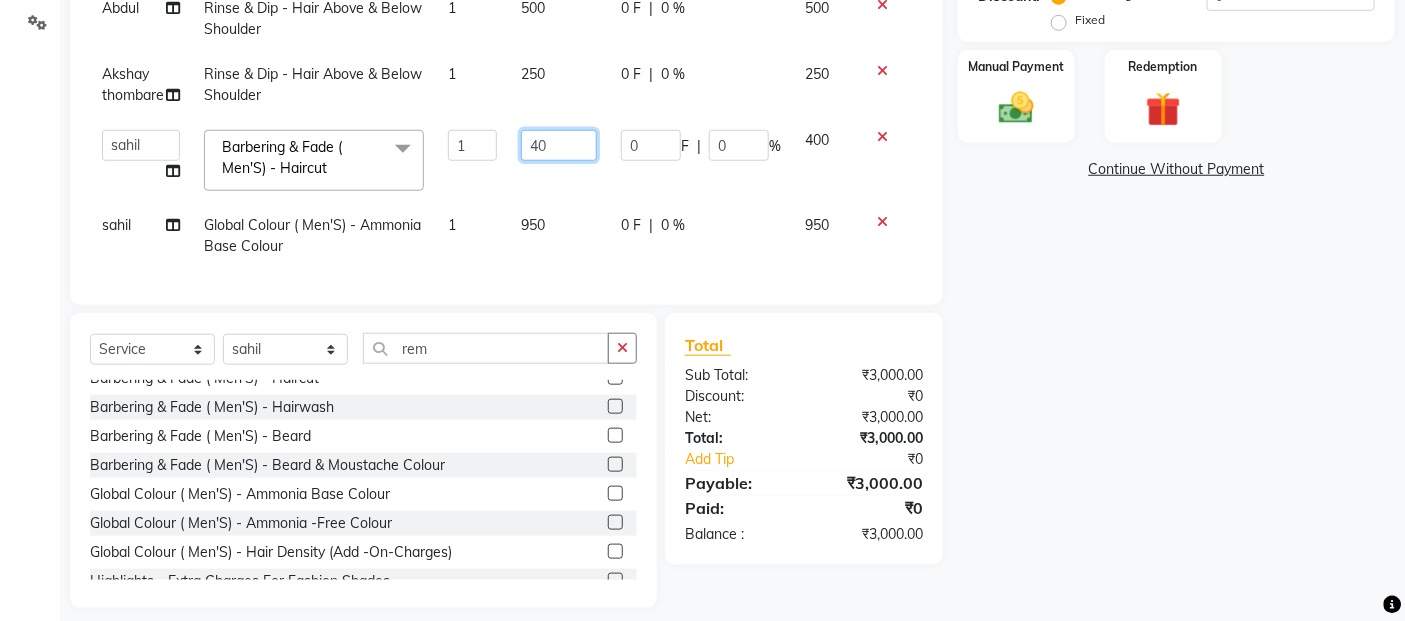 type on "4" 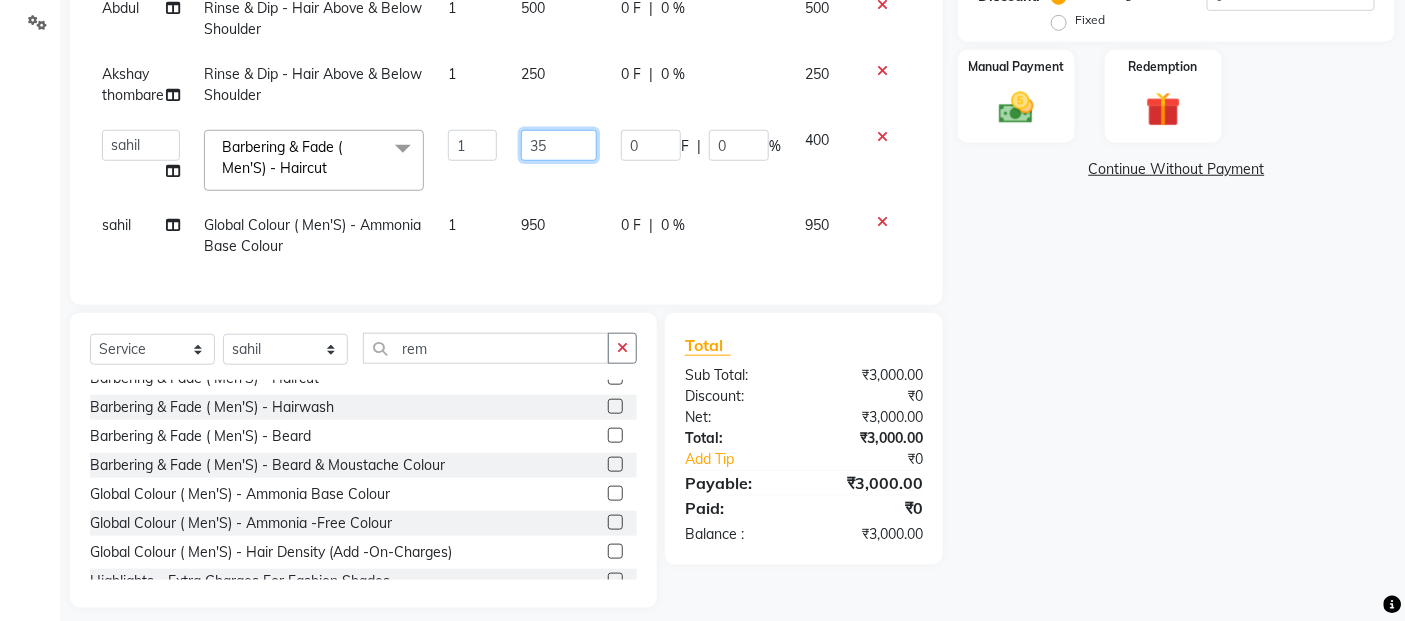 type on "350" 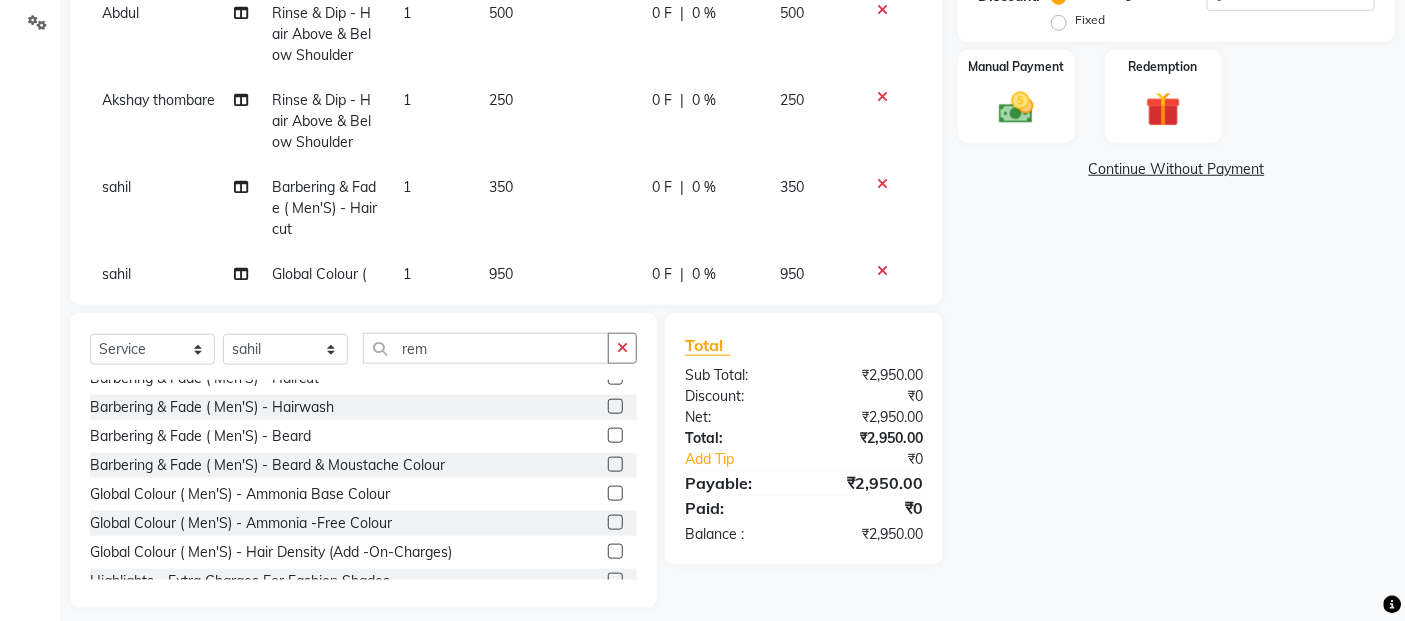 click on "Shruti Rinse & Dip - Hair Above & Below Shoulder 1 500 0 F | 0 % 500 Shlok Nails With Acrylics. - Nail Gel Extension Remover 1 400 0 F | 0 % 400 Abdul Rinse & Dip - Hair Above & Below Shoulder 1 500 0 F | 0 % 500 Akshay thombare Rinse & Dip - Hair Above & Below Shoulder 1 250 0 F | 0 % 250 sahil Barbering & Fade  ( Men'S) - Haircut 1 350 0 F | 0 % 350 sahil Global Colour ( Men'S) - Ammonia Base Colour 1 950 0 F | 0 % 950" 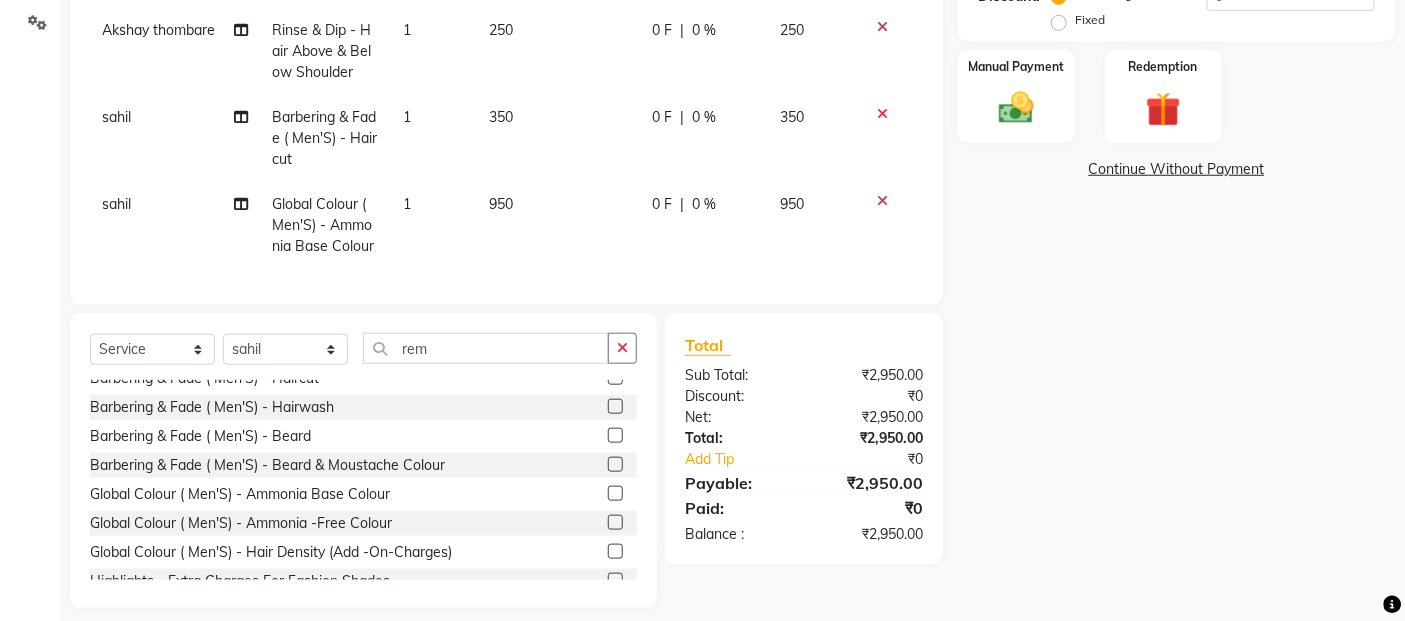 click on "950" 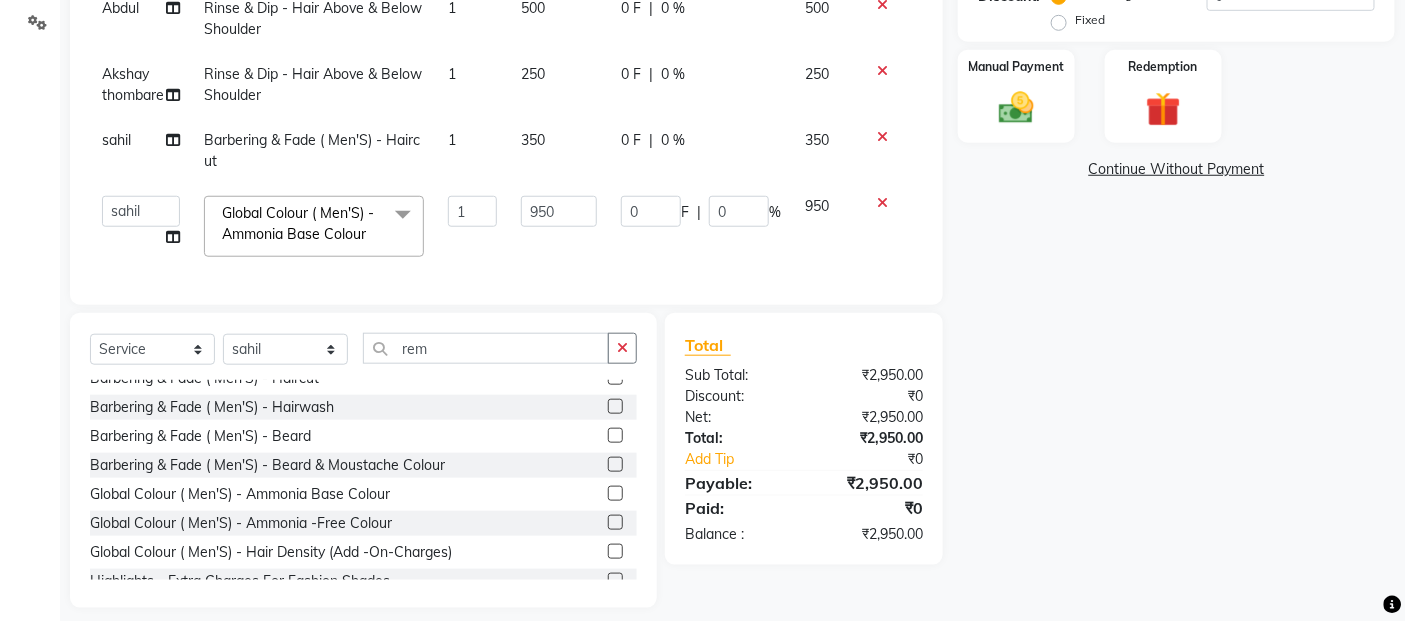 scroll, scrollTop: 50, scrollLeft: 0, axis: vertical 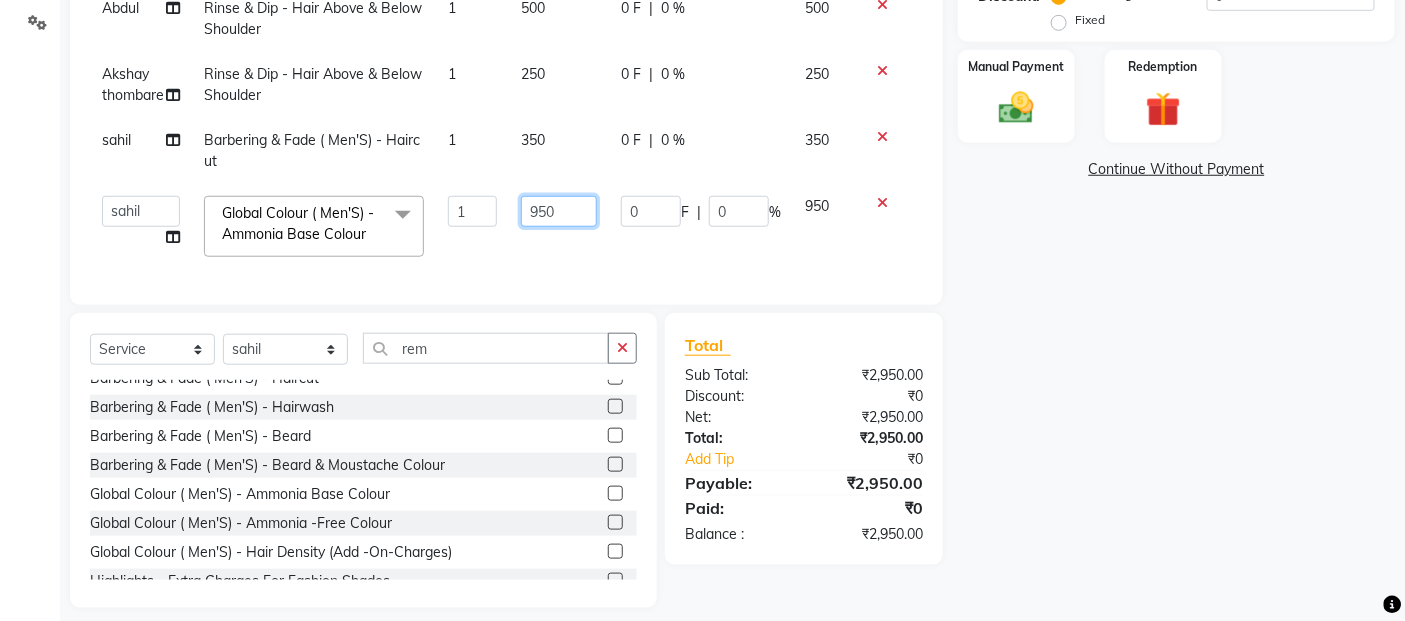click on "950" 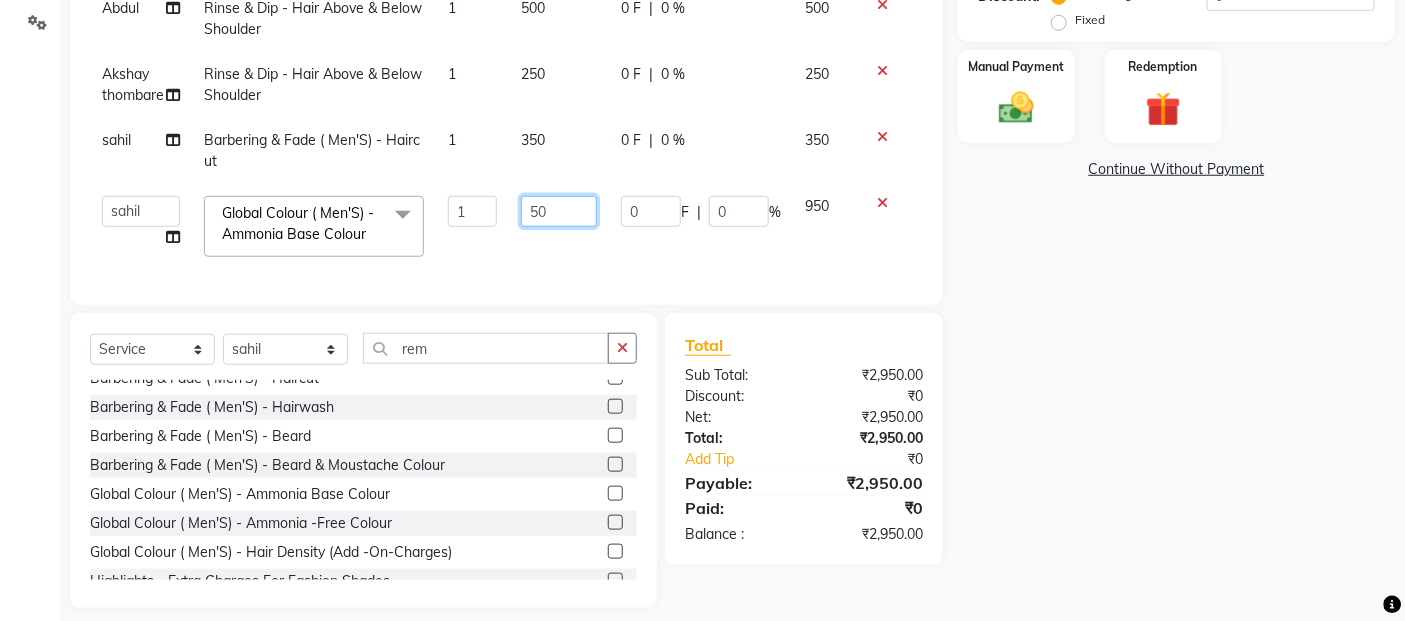 type on "850" 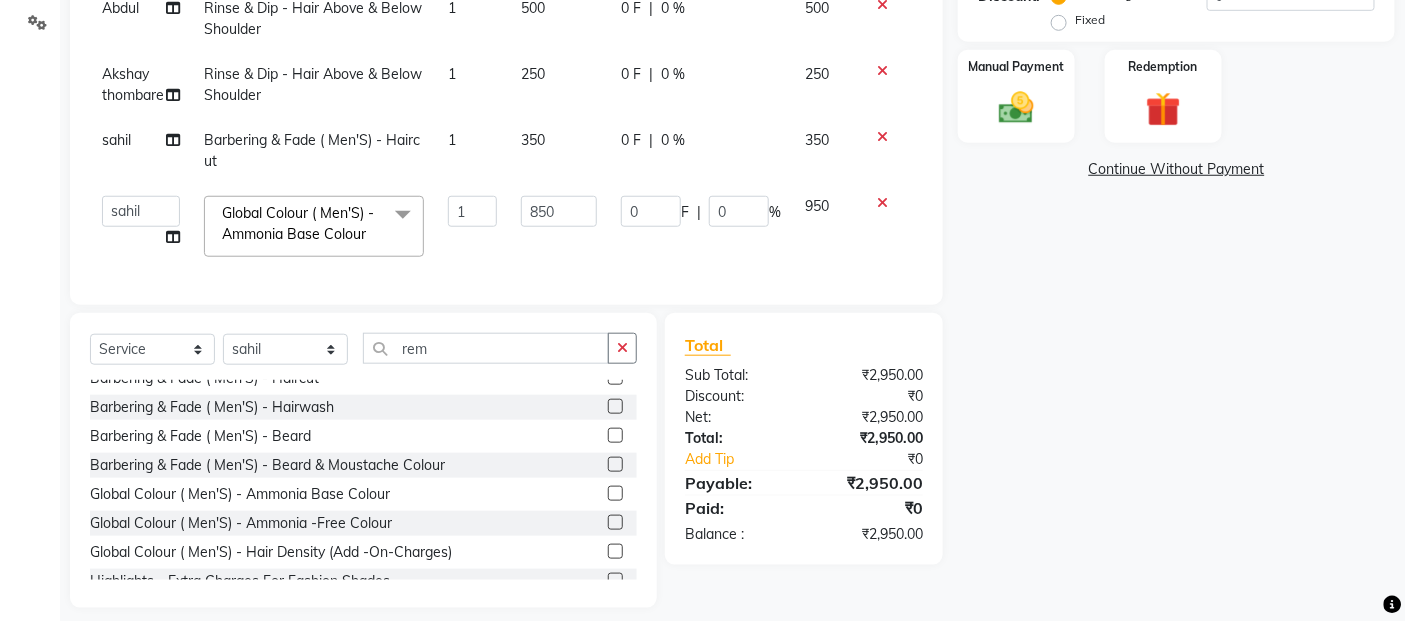 click on "Name: [FIRST]  Membership:  No Active Membership  Total Visits:  10 Card on file:  0 Last Visit:   [DATE] Points:   0  Coupon Code Apply Service Total:  ₹2,950.00  Discount:  Percentage   Fixed  0 Manual Payment Redemption  Continue Without Payment" 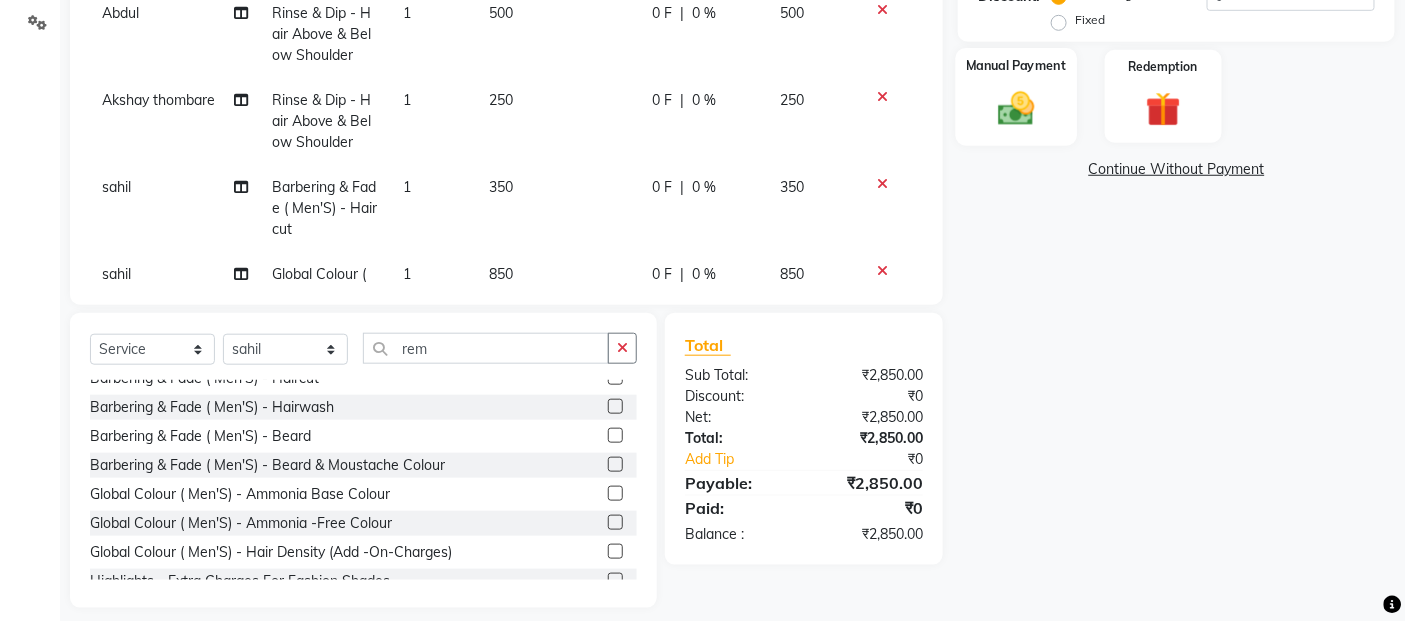 click on "Manual Payment" 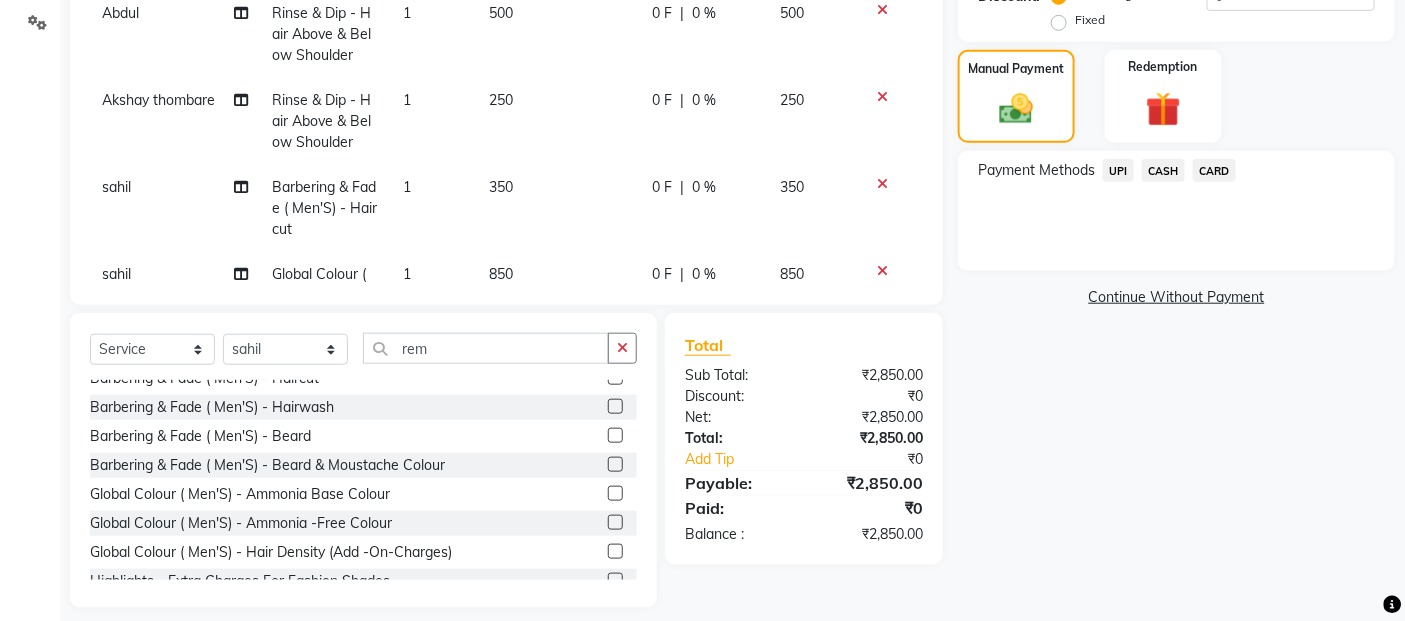 click on "UPI" 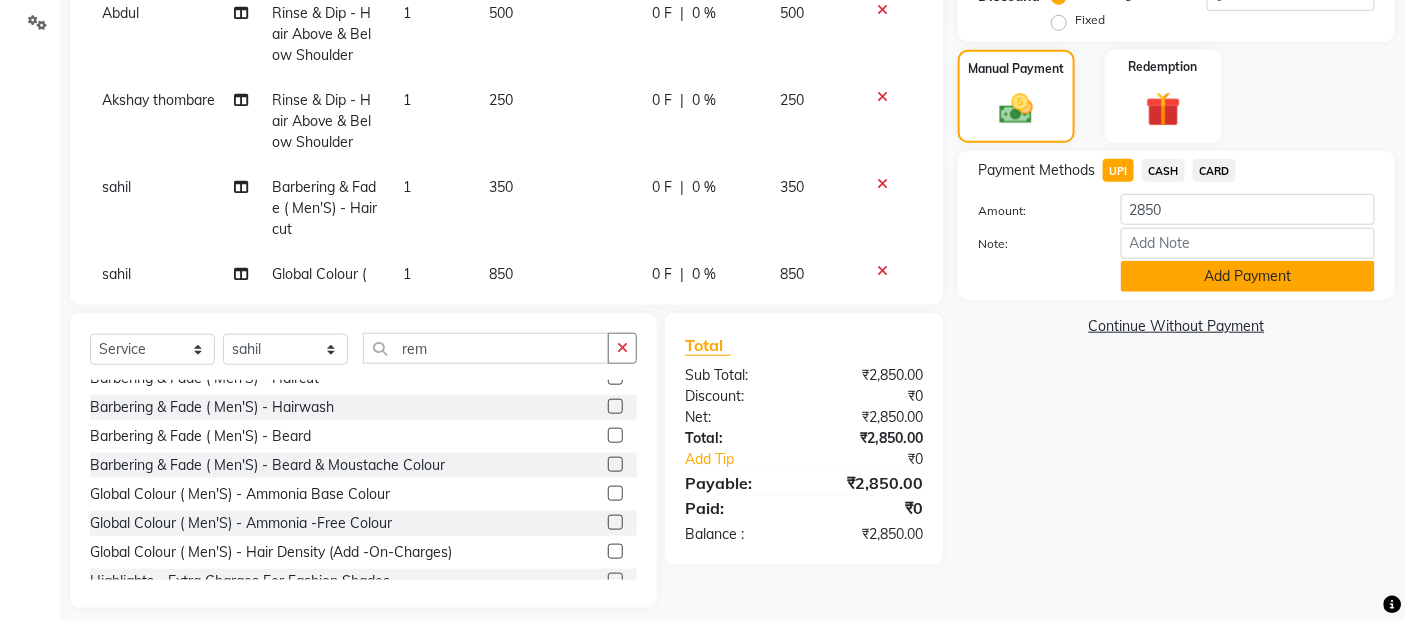 click on "Add Payment" 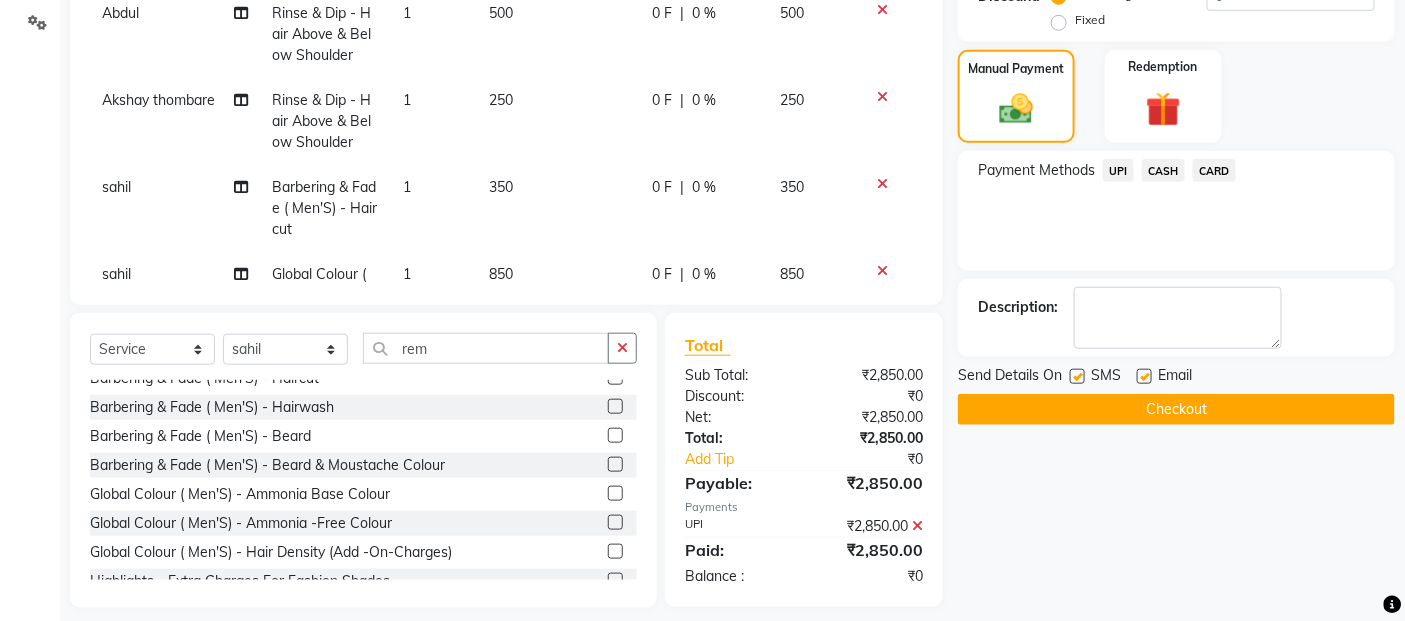 click on "Send Details On SMS Email  Checkout" 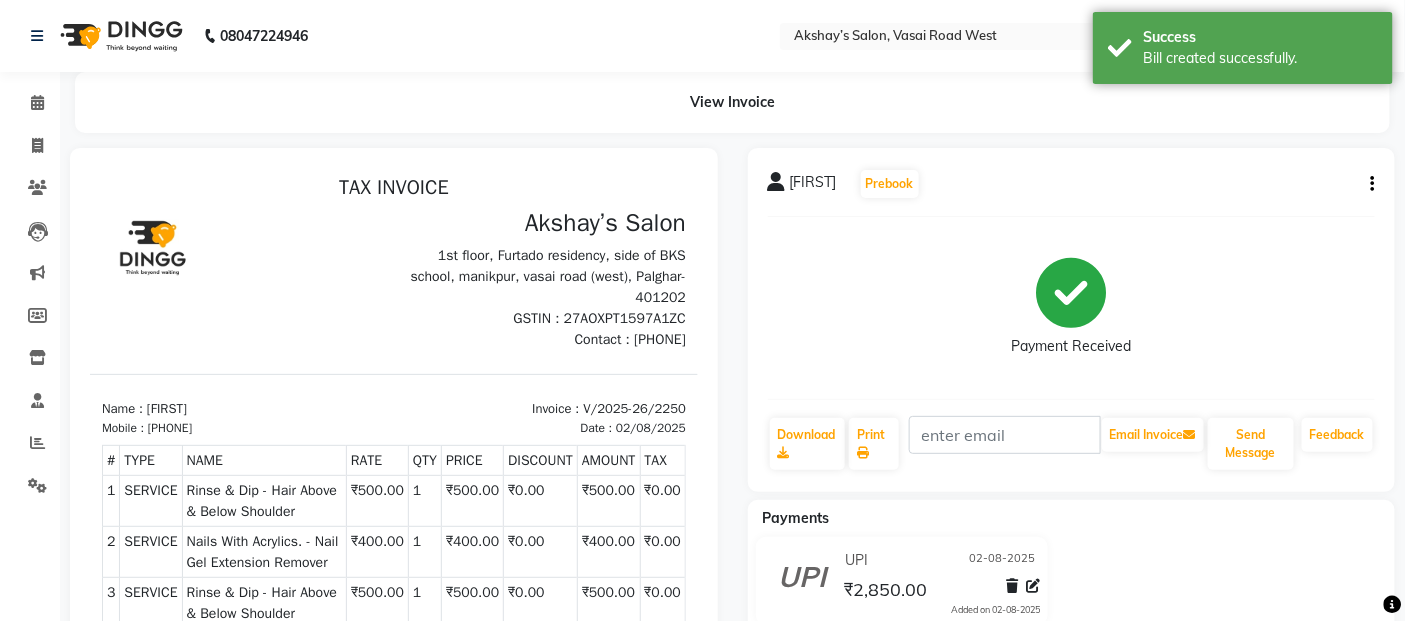 scroll, scrollTop: 0, scrollLeft: 0, axis: both 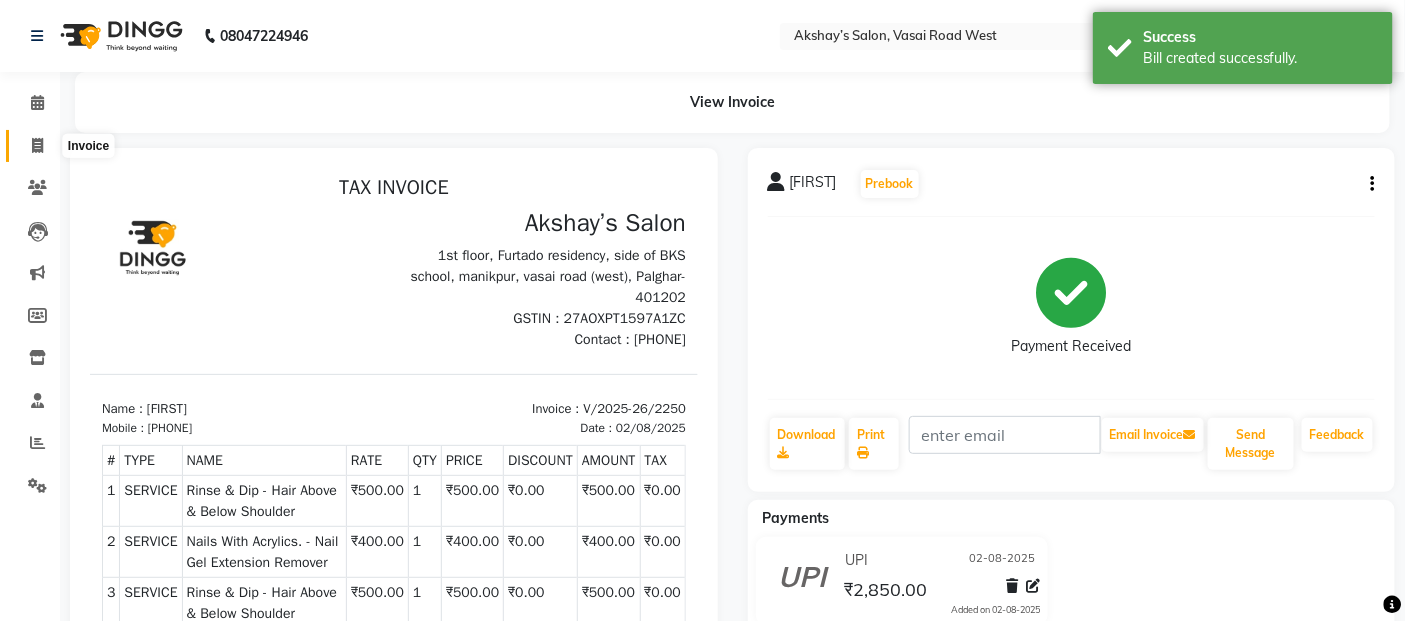 drag, startPoint x: 25, startPoint y: 137, endPoint x: 7, endPoint y: 135, distance: 18.110771 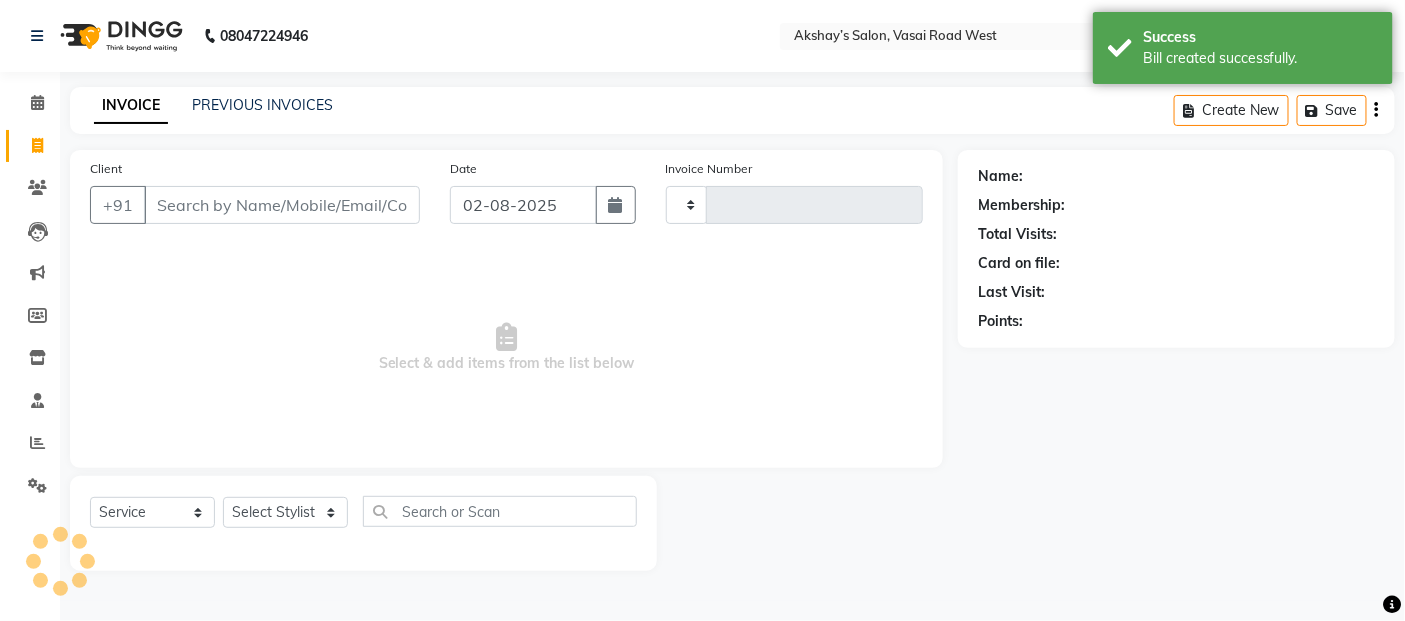 type on "2251" 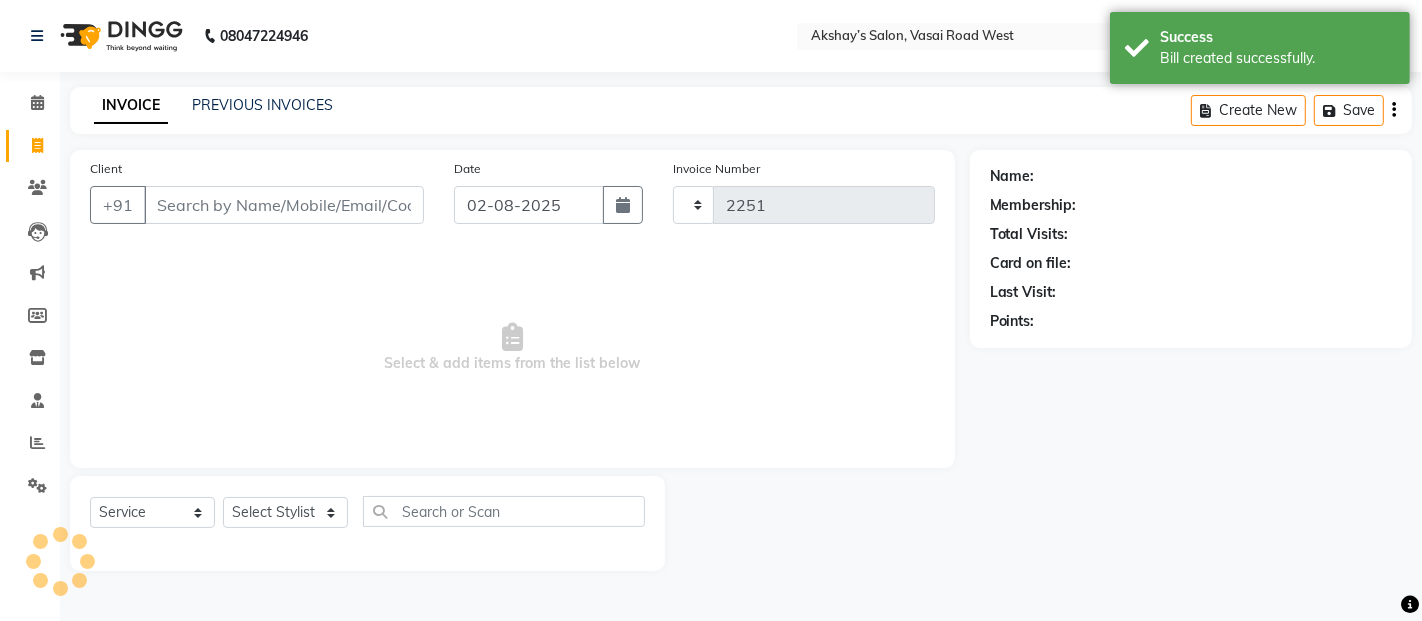 select on "5150" 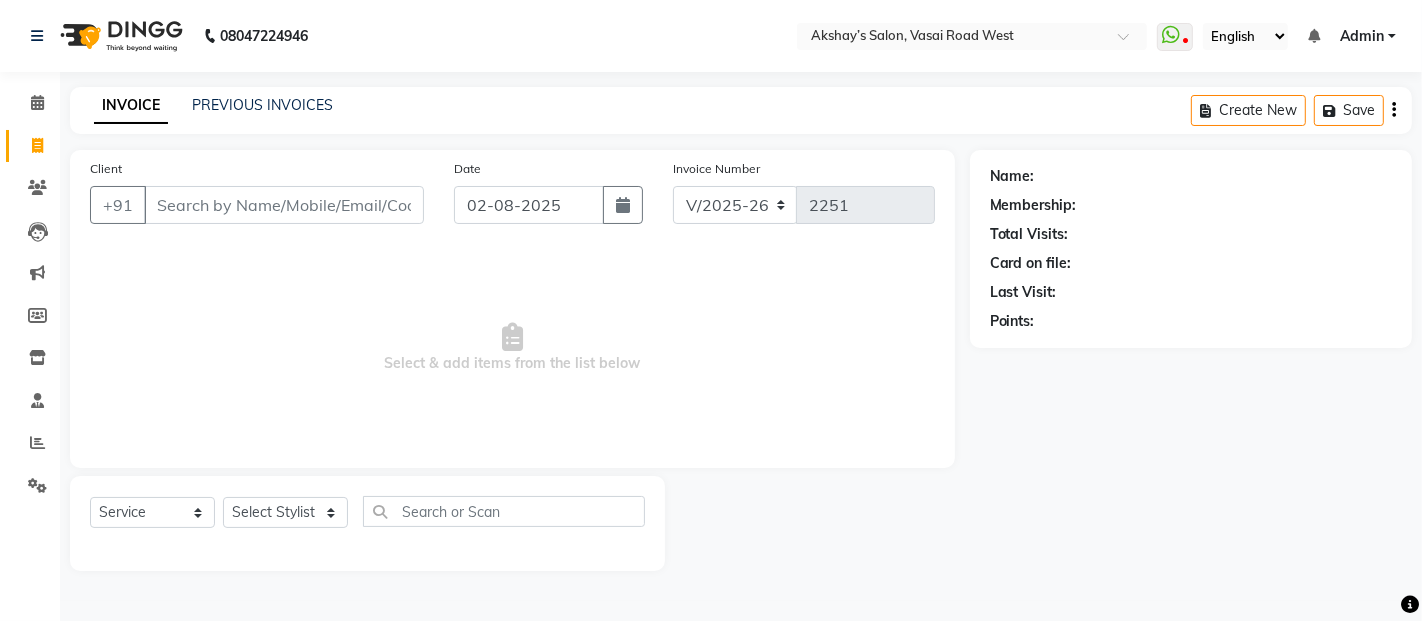 click on "Client" at bounding box center [284, 205] 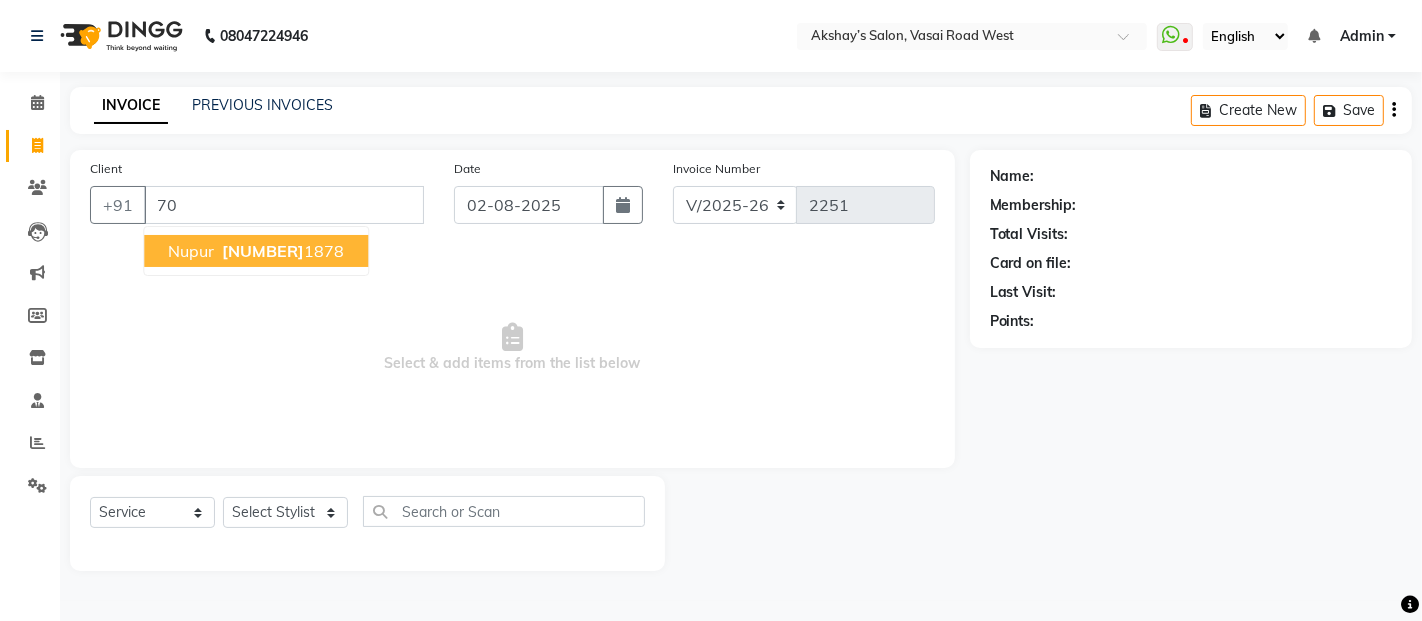 type on "7" 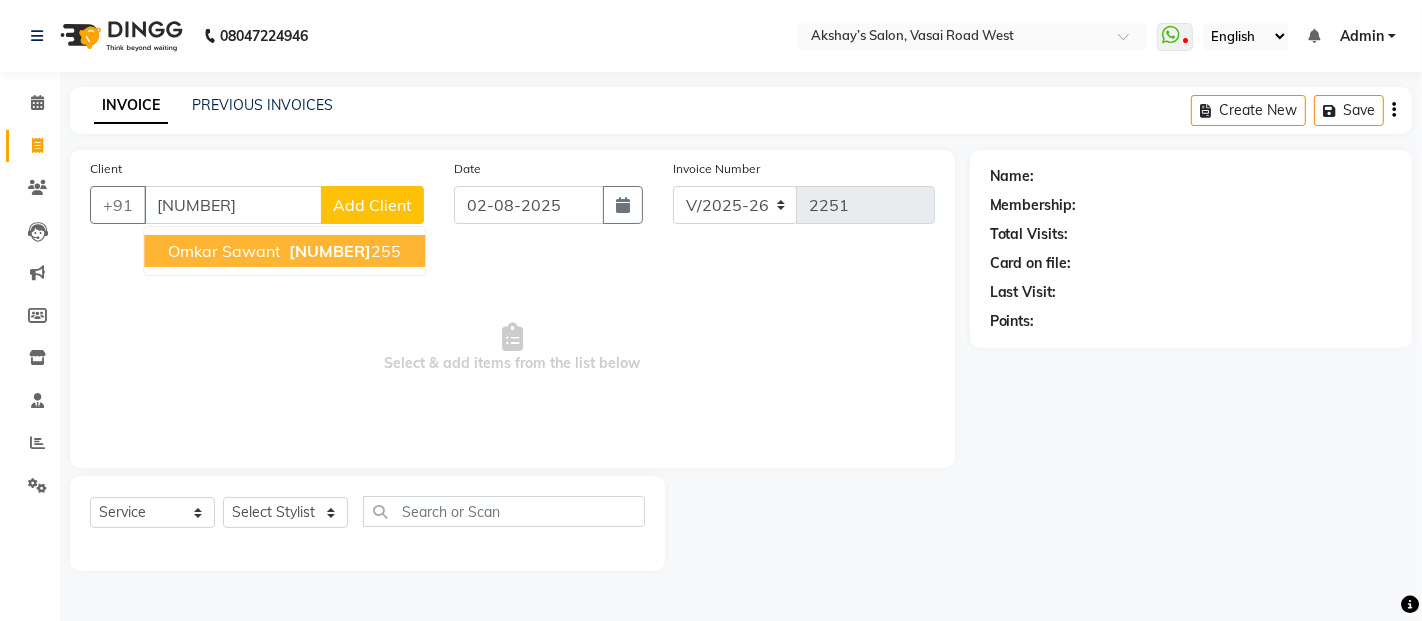 click on "[NUMBER]" at bounding box center (330, 251) 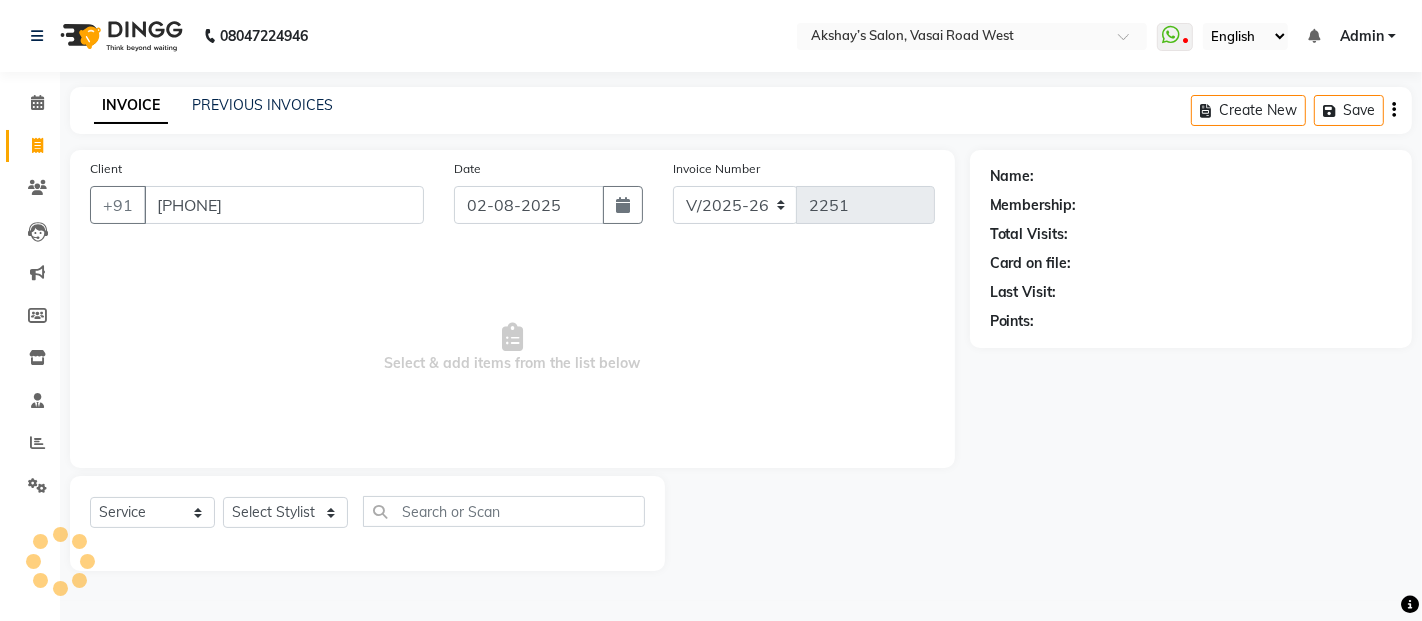 type on "[PHONE]" 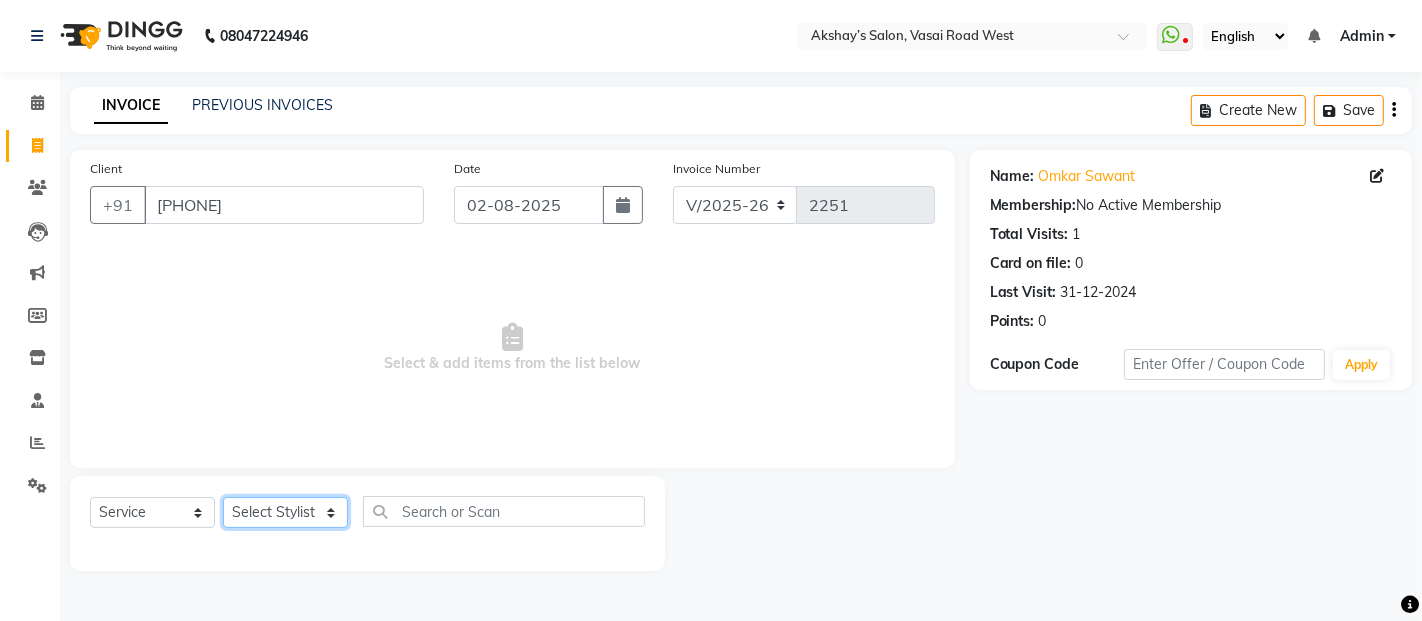 click on "Select Stylist Abdul Adil salmani Akshay thombare ali ANAS Ayaan Bhavika Gauri Kunal Manager Naaz Payal sahil Shlok Shruti Soni Srushti Swara Angre" 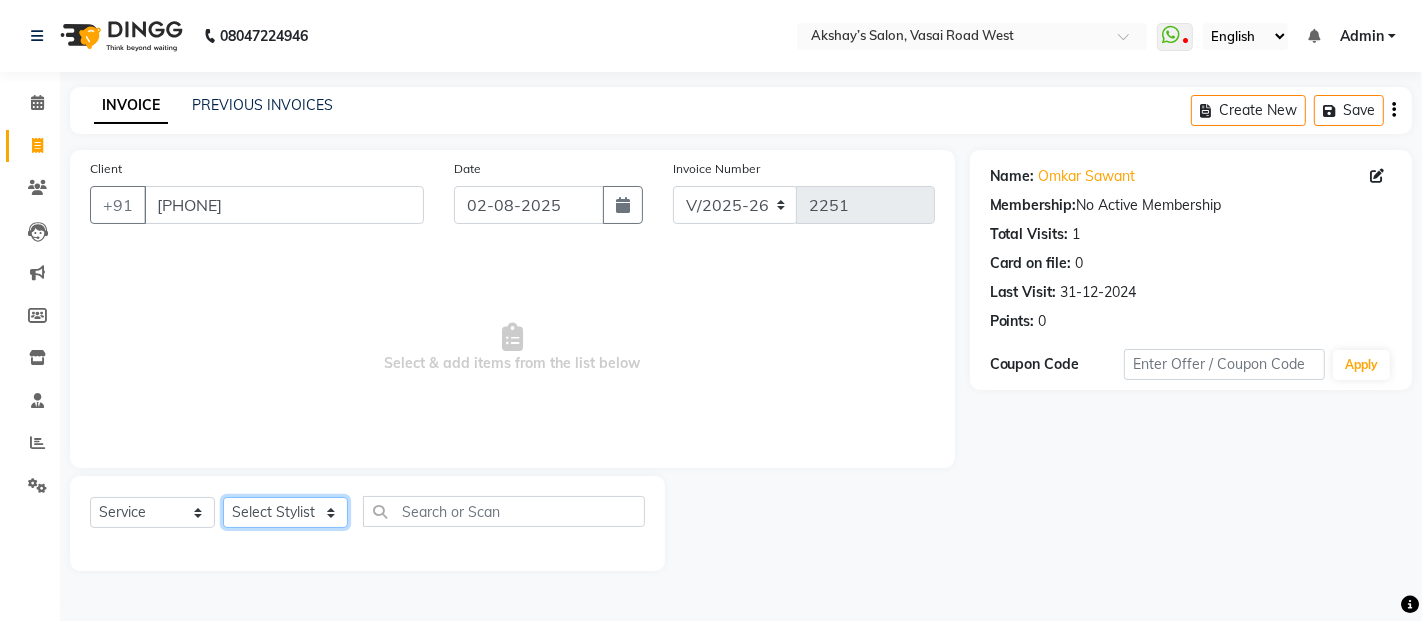 select on "35044" 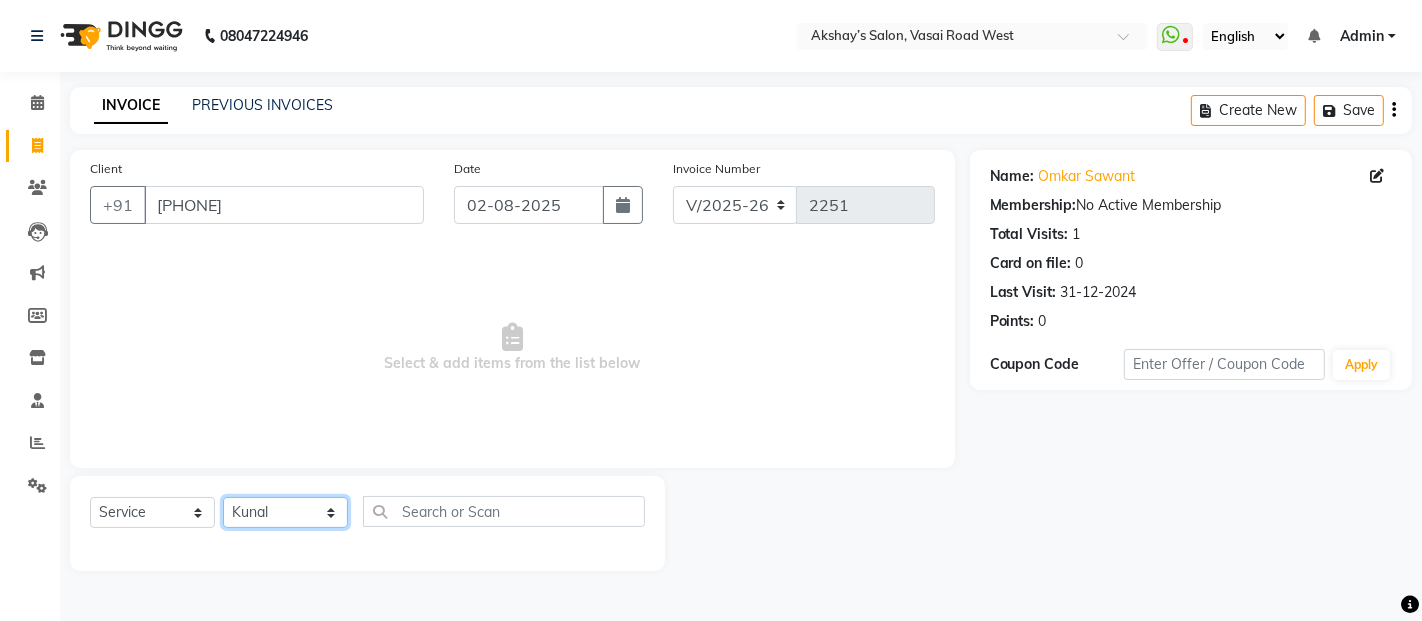 click on "Select Stylist Abdul Adil salmani Akshay thombare ali ANAS Ayaan Bhavika Gauri Kunal Manager Naaz Payal sahil Shlok Shruti Soni Srushti Swara Angre" 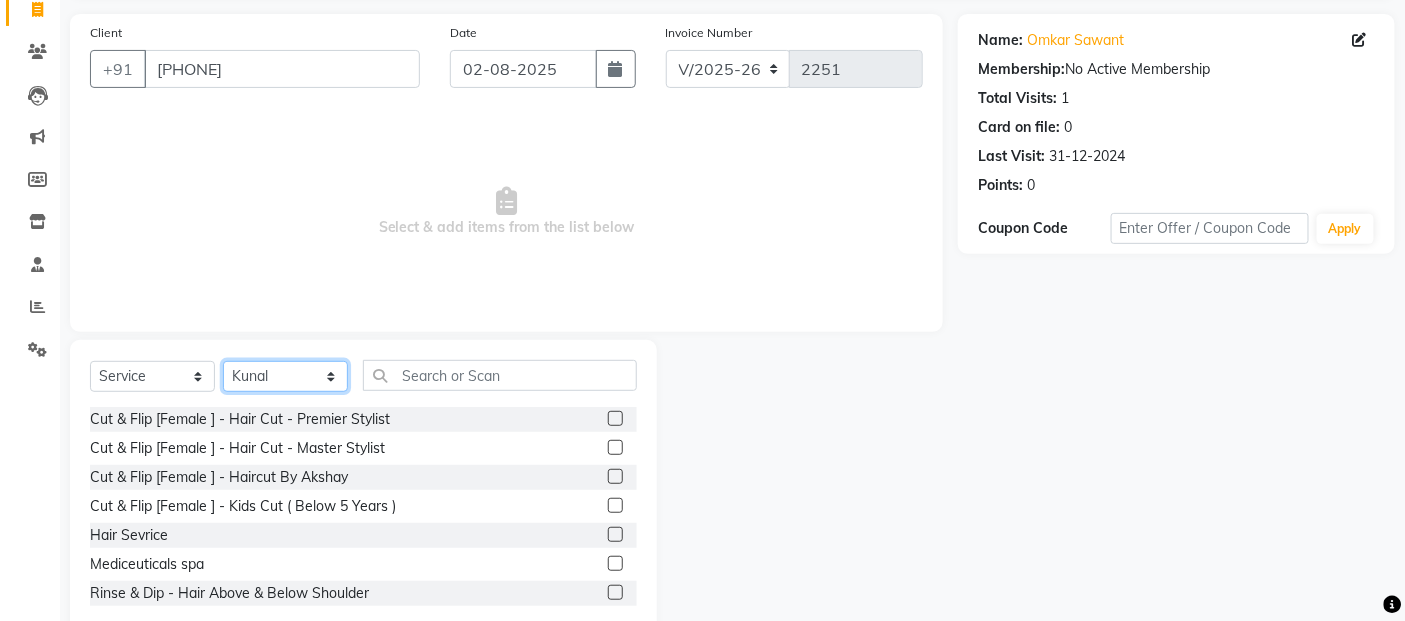 scroll, scrollTop: 180, scrollLeft: 0, axis: vertical 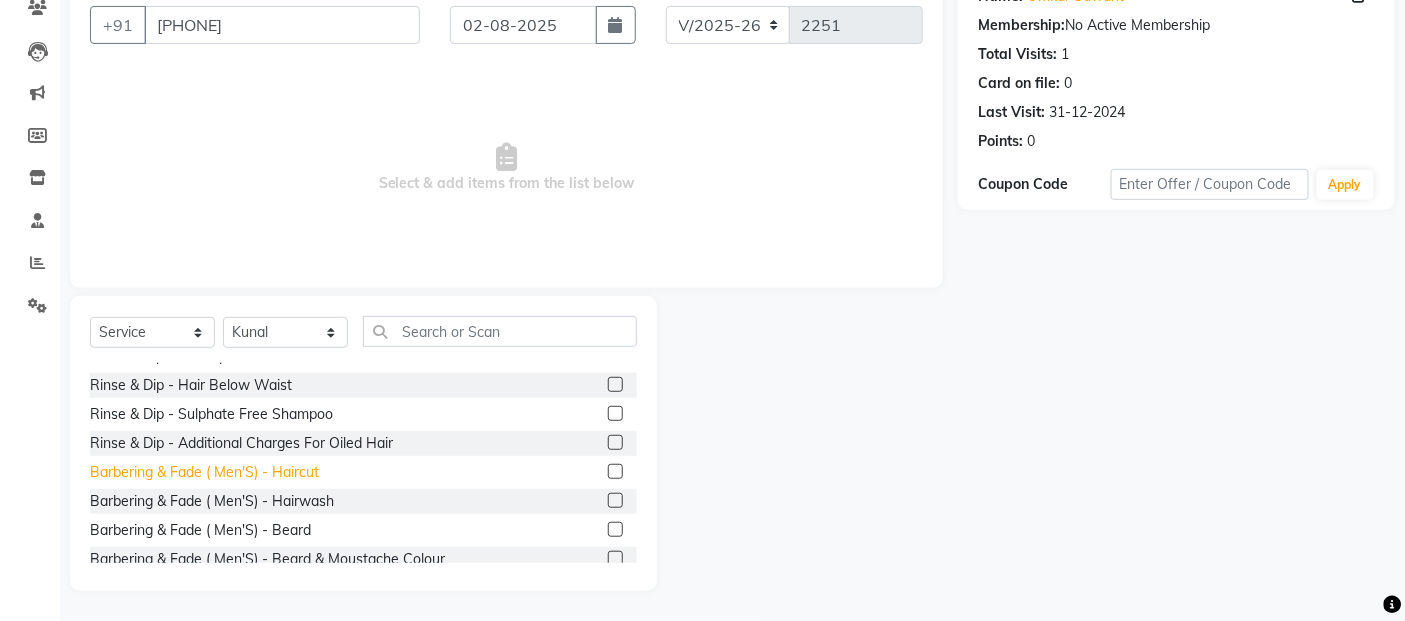 click on "Barbering & Fade  ( Men'S) - Haircut" 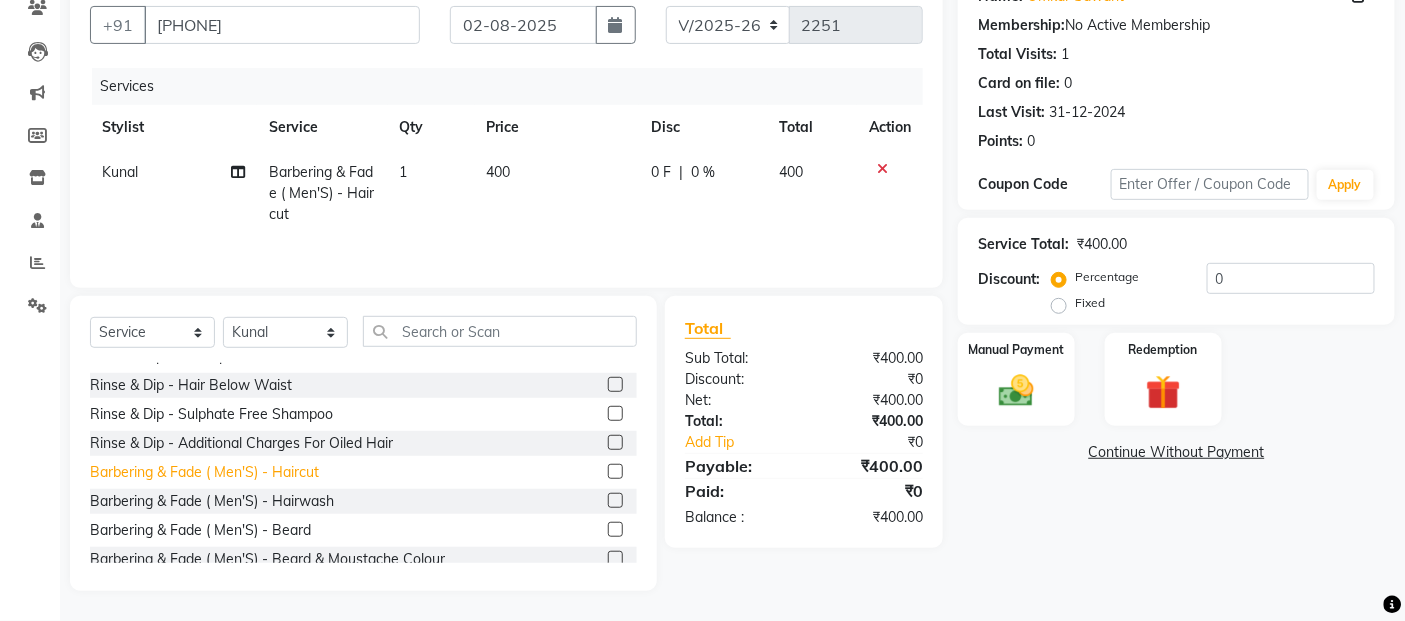 click on "Barbering & Fade  ( Men'S) - Haircut" 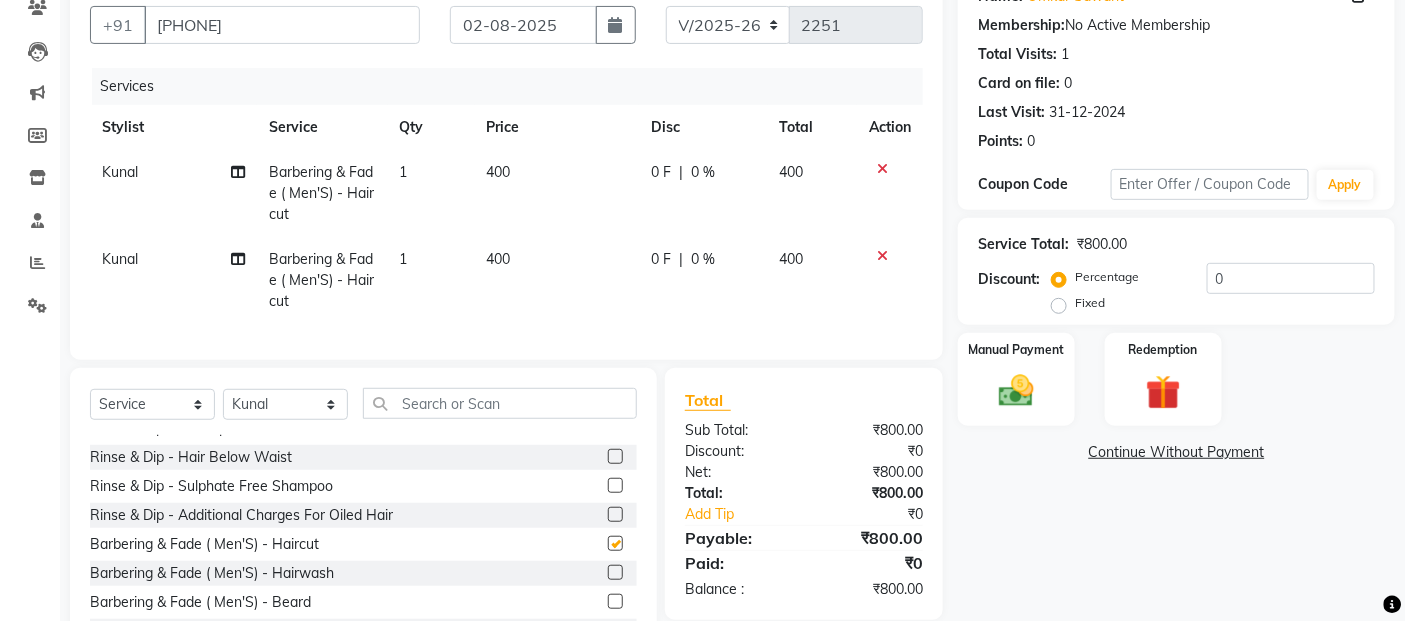 checkbox on "false" 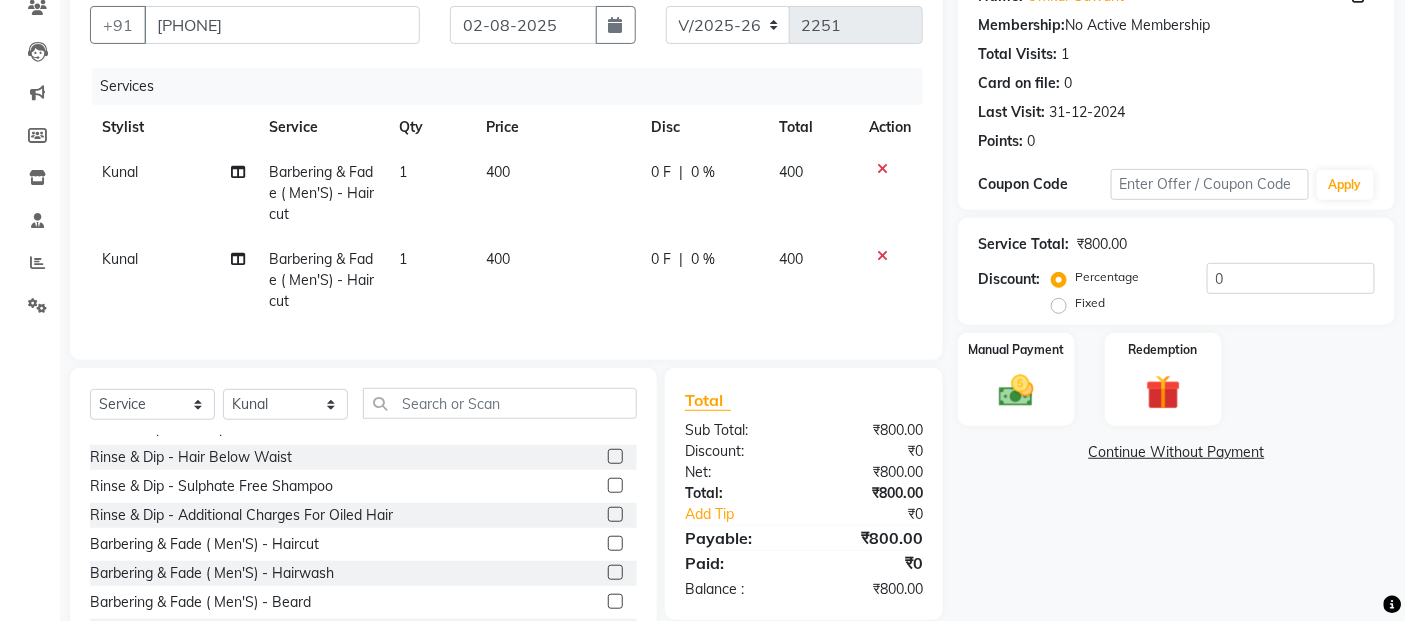 click on "Kunal" 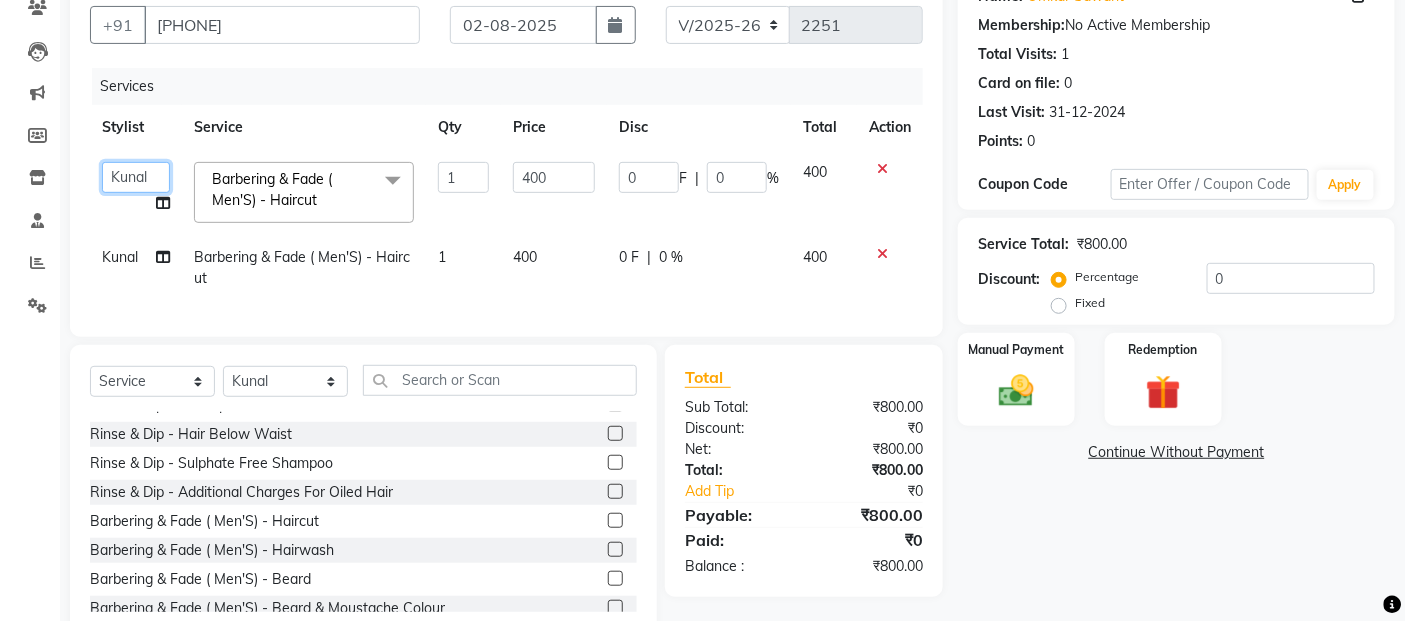 click on "Abdul Adil salmani Akshay thombare ali ANAS Ayaan Bhavika Gauri Kunal Manager Naaz Payal sahil Shlok Shruti Soni Srushti Swara Angre" 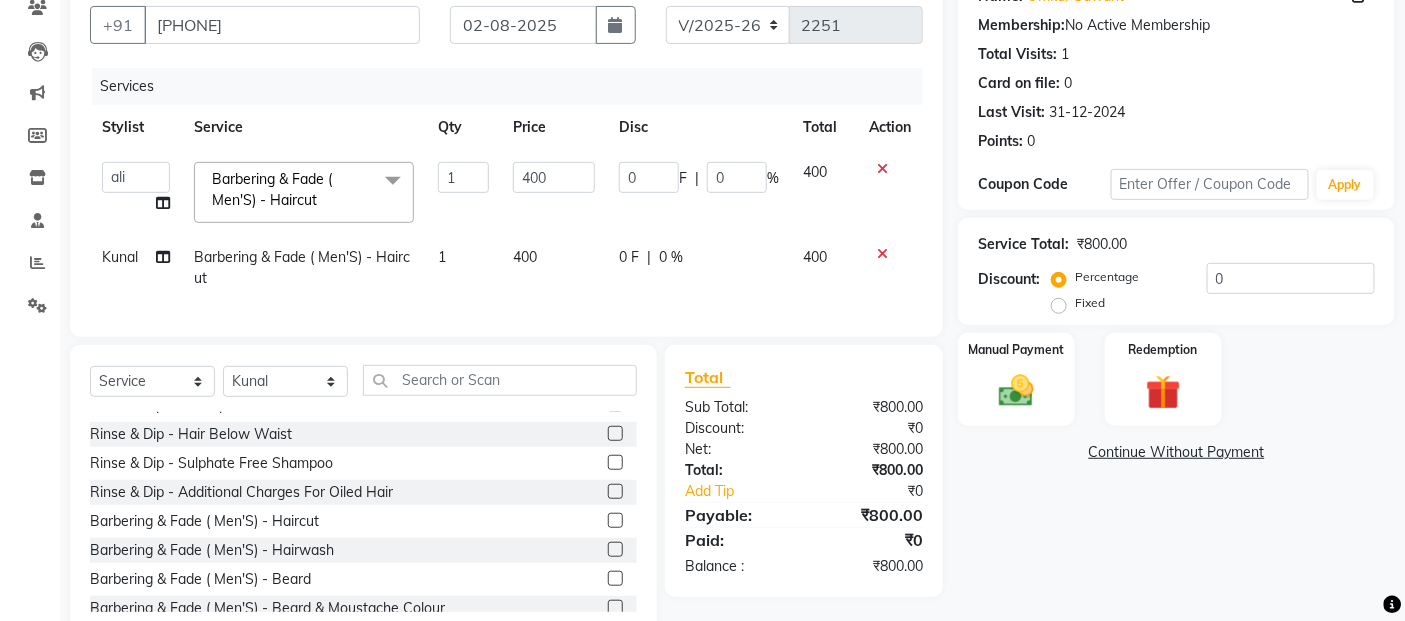select on "52310" 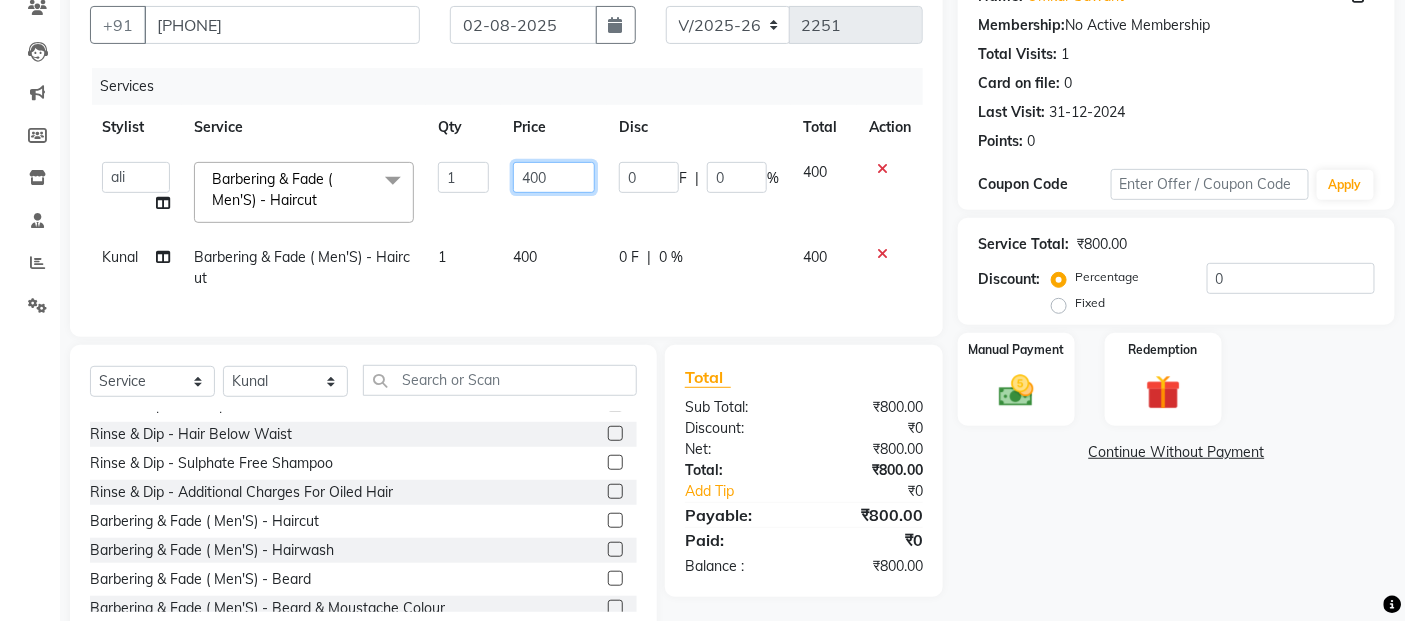 click on "400" 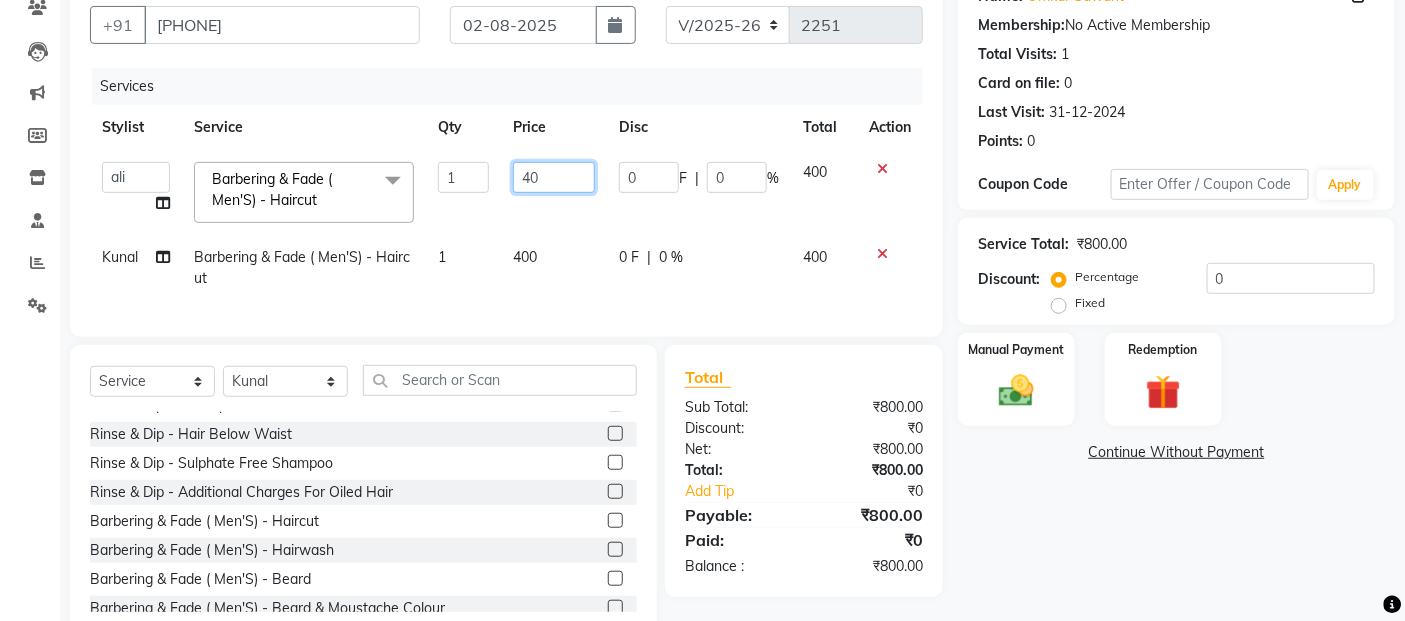 type on "4" 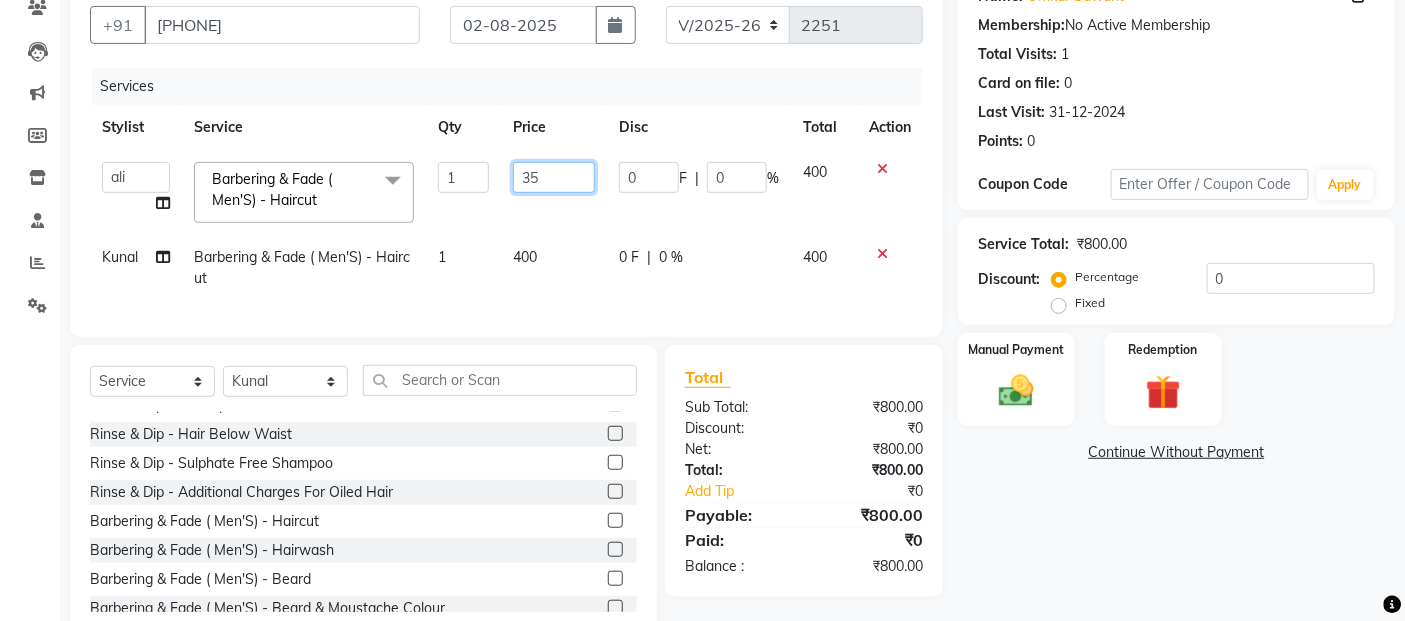 type on "350" 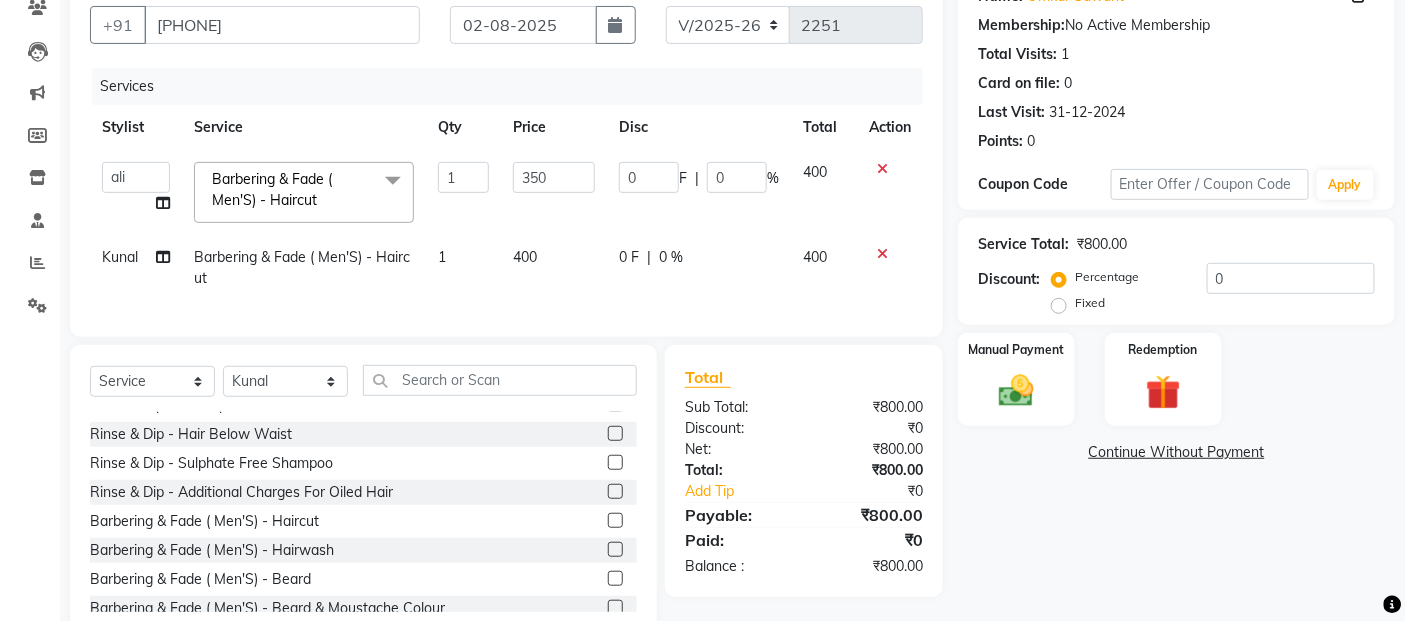 click on "400" 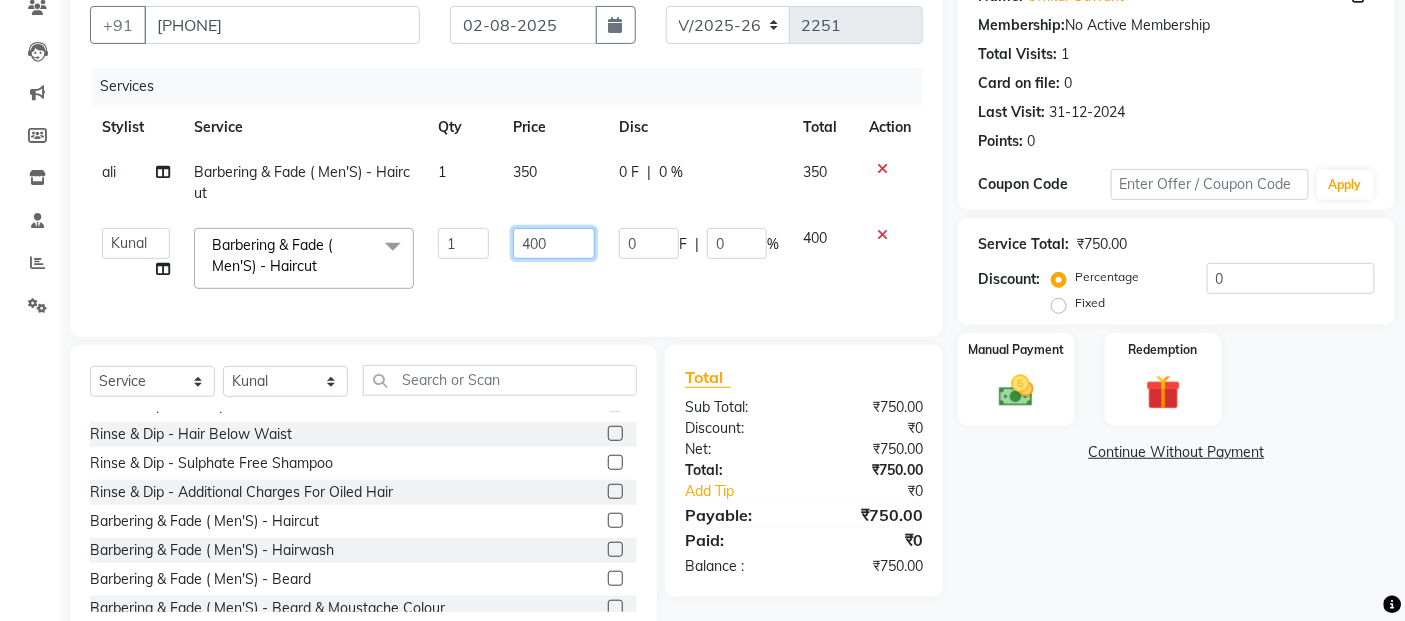 click on "400" 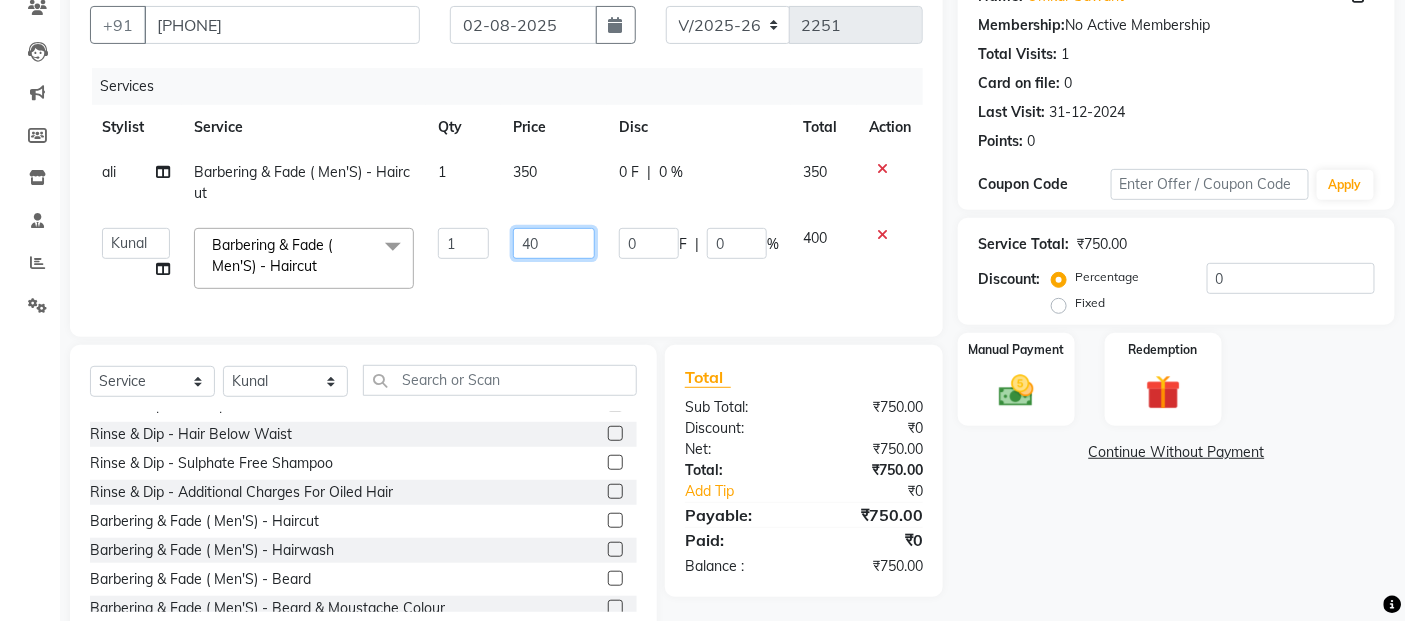 type on "4" 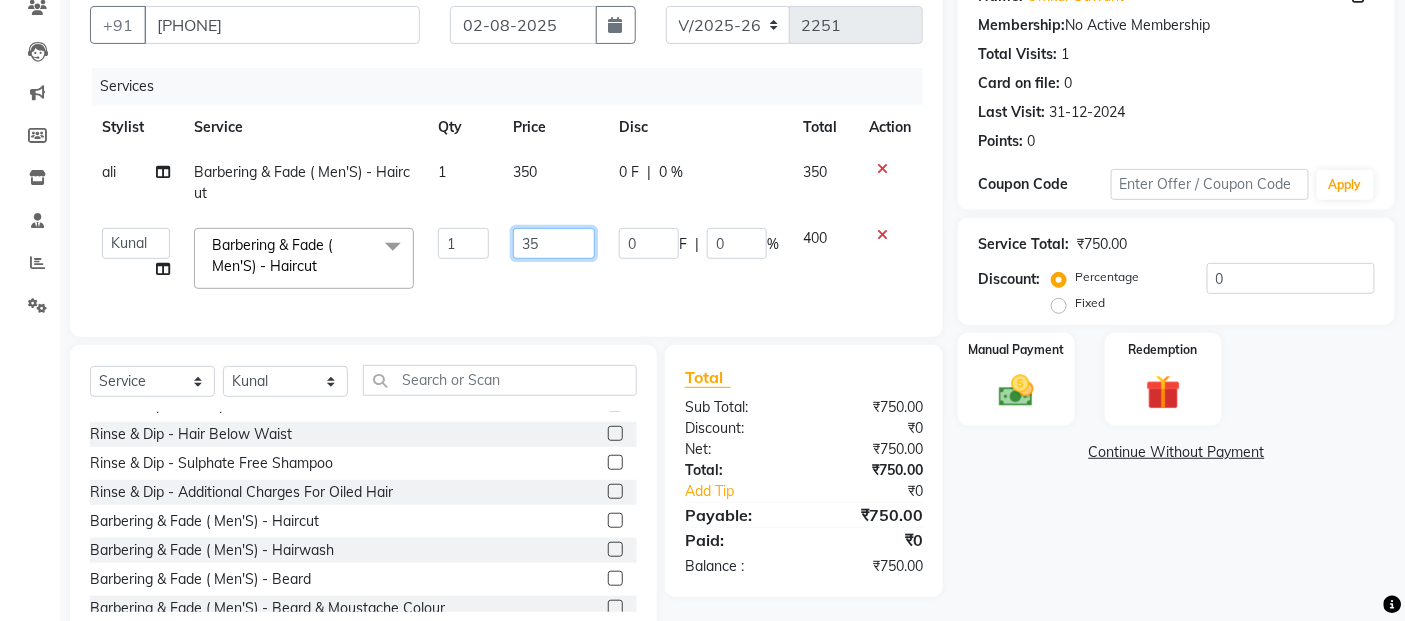 type on "350" 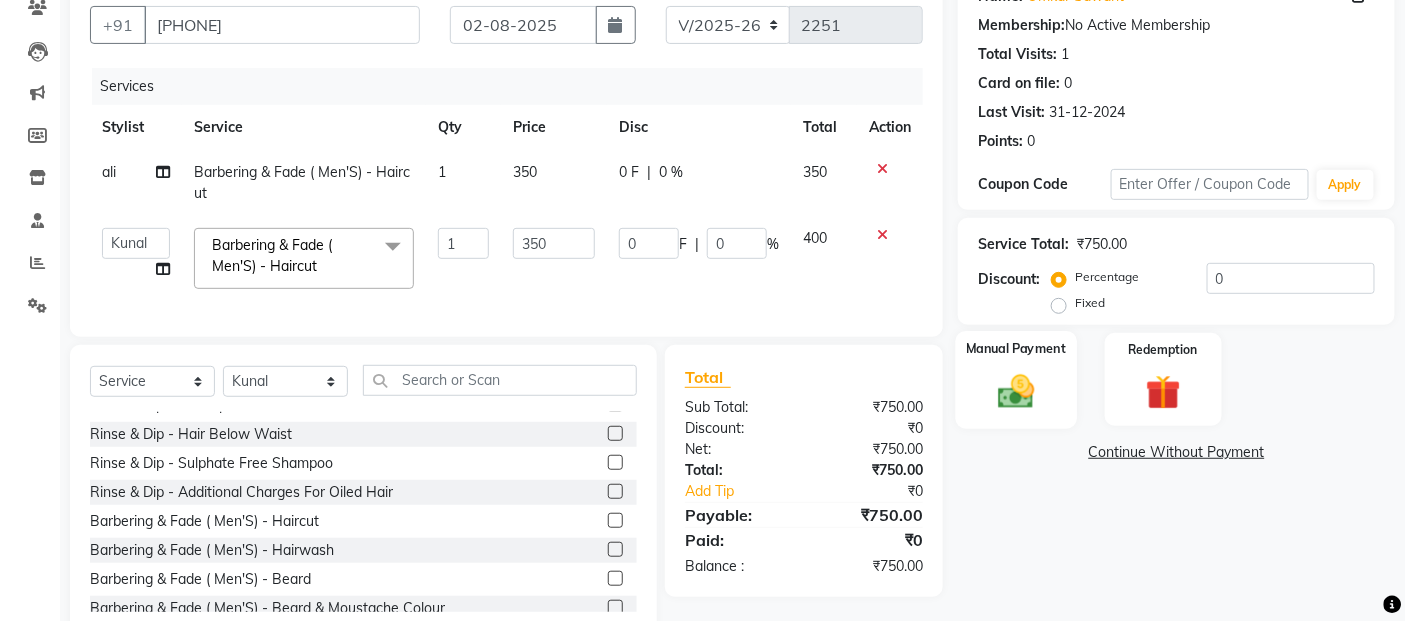 click 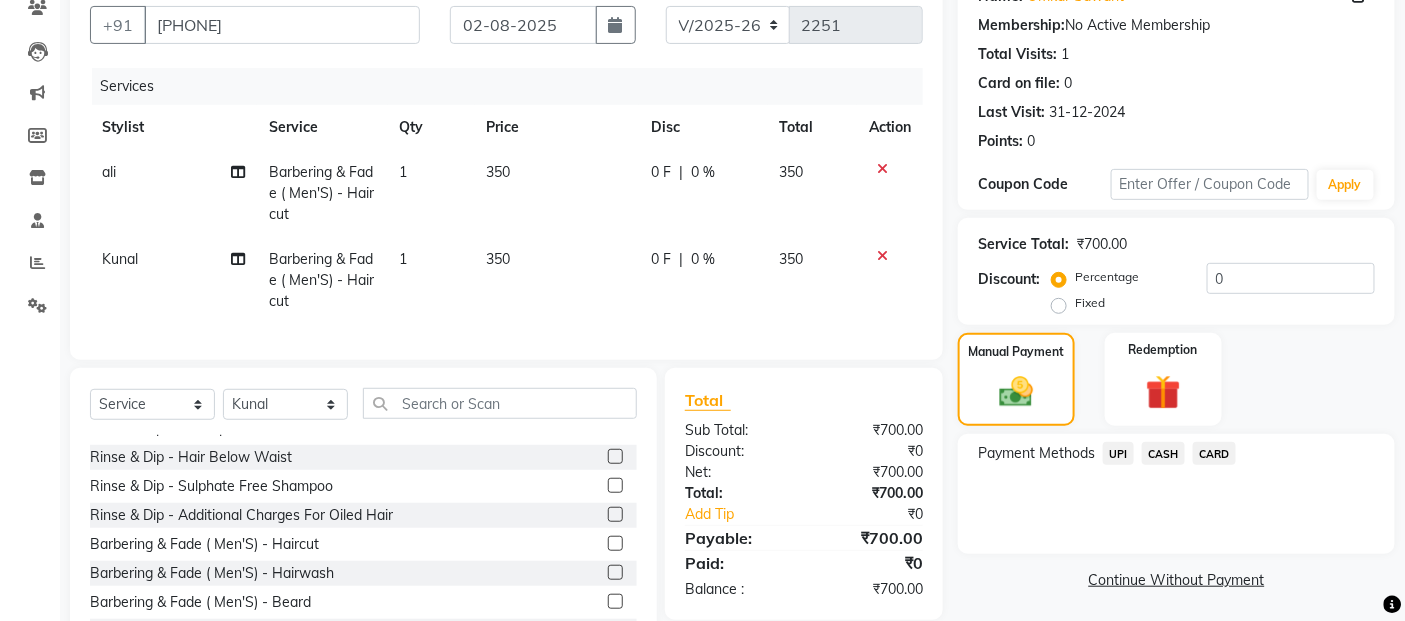click on "UPI" 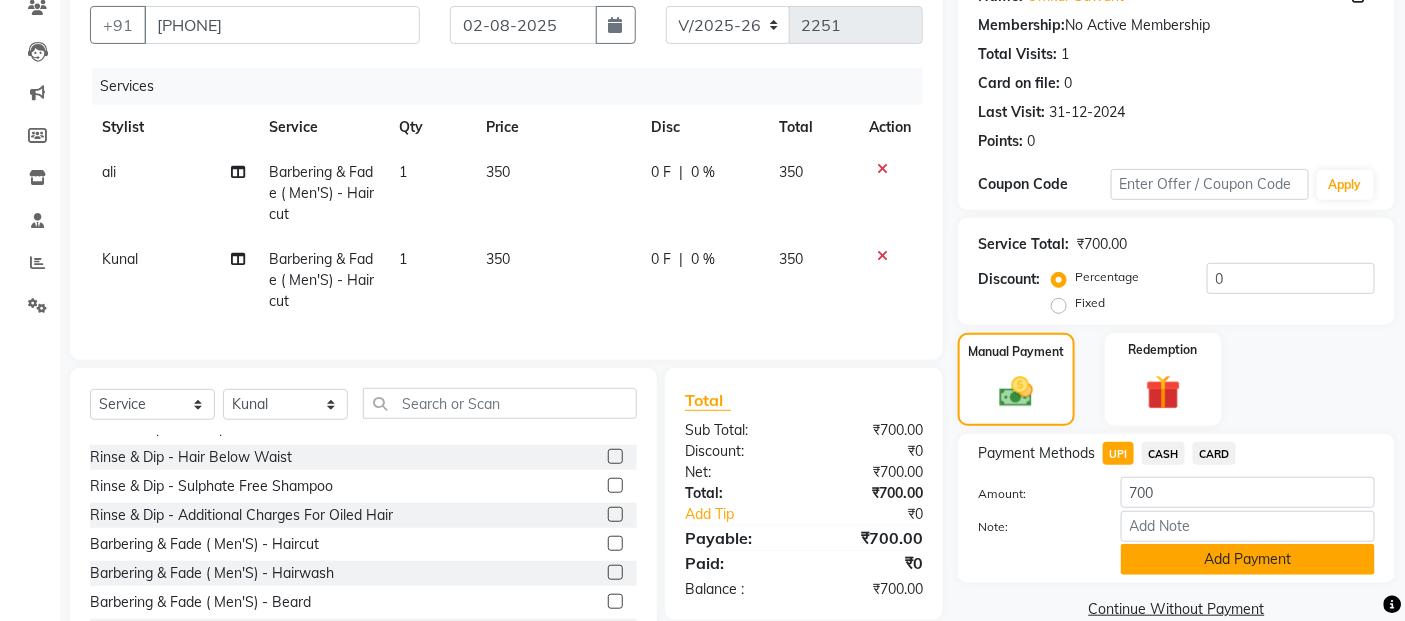 click on "Add Payment" 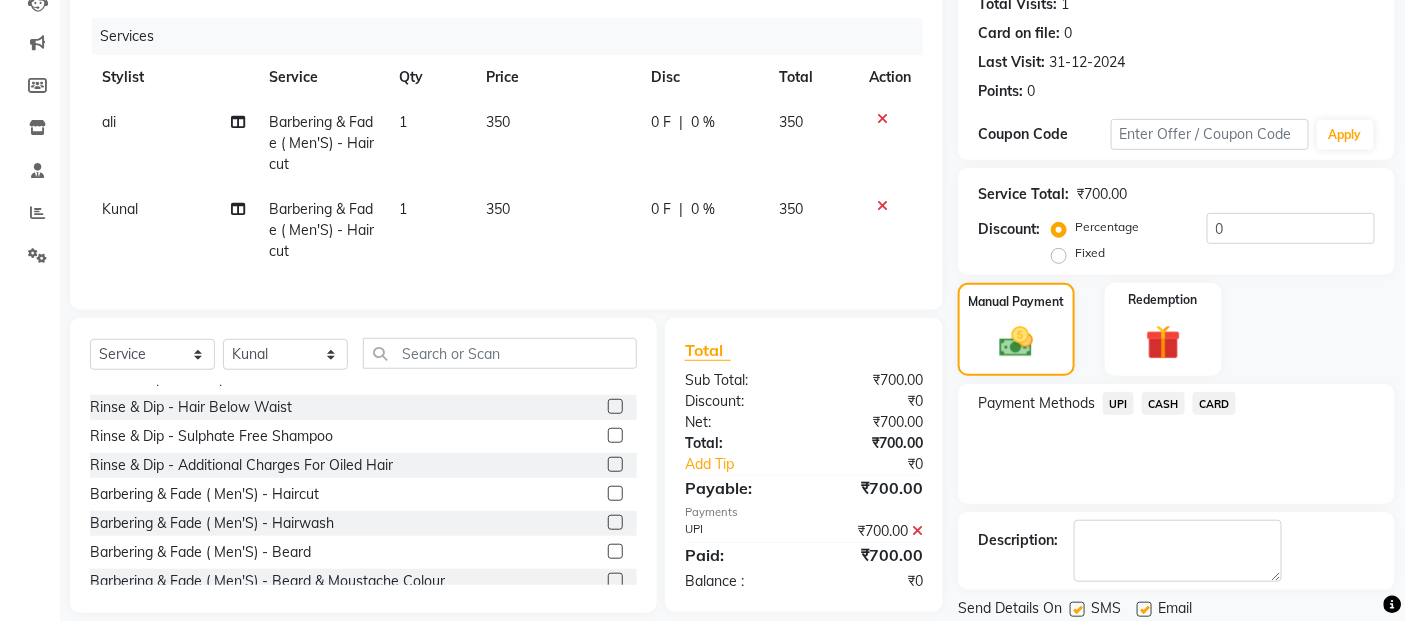 scroll, scrollTop: 297, scrollLeft: 0, axis: vertical 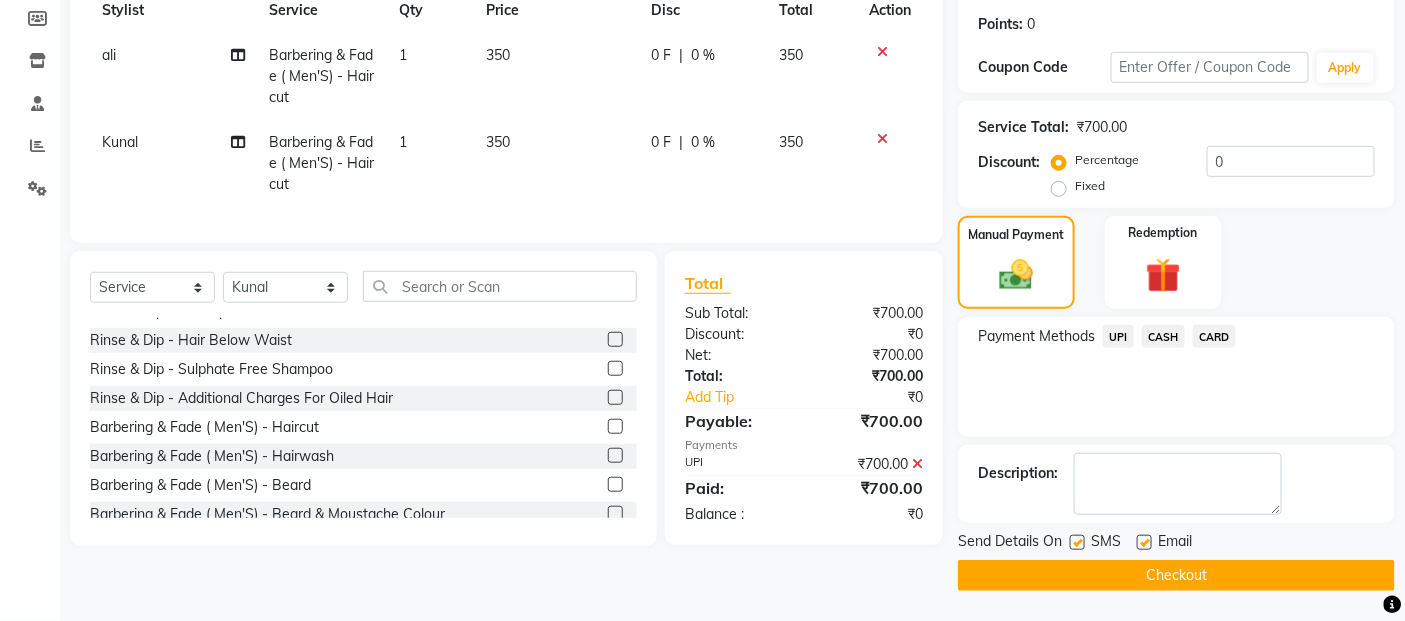 click on "Checkout" 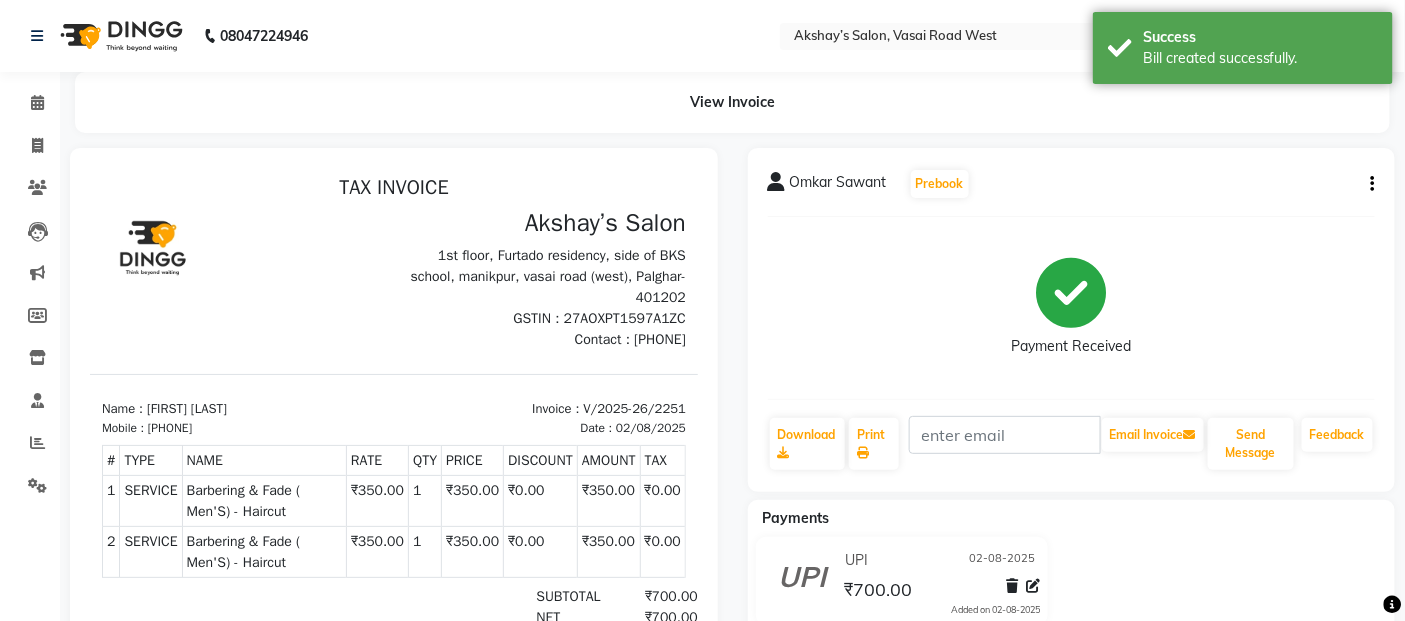 scroll, scrollTop: 0, scrollLeft: 0, axis: both 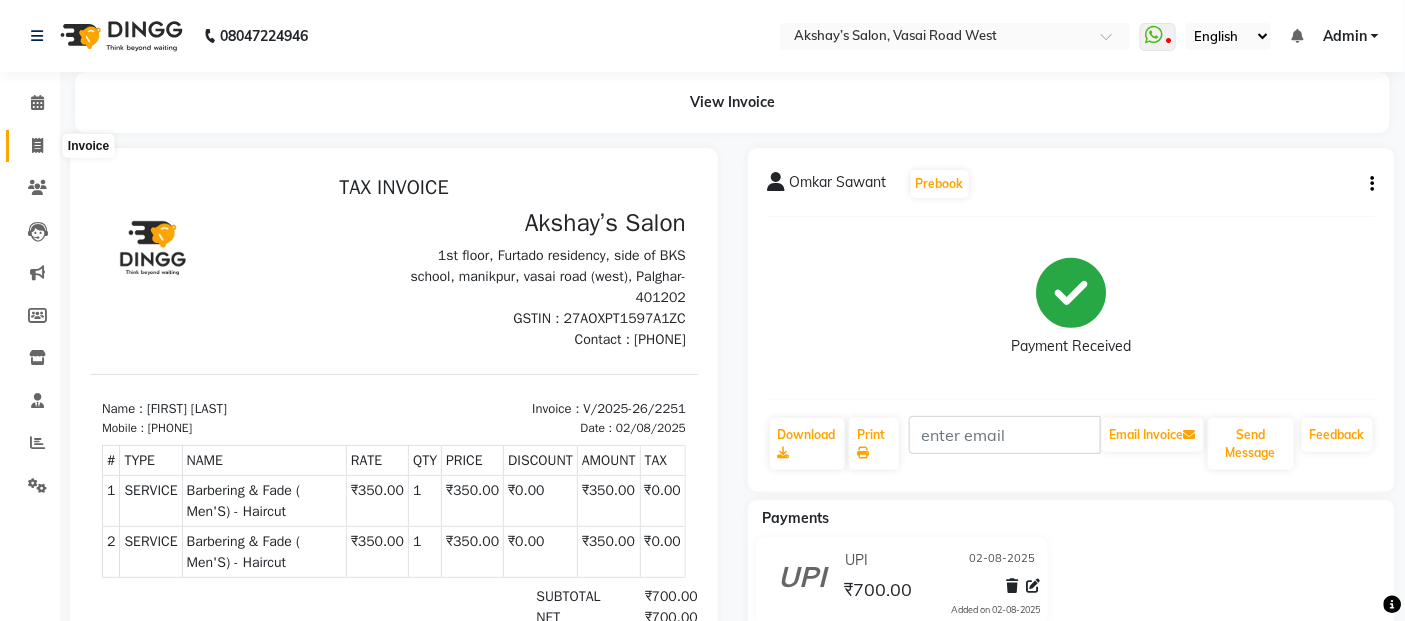 click 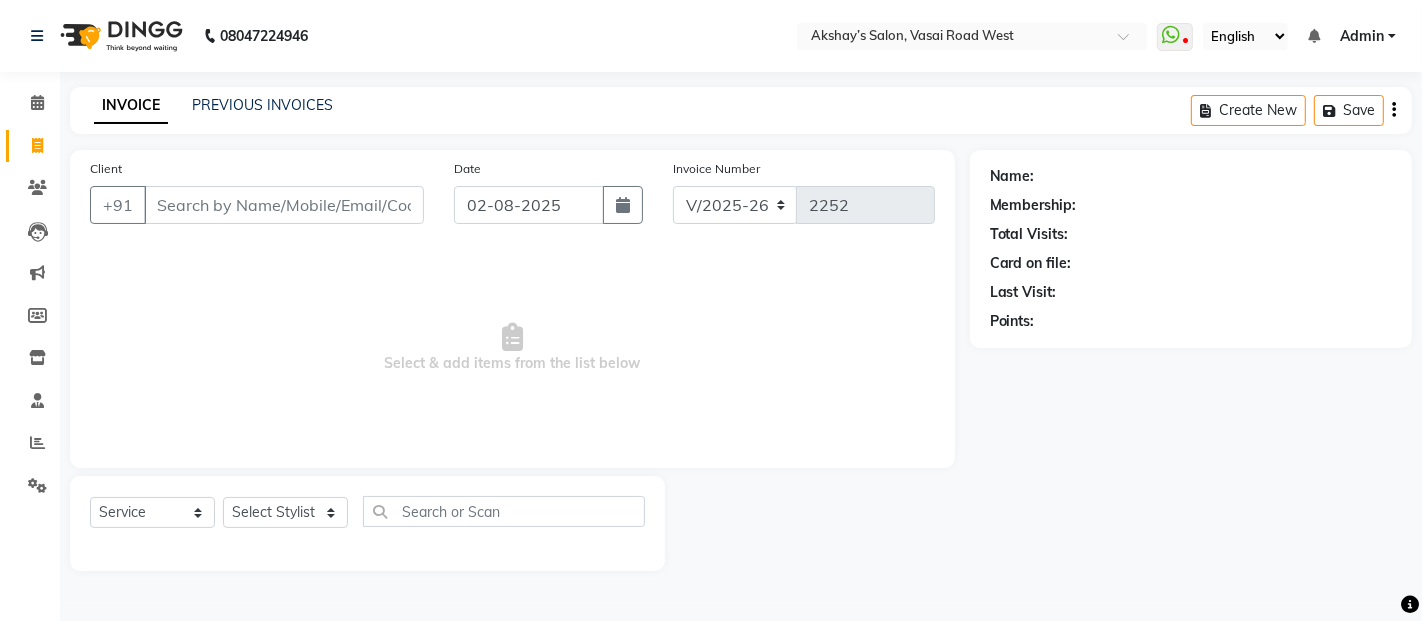 click on "Client" at bounding box center [284, 205] 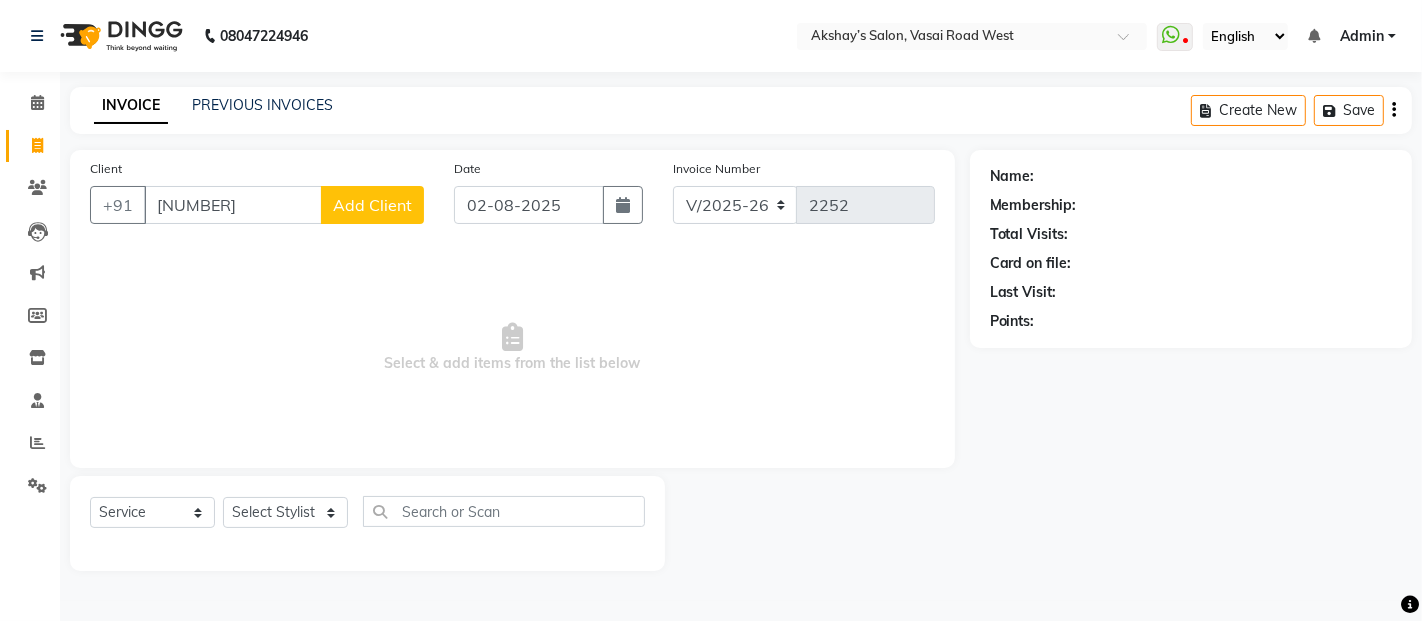 click on "[NUMBER]" at bounding box center [233, 205] 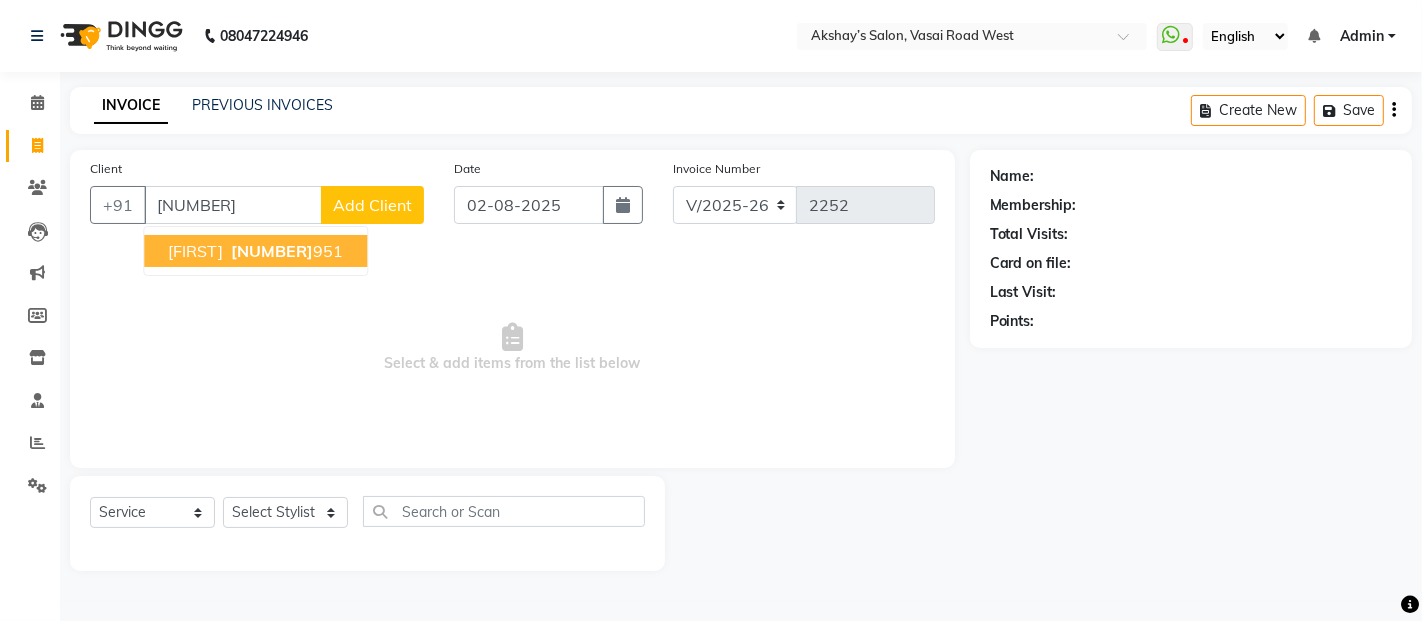 click on "[FIRST]" at bounding box center (195, 251) 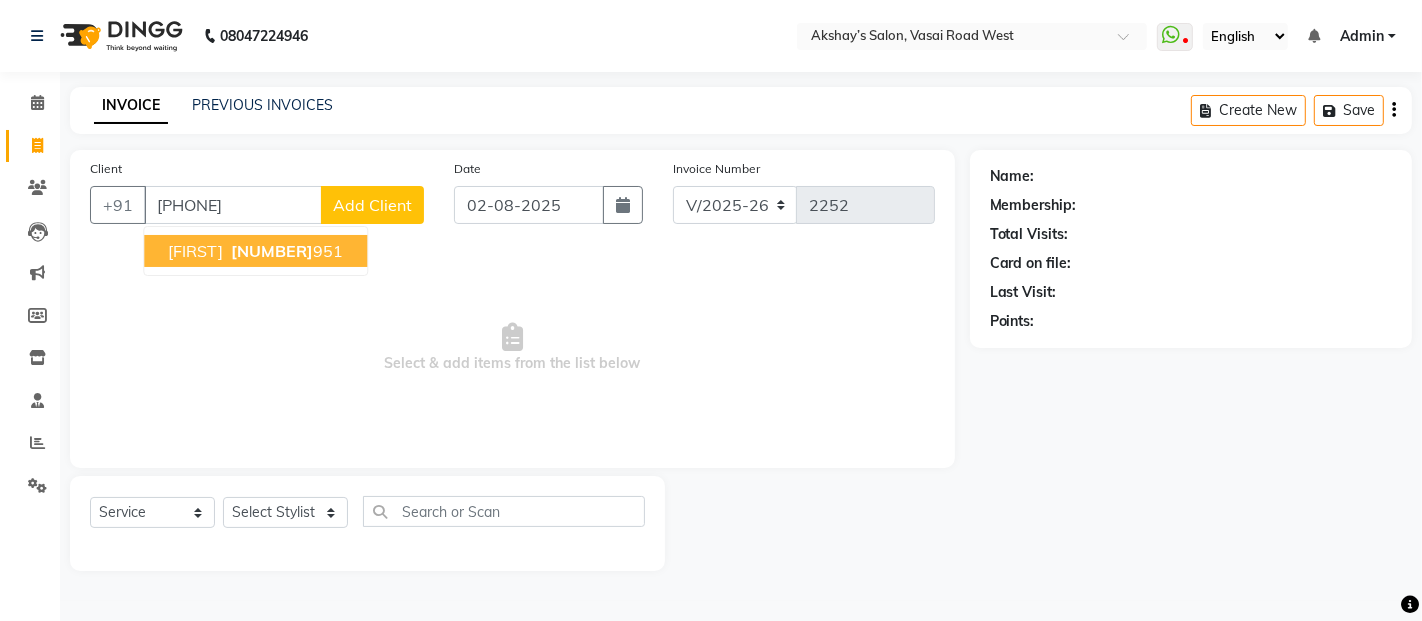 type on "[PHONE]" 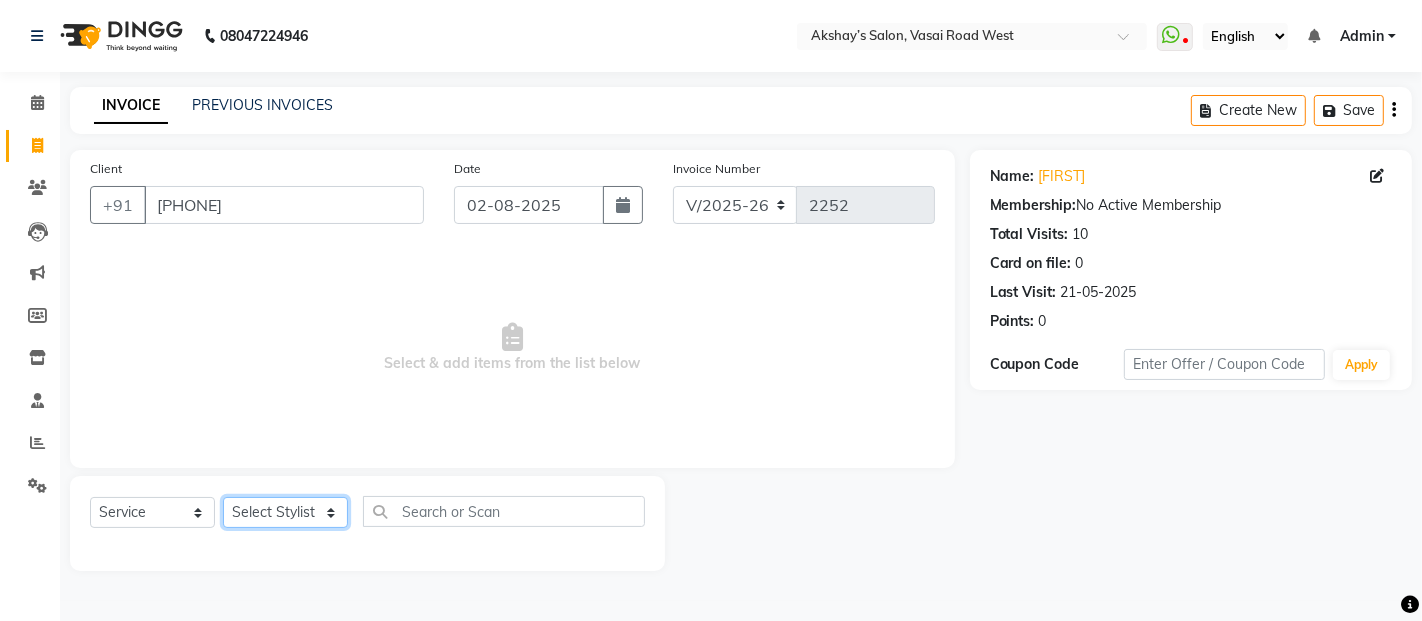 click on "Select Stylist Abdul Adil salmani Akshay thombare ali ANAS Ayaan Bhavika Gauri Kunal Manager Naaz Payal sahil Shlok Shruti Soni Srushti Swara Angre" 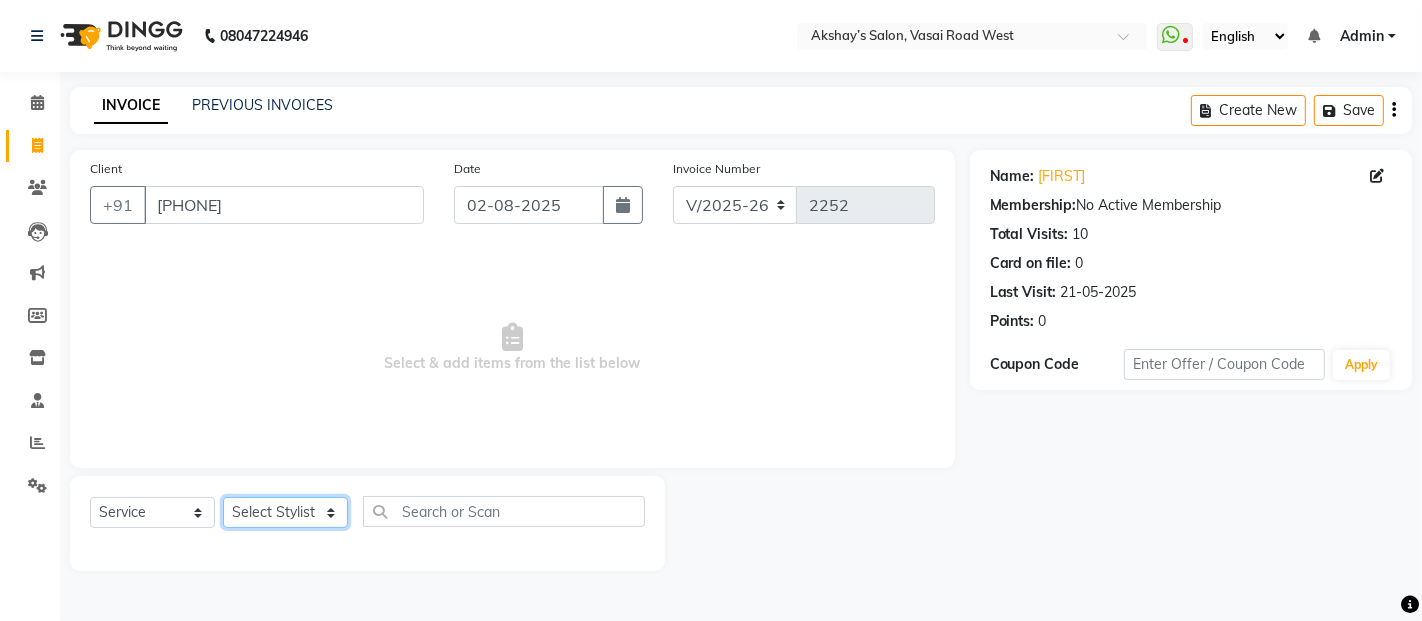 select on "33170" 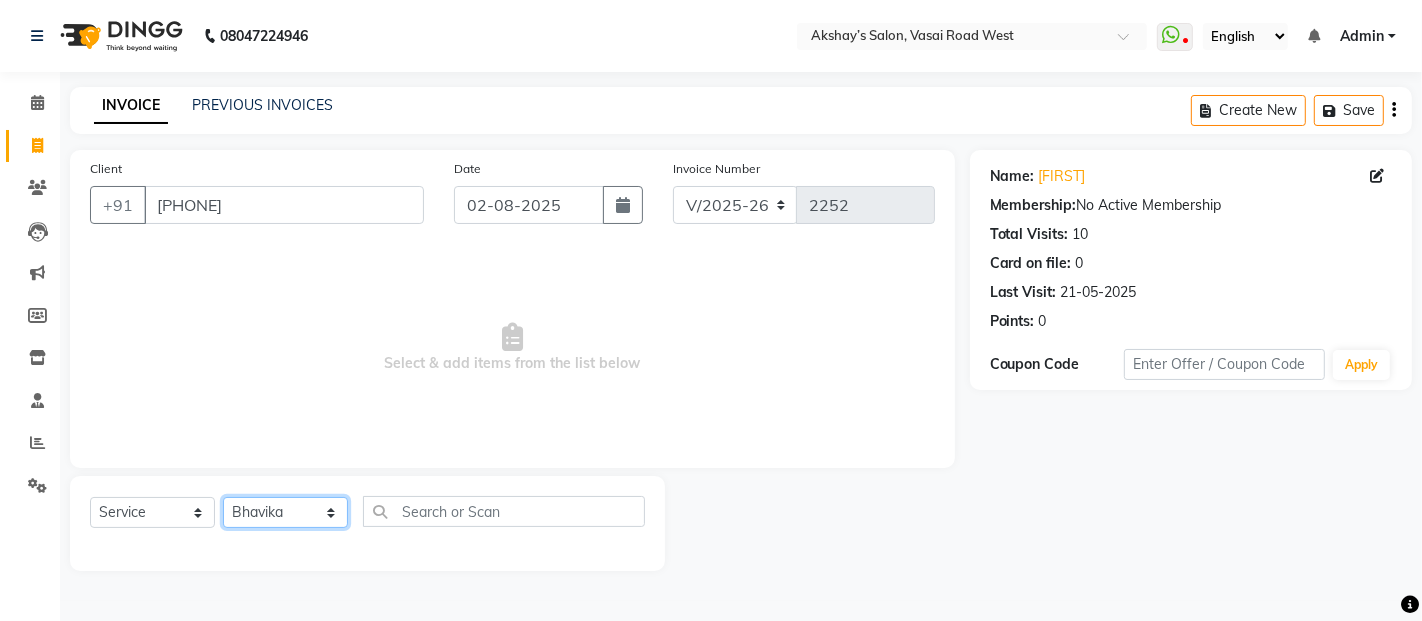 click on "Select Stylist Abdul Adil salmani Akshay thombare ali ANAS Ayaan Bhavika Gauri Kunal Manager Naaz Payal sahil Shlok Shruti Soni Srushti Swara Angre" 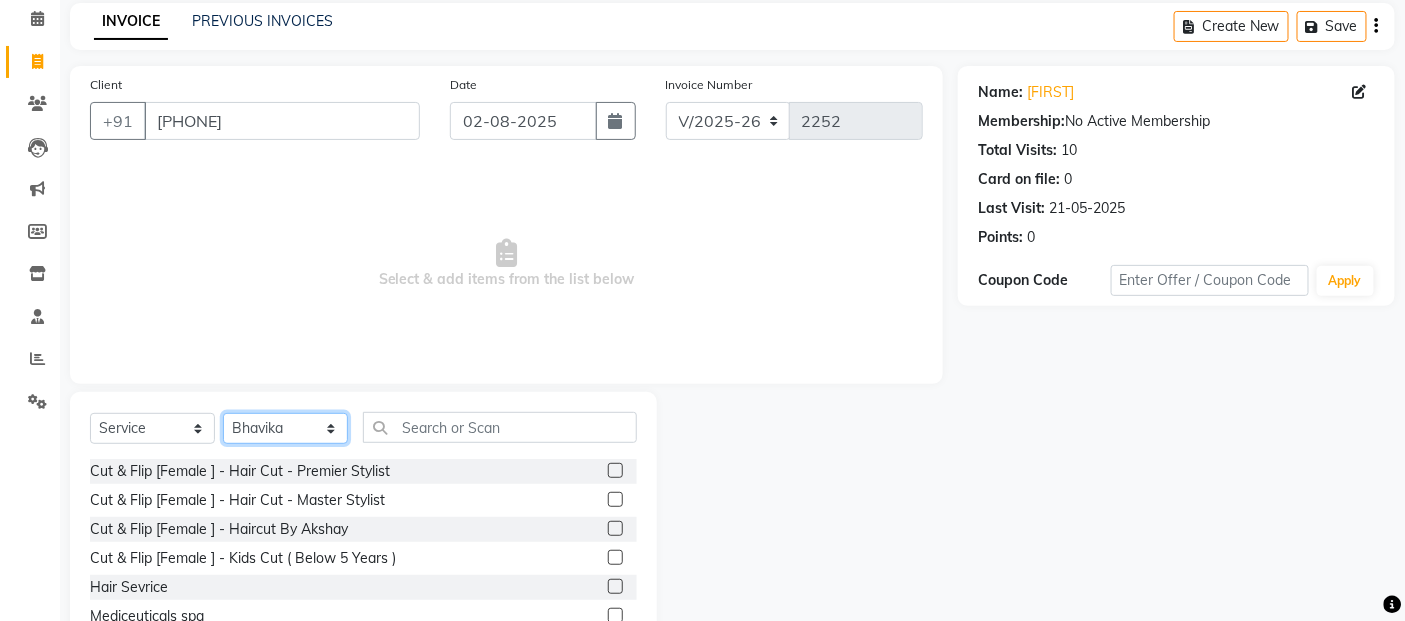 scroll, scrollTop: 180, scrollLeft: 0, axis: vertical 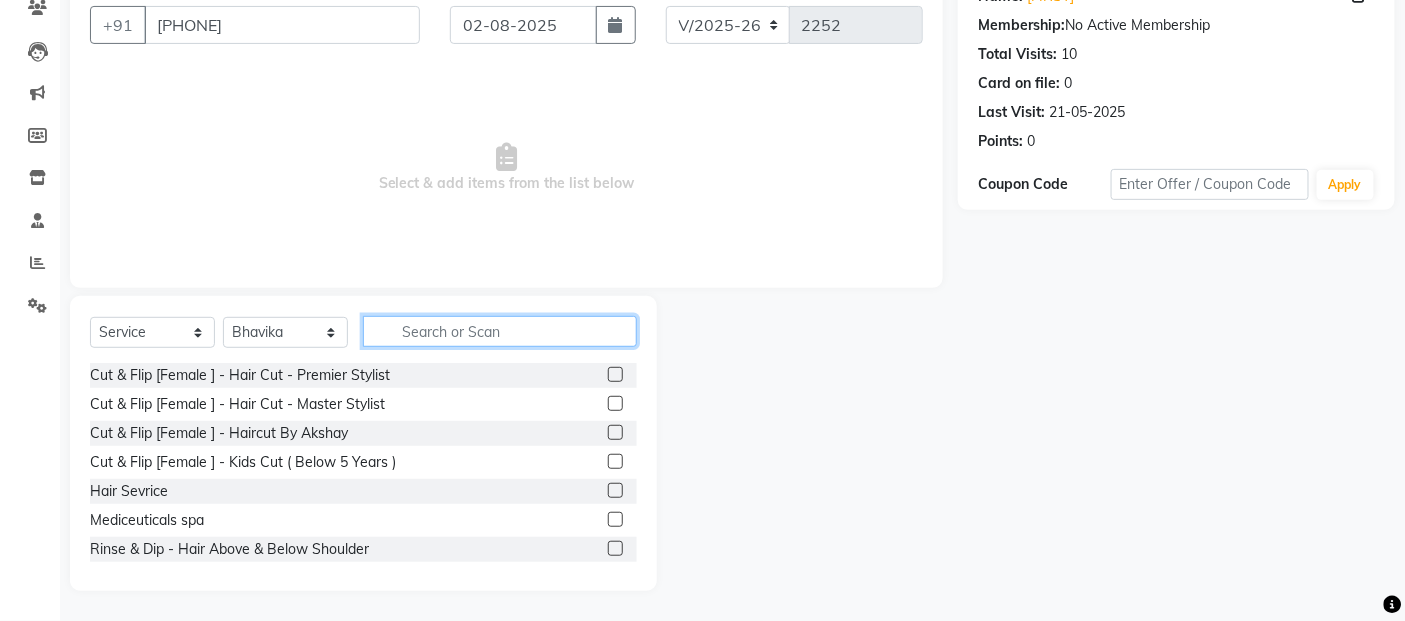click 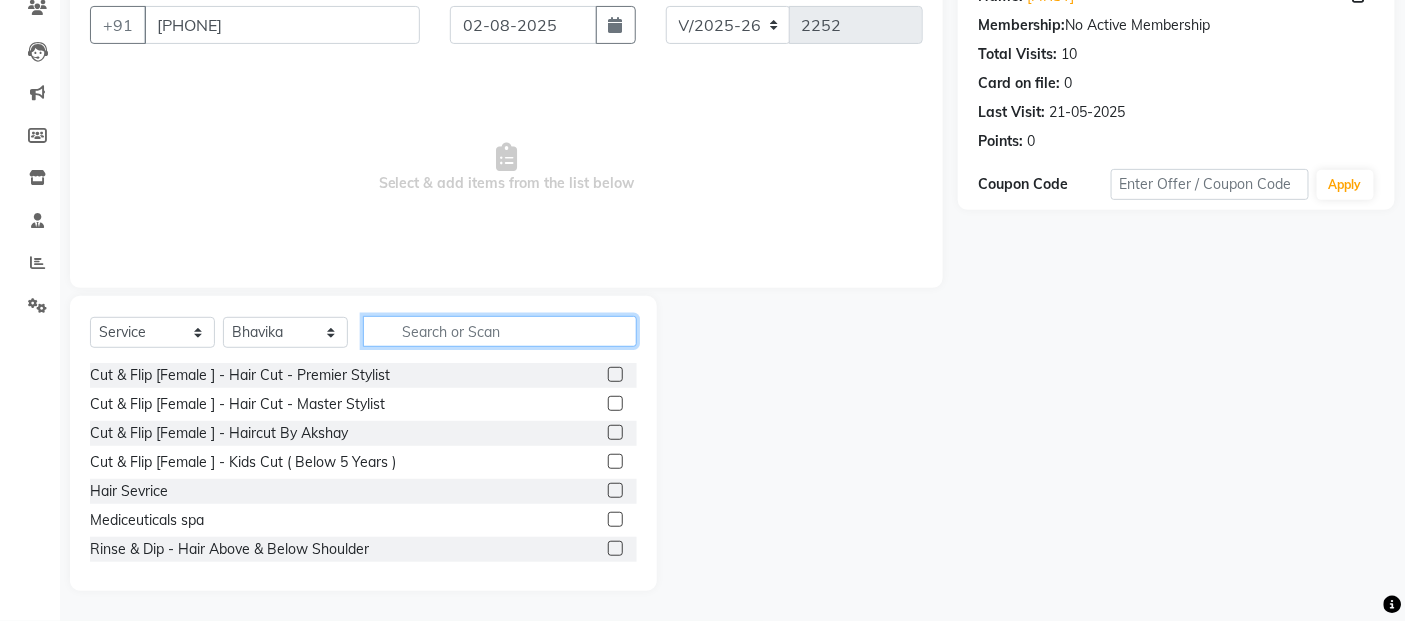 click 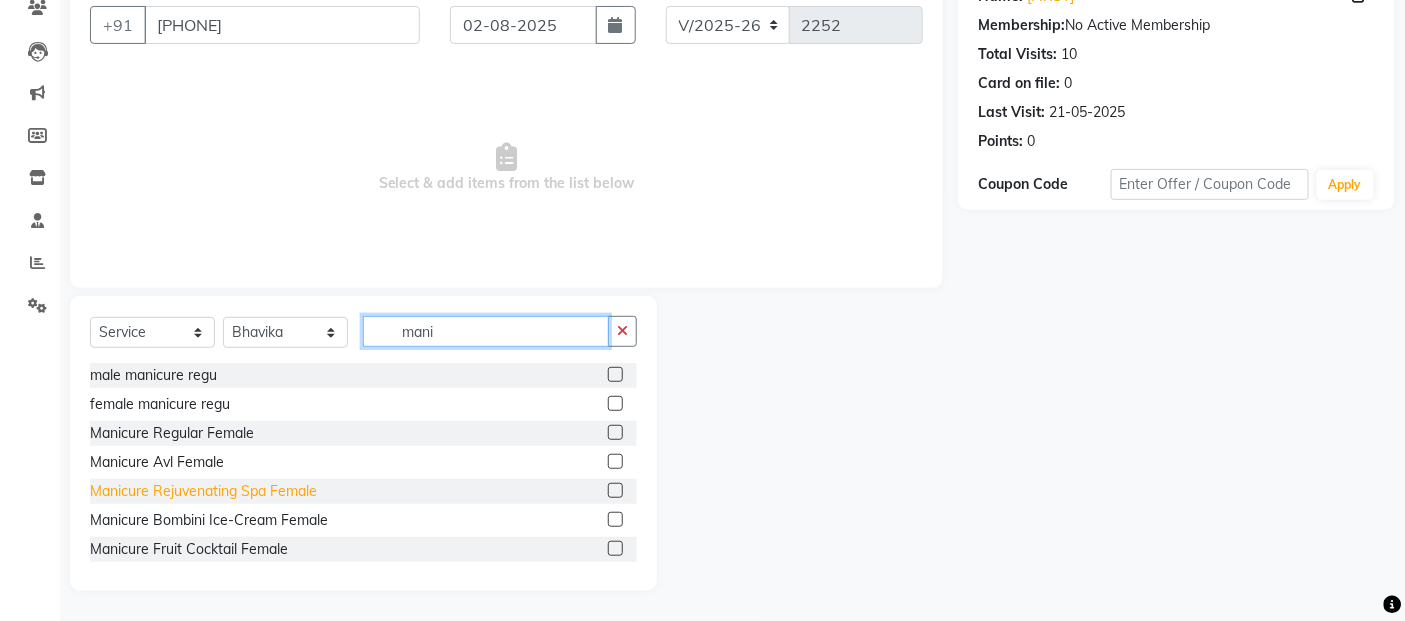 type on "mani" 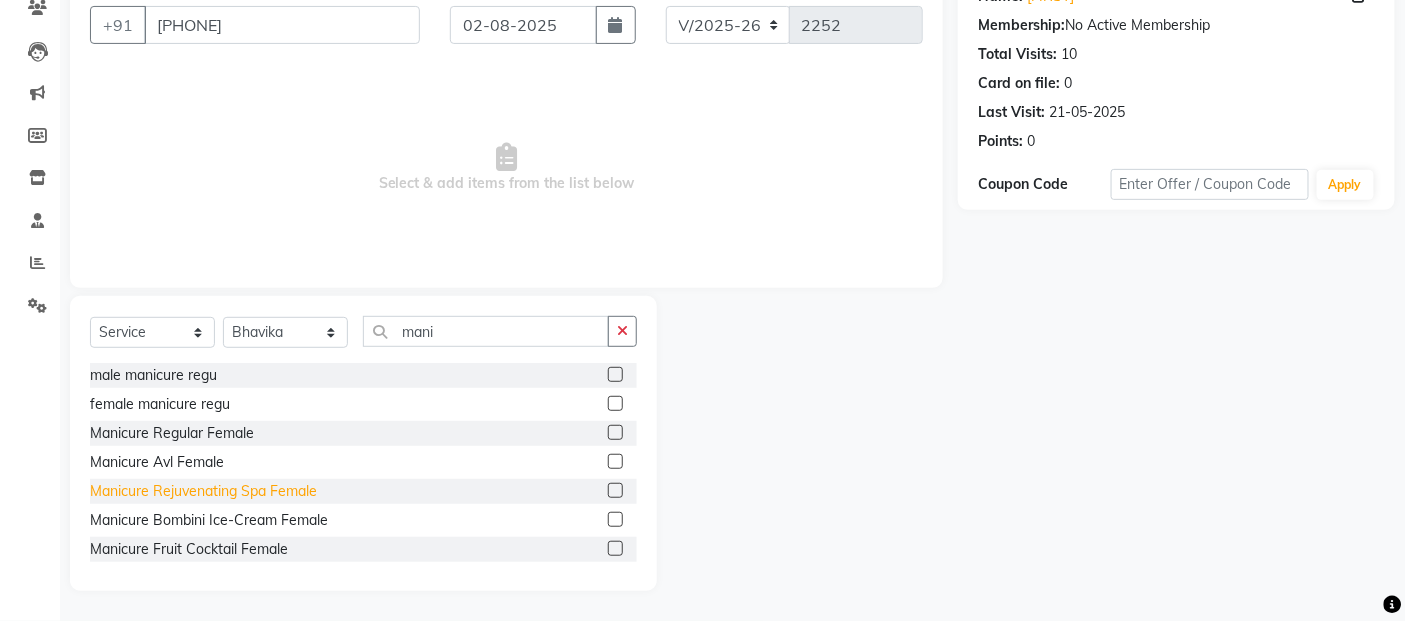 click on "Manicure  Rejuvenating Spa Female" 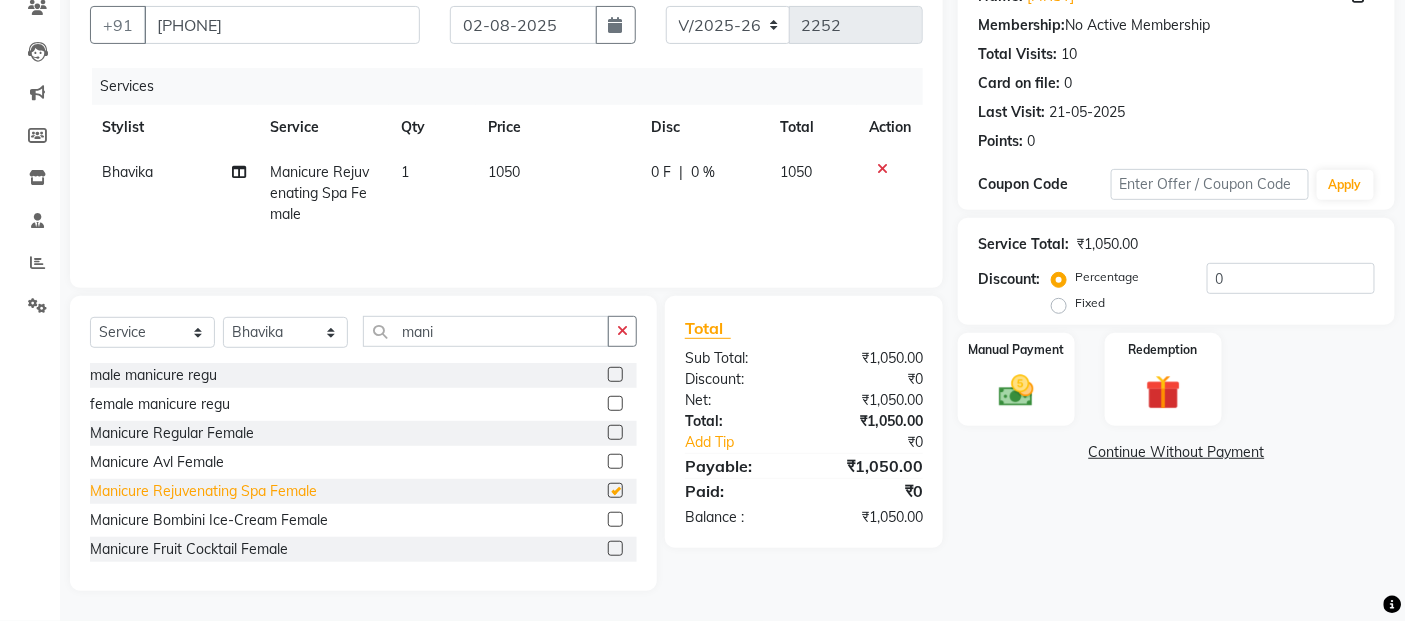 checkbox on "false" 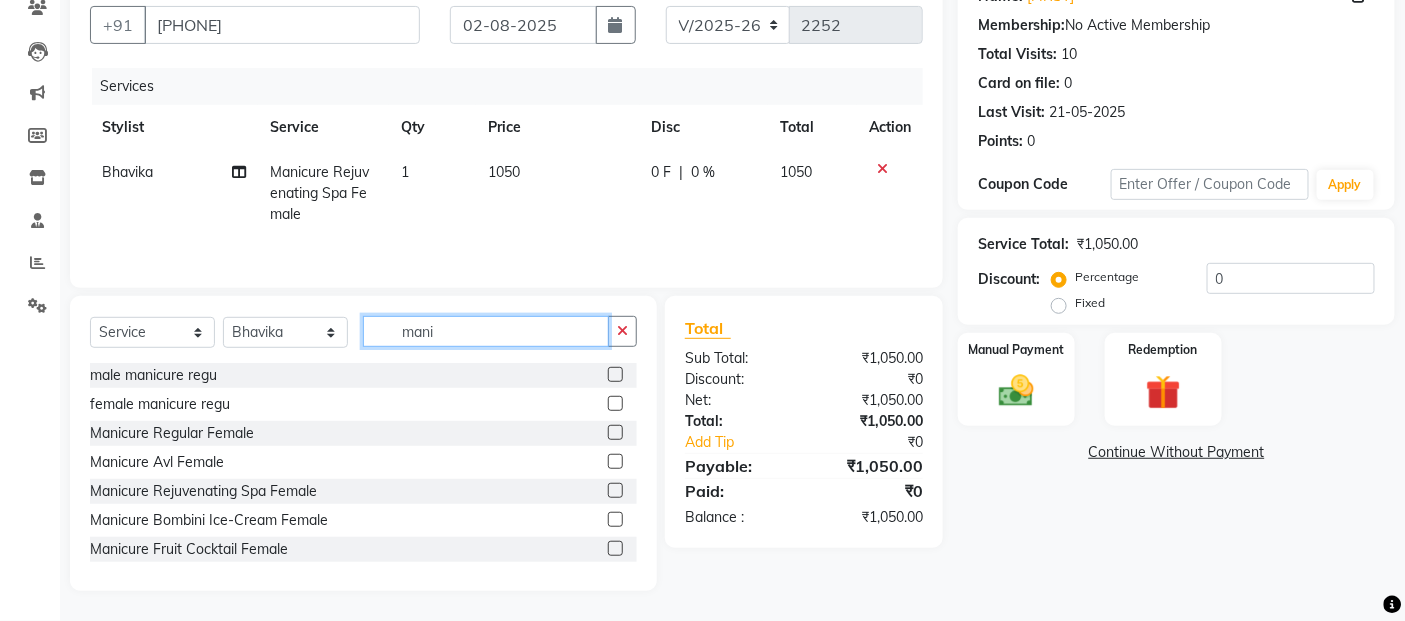 click on "mani" 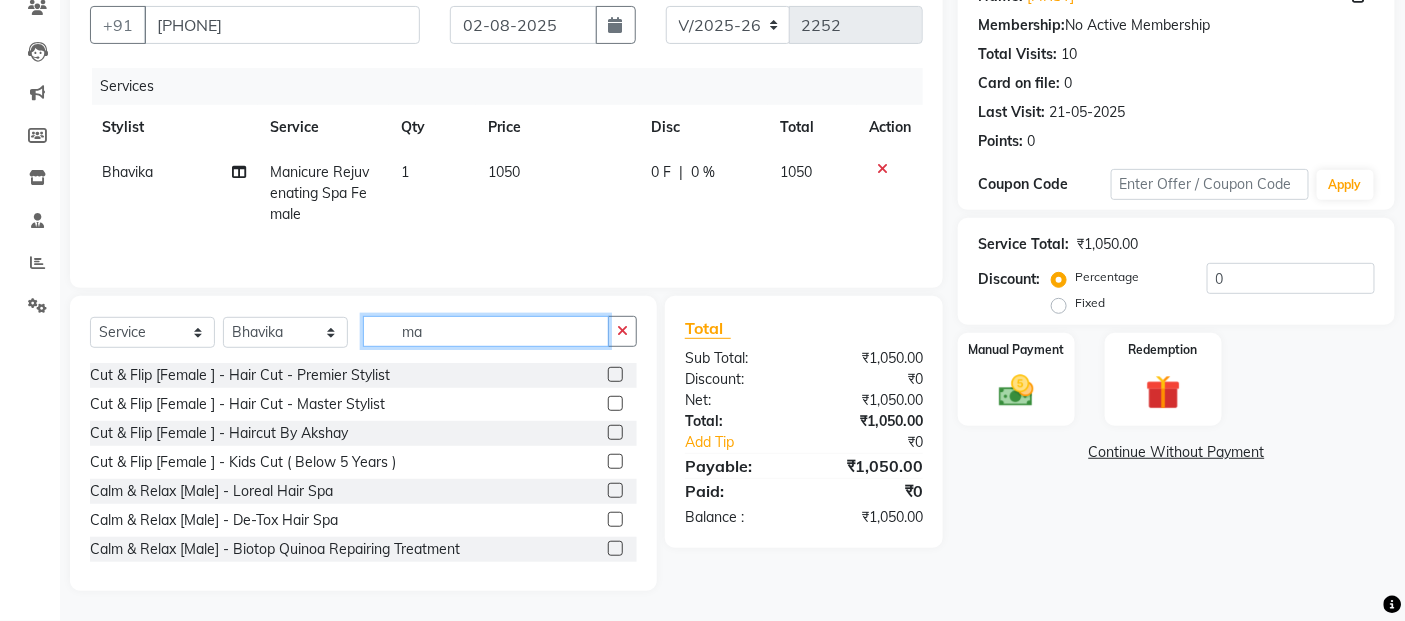 type on "m" 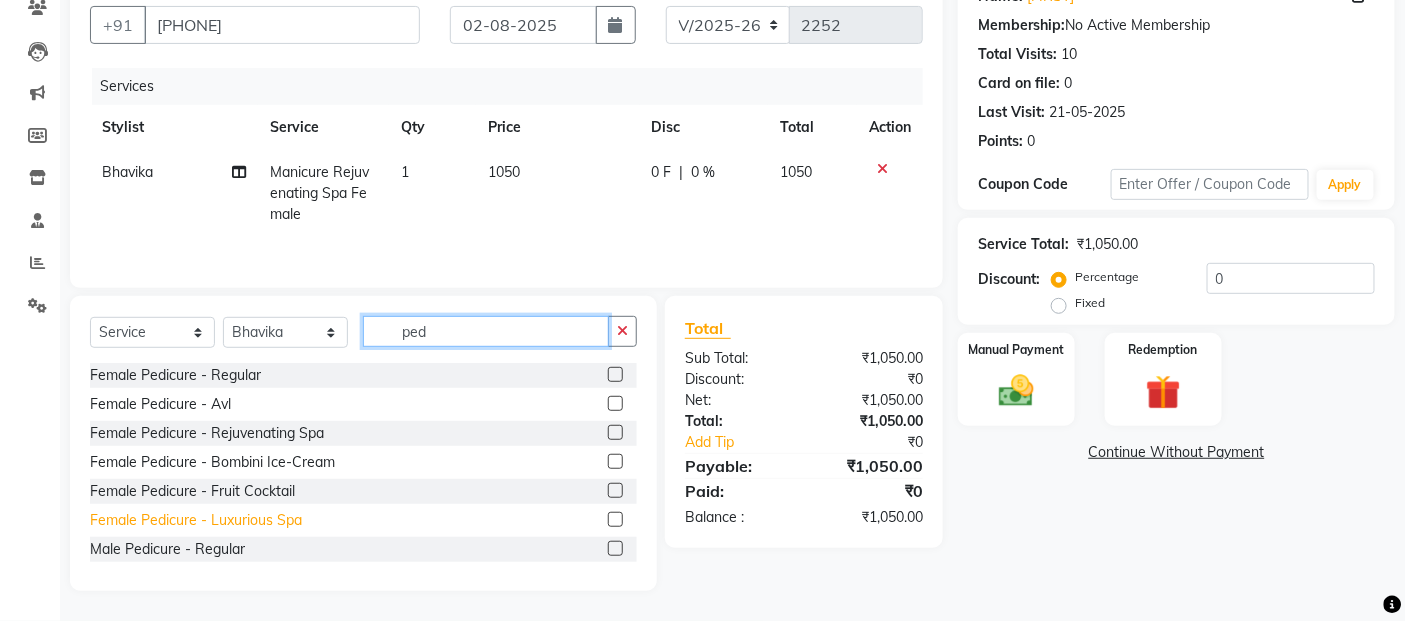 type on "ped" 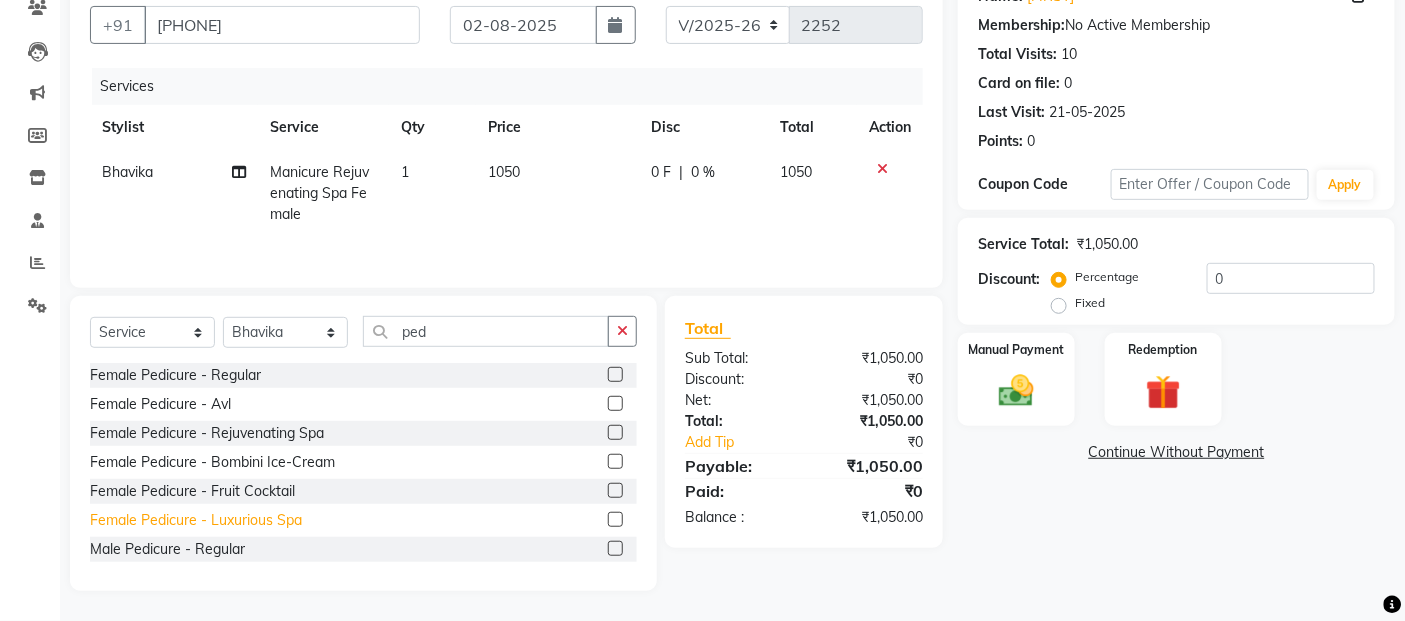 click on "Female Pedicure - Luxurious Spa" 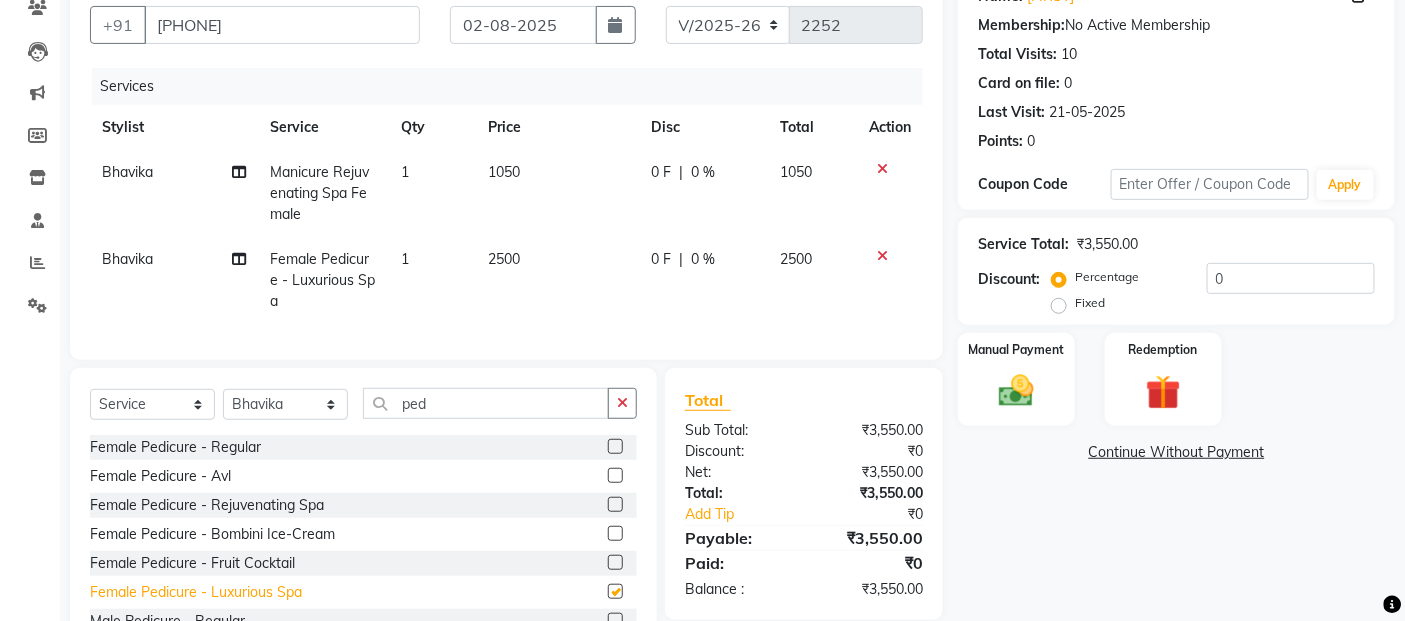 checkbox on "false" 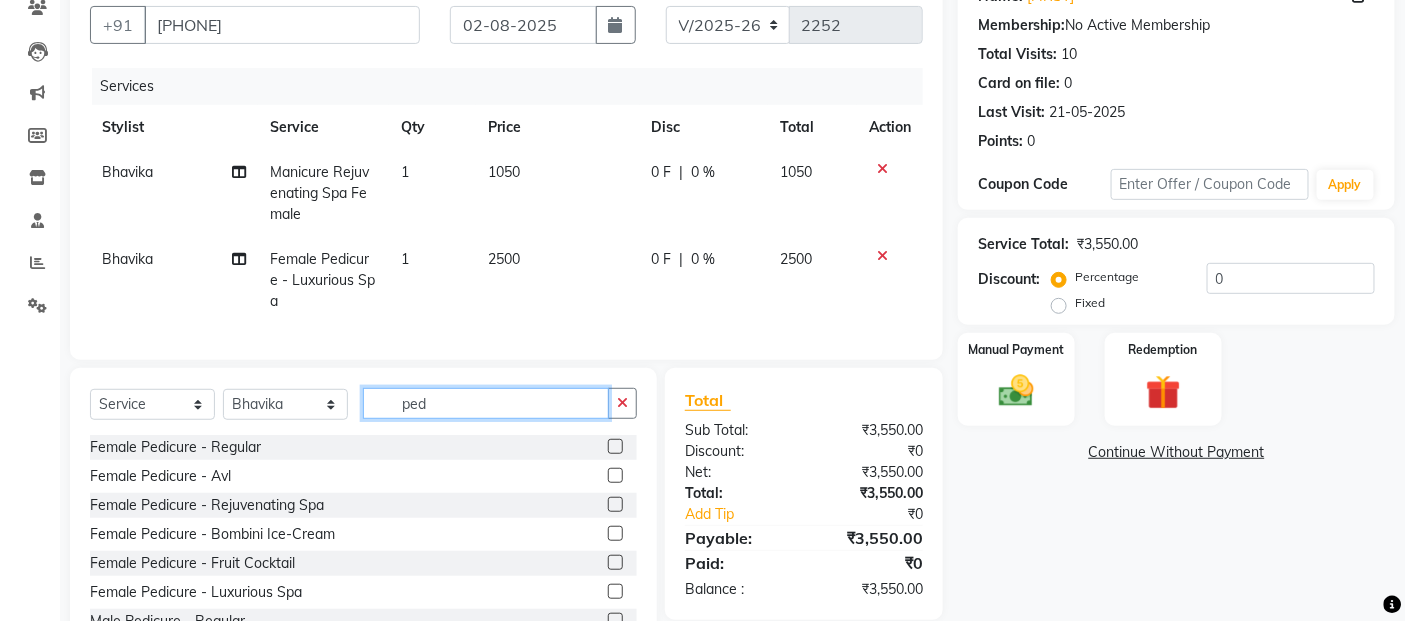 click on "ped" 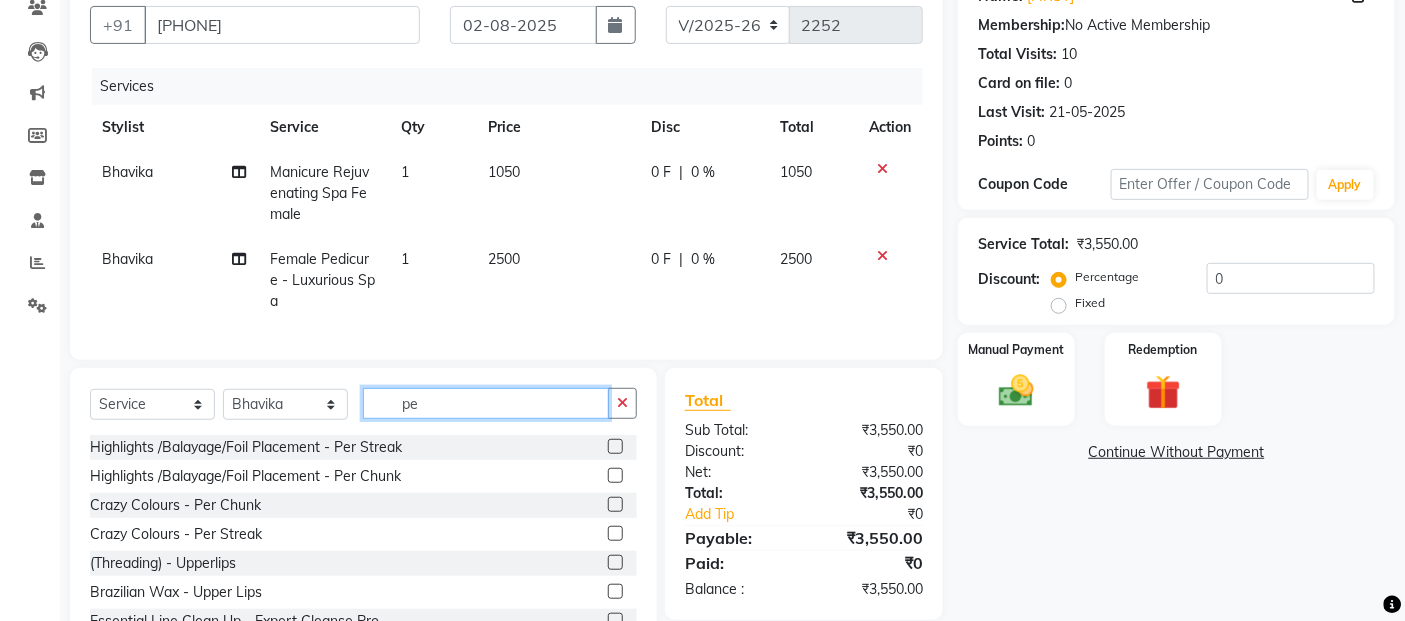 type on "p" 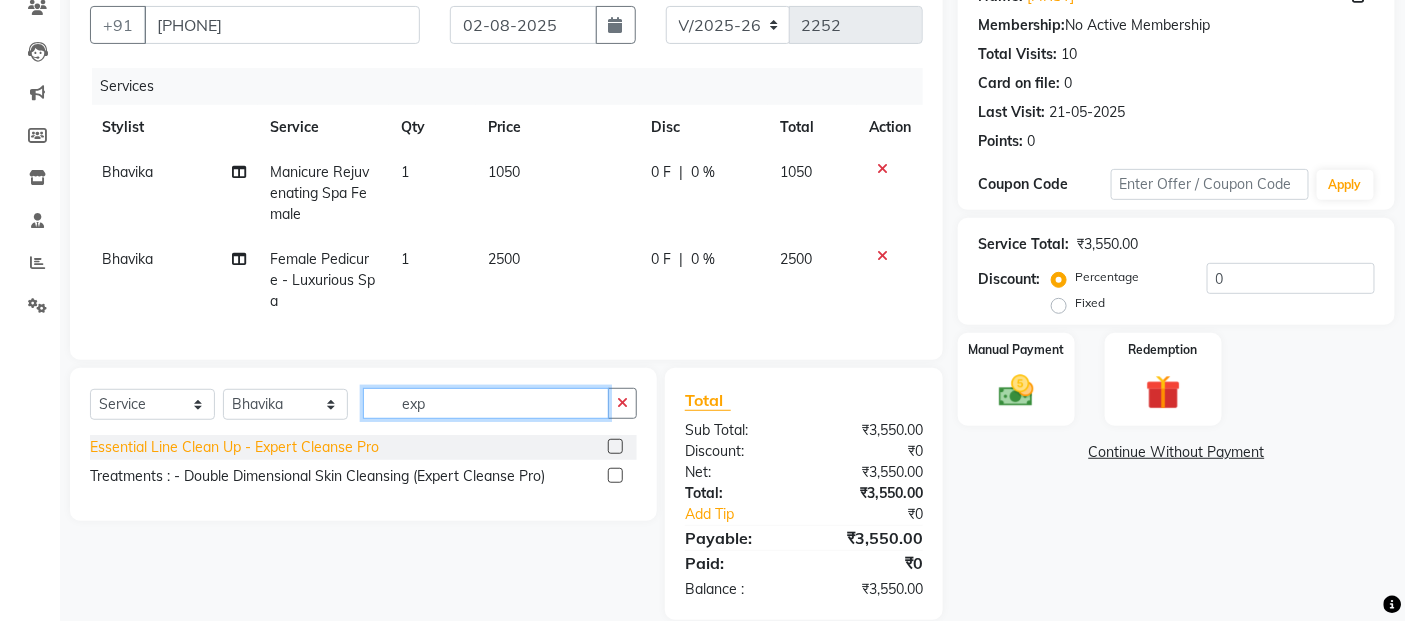 type on "exp" 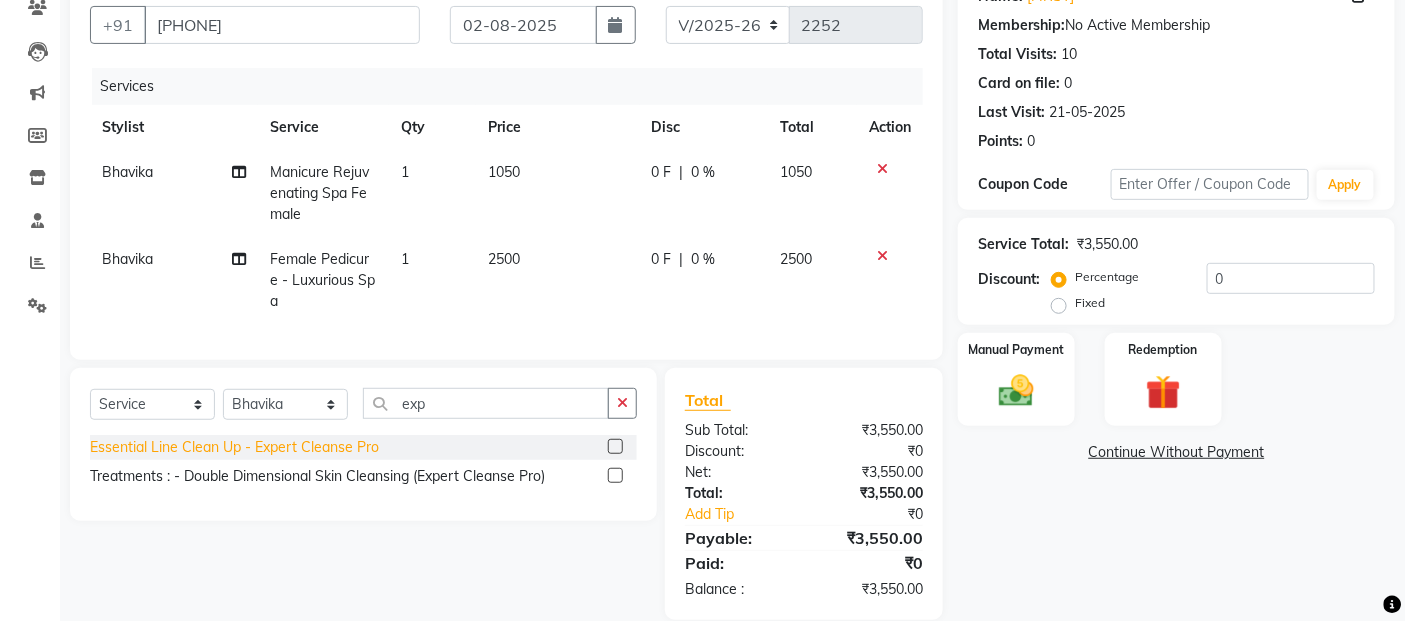 click on "Essential Line Clean Up   - Expert Cleanse Pro" 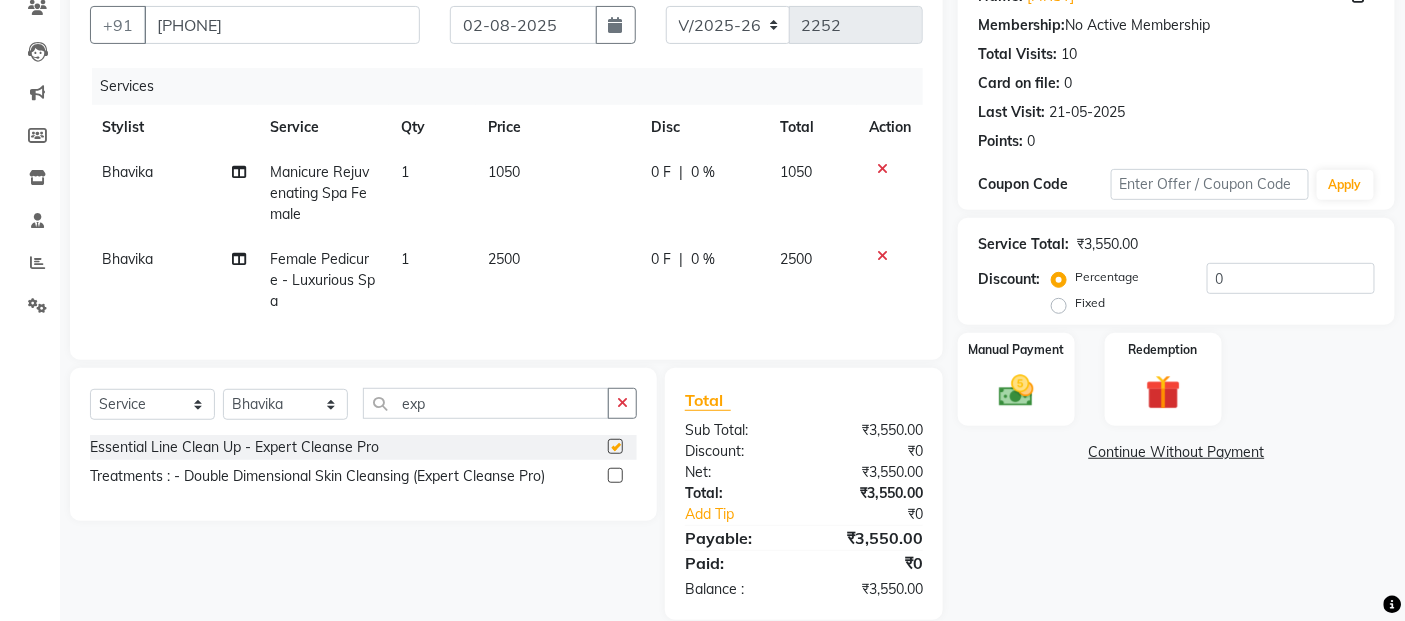 checkbox on "false" 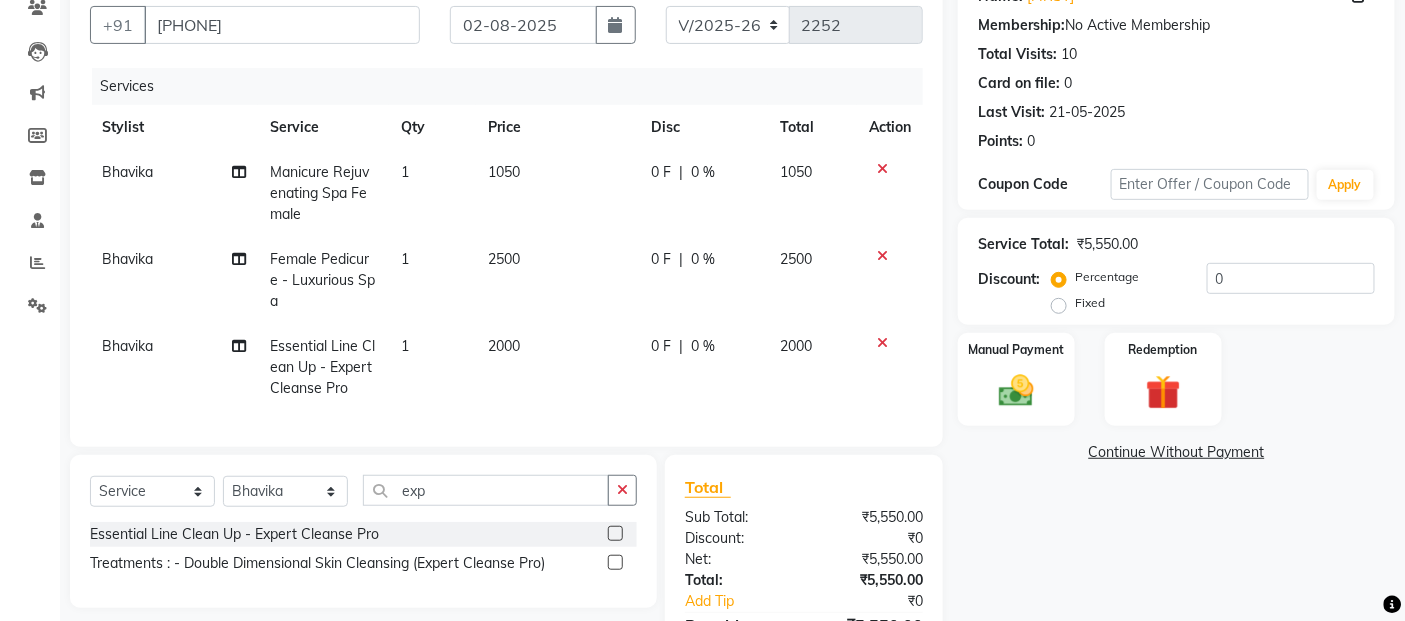 click on "2000" 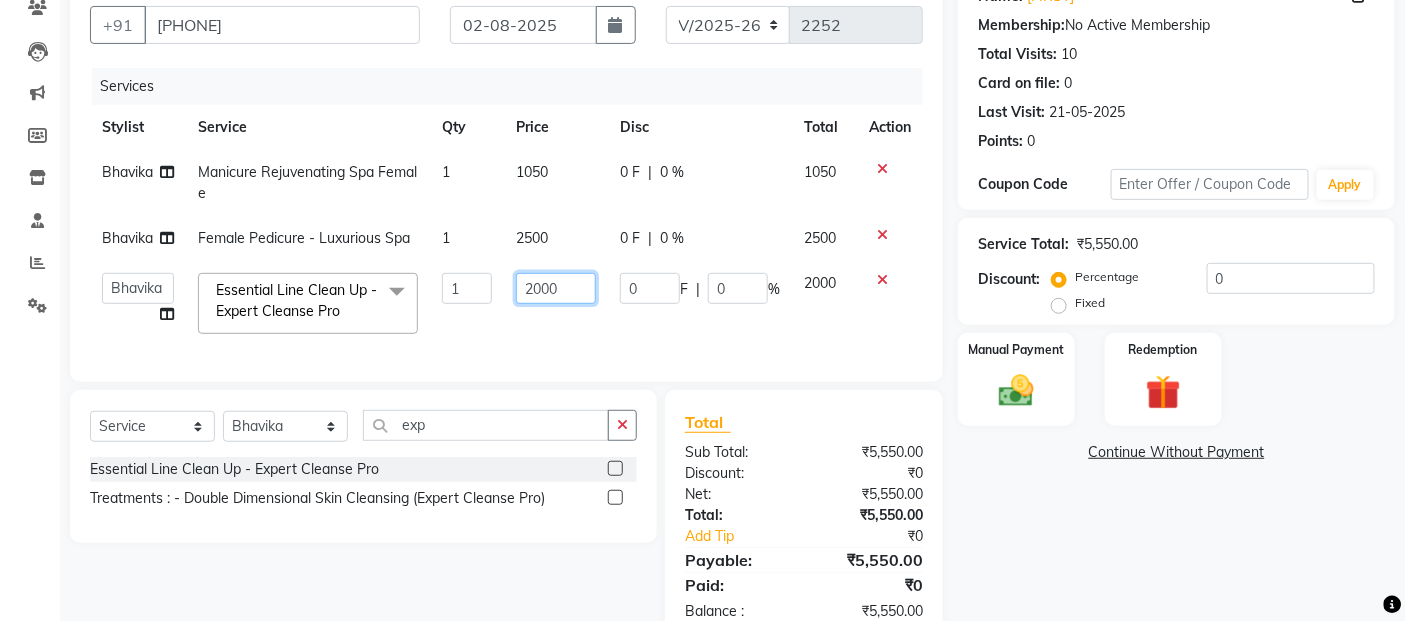 click on "2000" 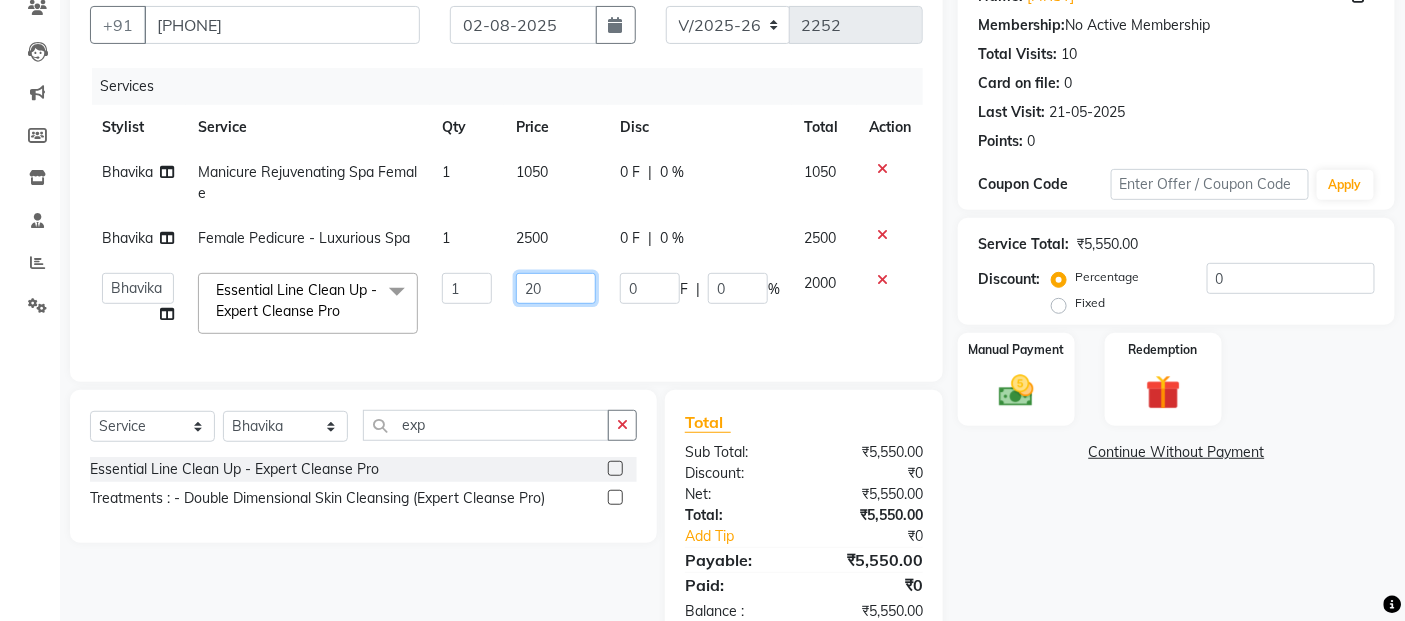 type on "2" 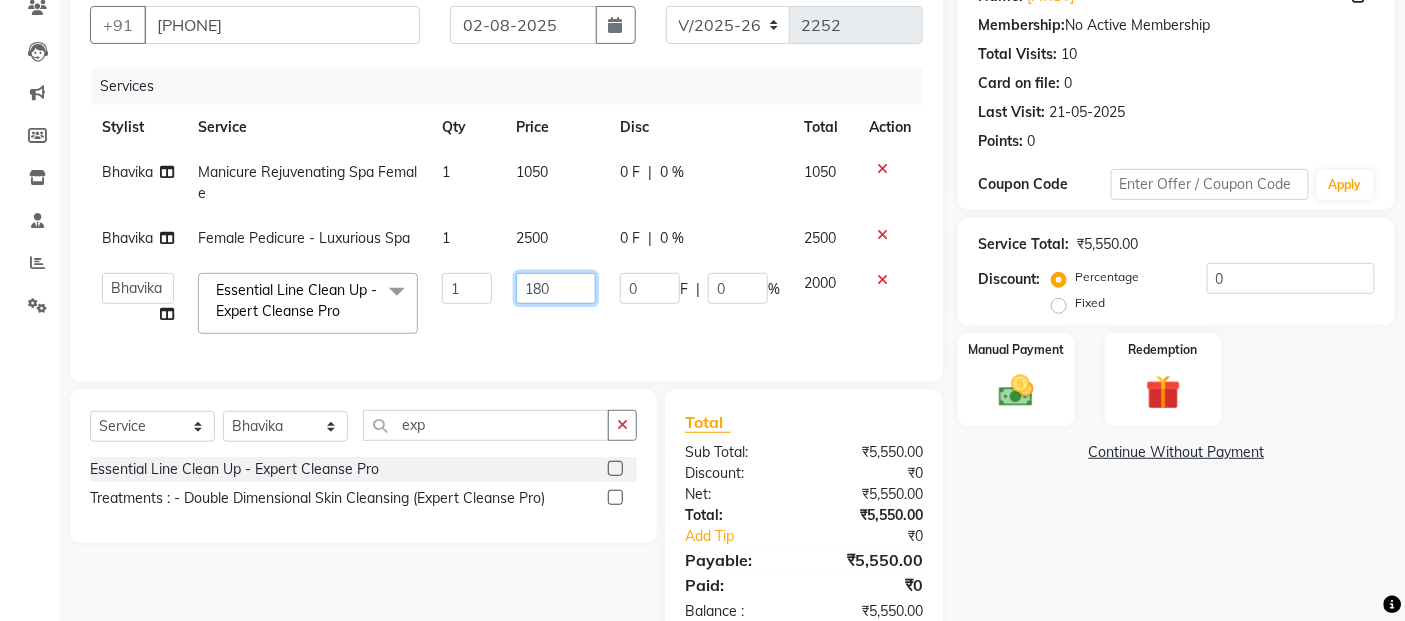type on "1800" 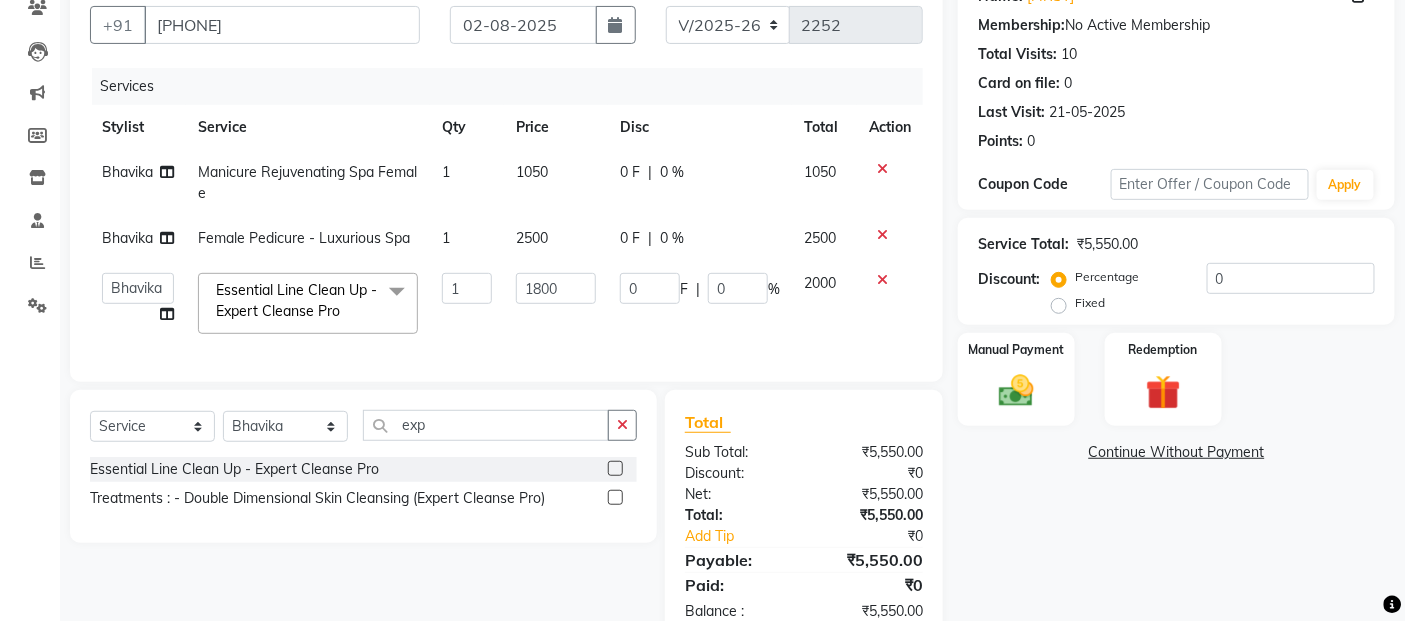click on "Continue Without Payment" 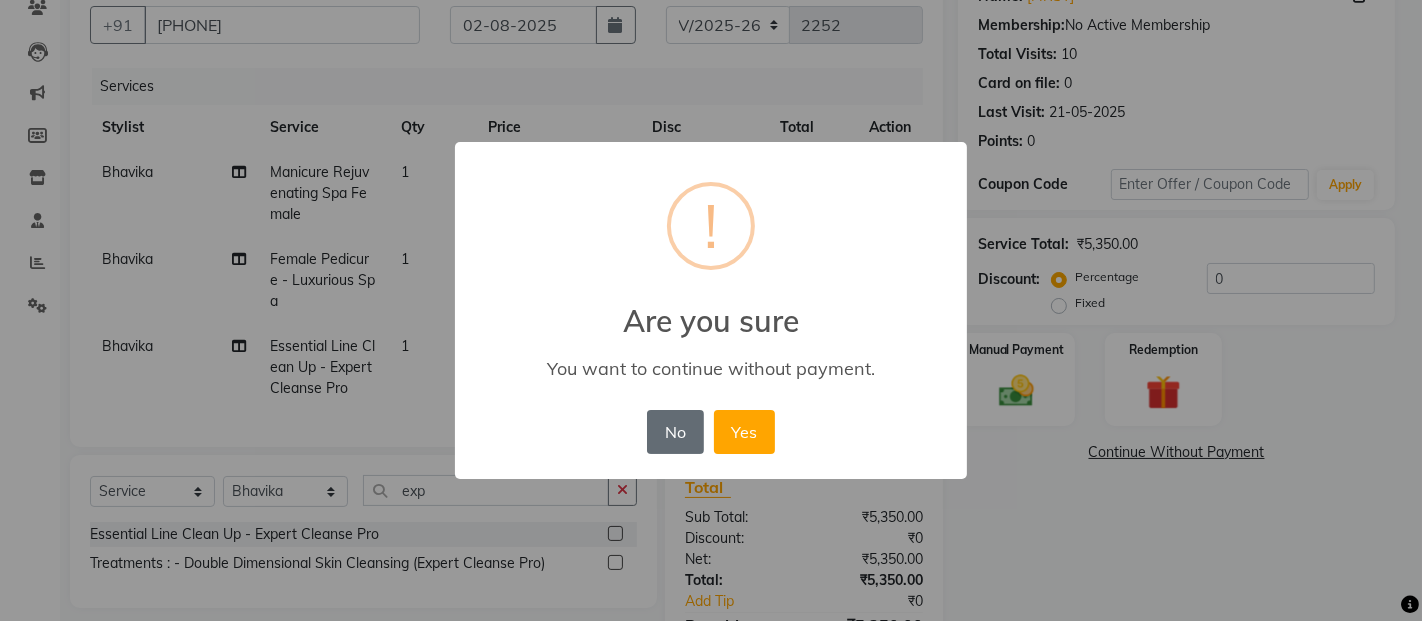 click on "No" at bounding box center (675, 432) 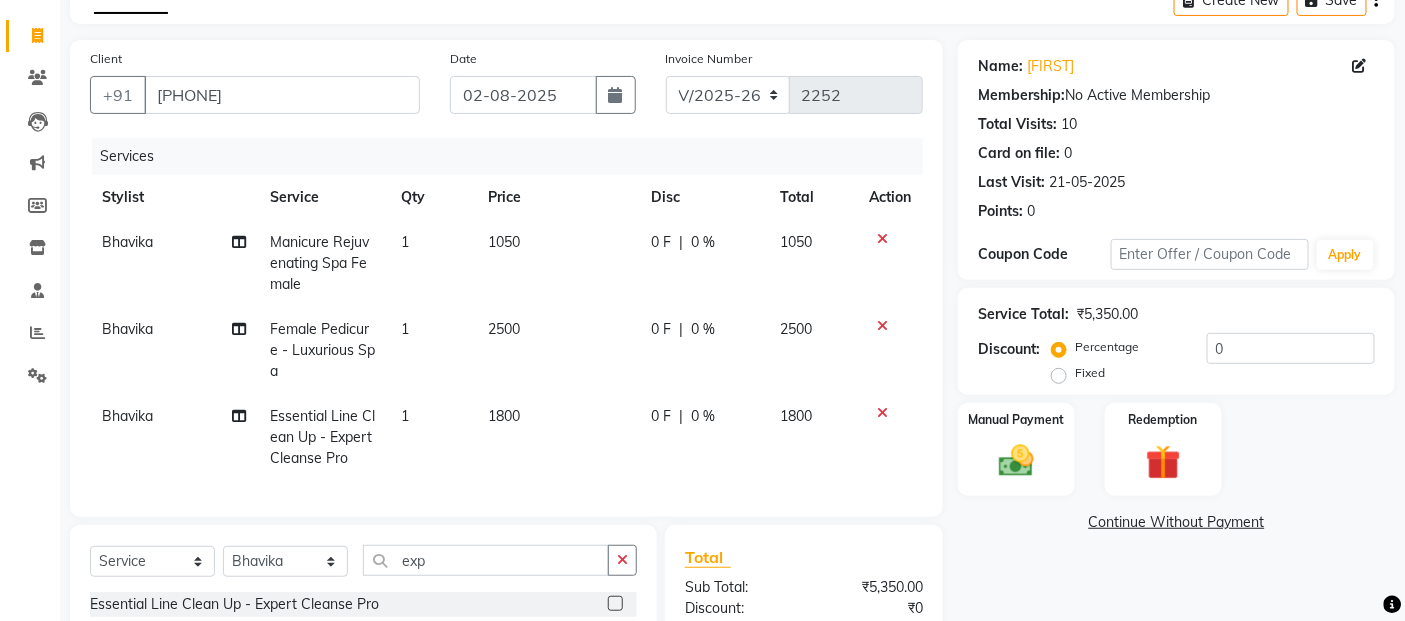 scroll, scrollTop: 91, scrollLeft: 0, axis: vertical 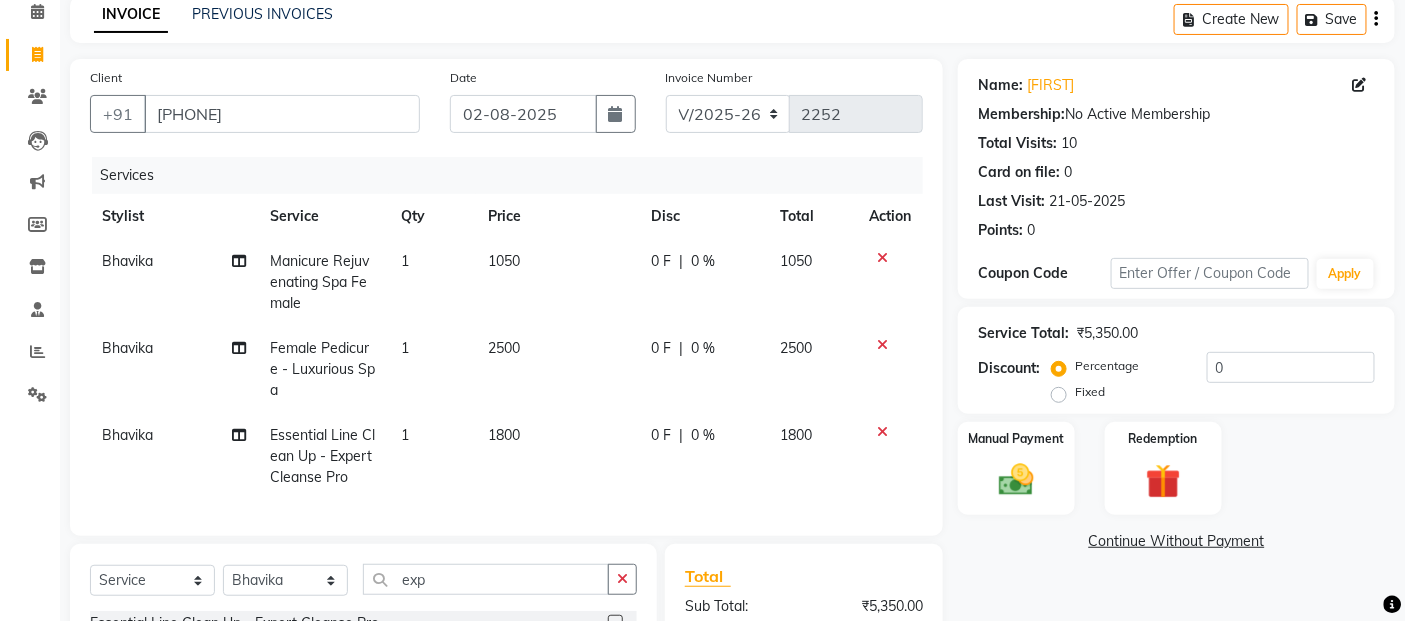 click on "1050" 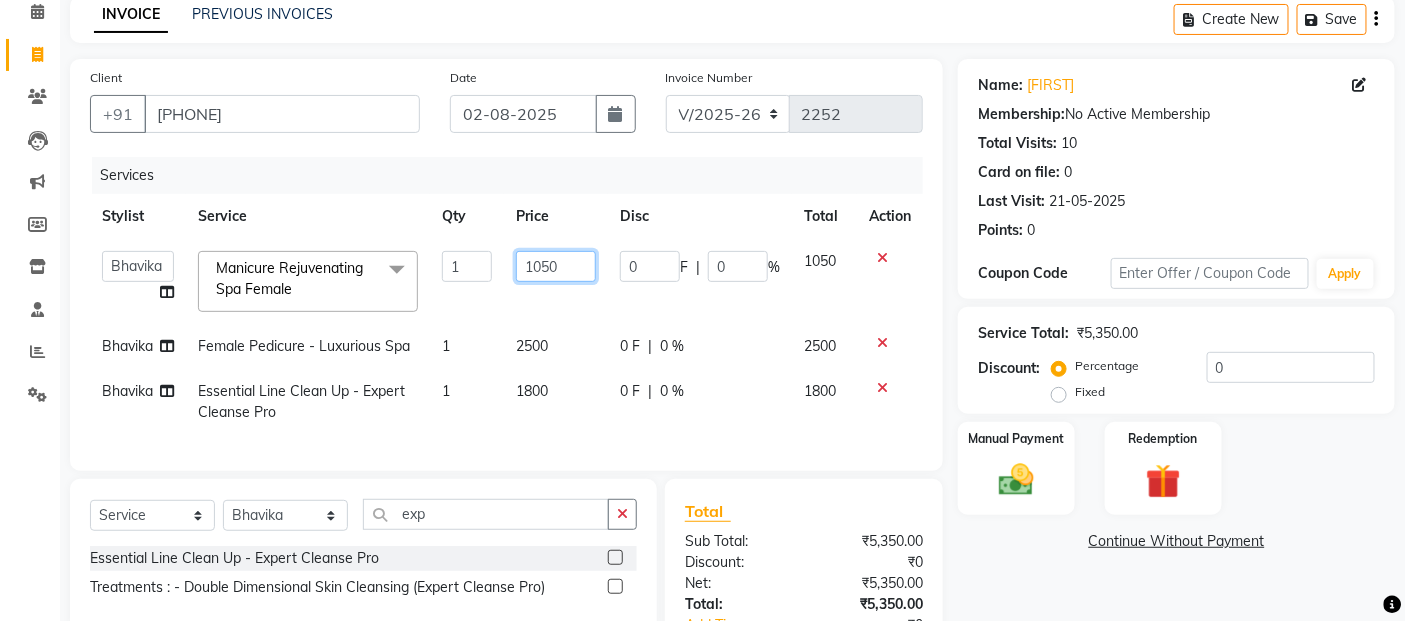 click on "1050" 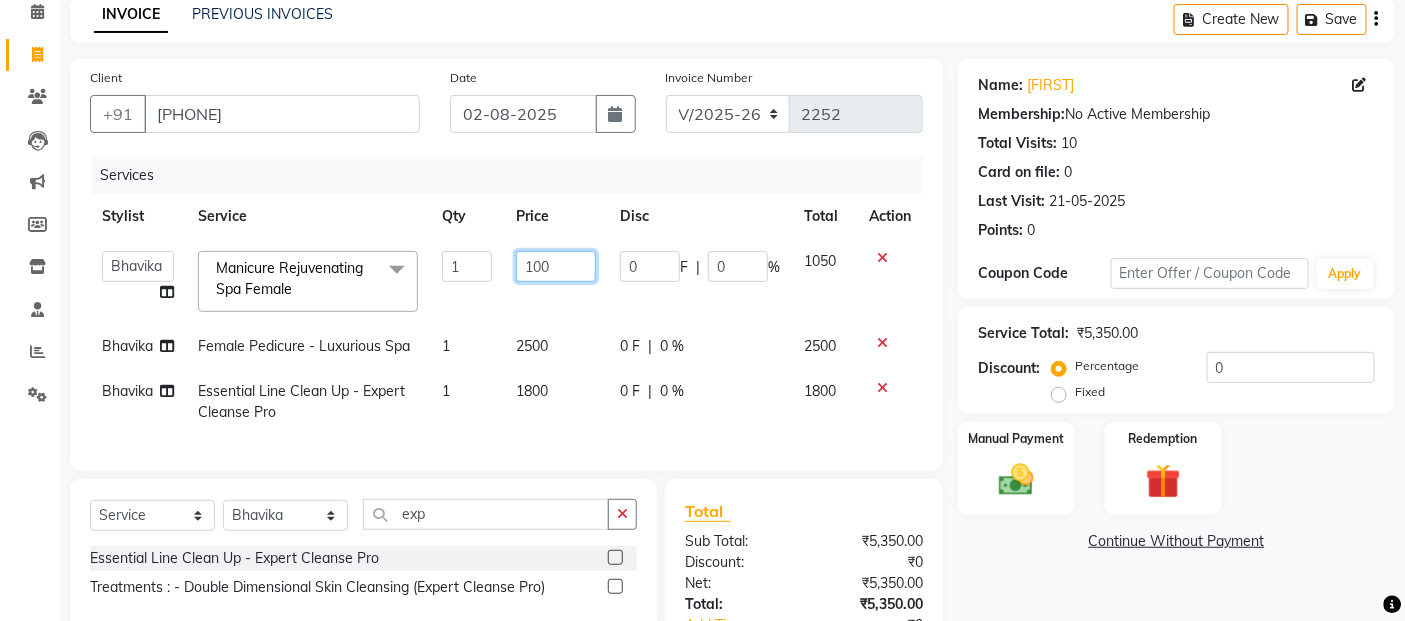 type on "1000" 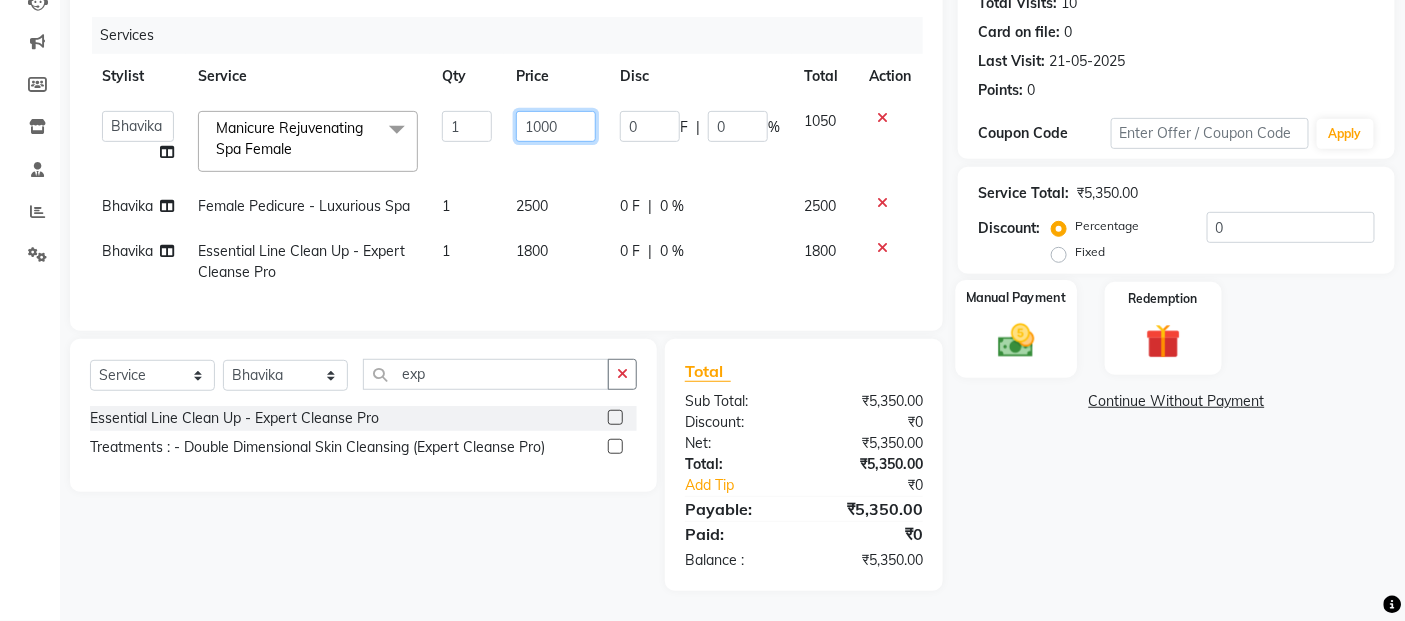 scroll, scrollTop: 247, scrollLeft: 0, axis: vertical 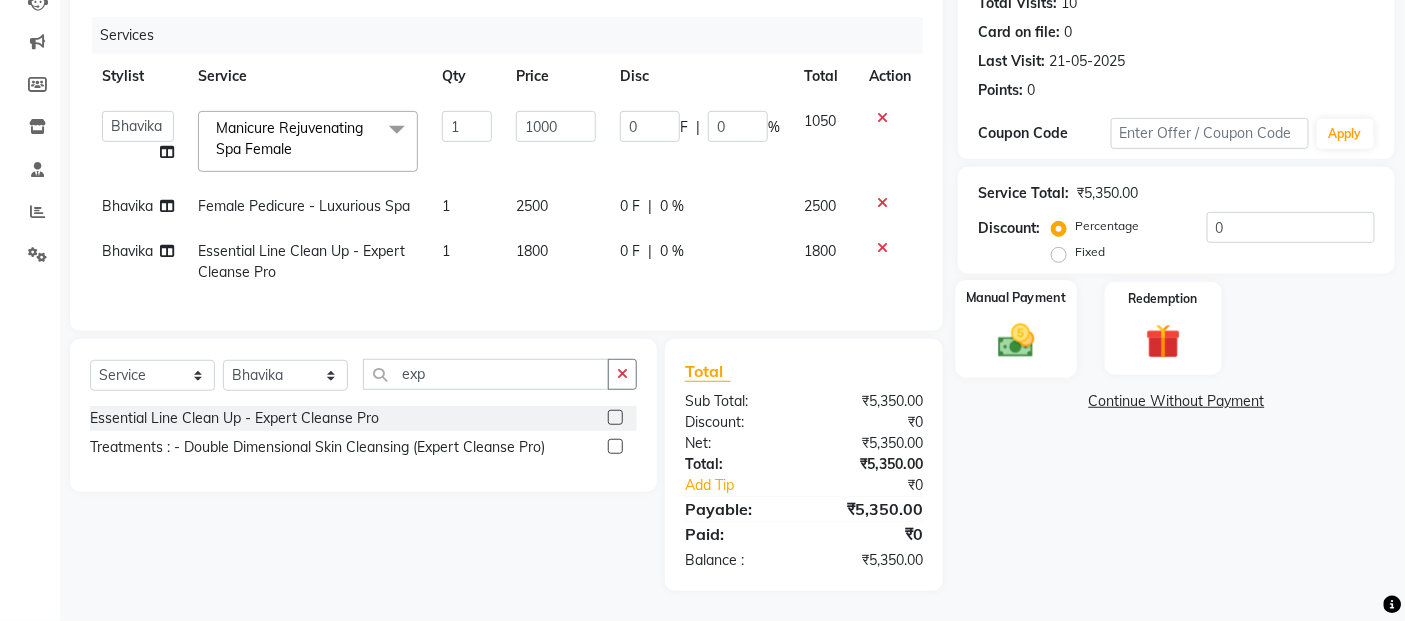 click 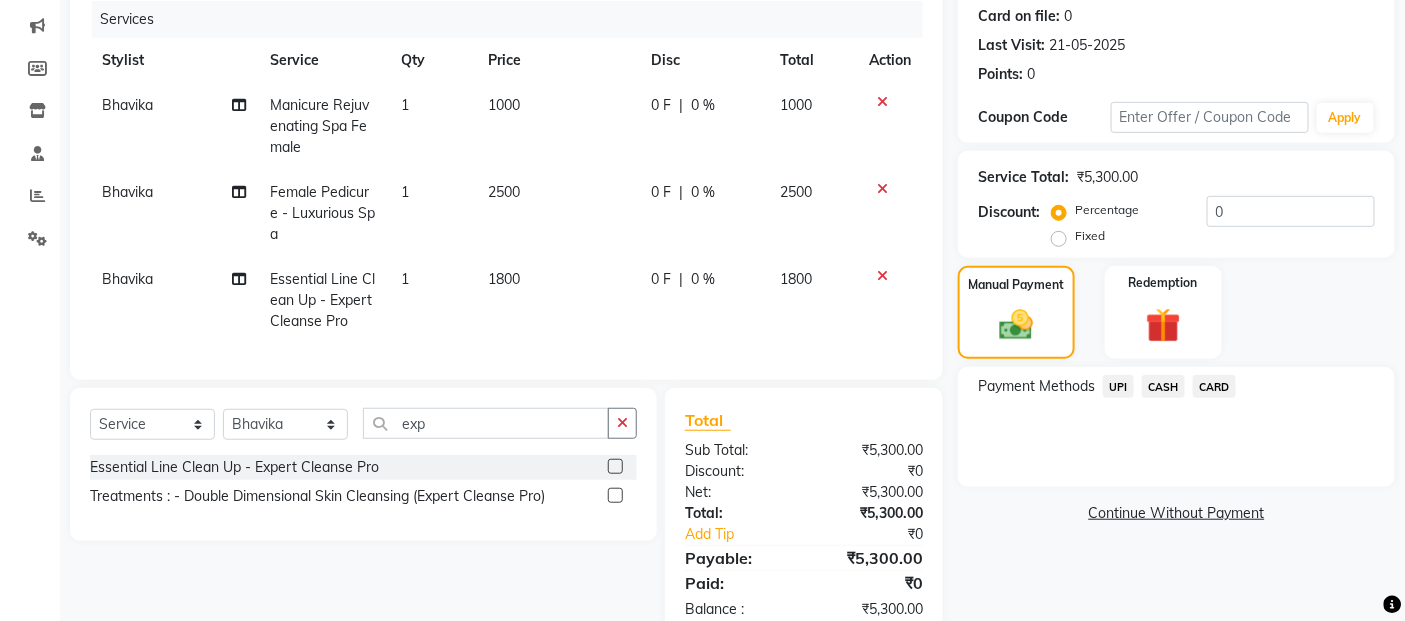 click on "UPI" 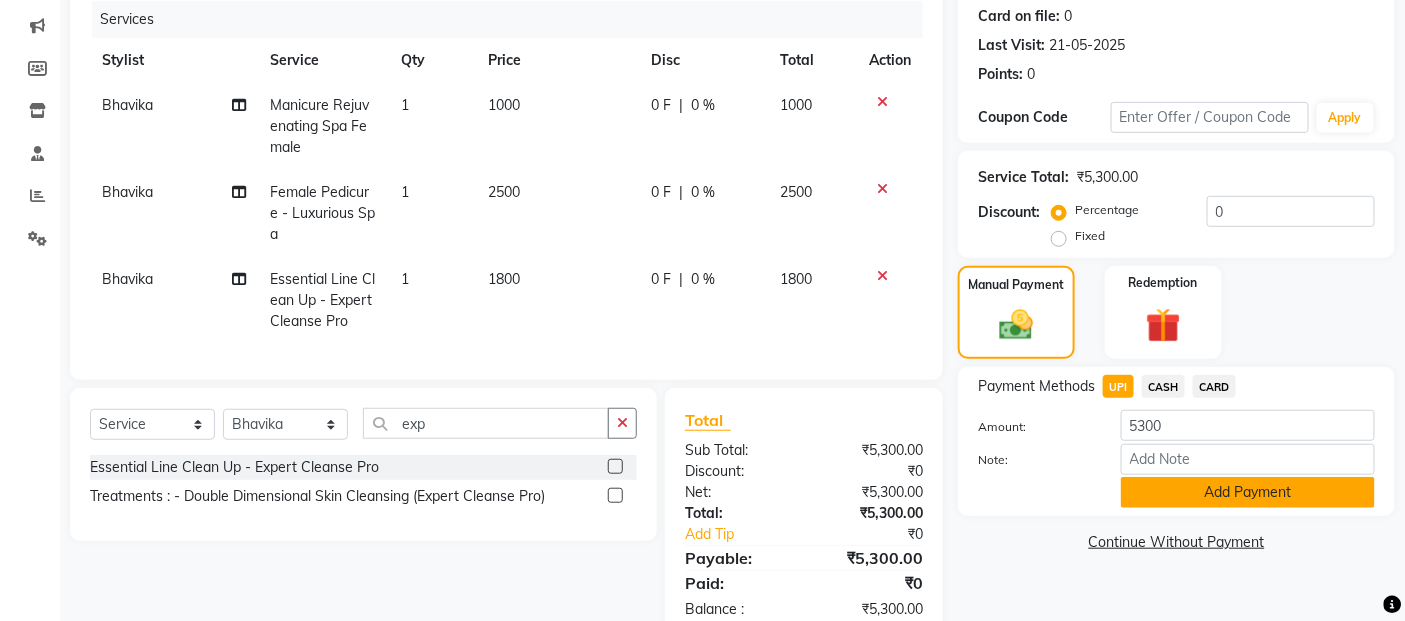 click on "Add Payment" 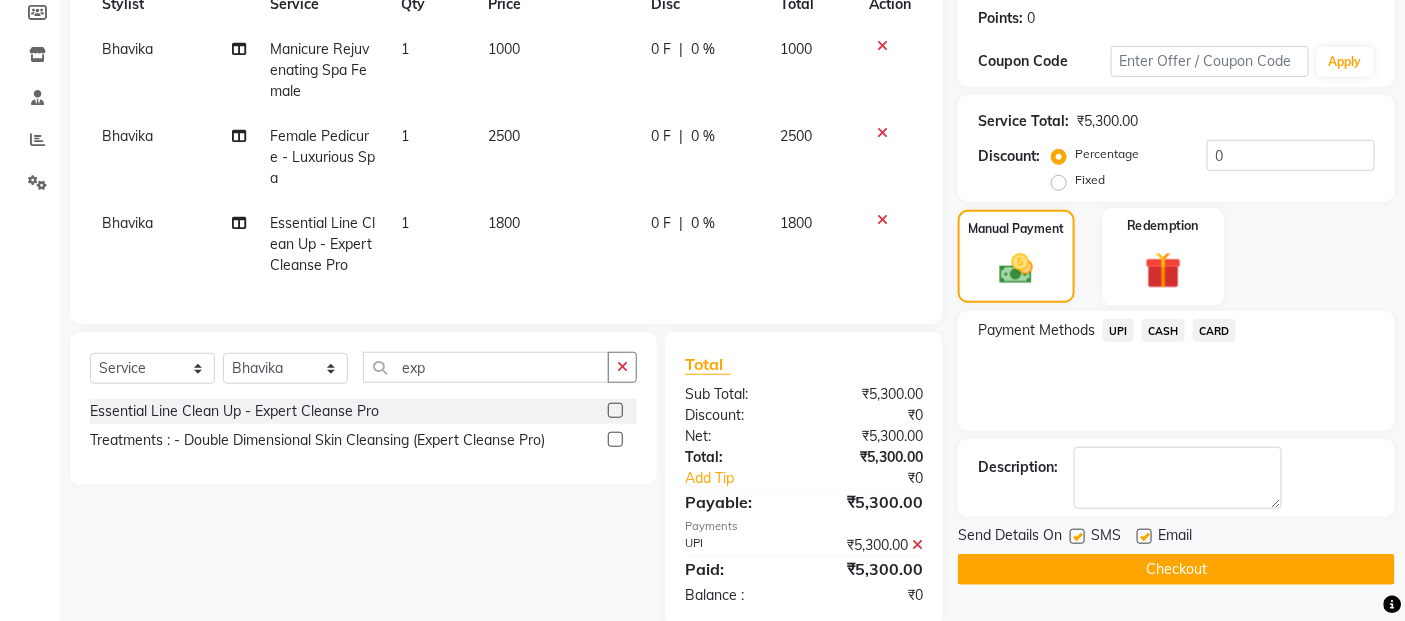 scroll, scrollTop: 354, scrollLeft: 0, axis: vertical 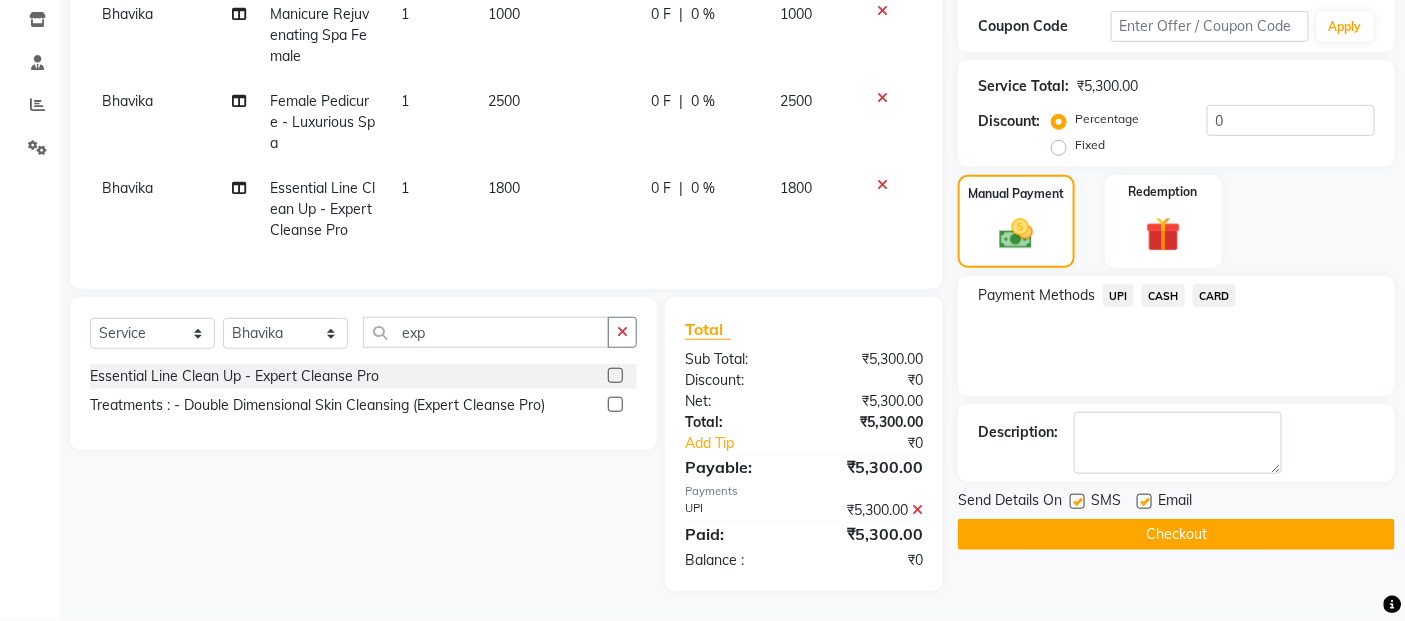 click on "Checkout" 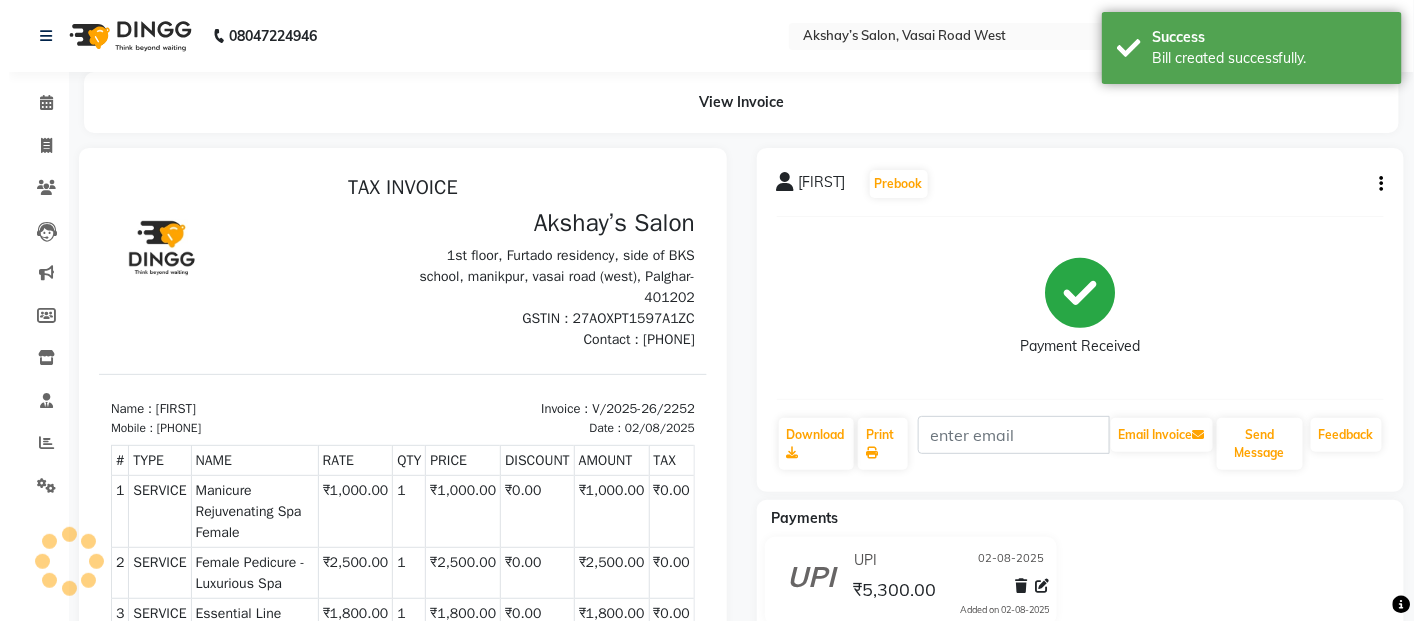 scroll, scrollTop: 0, scrollLeft: 0, axis: both 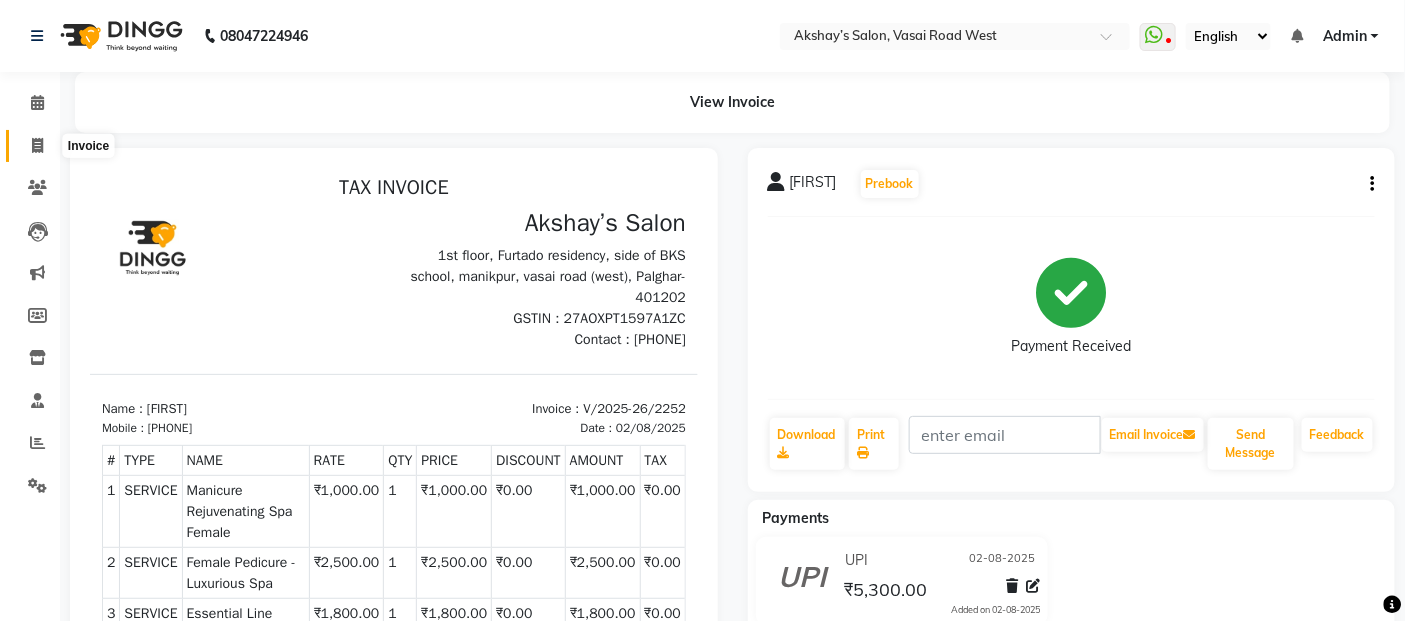 click 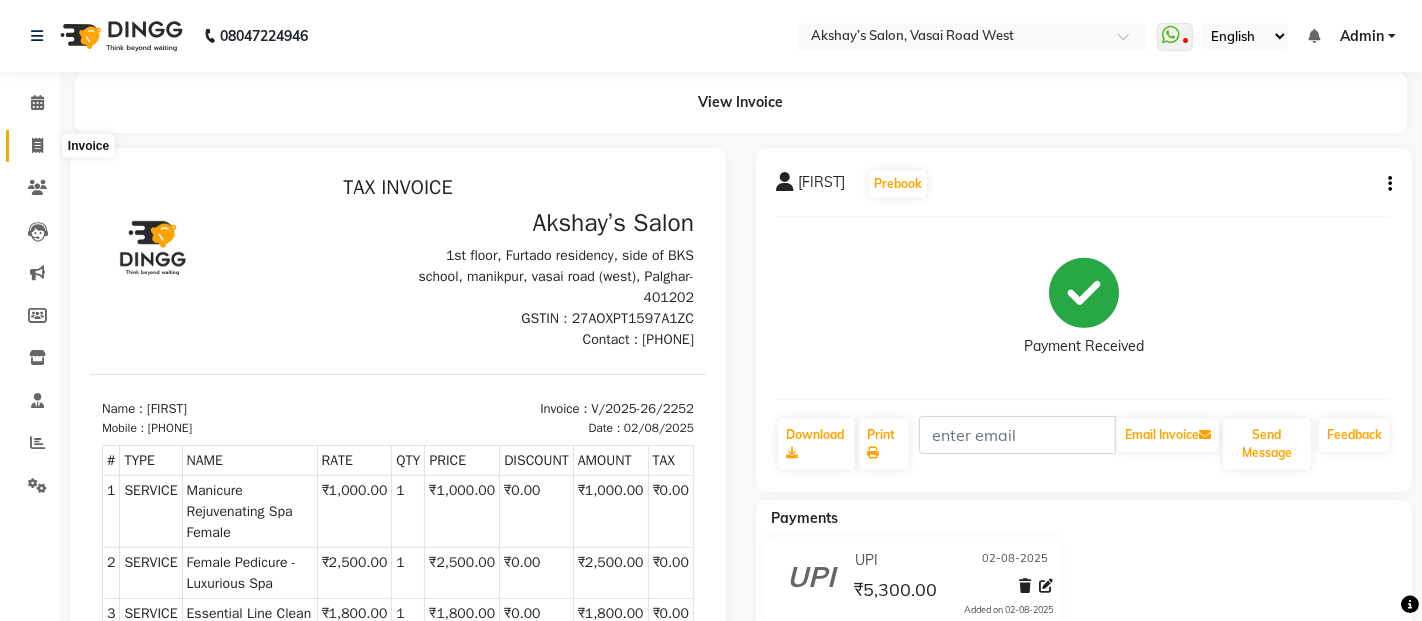 select on "5150" 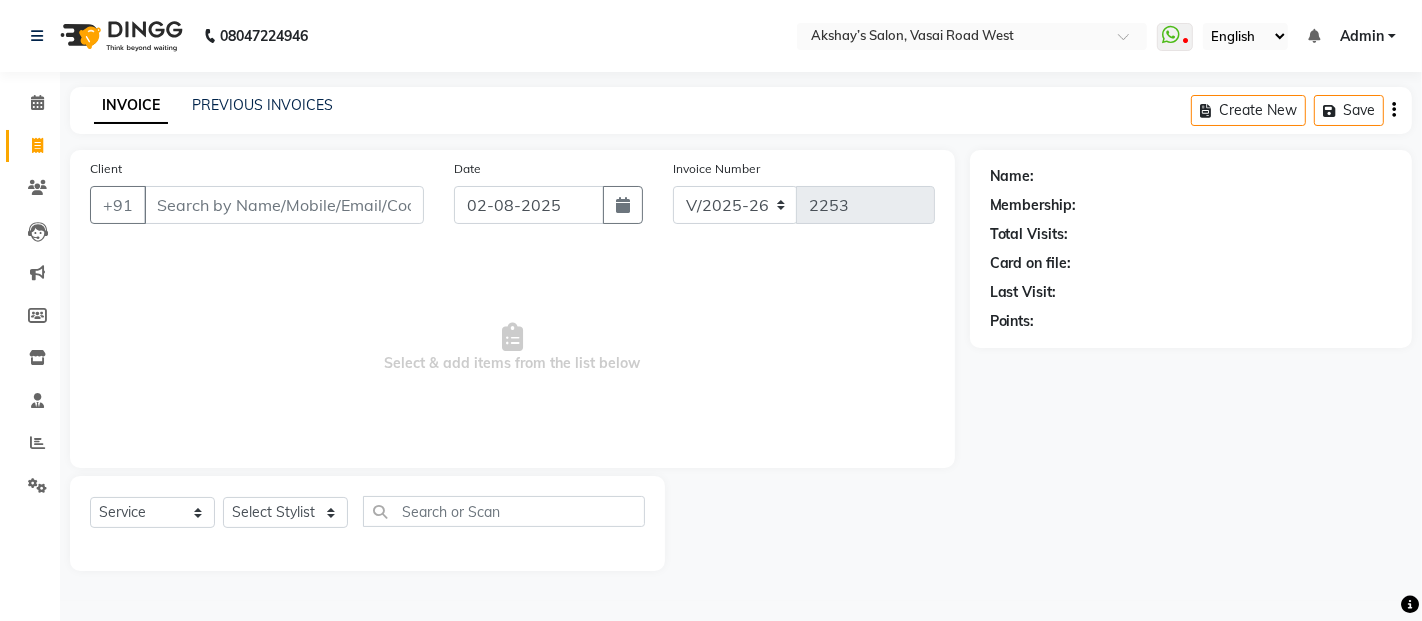 click on "Client" at bounding box center (284, 205) 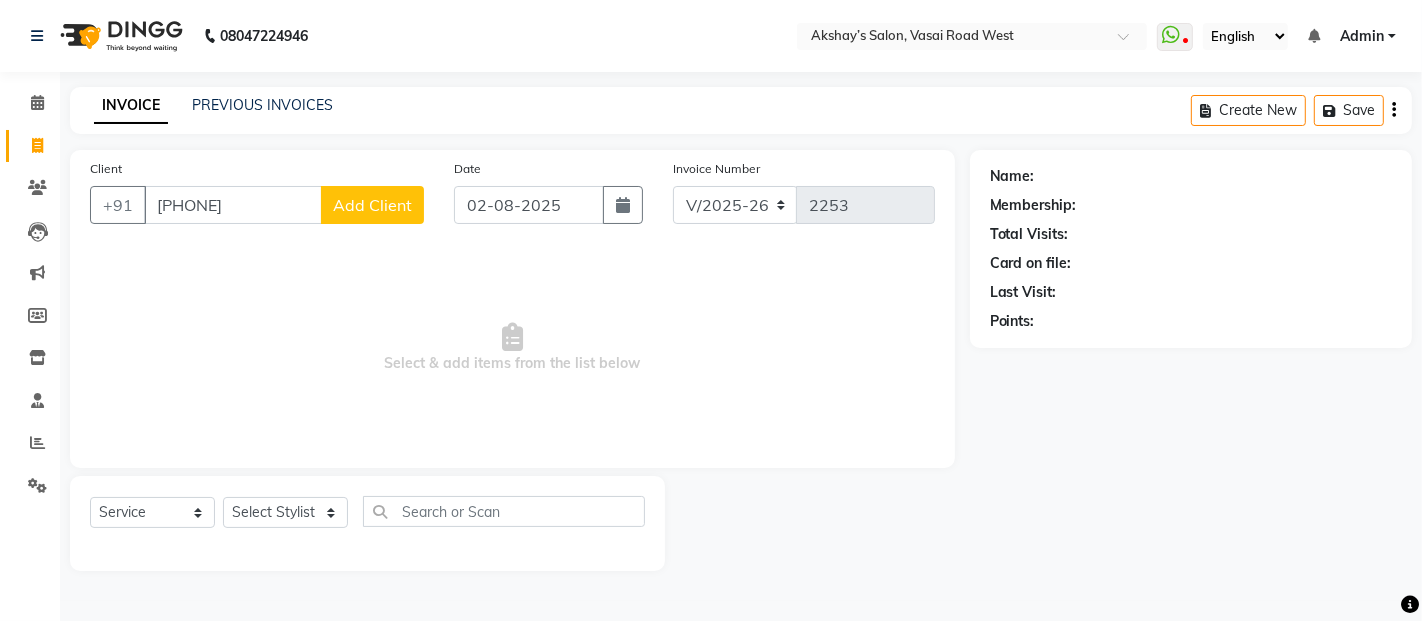 type on "[PHONE]" 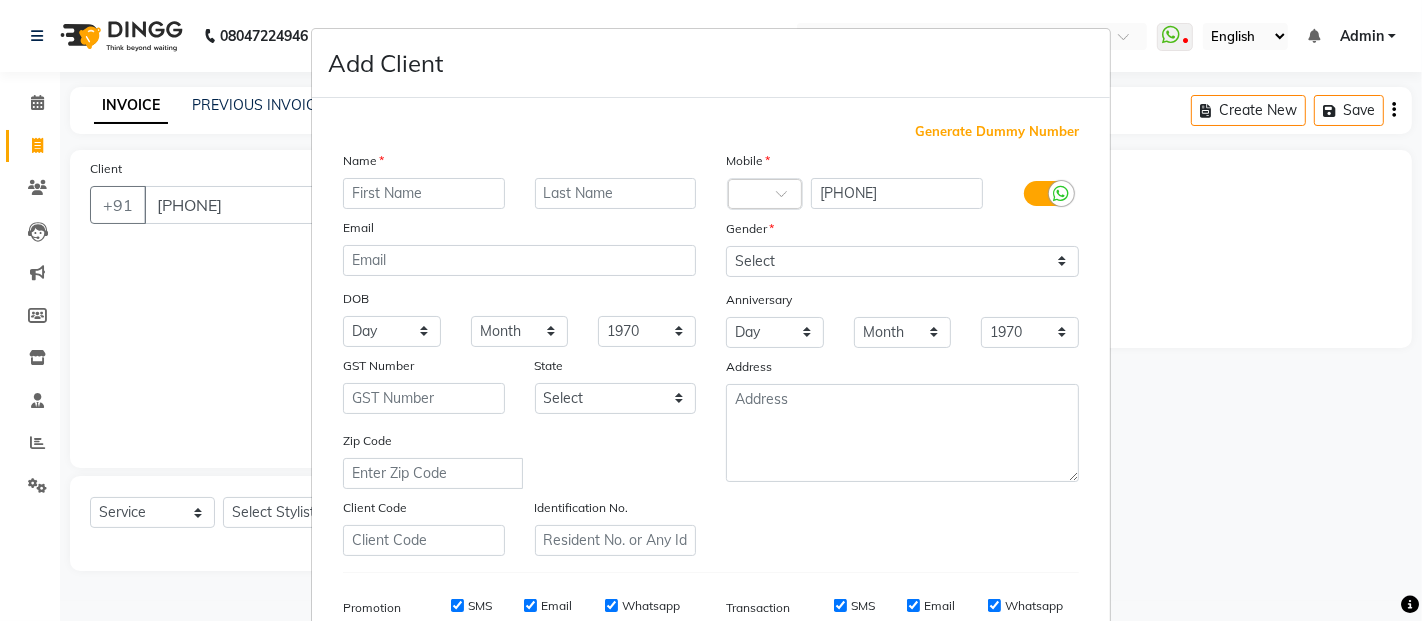 click at bounding box center (424, 193) 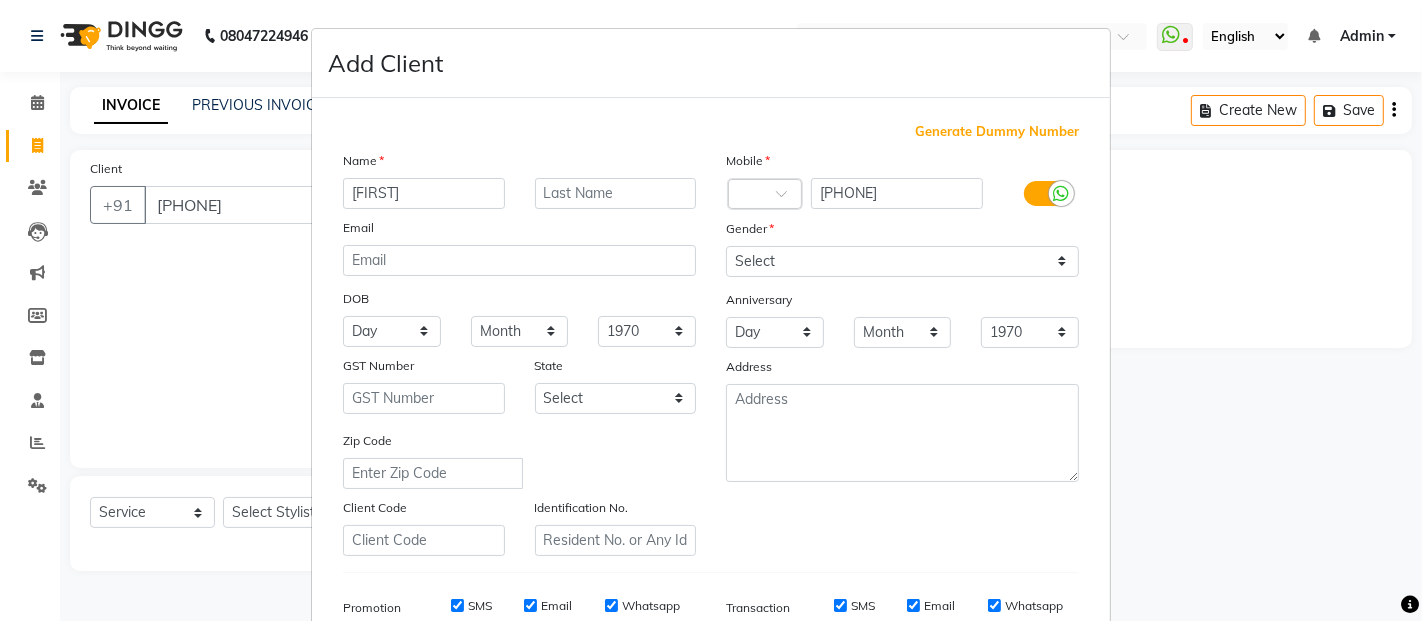 type on "[FIRST]" 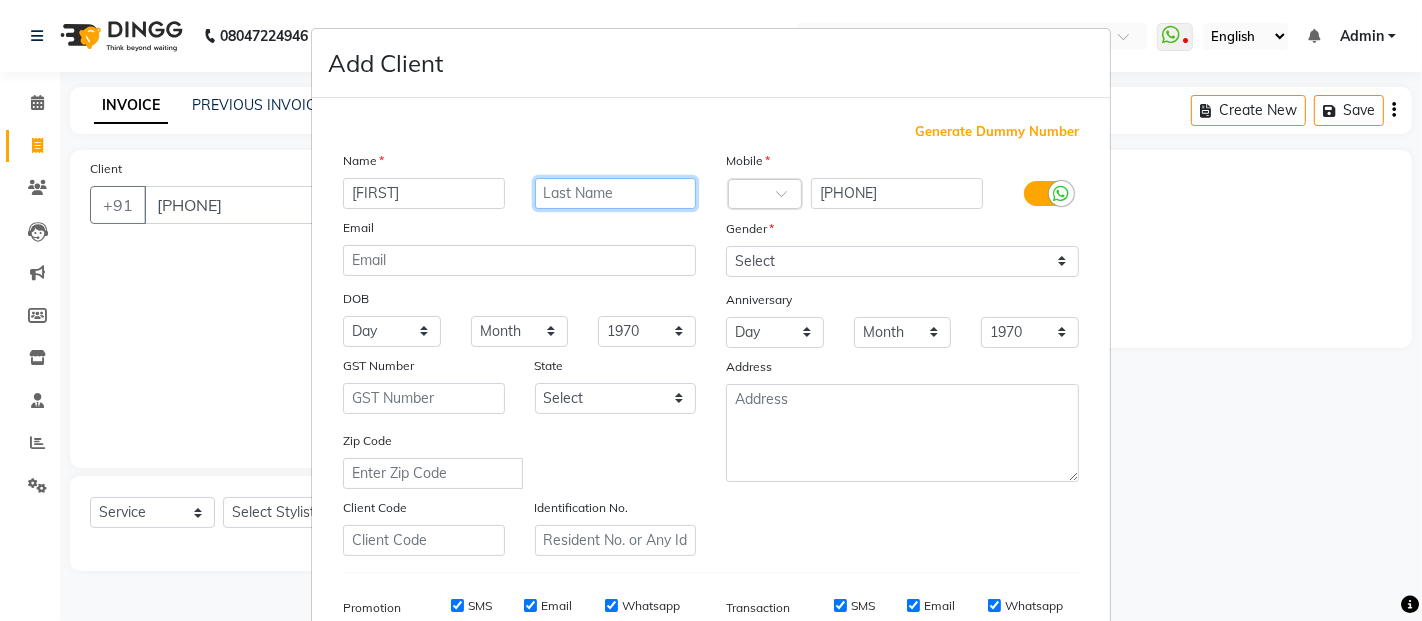 click at bounding box center [616, 193] 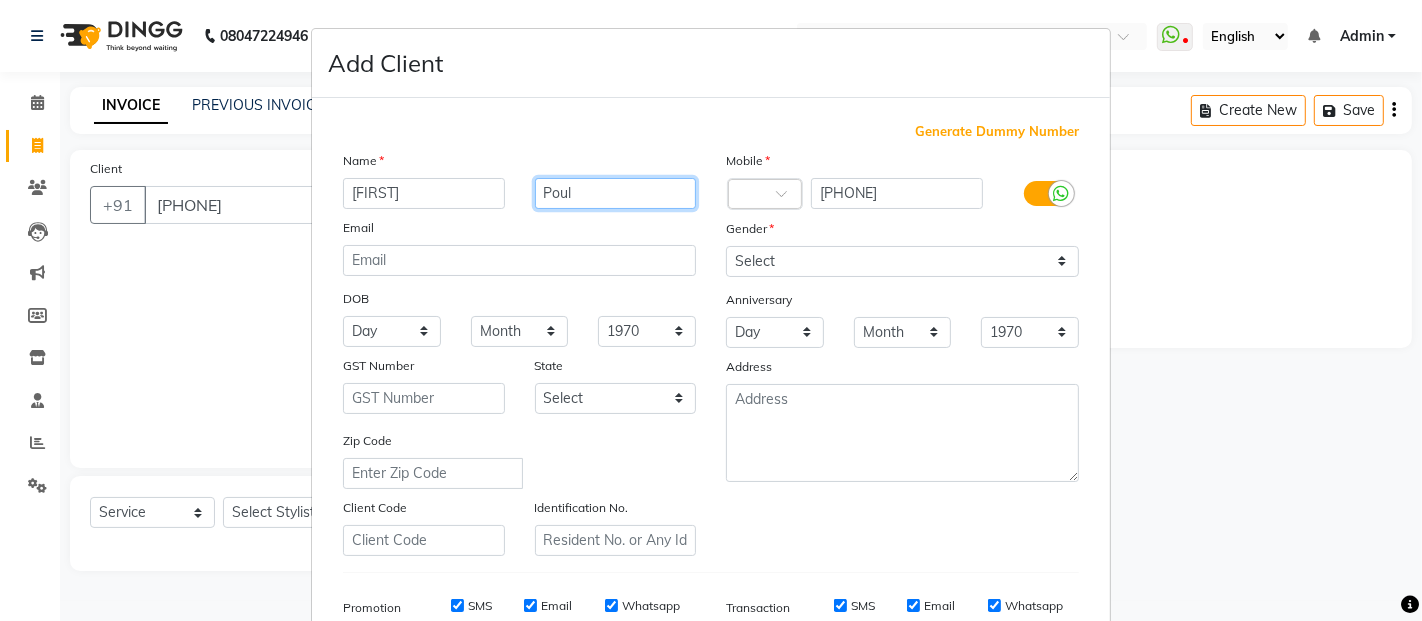 type on "Poul" 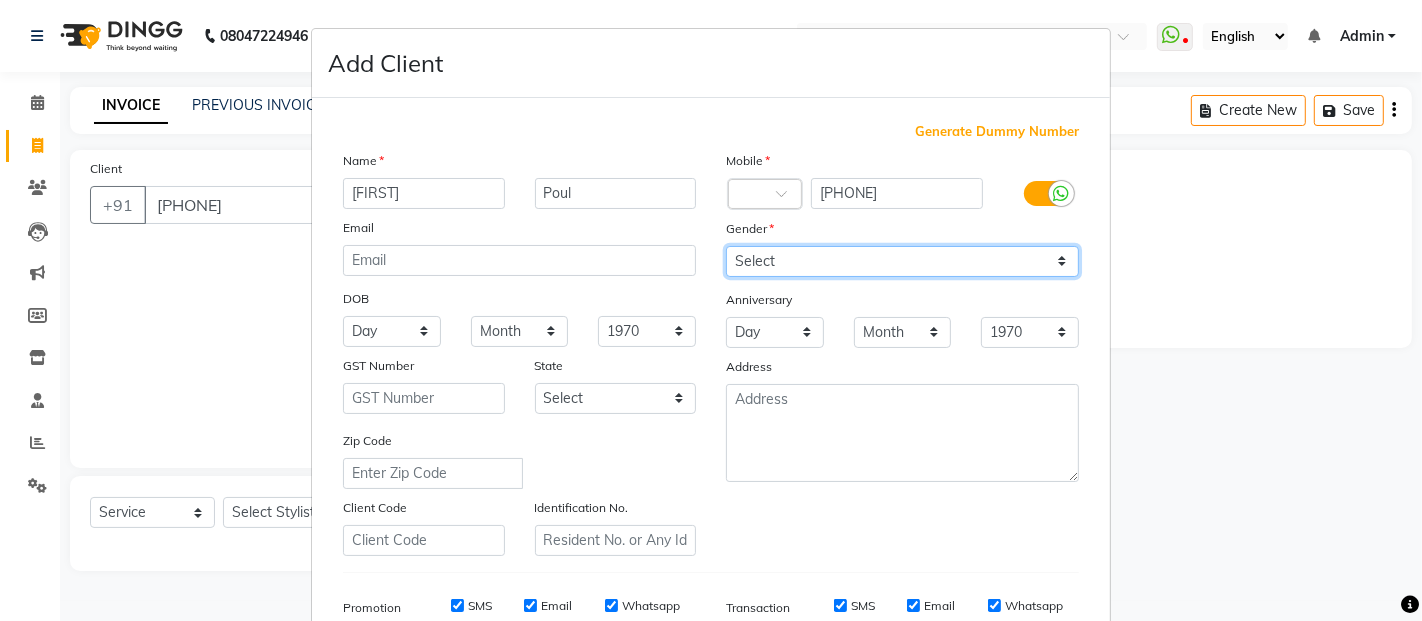 click on "Select Male Female Other Prefer Not To Say" at bounding box center (902, 261) 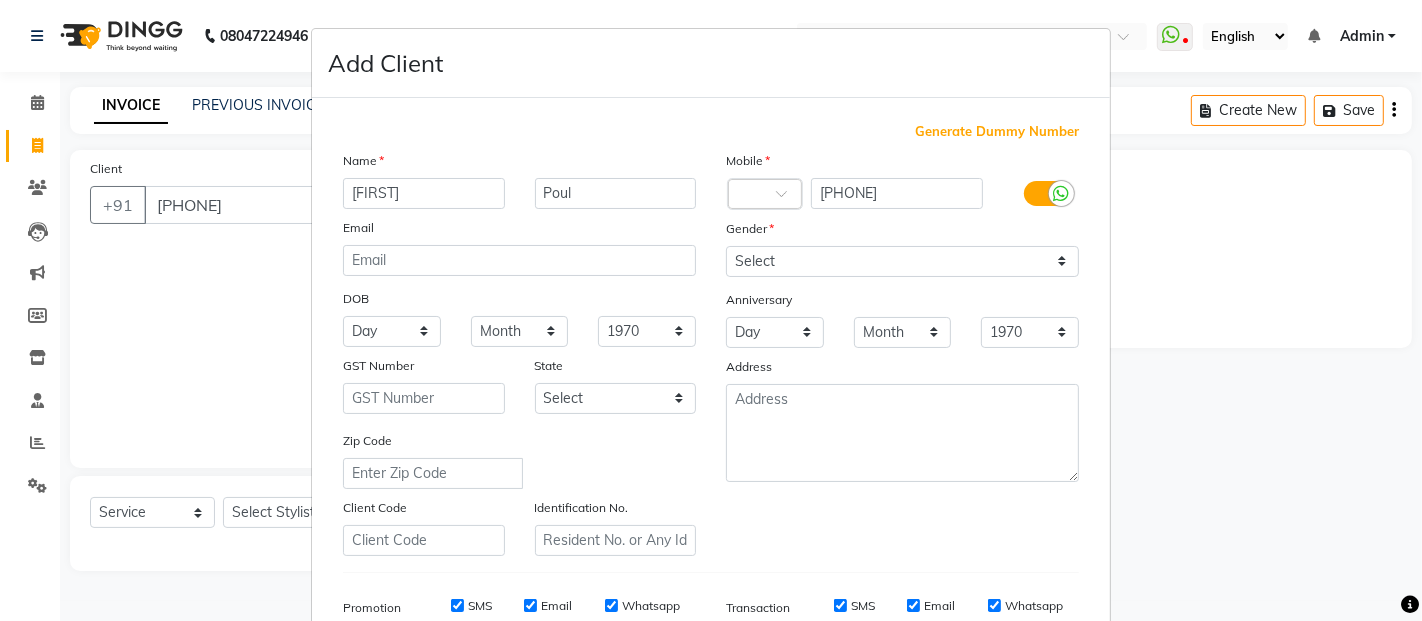 drag, startPoint x: 798, startPoint y: 204, endPoint x: 708, endPoint y: 176, distance: 94.254974 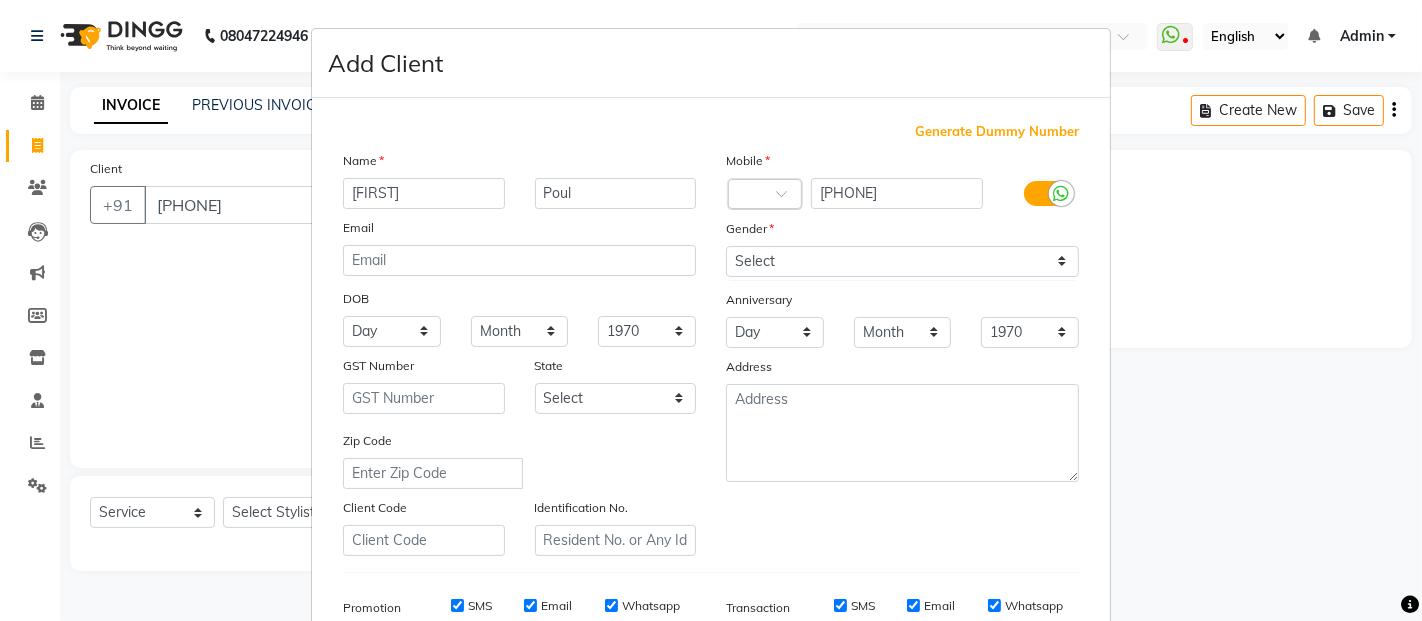 click at bounding box center (788, 199) 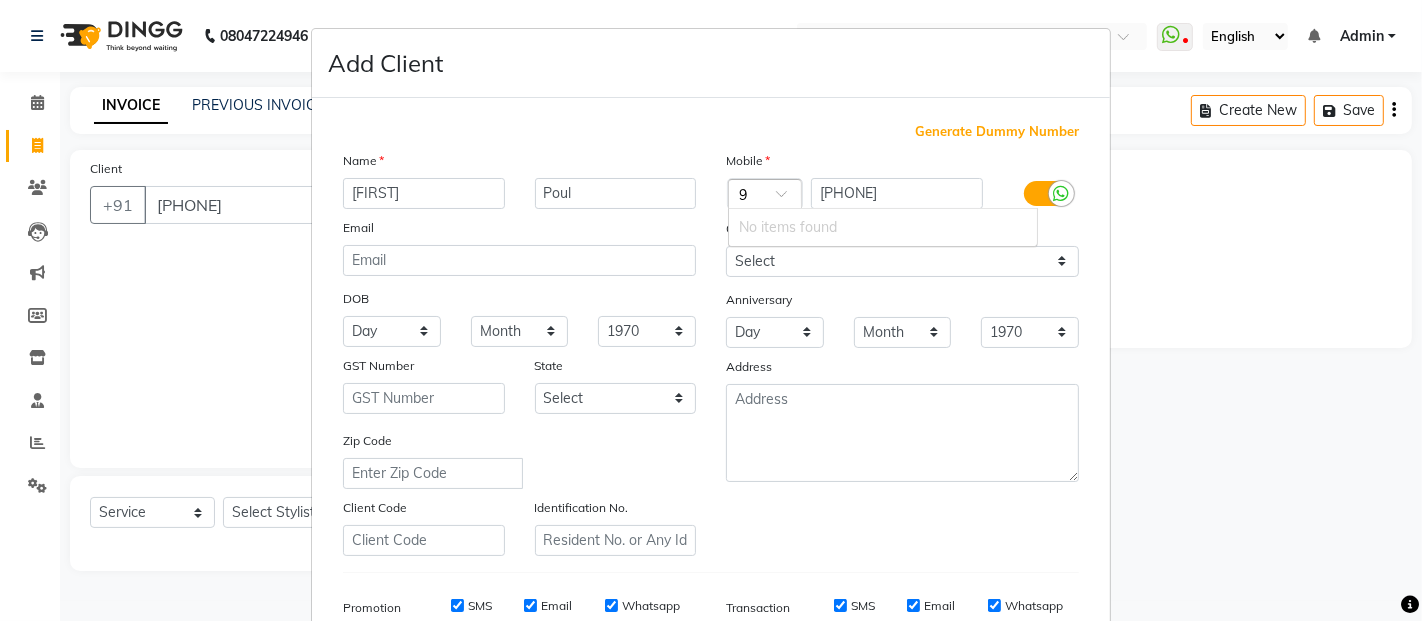 type on "91" 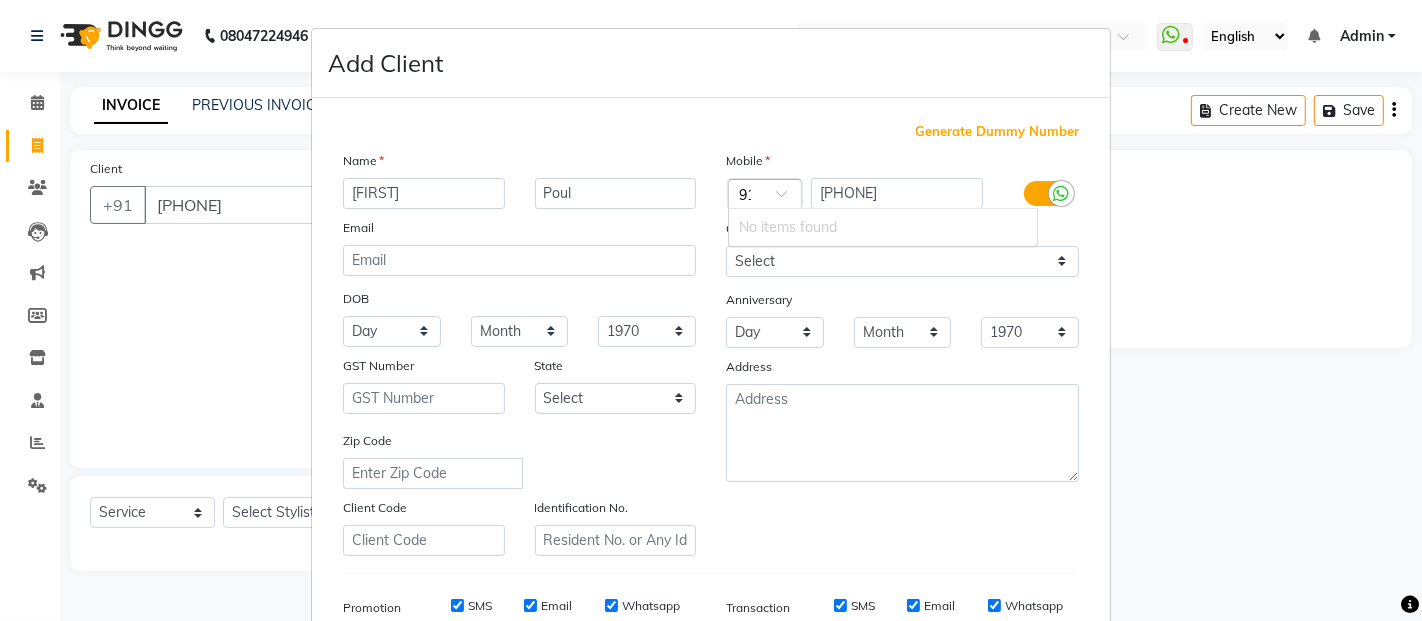 scroll, scrollTop: 0, scrollLeft: 5, axis: horizontal 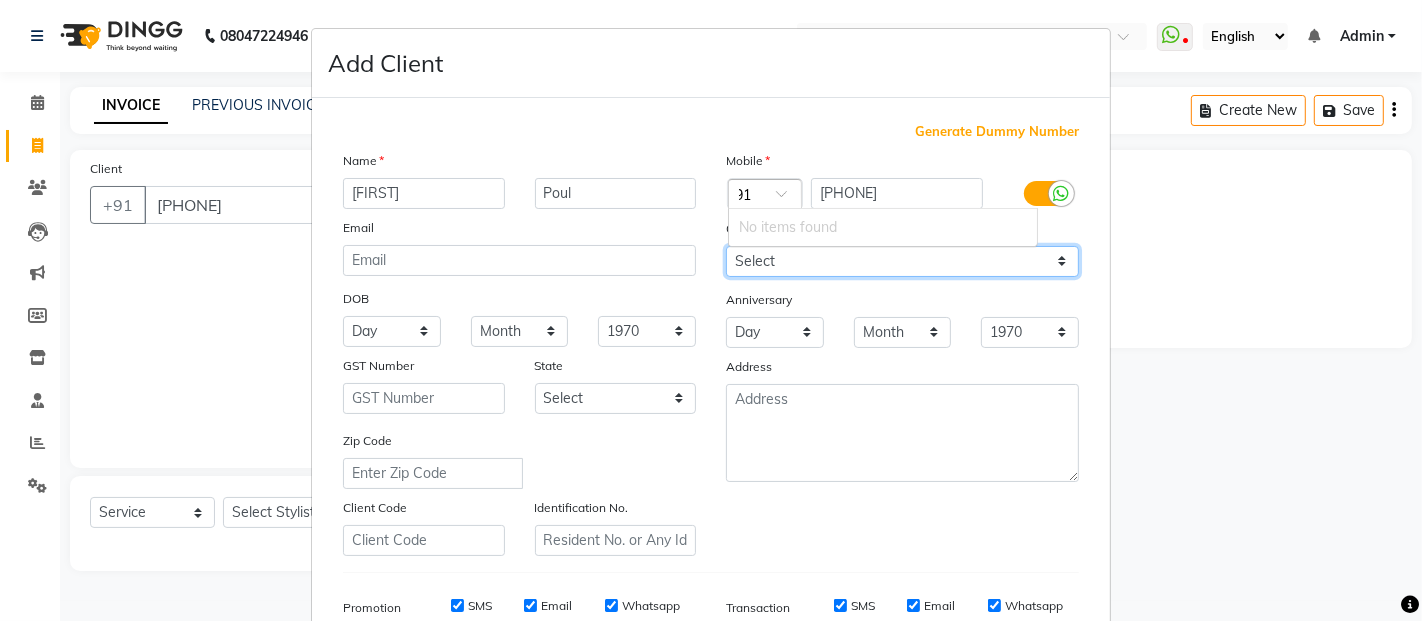 type 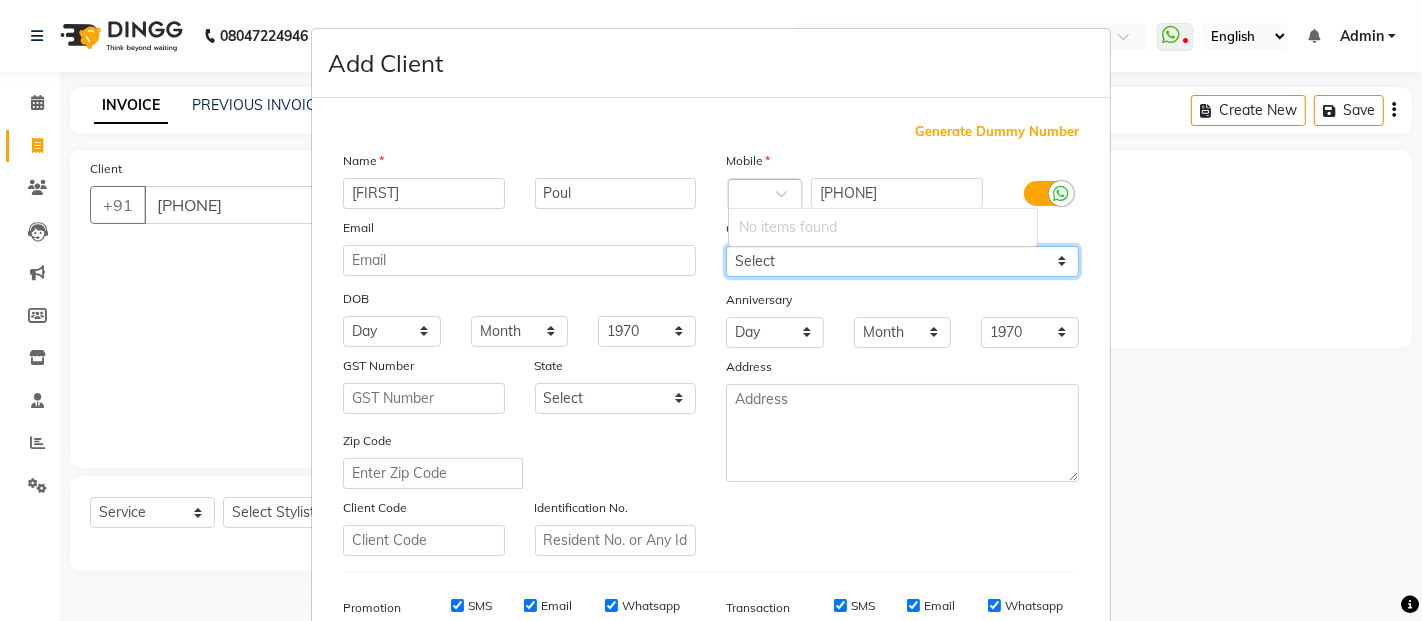 click on "Select Male Female Other Prefer Not To Say" at bounding box center (902, 261) 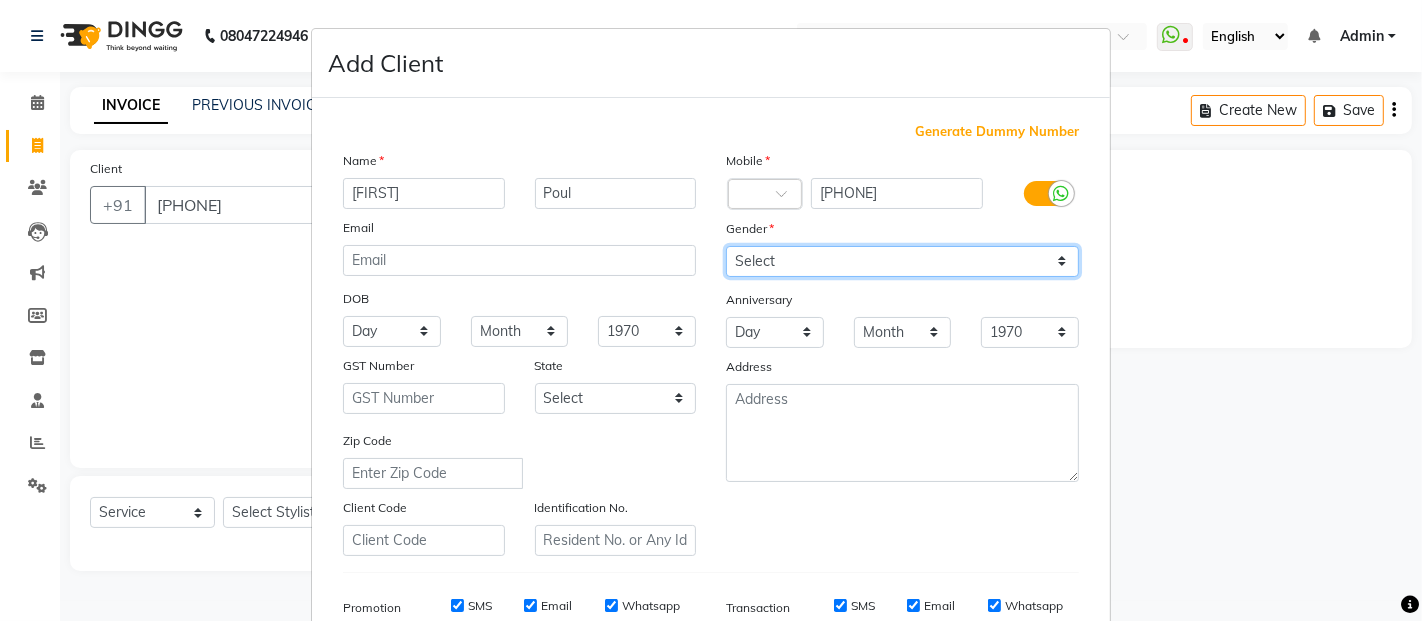 select on "female" 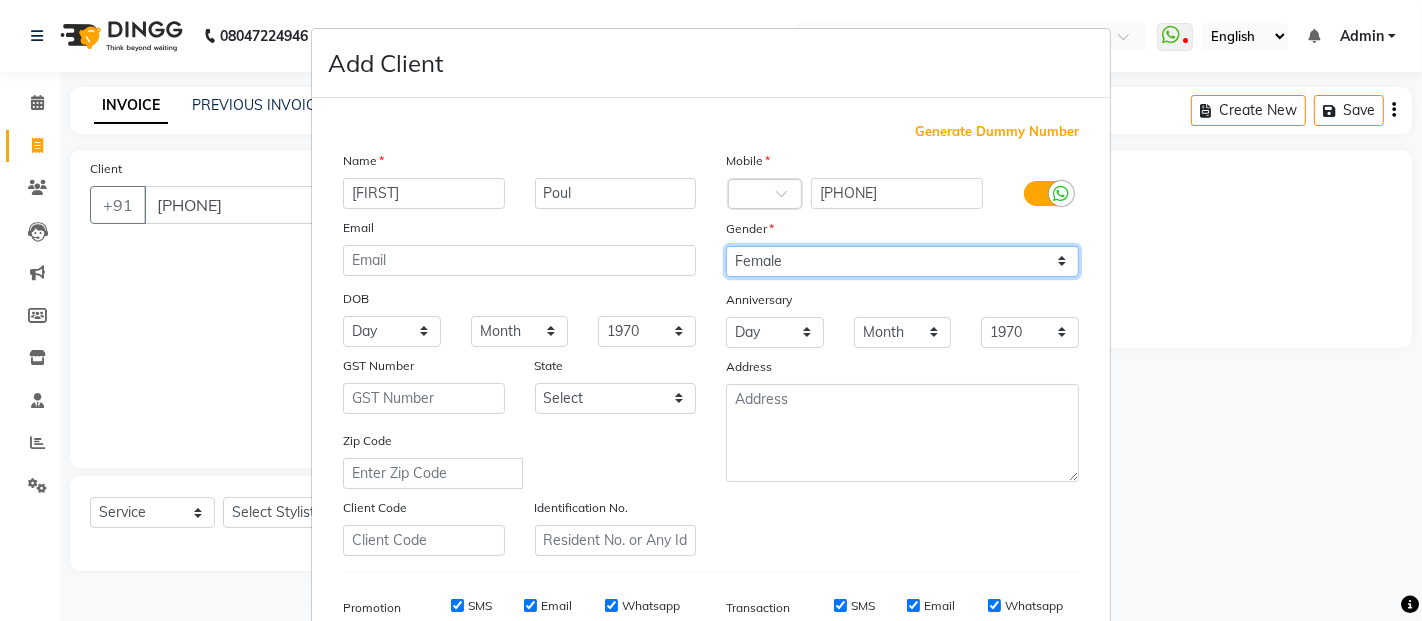 click on "Select Male Female Other Prefer Not To Say" at bounding box center [902, 261] 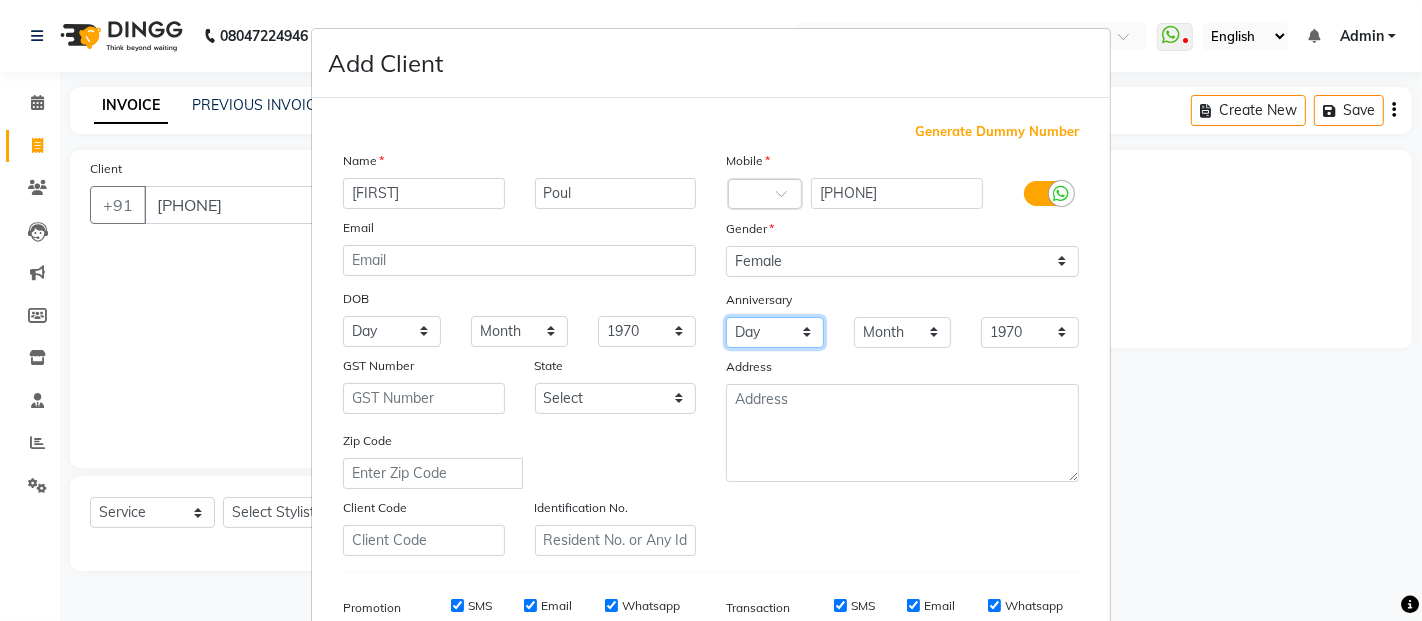 click on "Day 01 02 03 04 05 06 07 08 09 10 11 12 13 14 15 16 17 18 19 20 21 22 23 24 25 26 27 28 29 30 31" at bounding box center [775, 332] 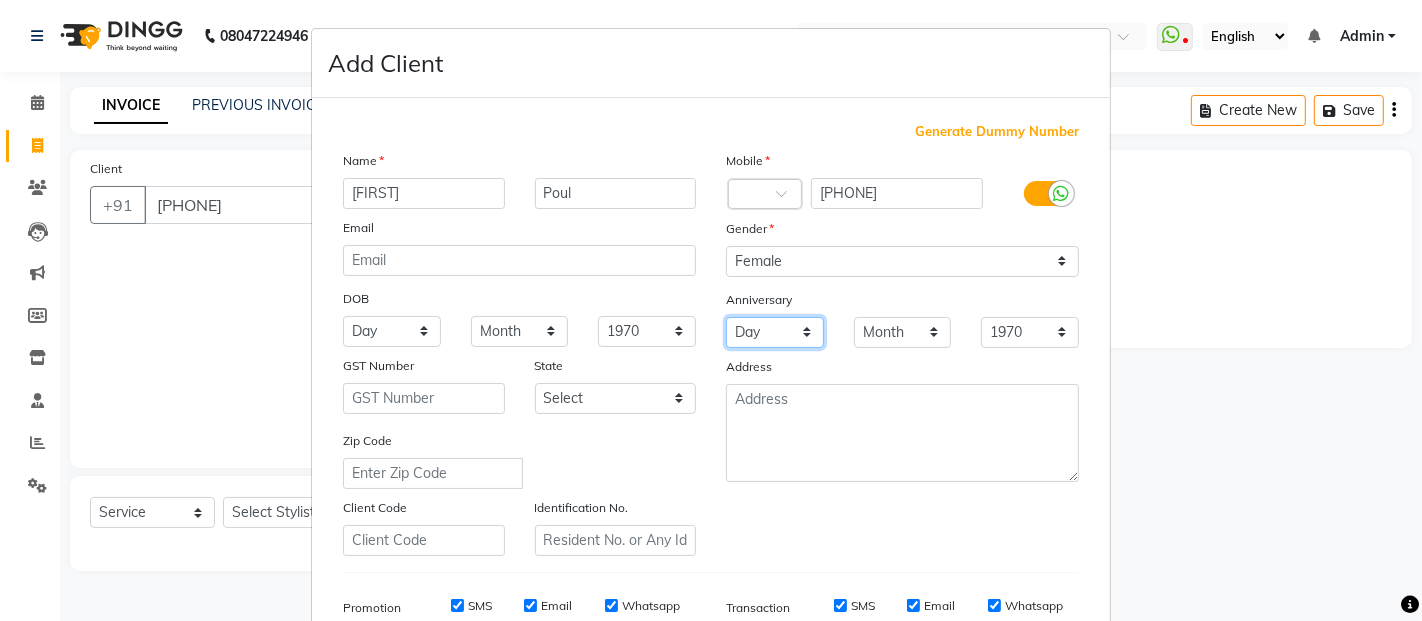 scroll, scrollTop: 303, scrollLeft: 0, axis: vertical 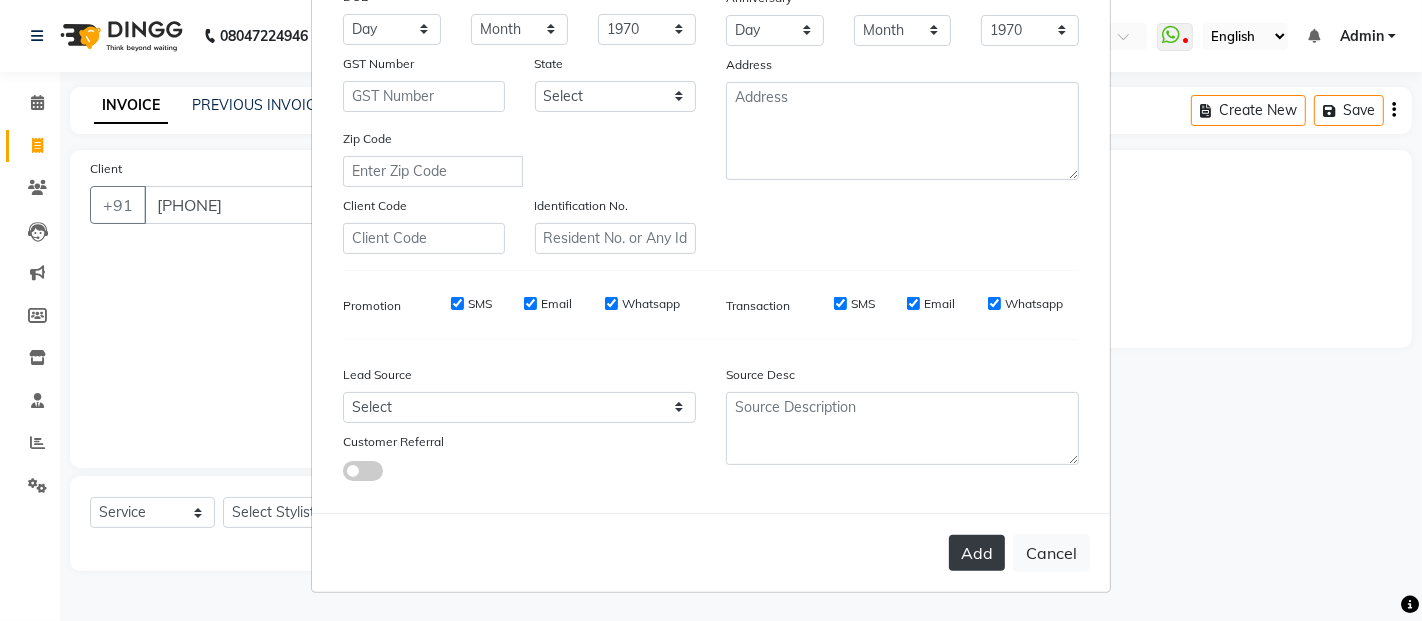 click on "Add" at bounding box center (977, 553) 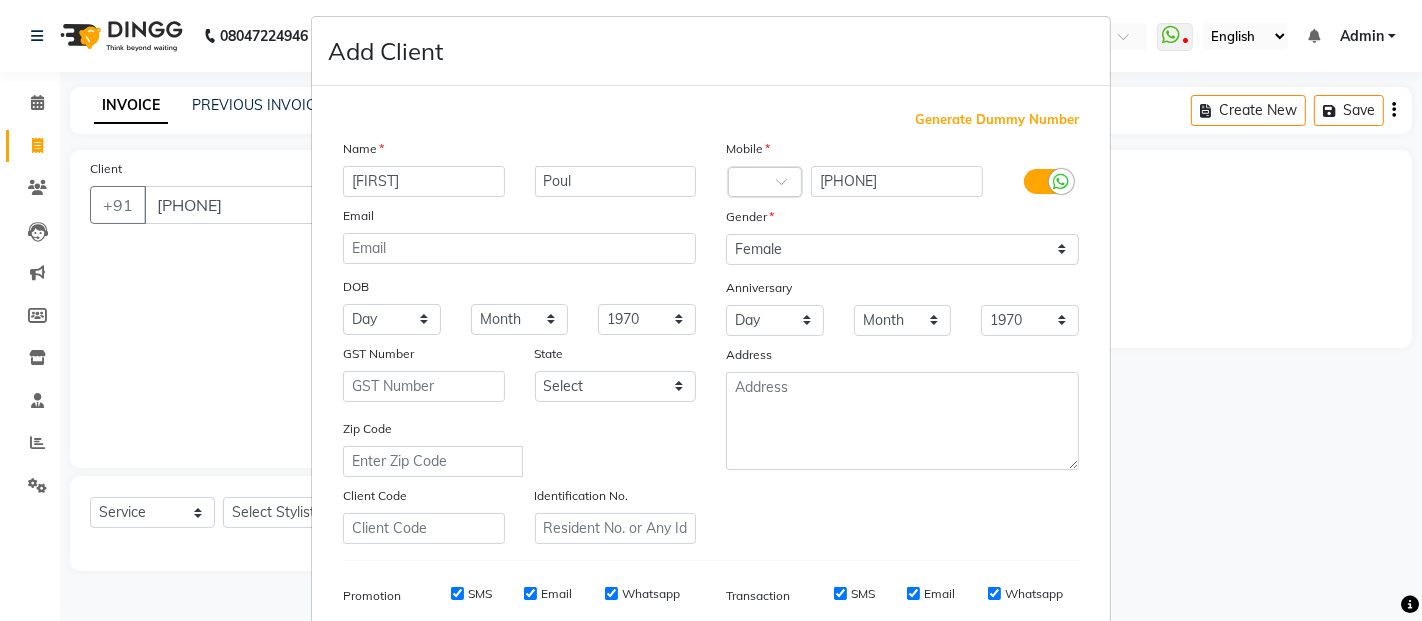 scroll, scrollTop: 0, scrollLeft: 0, axis: both 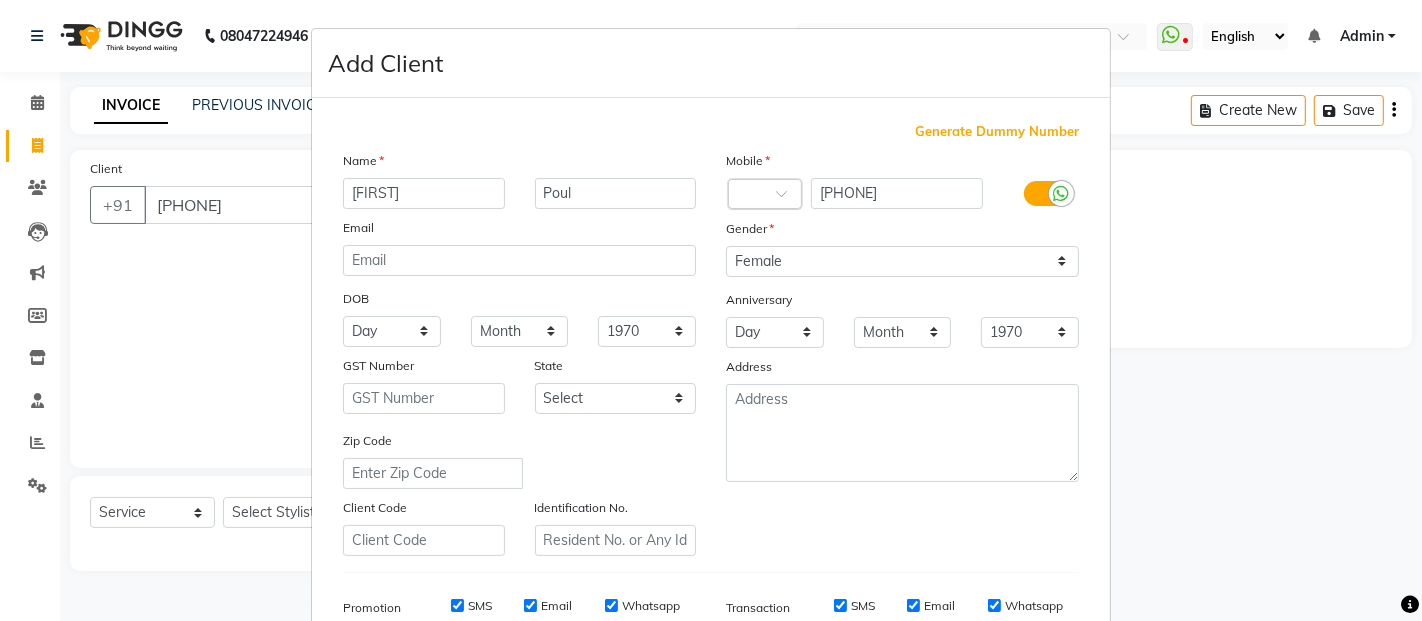 click at bounding box center [788, 199] 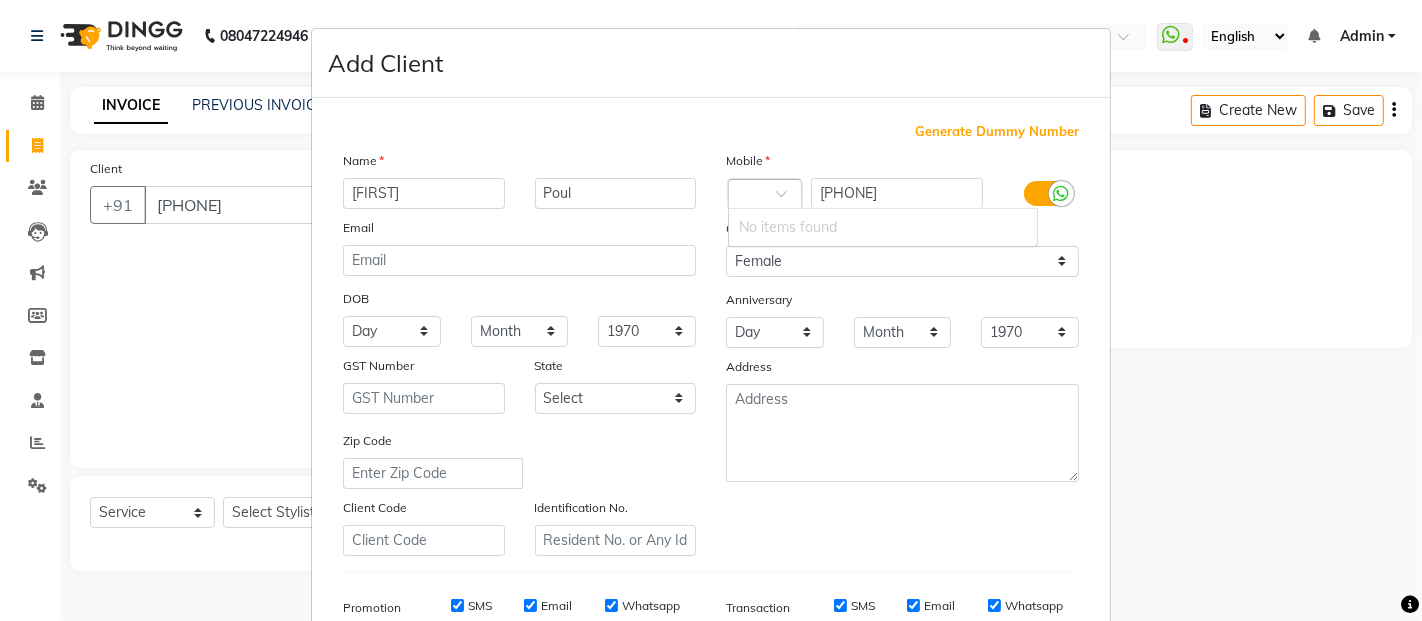 click on "No items found" at bounding box center (883, 227) 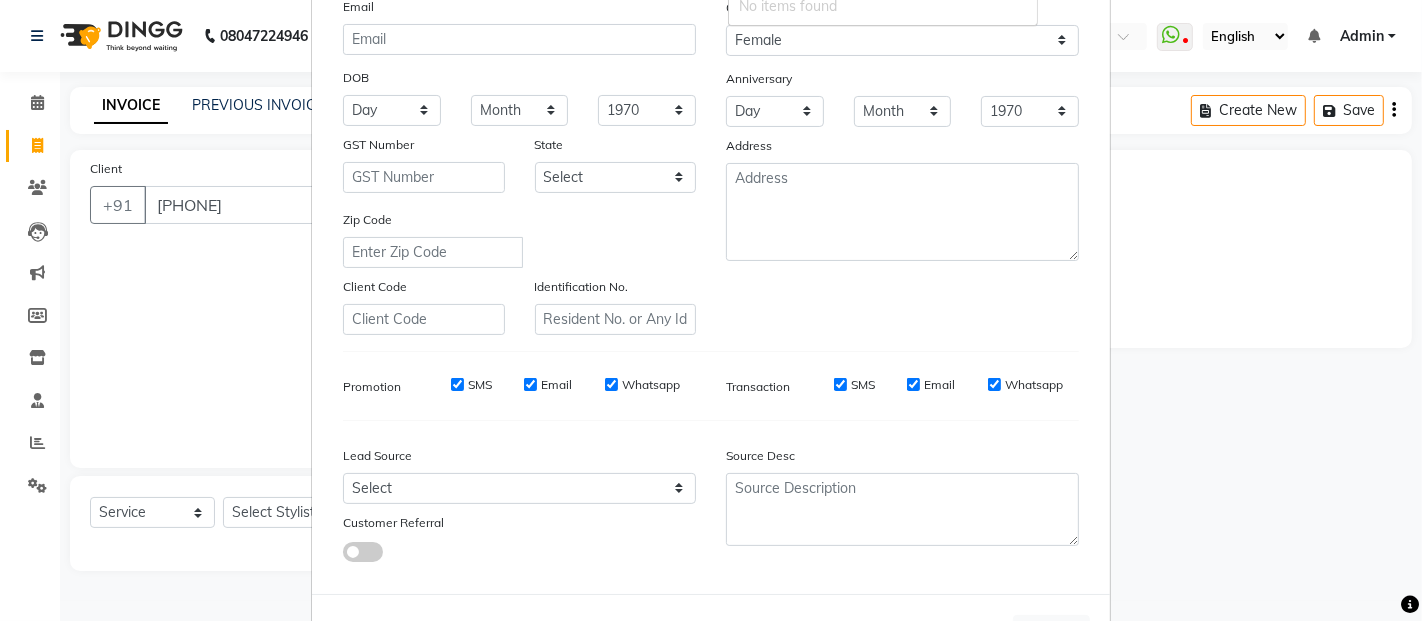 scroll, scrollTop: 303, scrollLeft: 0, axis: vertical 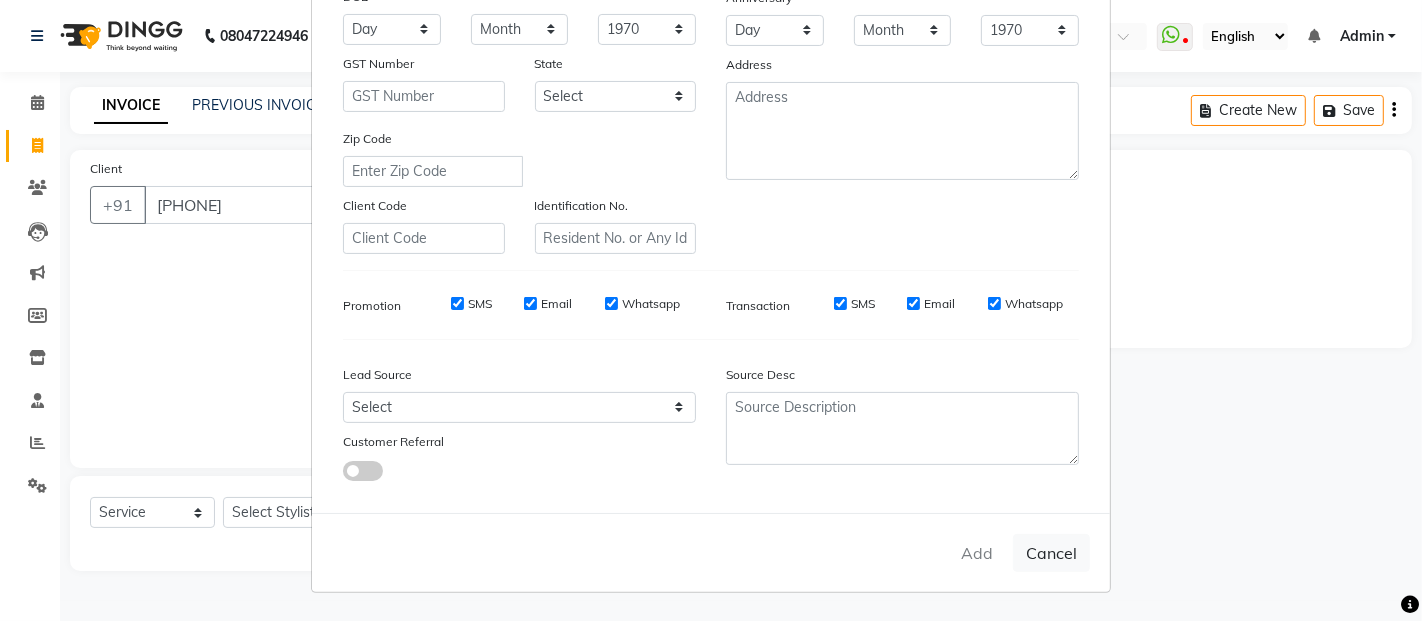 click on "Cancel" at bounding box center [1051, 553] 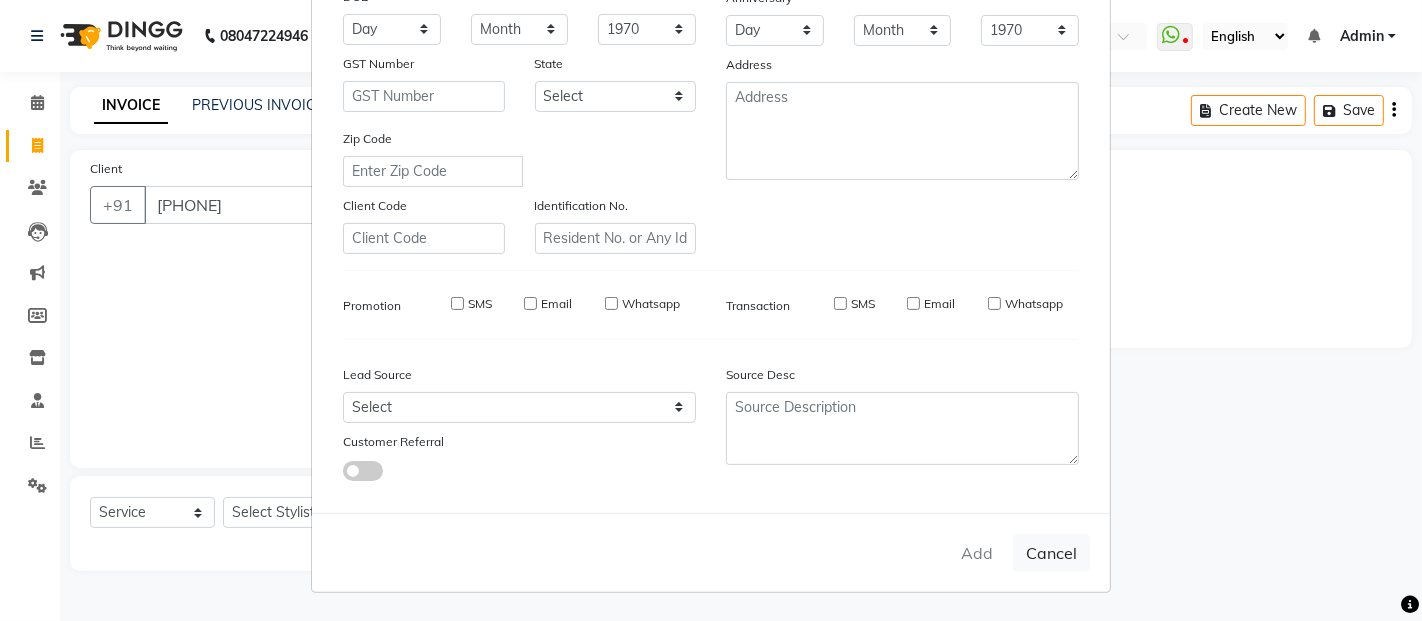 type 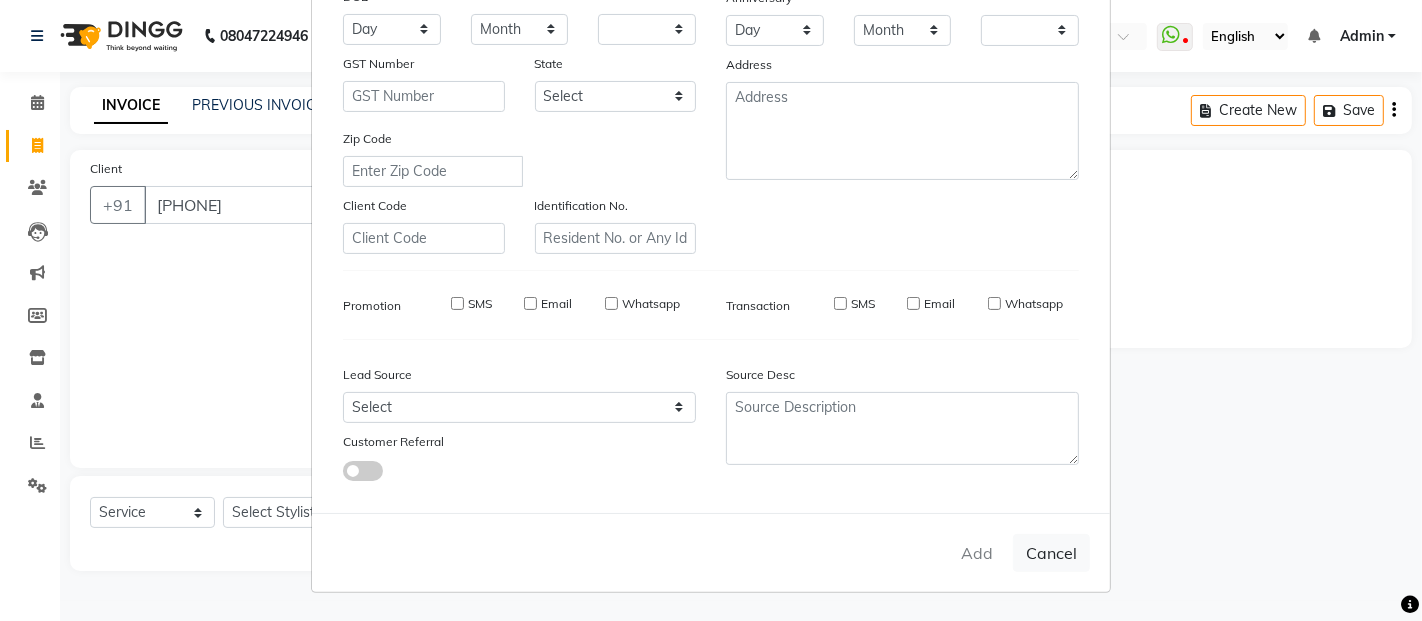 checkbox on "false" 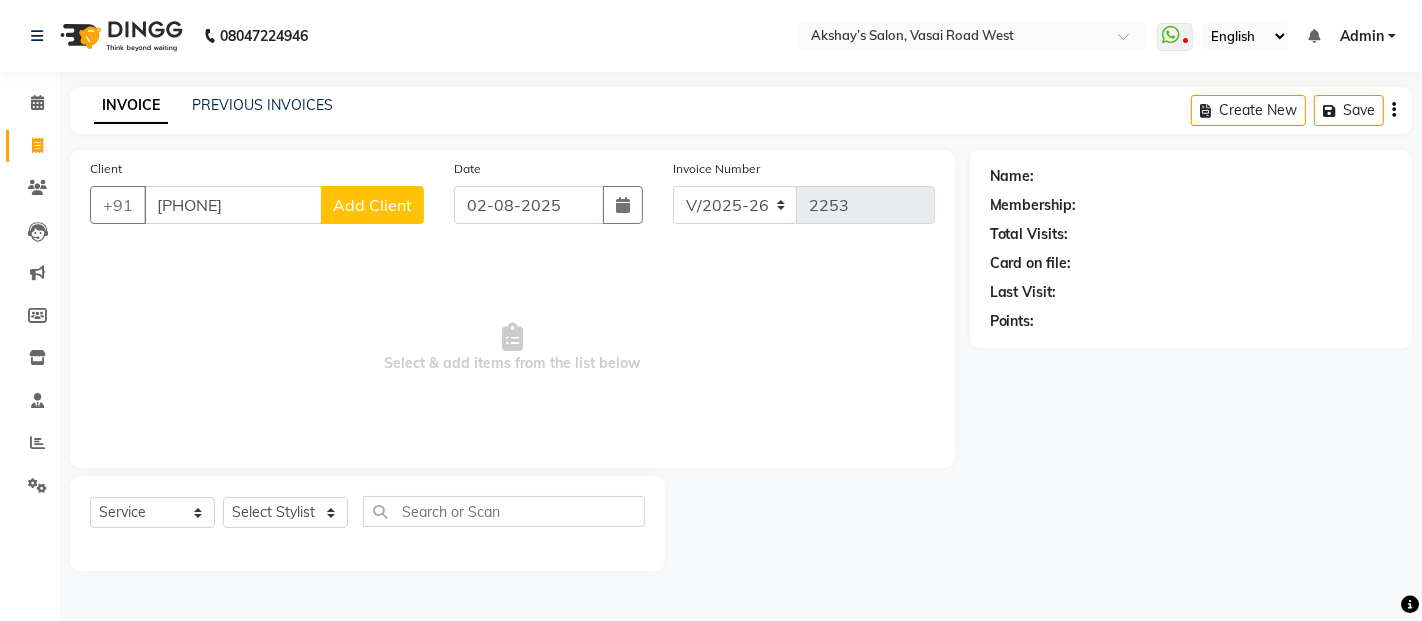 click on "Client +[COUNTRY CODE] [PHONE] Add Client" 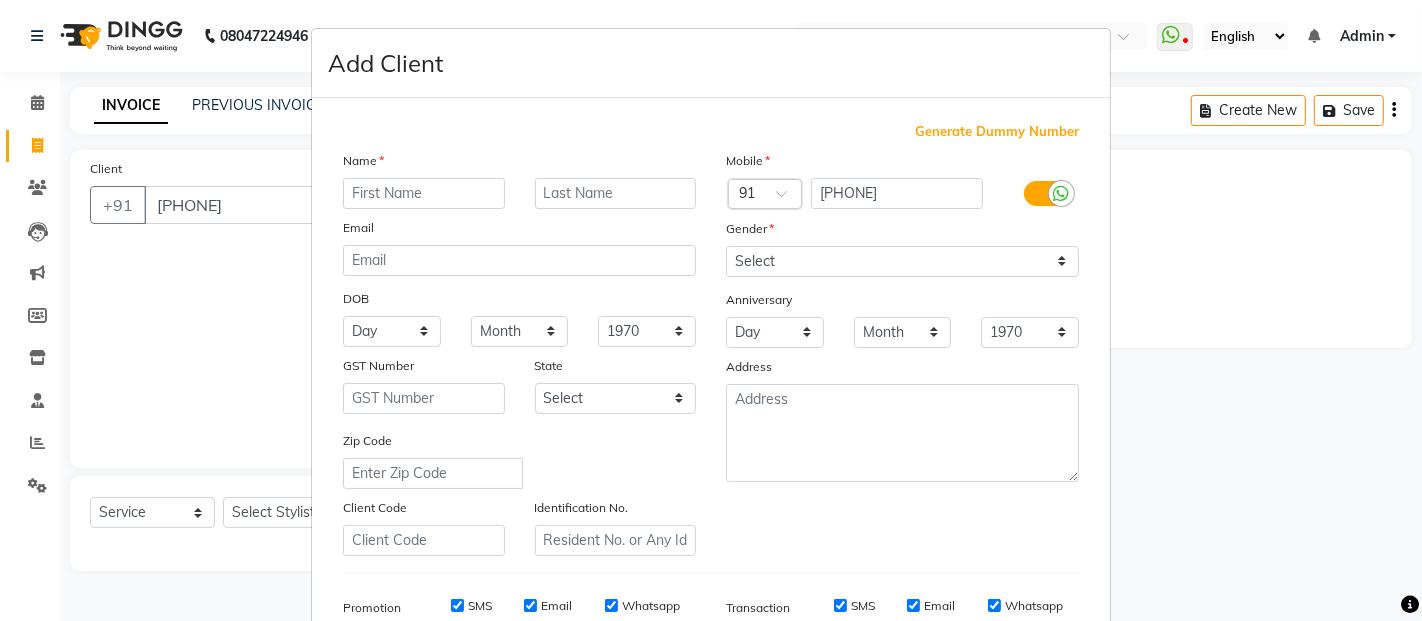 click at bounding box center (424, 193) 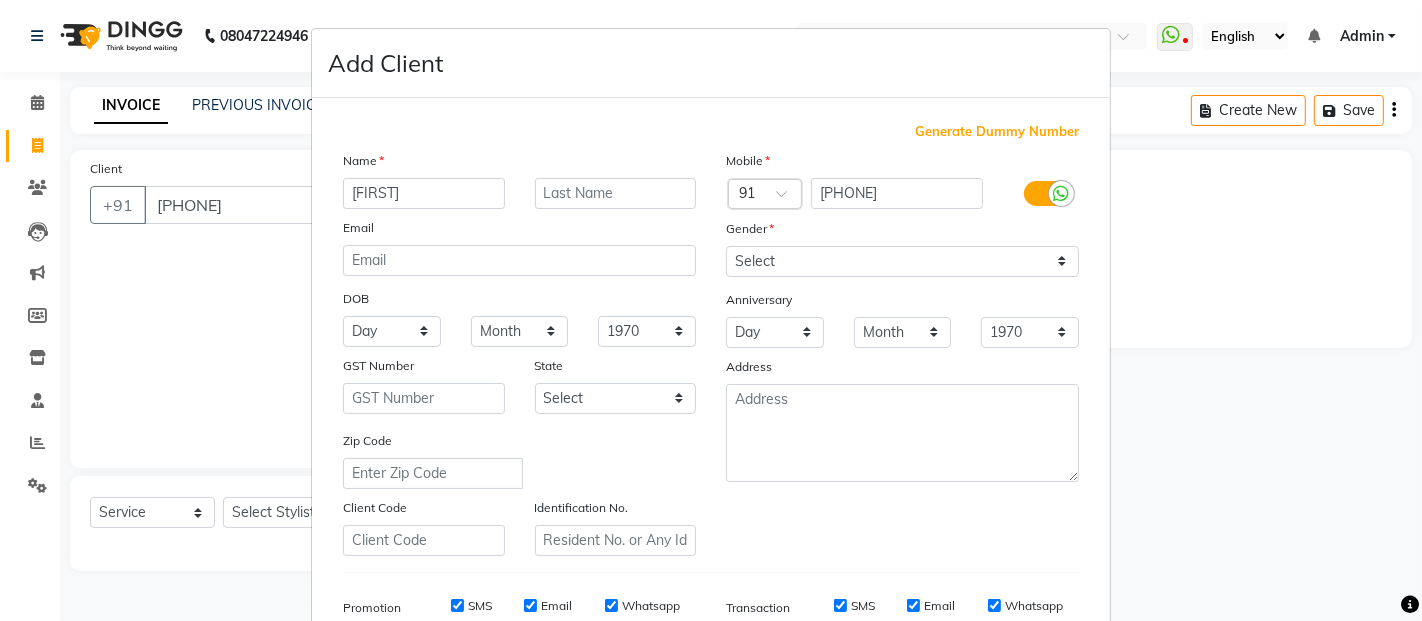type on "[FIRST]" 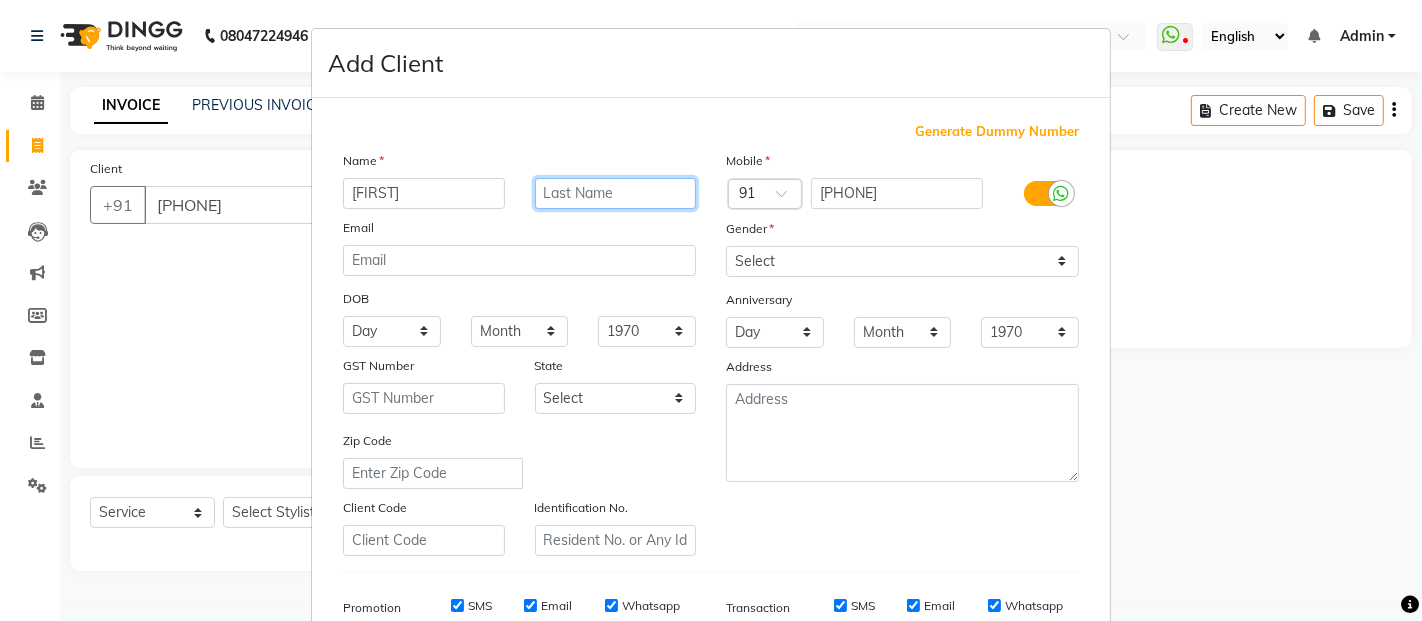 click at bounding box center [616, 193] 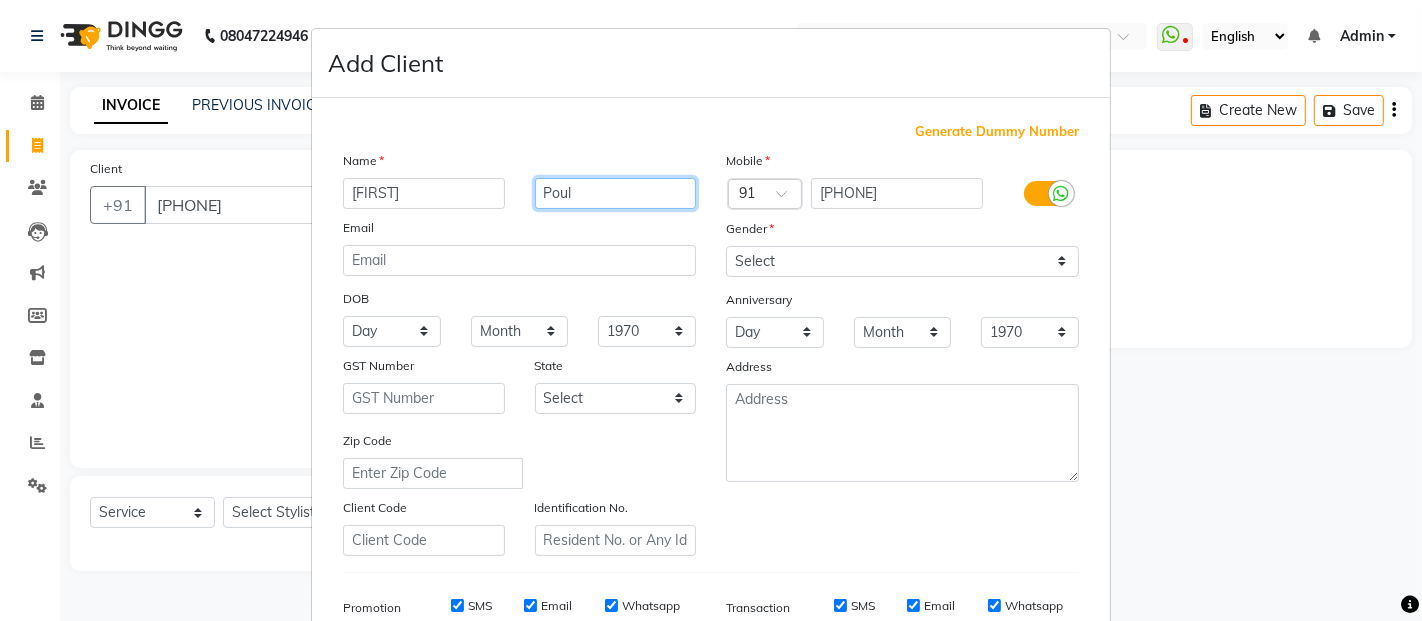 type on "Poul" 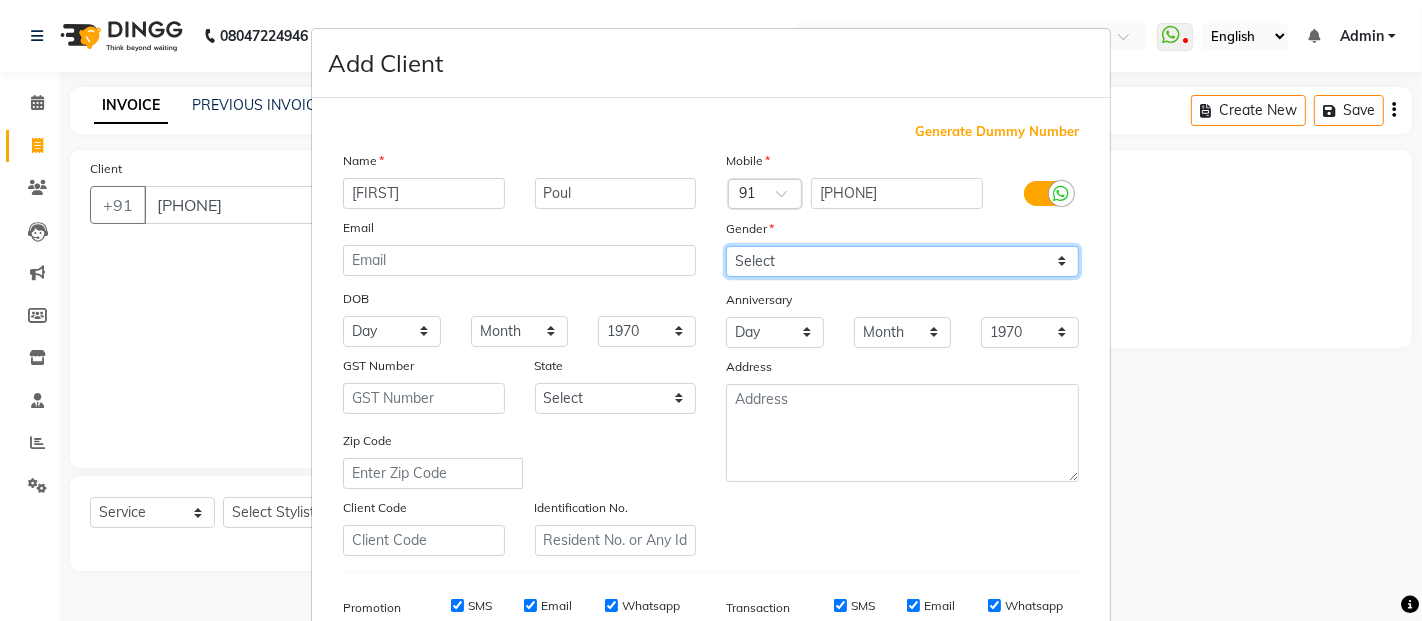 click on "Select Male Female Other Prefer Not To Say" at bounding box center [902, 261] 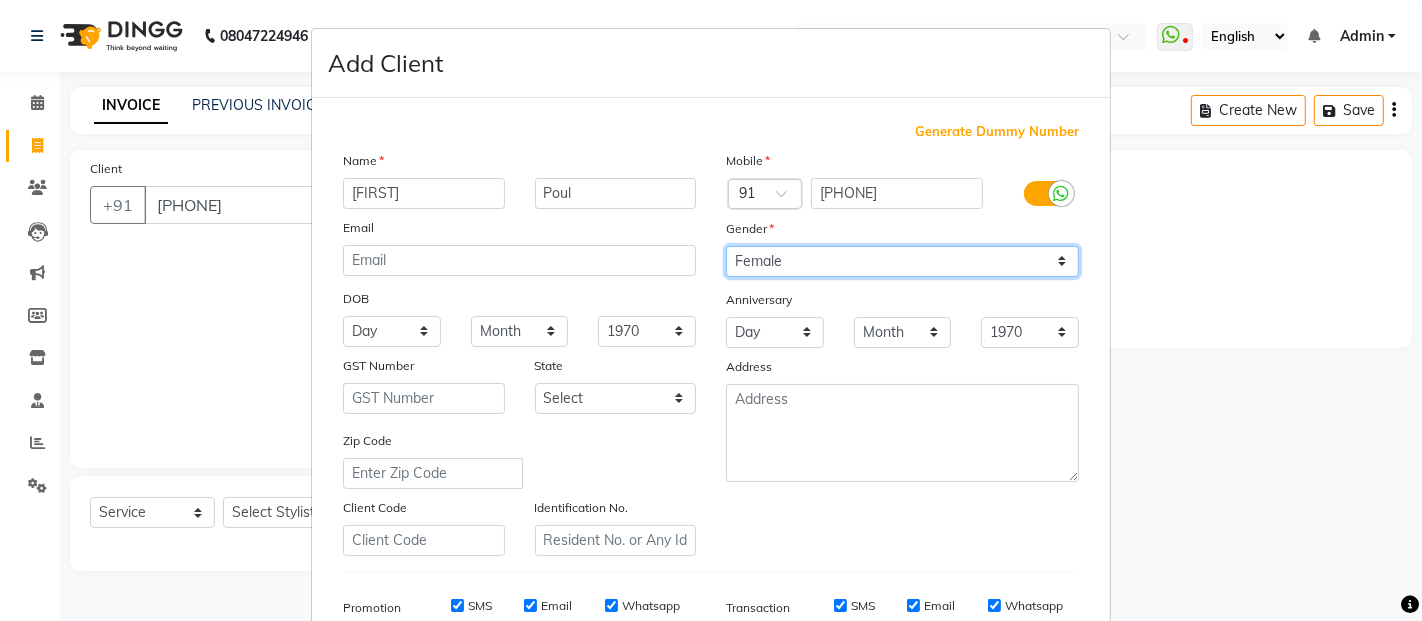 click on "Select Male Female Other Prefer Not To Say" at bounding box center [902, 261] 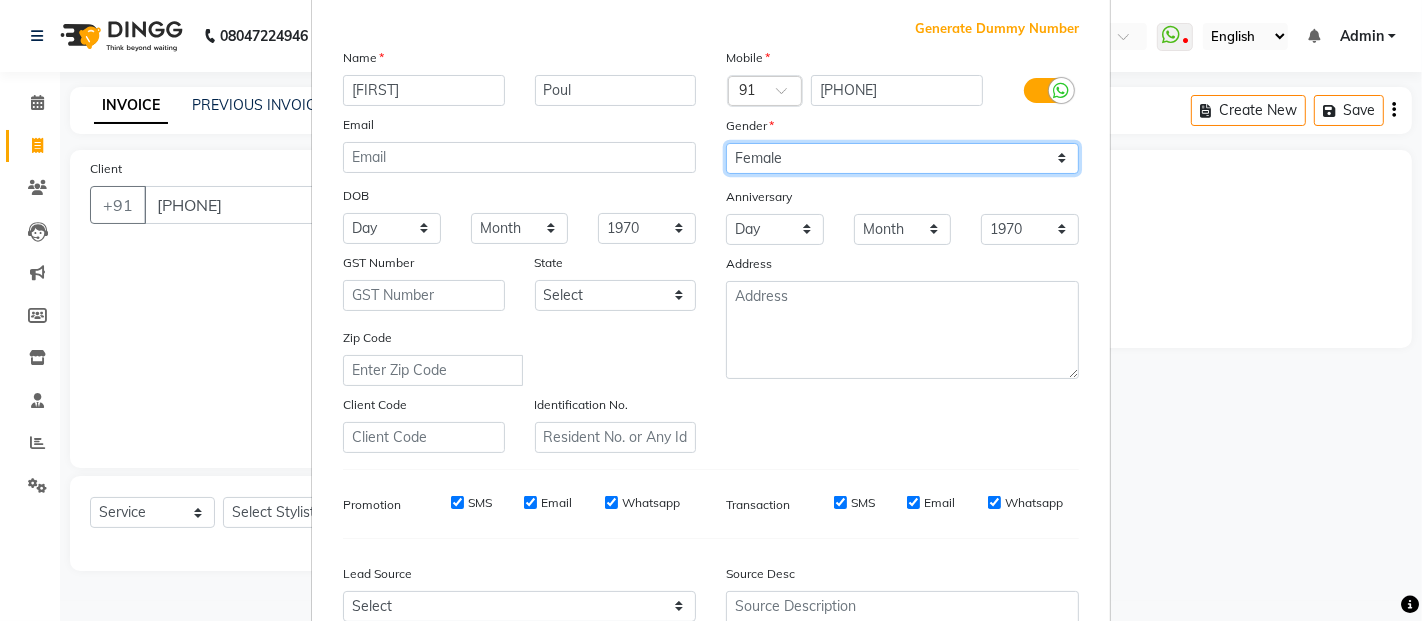 scroll, scrollTop: 303, scrollLeft: 0, axis: vertical 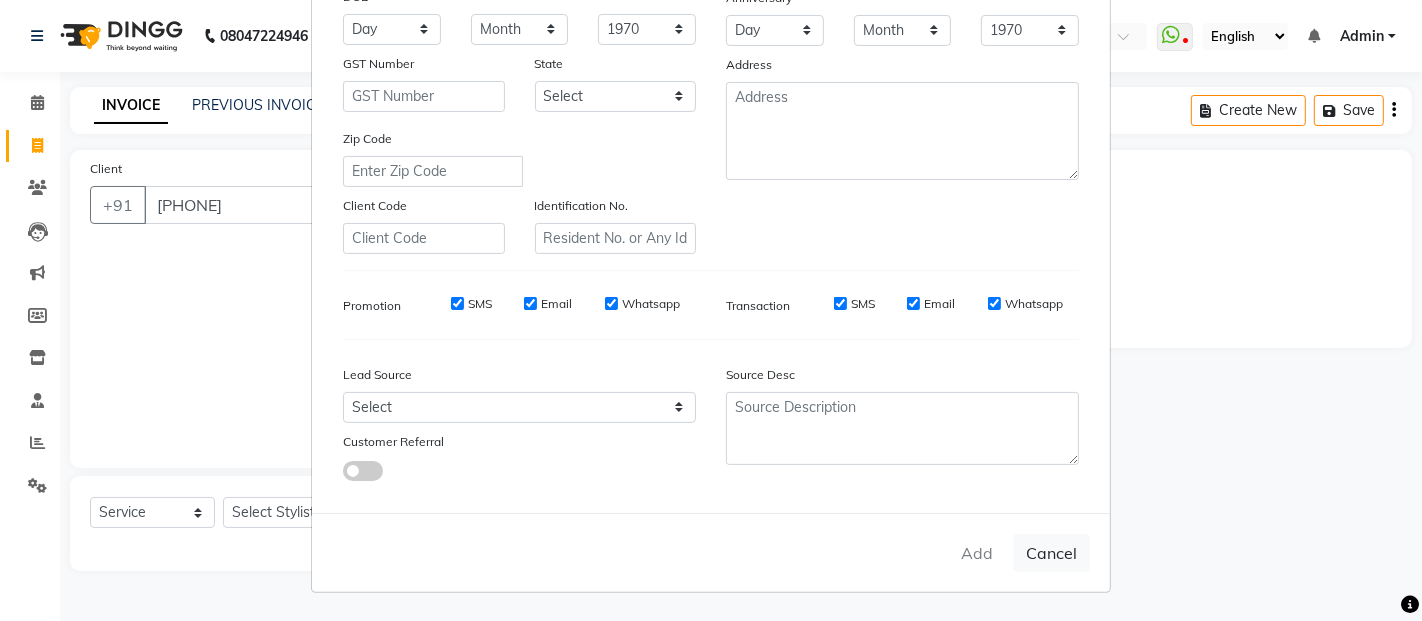 click on "Add   Cancel" at bounding box center [711, 552] 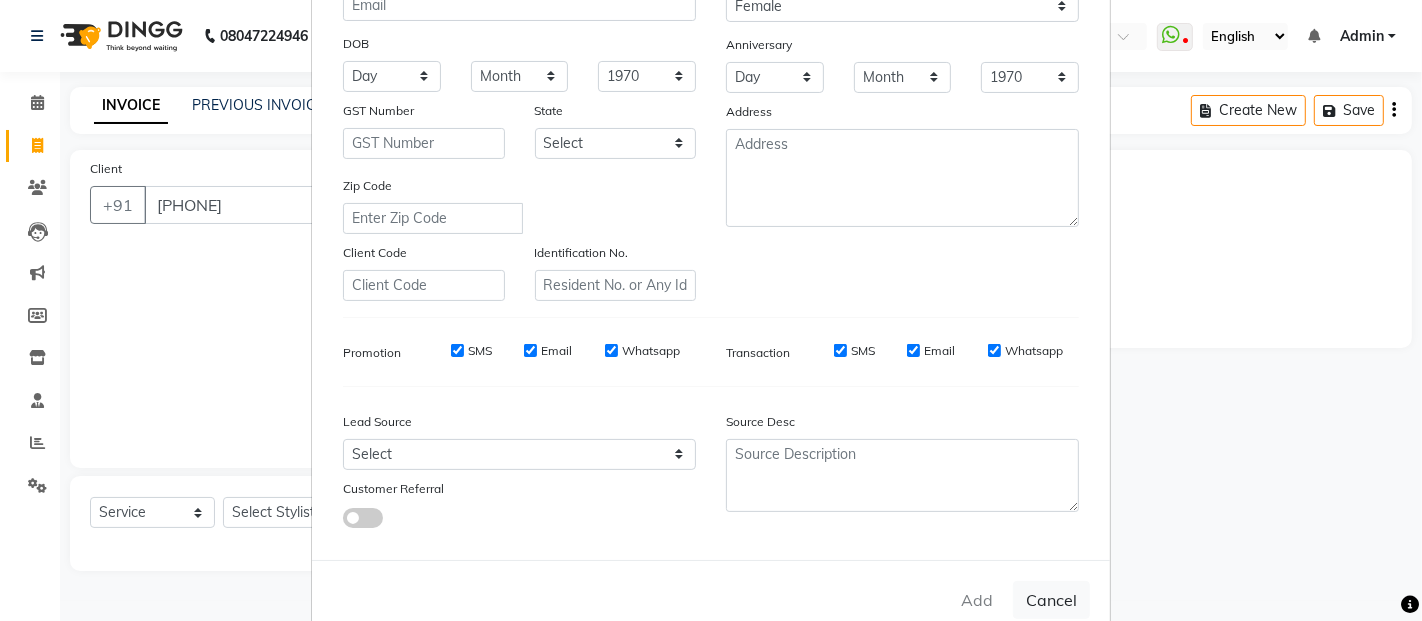 scroll, scrollTop: 303, scrollLeft: 0, axis: vertical 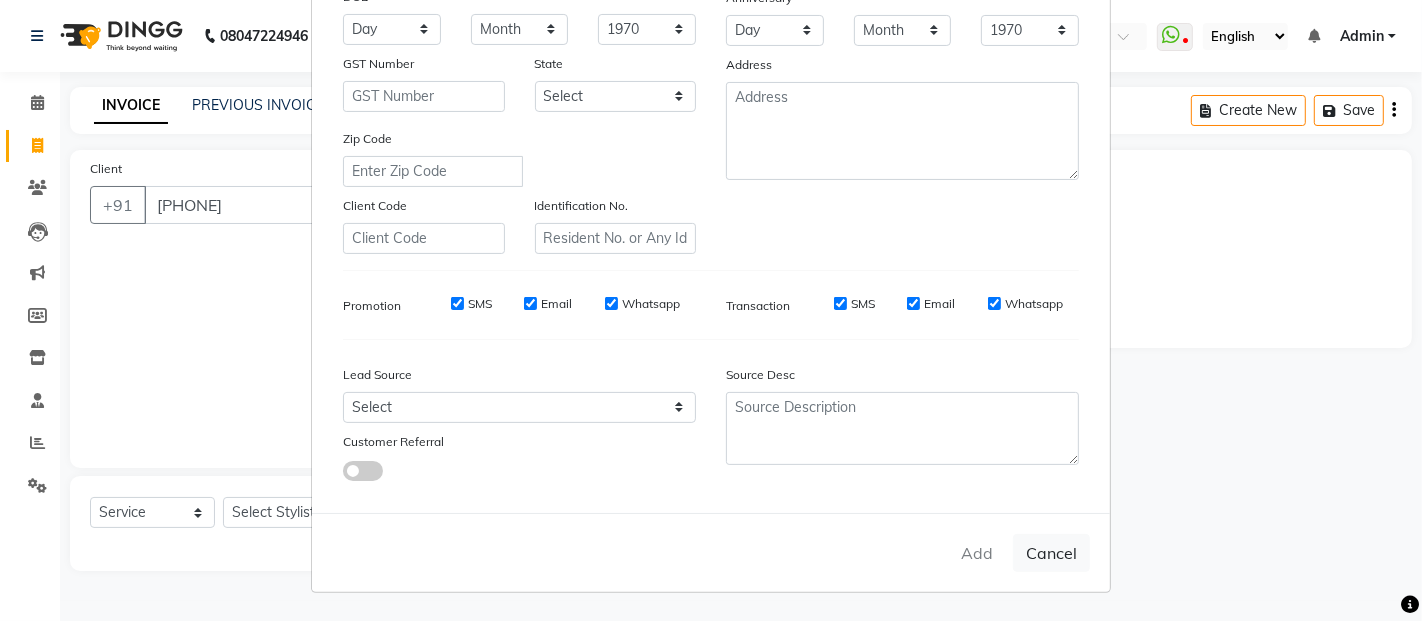 drag, startPoint x: 978, startPoint y: 536, endPoint x: 977, endPoint y: 551, distance: 15.033297 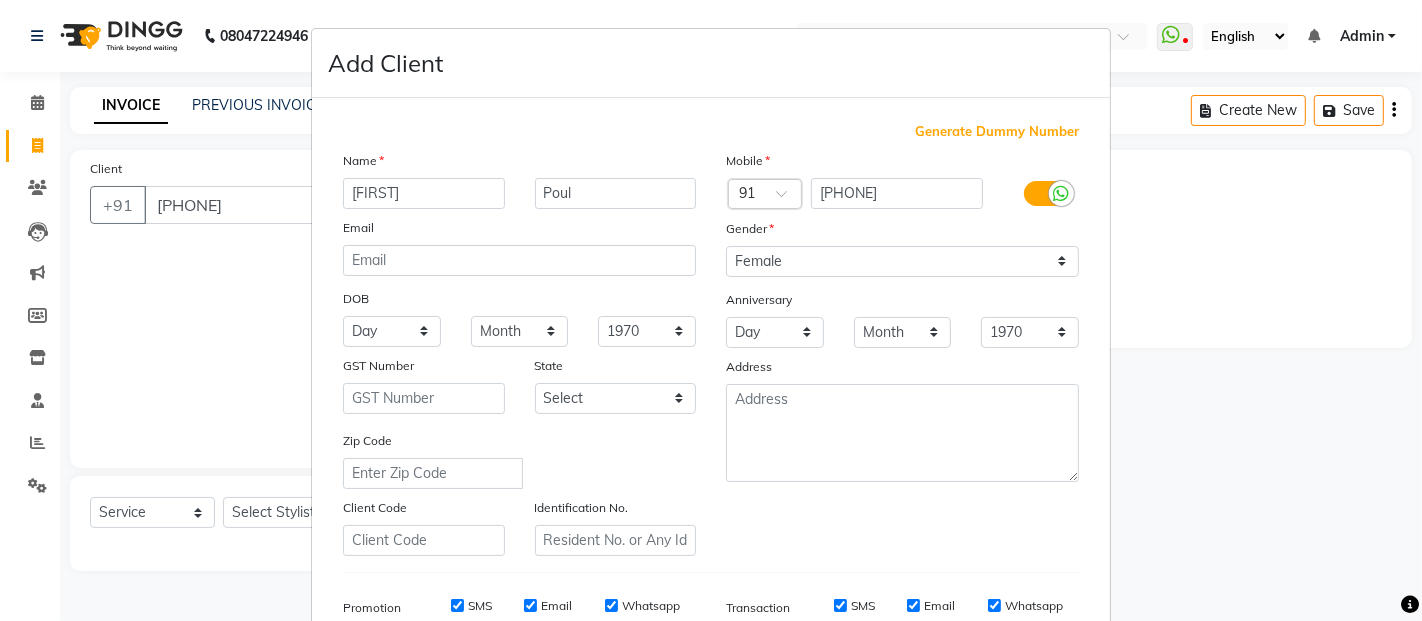 scroll, scrollTop: 303, scrollLeft: 0, axis: vertical 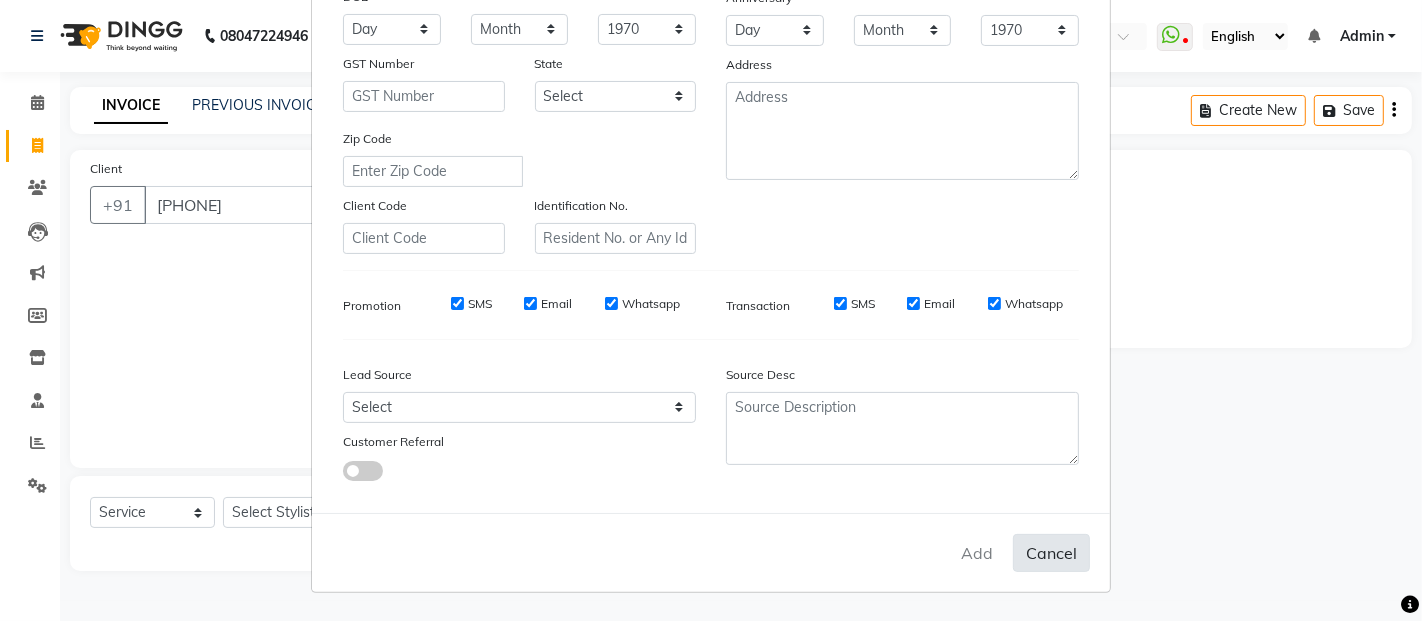 drag, startPoint x: 1086, startPoint y: 572, endPoint x: 1057, endPoint y: 553, distance: 34.669872 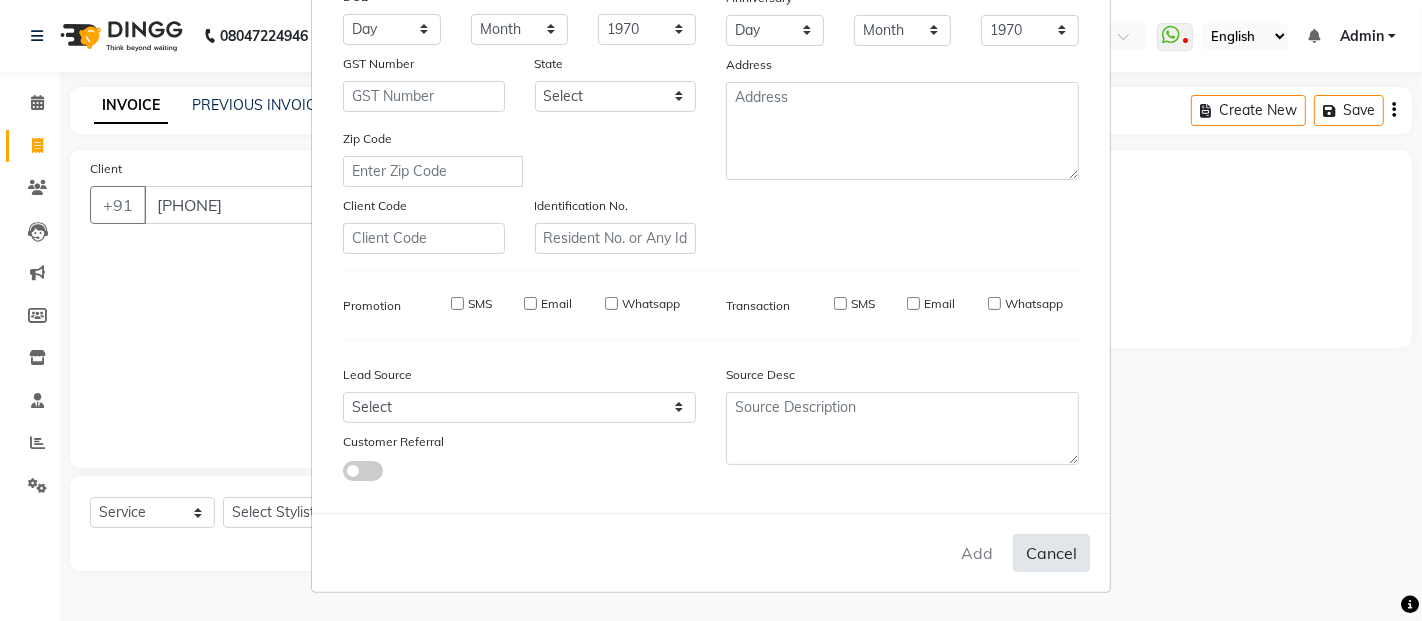 type 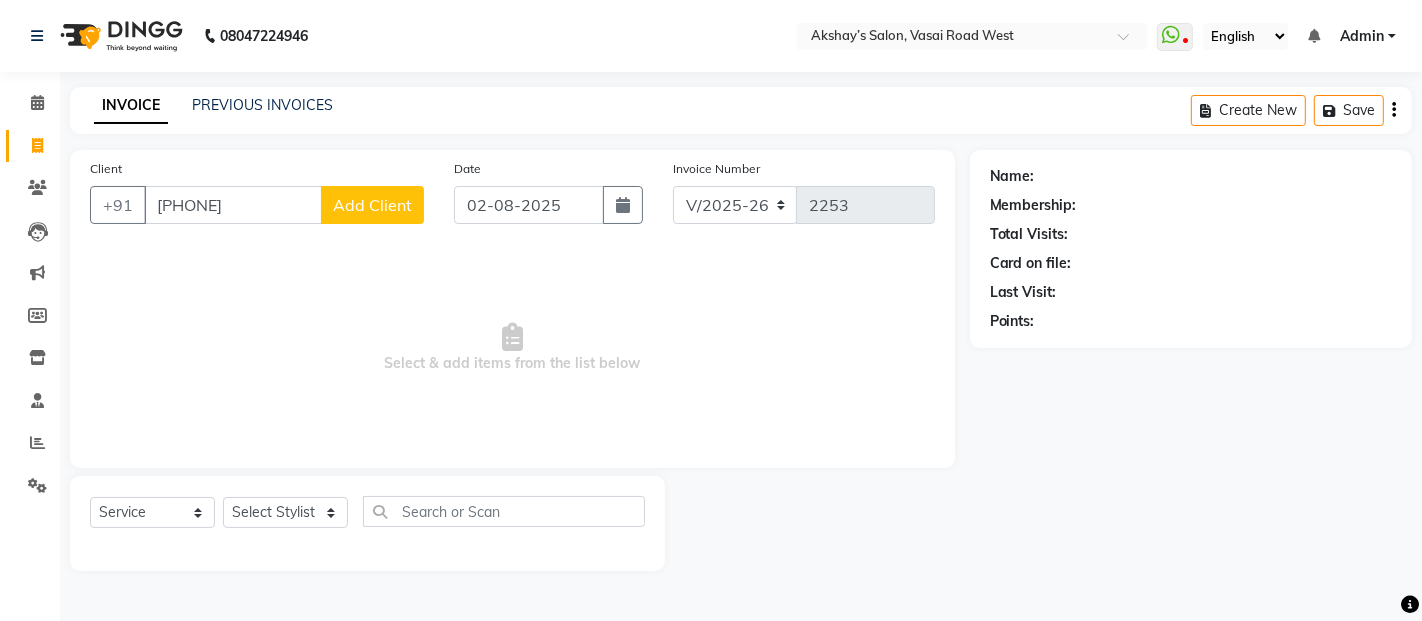 click on "Add Client" 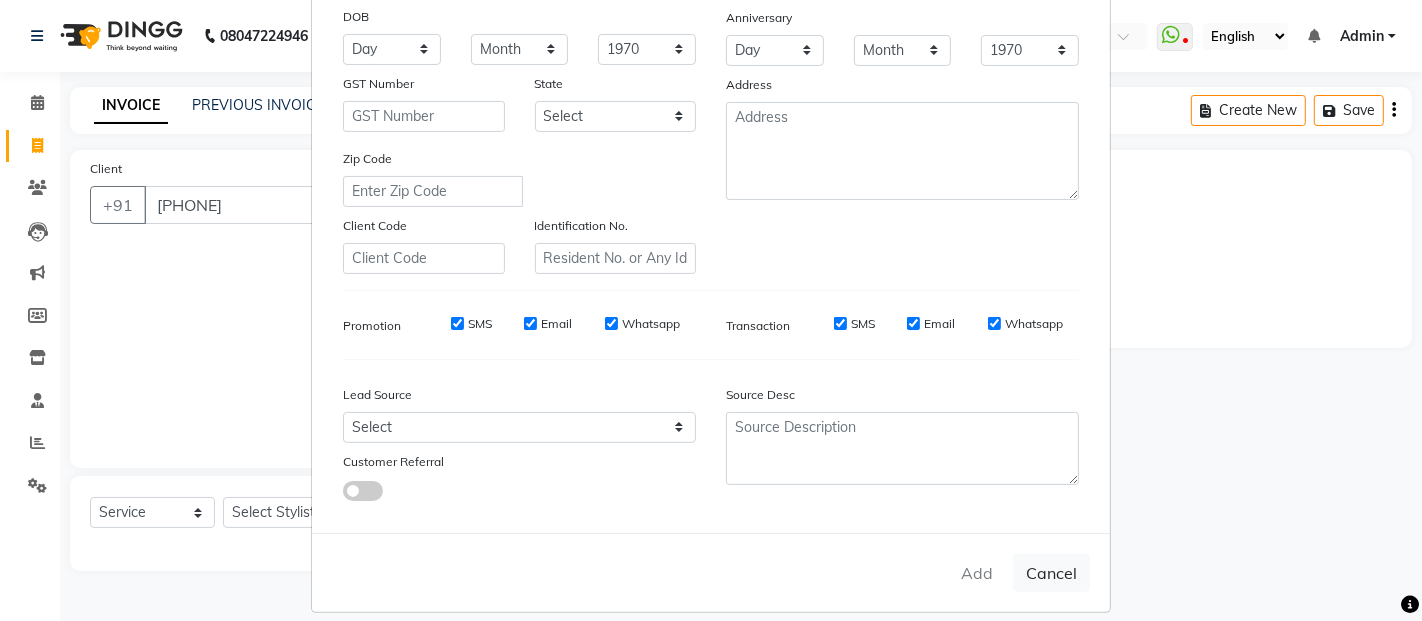 scroll, scrollTop: 303, scrollLeft: 0, axis: vertical 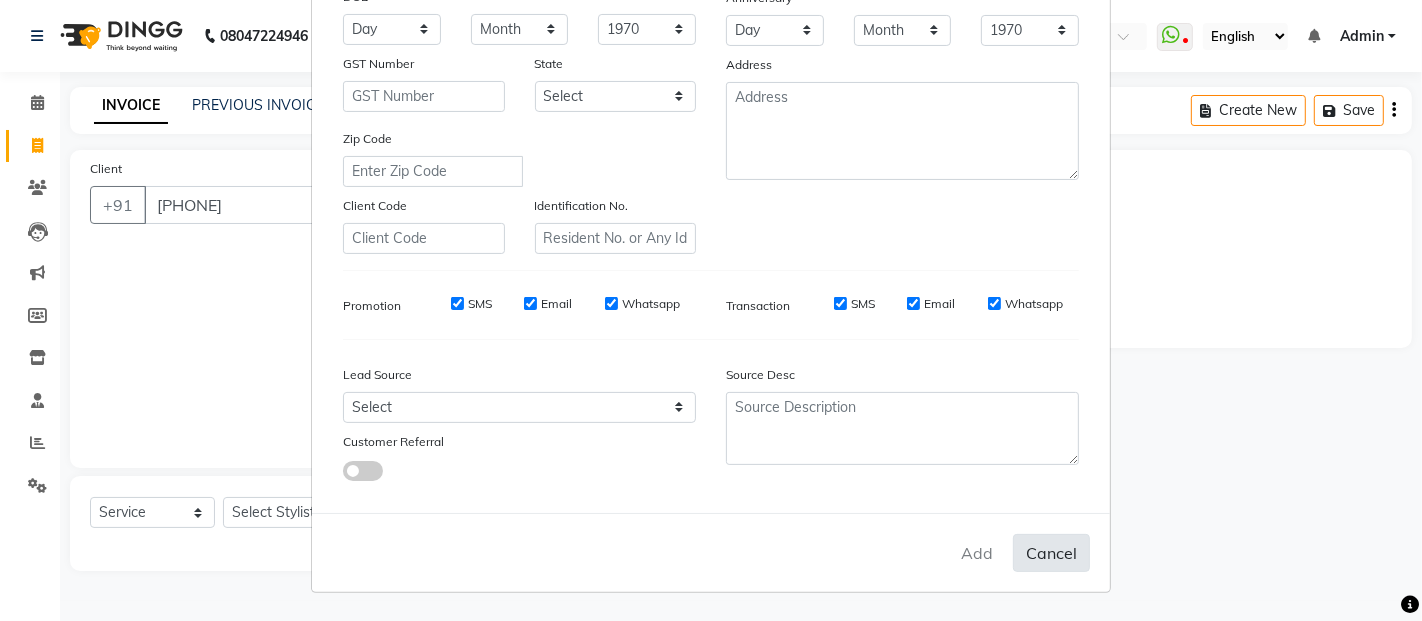 click on "Cancel" at bounding box center [1051, 553] 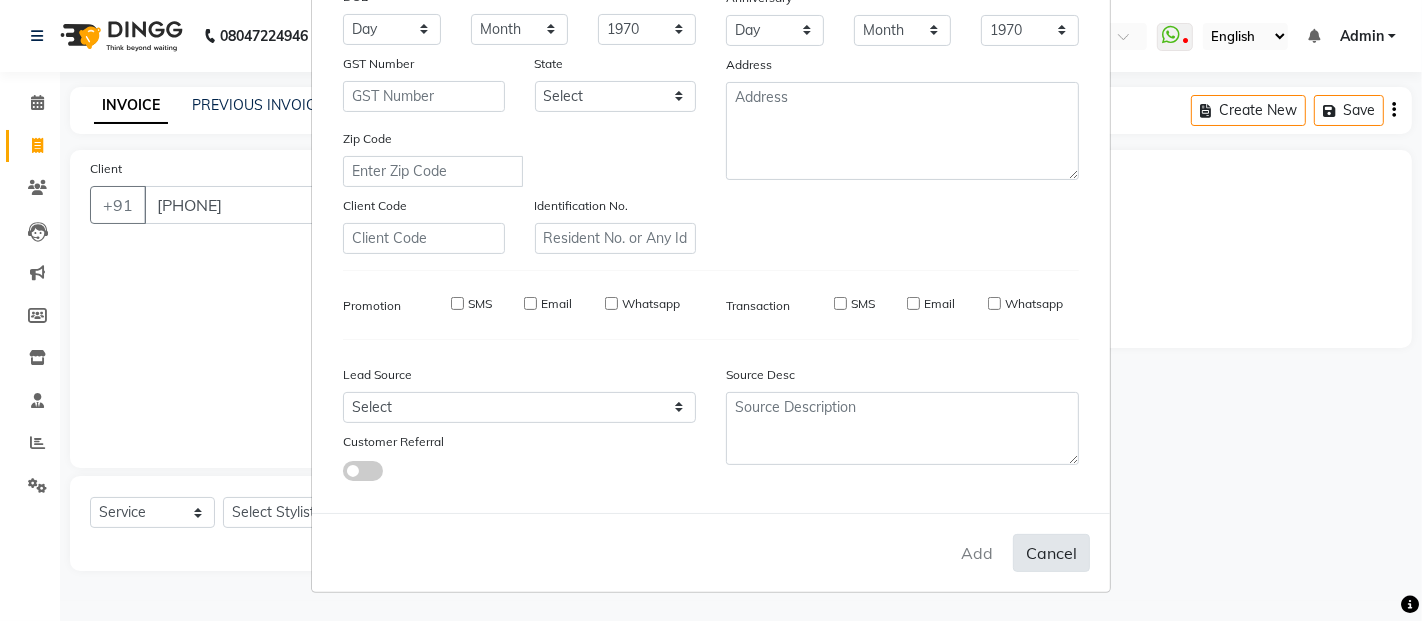select 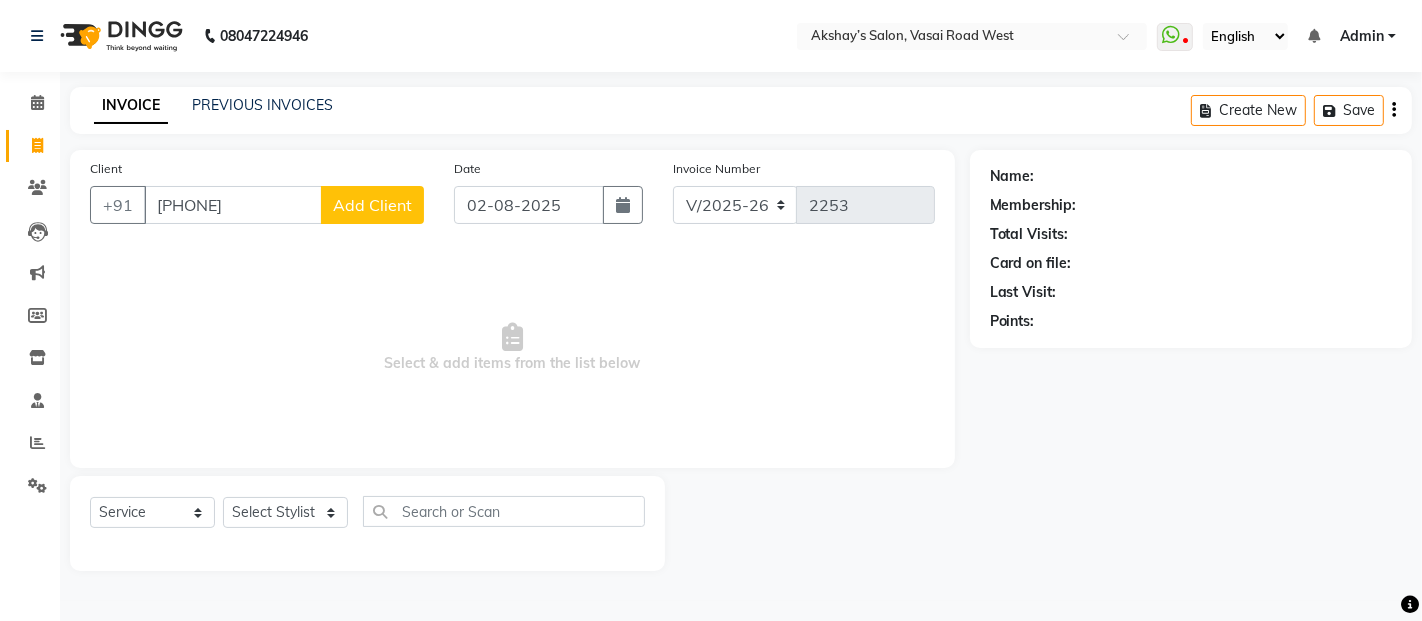 click on "Add Client" 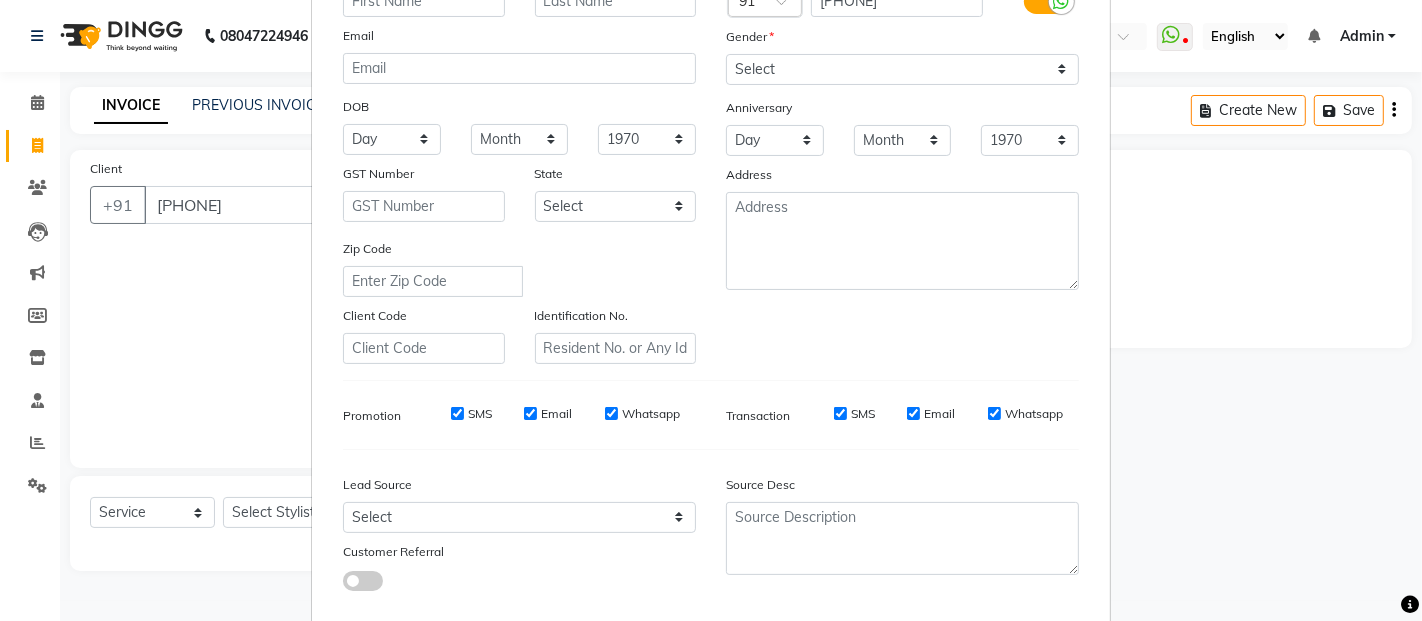 scroll, scrollTop: 303, scrollLeft: 0, axis: vertical 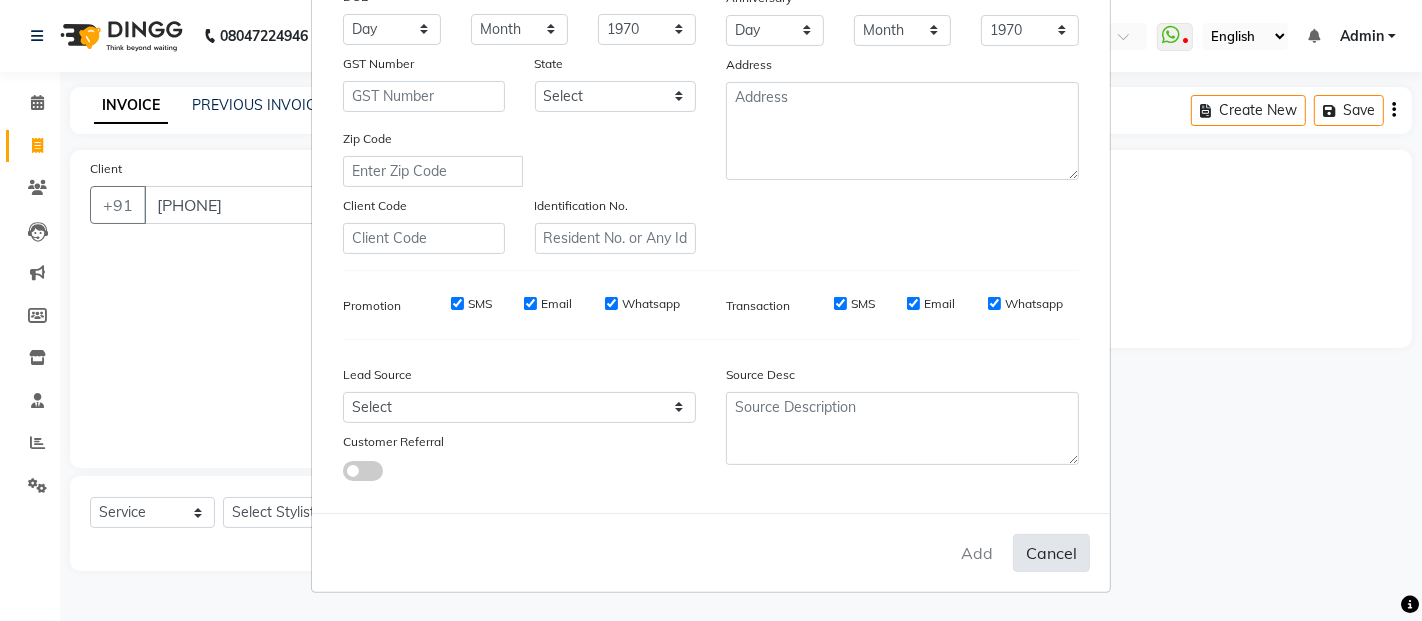 click on "Cancel" at bounding box center (1051, 553) 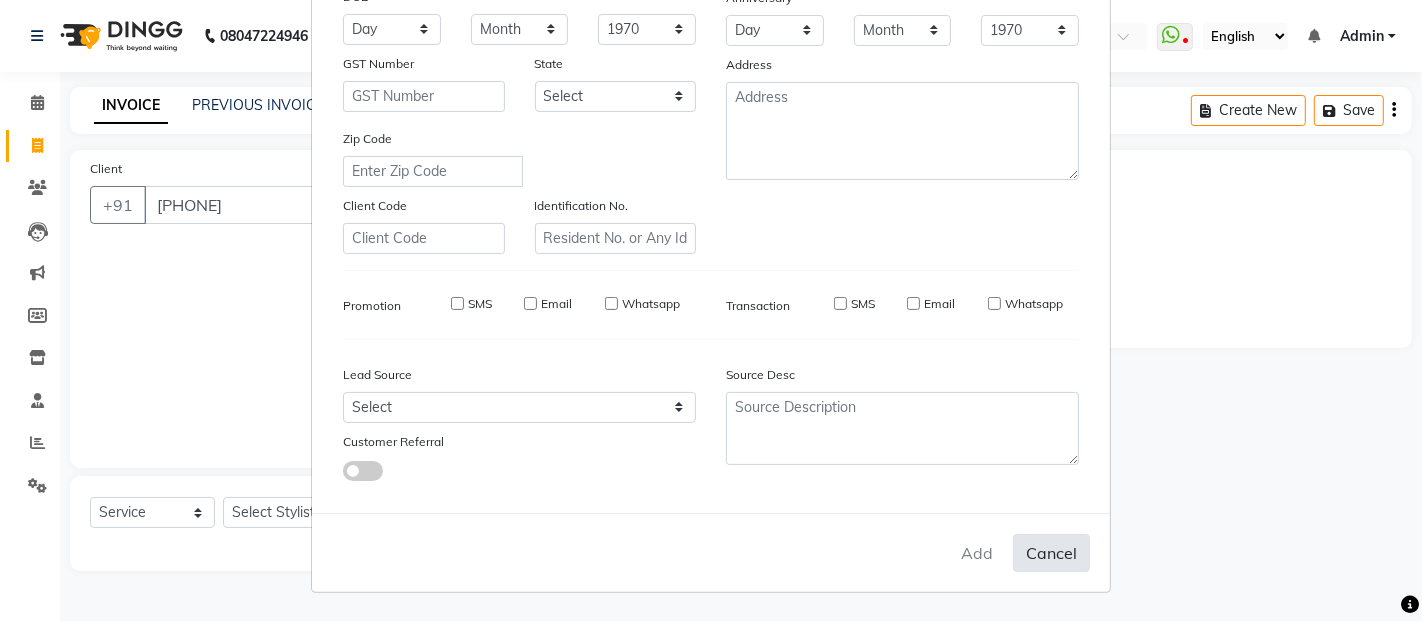 select 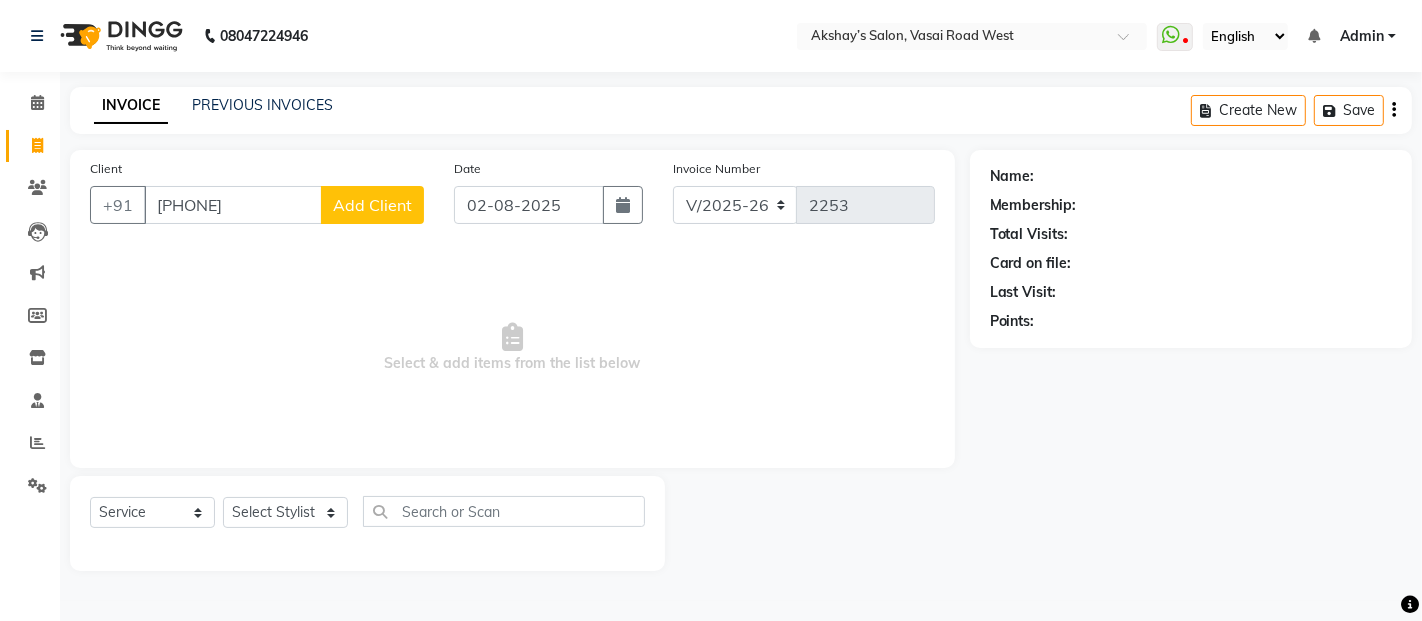 click on "Client +[COUNTRY CODE] [PHONE] Add Client" 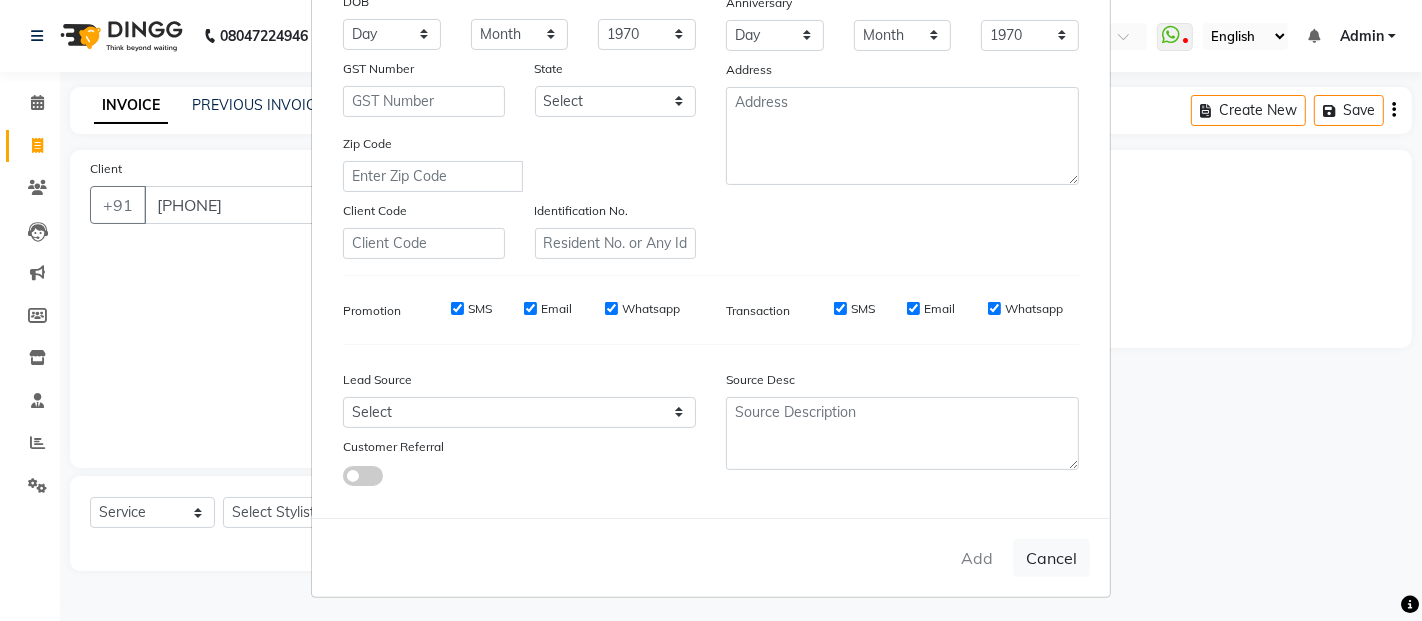 scroll, scrollTop: 303, scrollLeft: 0, axis: vertical 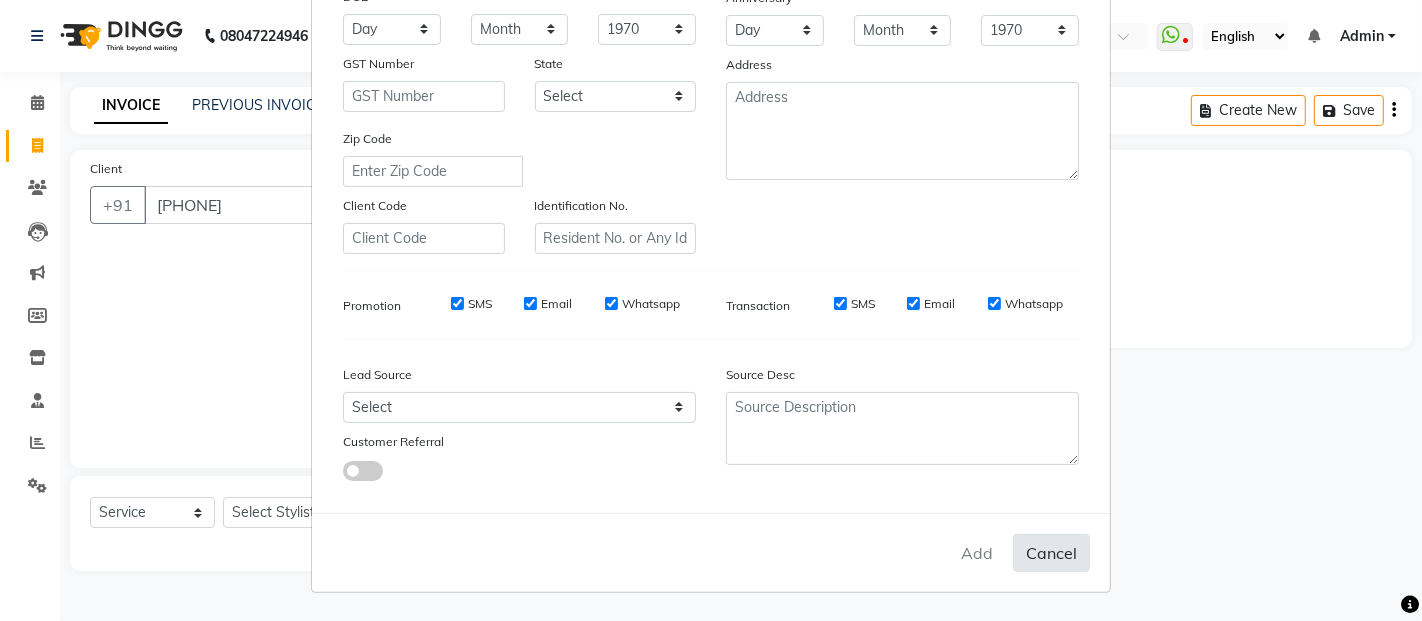 click on "Cancel" at bounding box center (1051, 553) 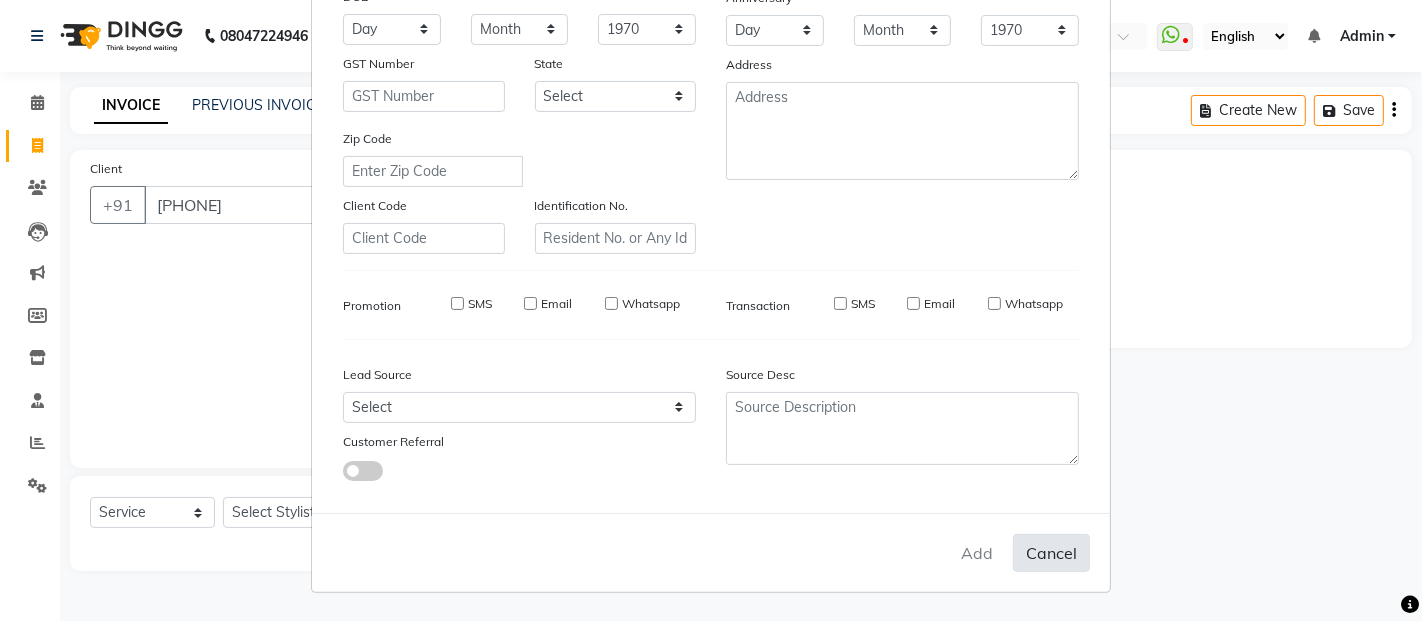 select 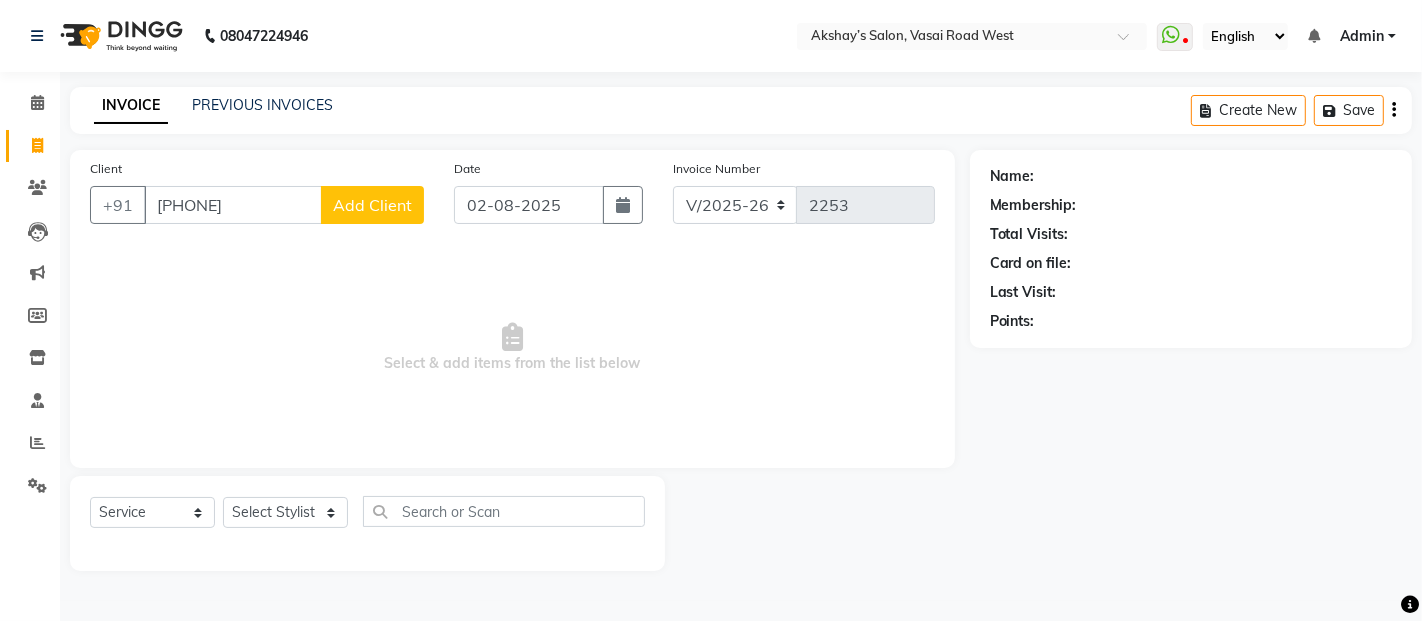 click on "Add Client" 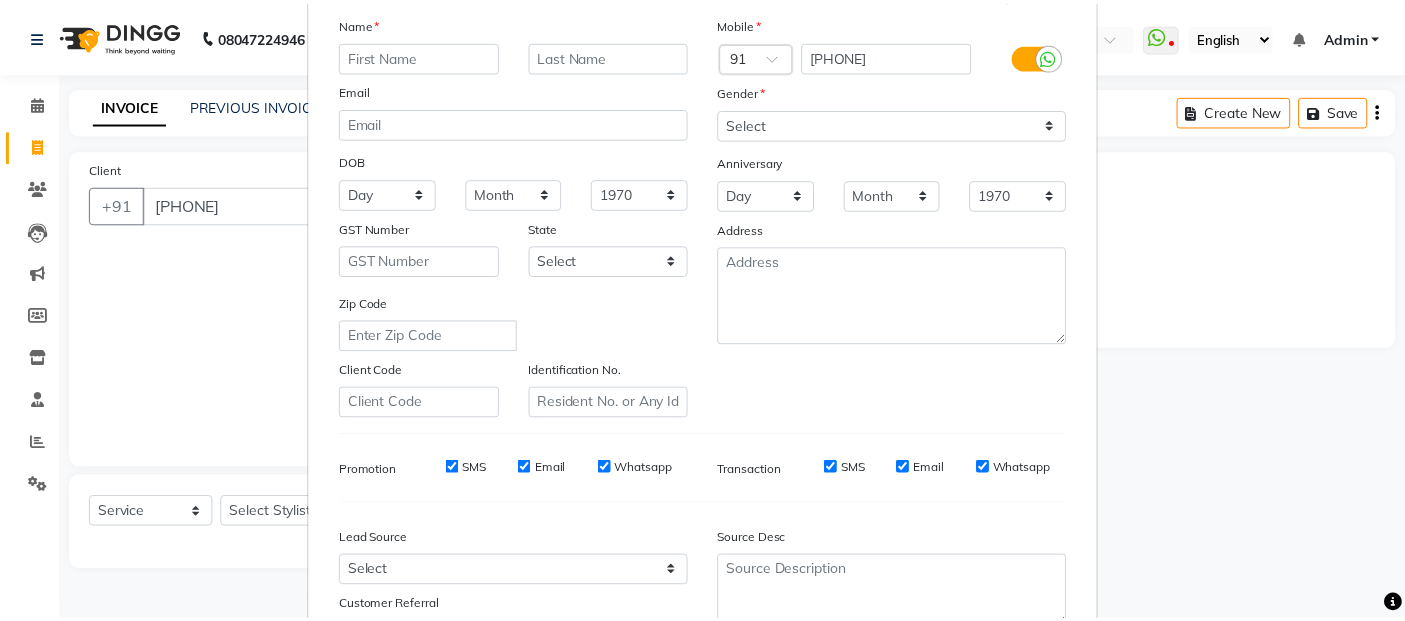 scroll, scrollTop: 303, scrollLeft: 0, axis: vertical 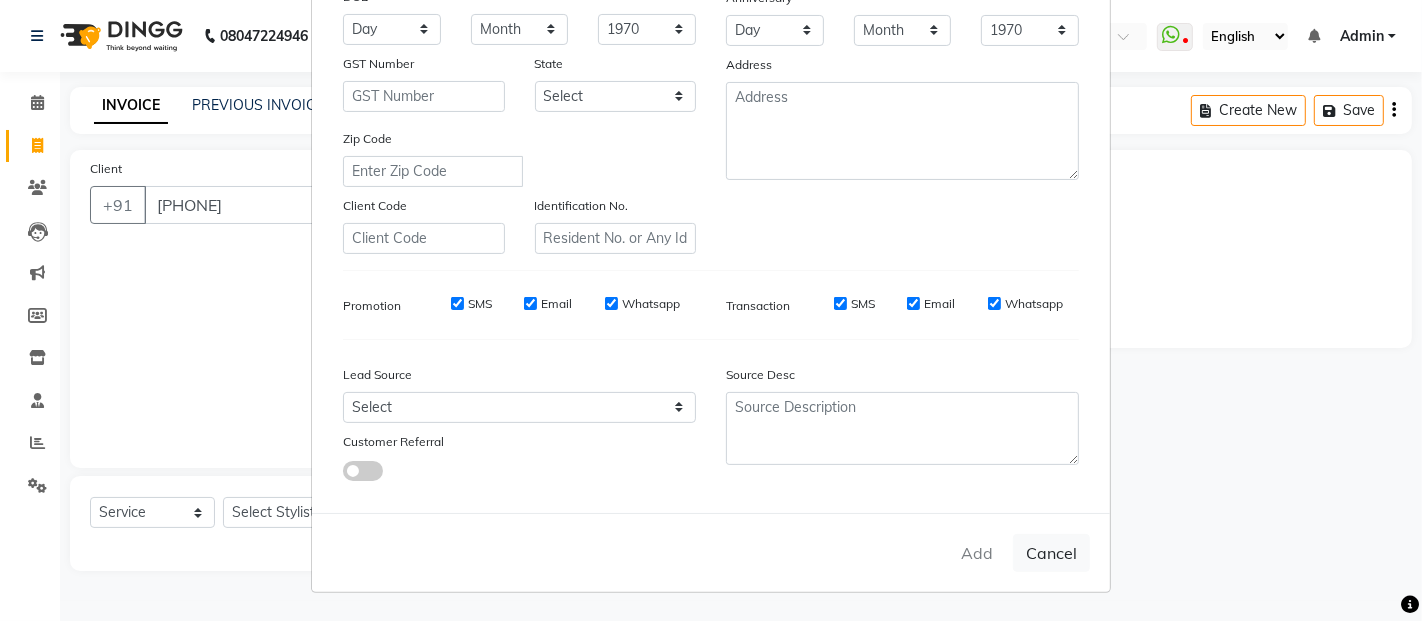click on "Add Client Generate Dummy Number Name Email DOB Day 01 02 03 04 05 06 07 08 09 10 11 12 13 14 15 16 17 18 19 20 21 22 23 24 25 26 27 28 29 30 31 Month January February March April May June July August September October November December 1940 1941 1942 1943 1944 1945 1946 1947 1948 1949 1950 1951 1952 1953 1954 1955 1956 1957 1958 1959 1960 1961 1962 1963 1964 1965 1966 1967 1968 1969 1970 1971 1972 1973 1974 1975 1976 1977 1978 1979 1980 1981 1982 1983 1984 1985 1986 1987 1988 1989 1990 1991 1992 1993 1994 1995 1996 1997 1998 1999 2000 2001 2002 2003 2004 2005 2006 2007 2008 2009 2010 2011 2012 2013 2014 2015 2016 2017 2018 2019 2020 2021 2022 2023 2024 GST Number State Select Andaman and Nicobar Islands Andhra Pradesh Arunachal Pradesh Assam Bihar Chandigarh Chhattisgarh Dadra and Nagar Haveli Daman and Diu Delhi Goa Gujarat Haryana Himachal Pradesh Jammu and Kashmir Jharkhand Karnataka Kerala Lakshadweep Madhya Pradesh Maharashtra Manipur Meghalaya Mizoram Nagaland Odisha Pondicherry Punjab Rajasthan Sikkim" at bounding box center [711, 310] 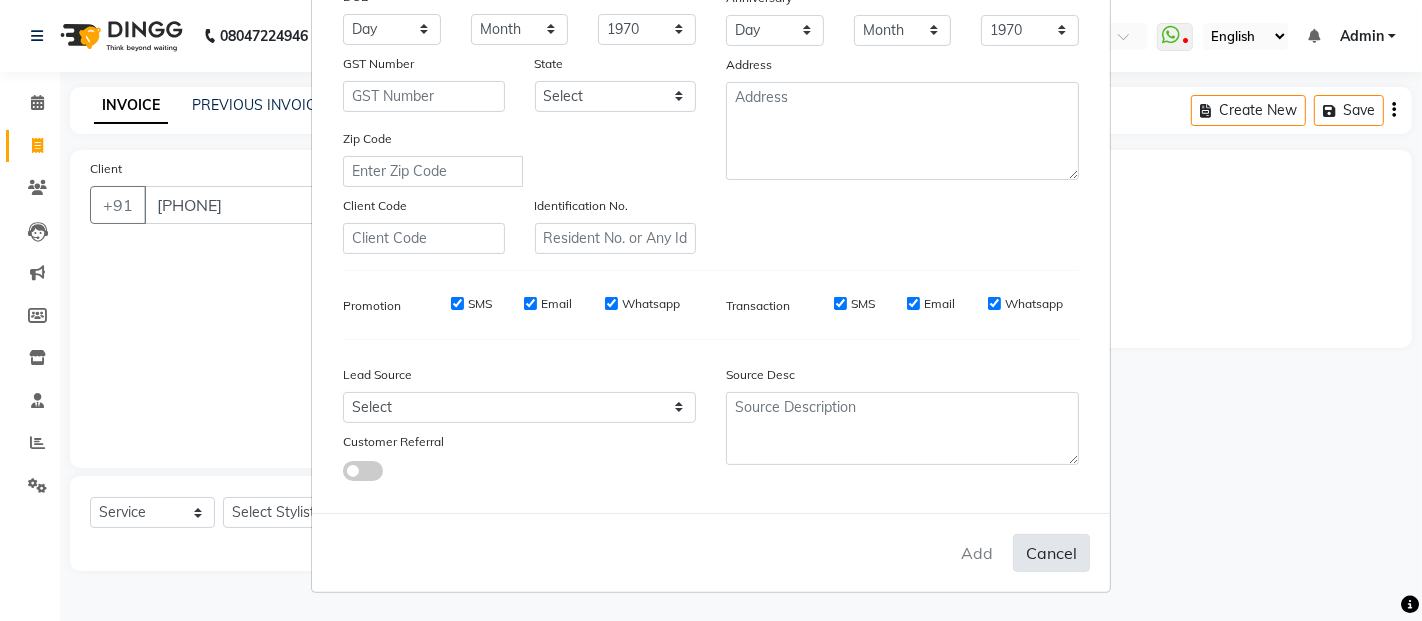 click on "Cancel" at bounding box center [1051, 553] 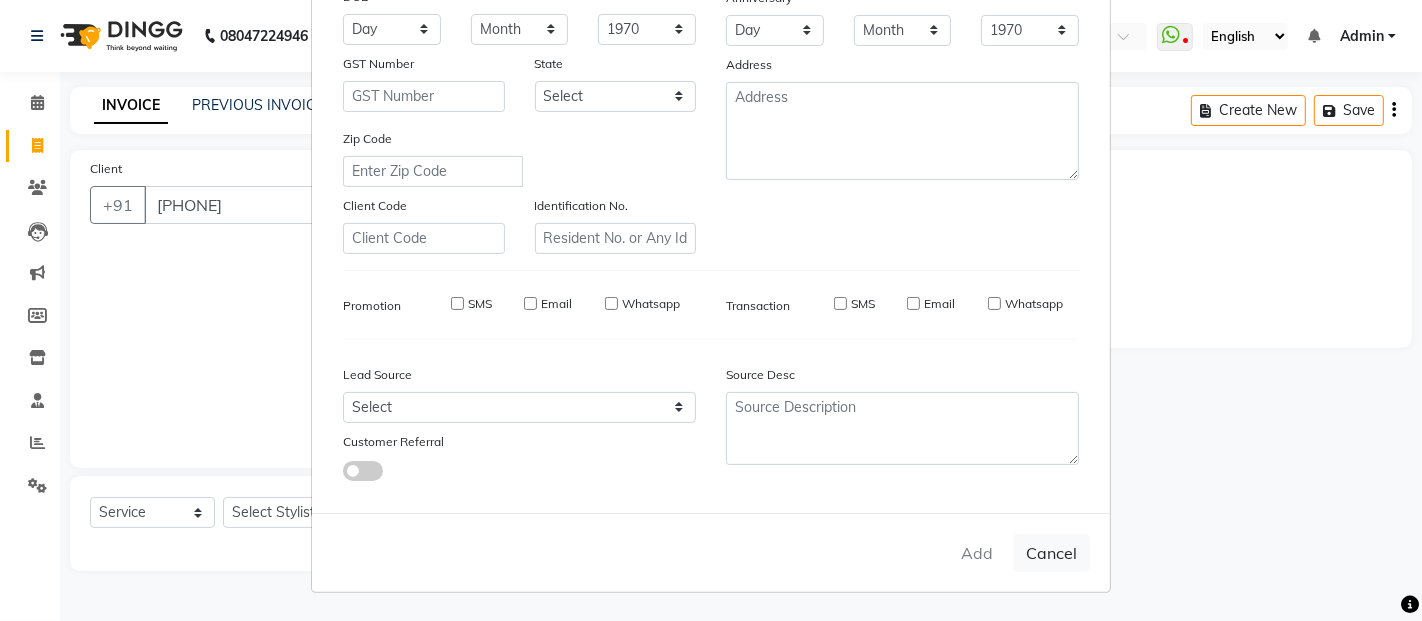 select 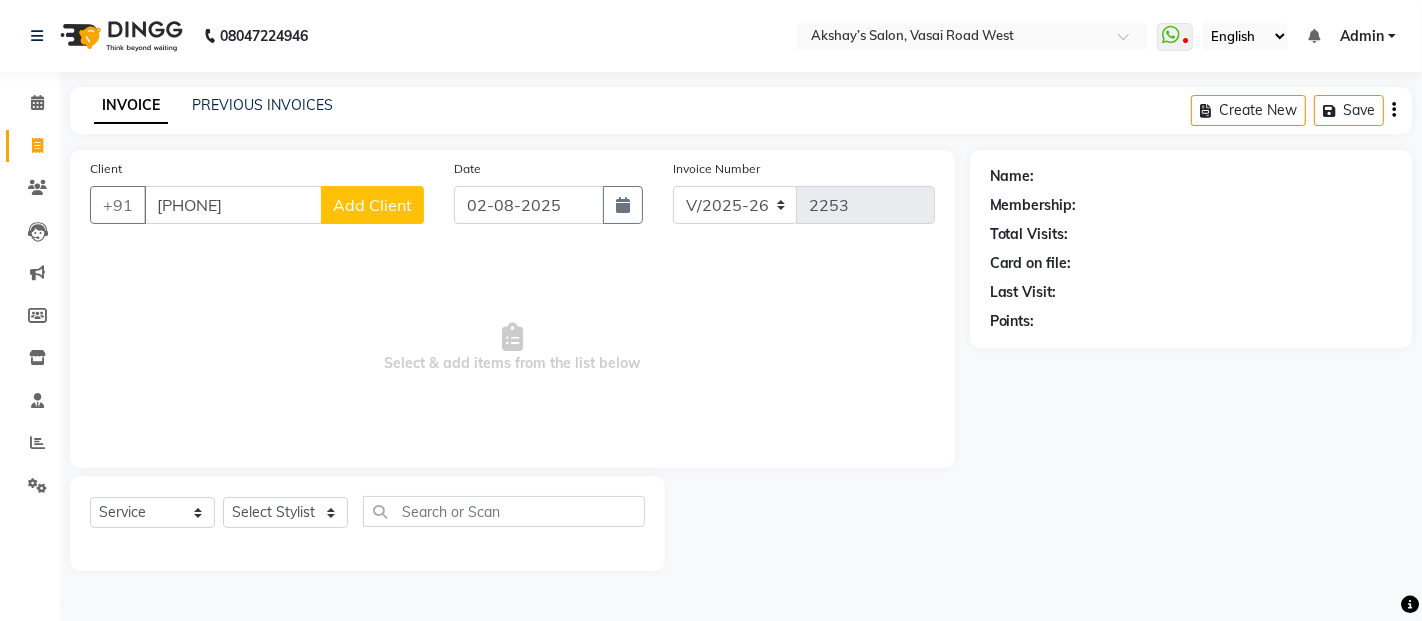 click on "Invoice" 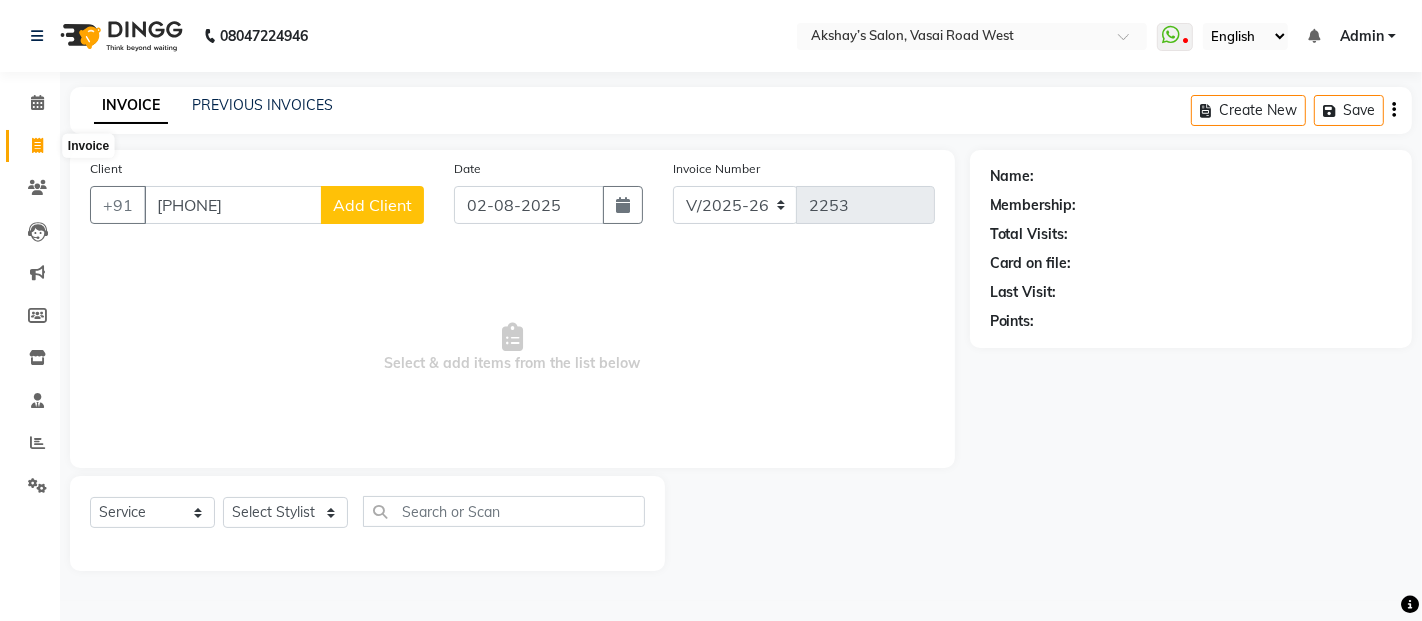 click 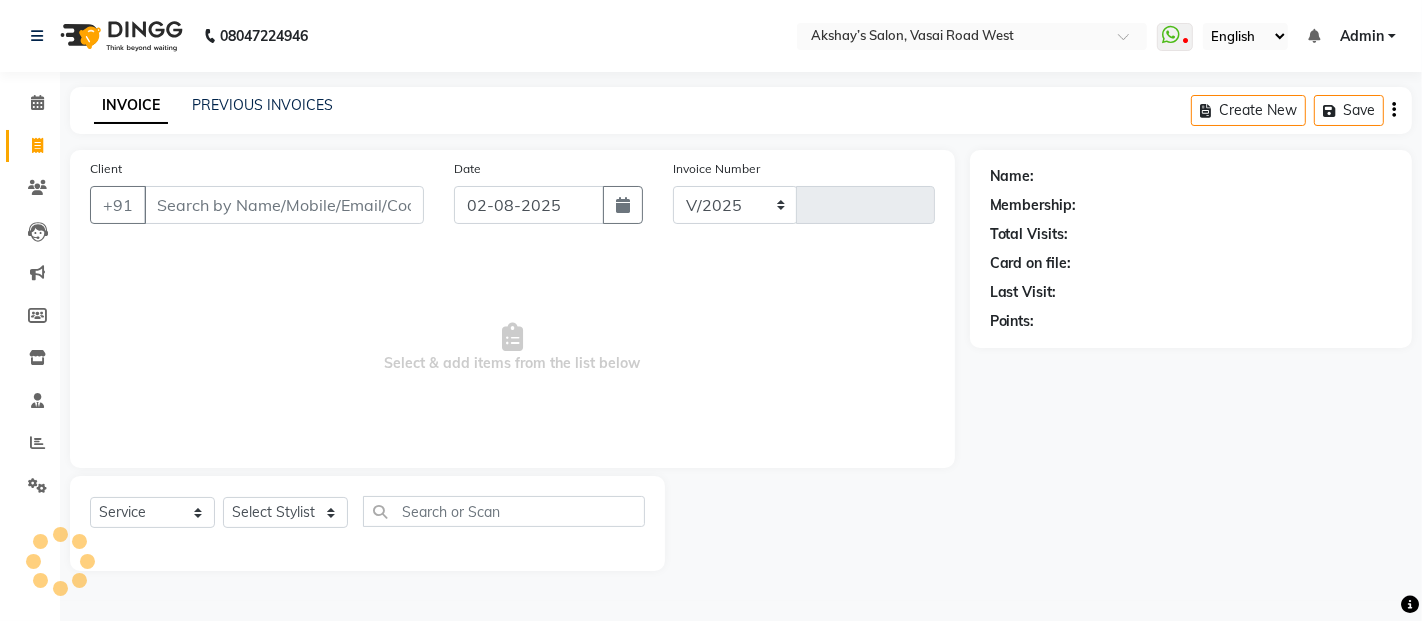 select on "5150" 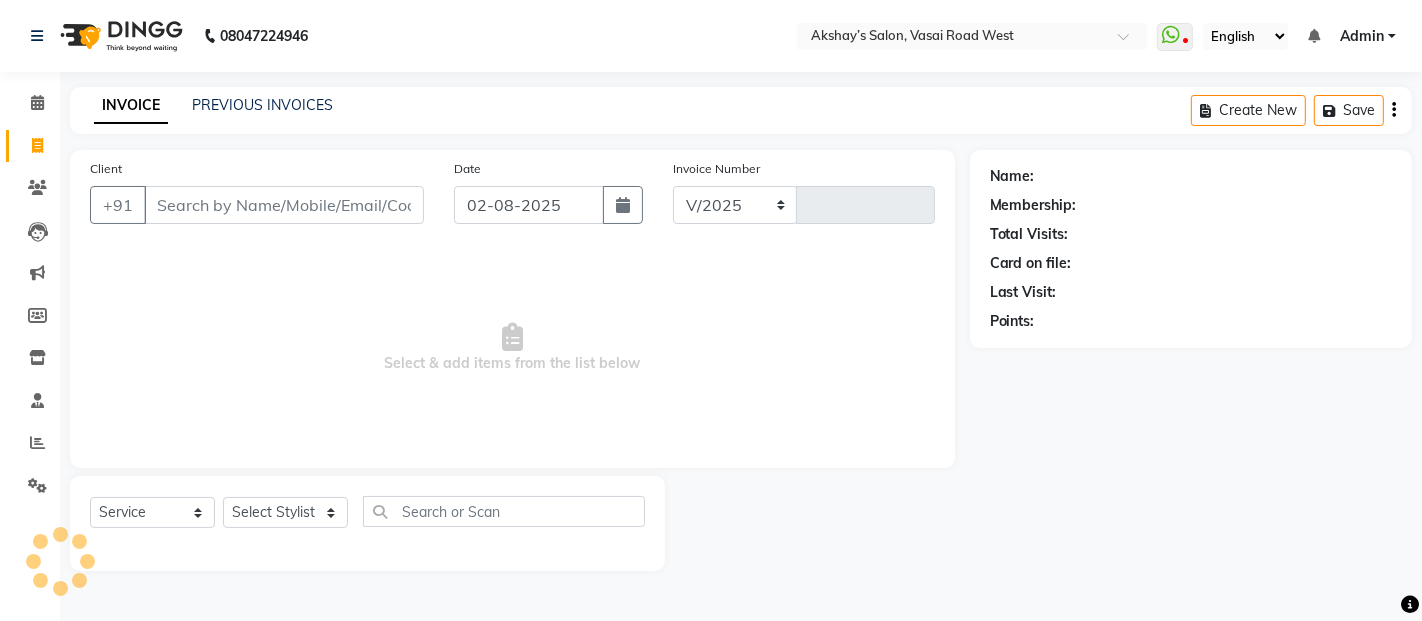 type on "2253" 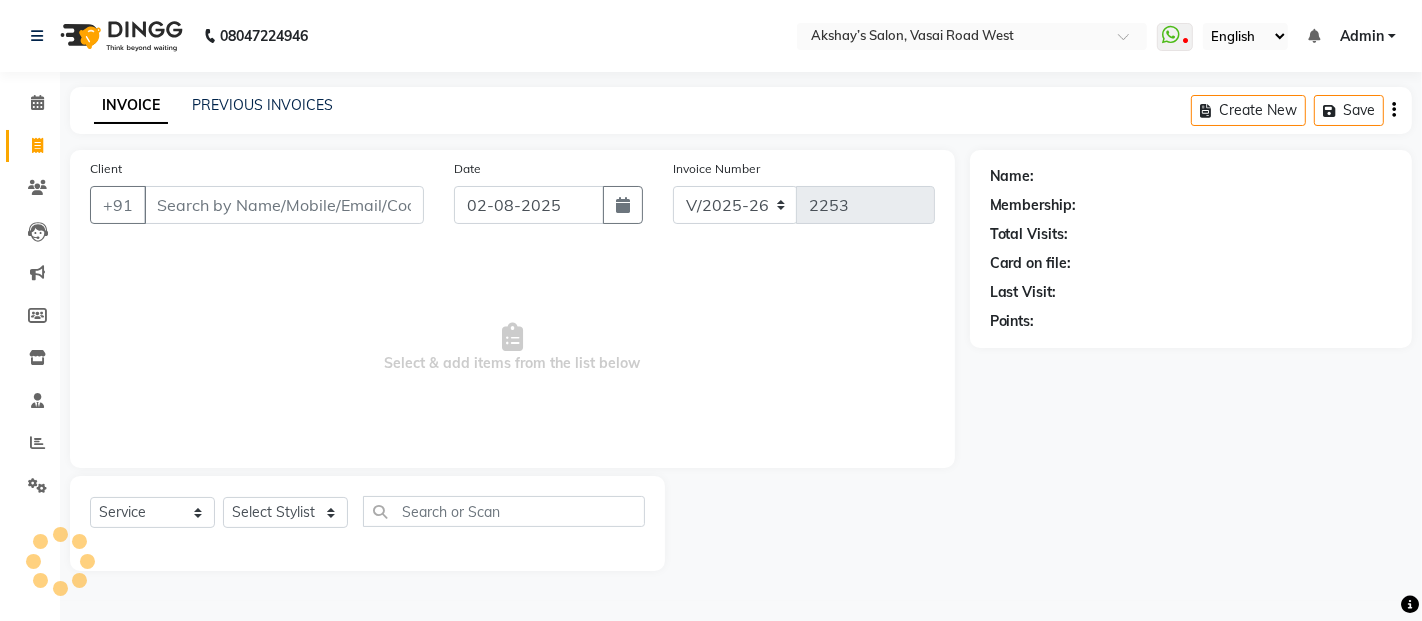 click on "Client +91" 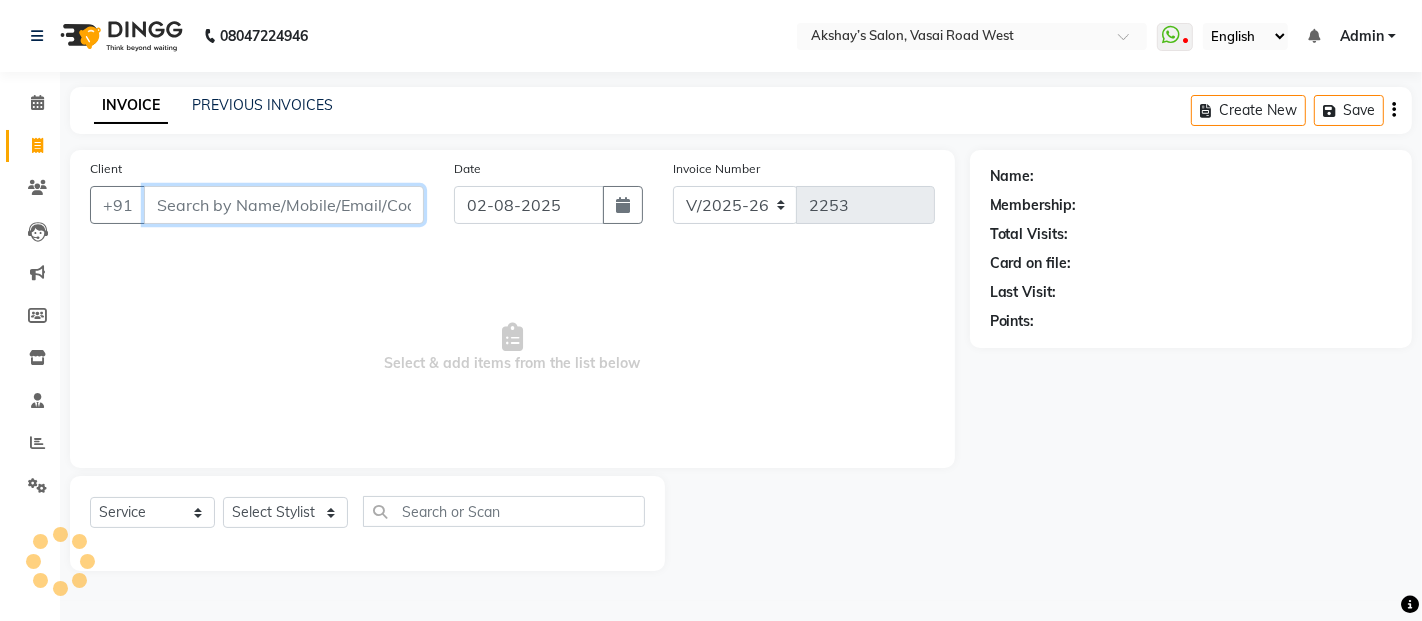 click on "Client" at bounding box center (284, 205) 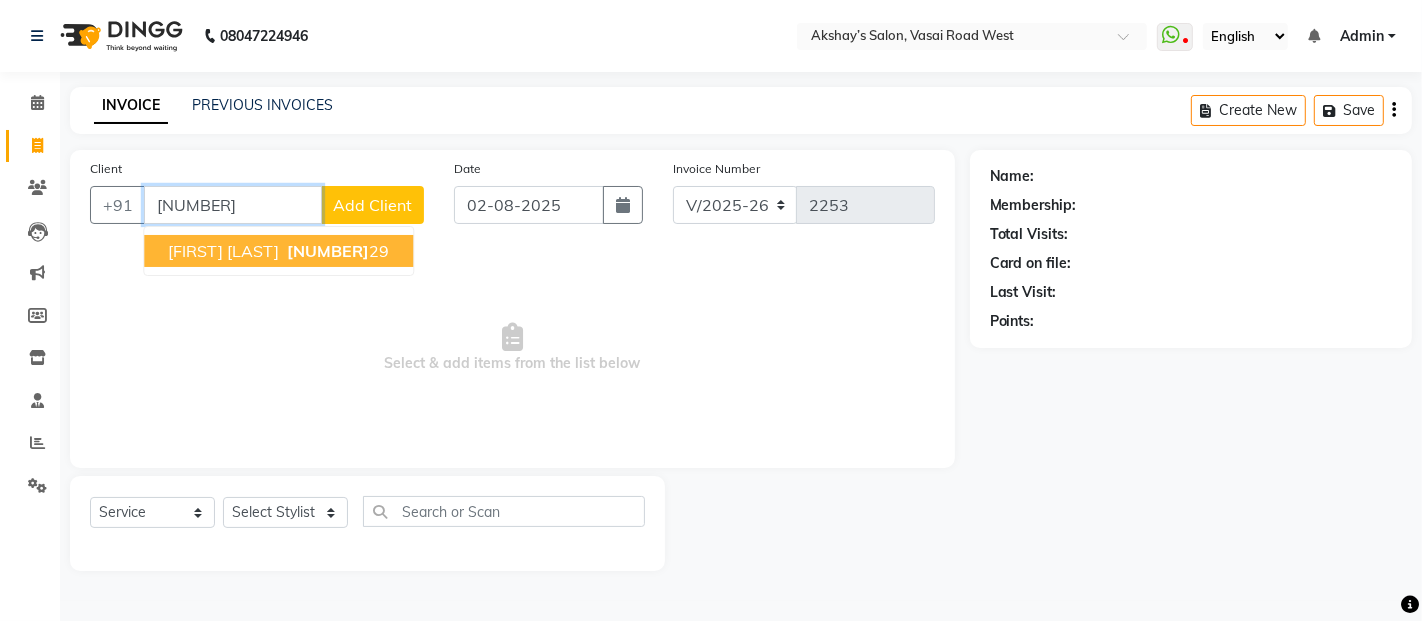 click on "[FIRST] [LAST]" at bounding box center [223, 251] 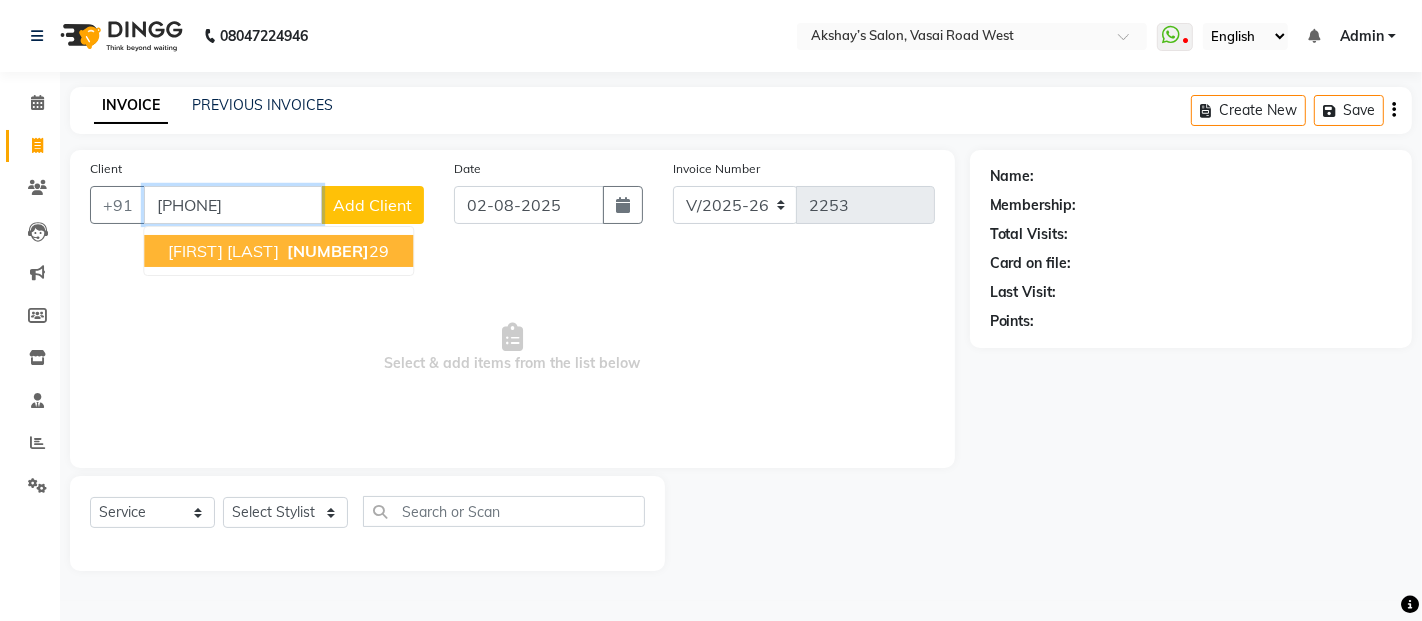 type on "[PHONE]" 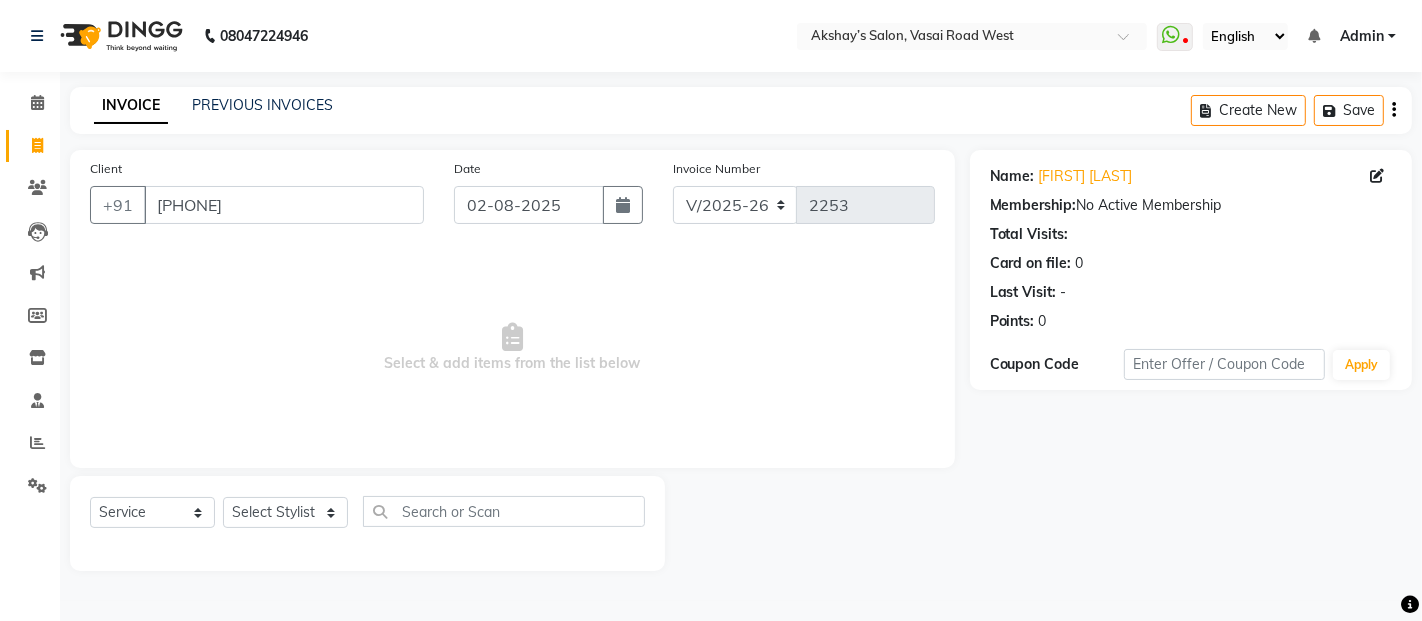 click on "Select  Service  Product  Membership  Package Voucher Prepaid Gift Card  Select Stylist Abdul Adil salmani Akshay thombare ali ANAS Ayaan Bhavika Gauri Kunal Manager Naaz Payal sahil Shlok Shruti Soni Srushti Swara Angre" 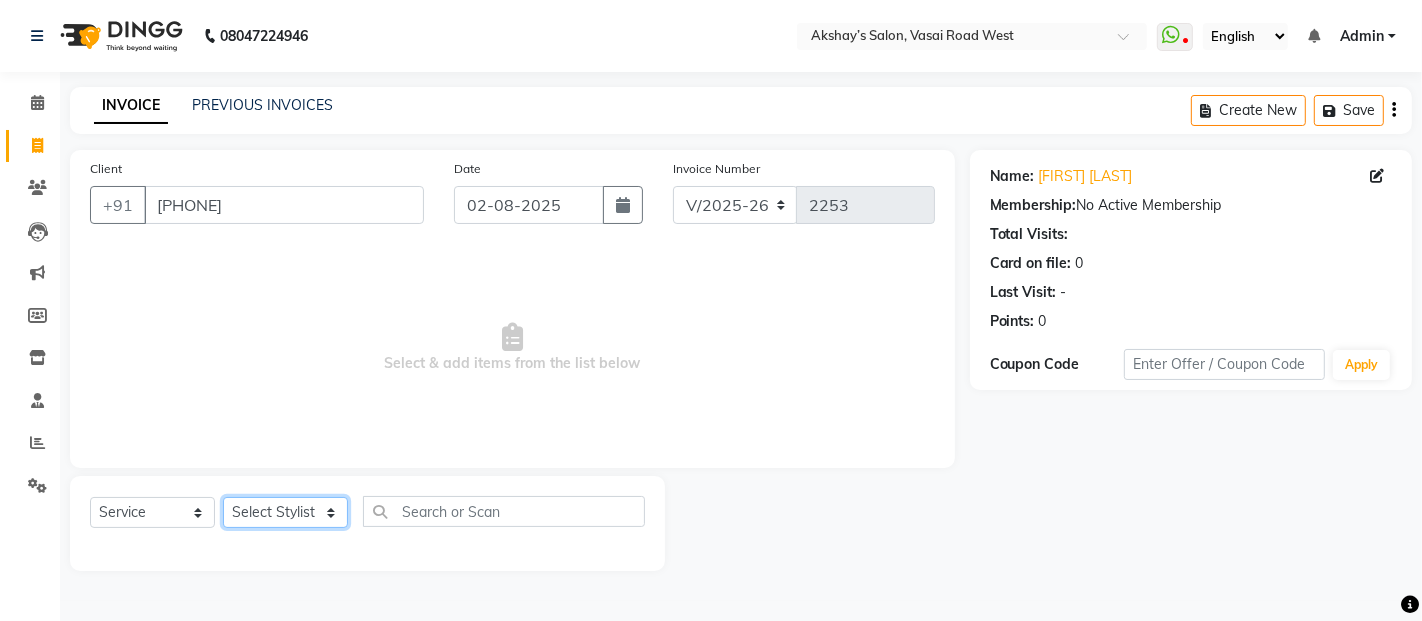 click on "Select Stylist Abdul Adil salmani Akshay thombare ali ANAS Ayaan Bhavika Gauri Kunal Manager Naaz Payal sahil Shlok Shruti Soni Srushti Swara Angre" 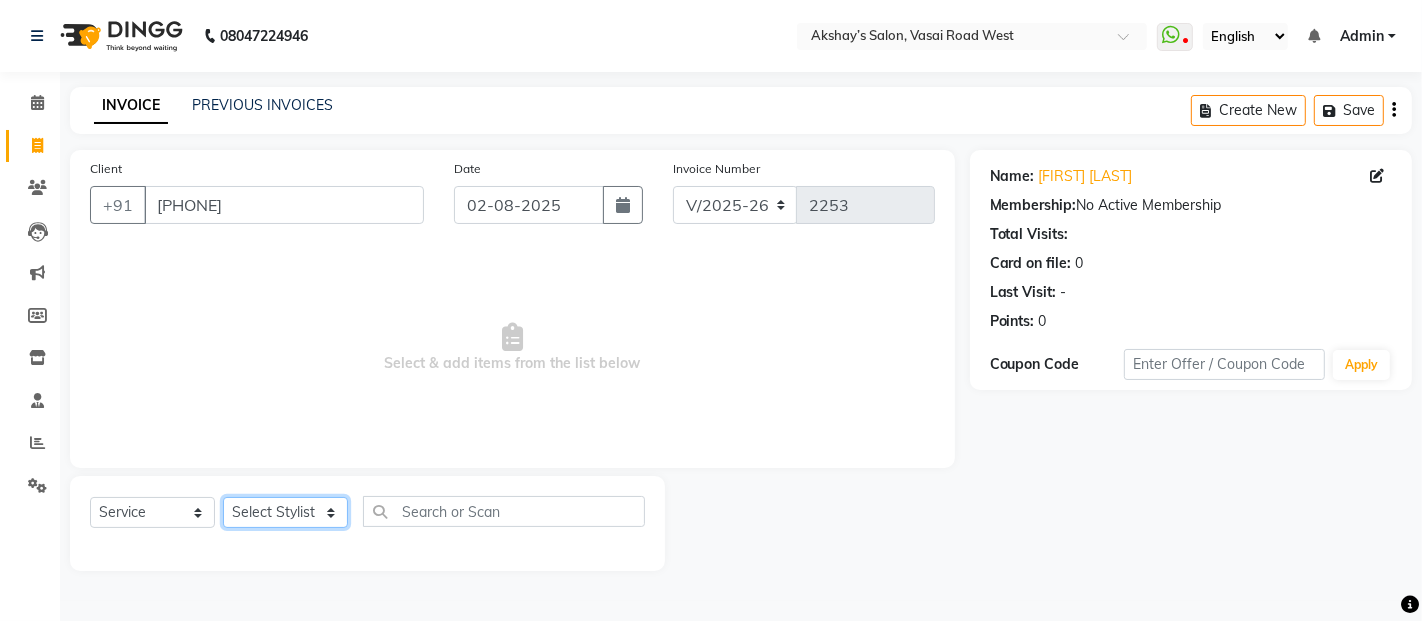 select on "32735" 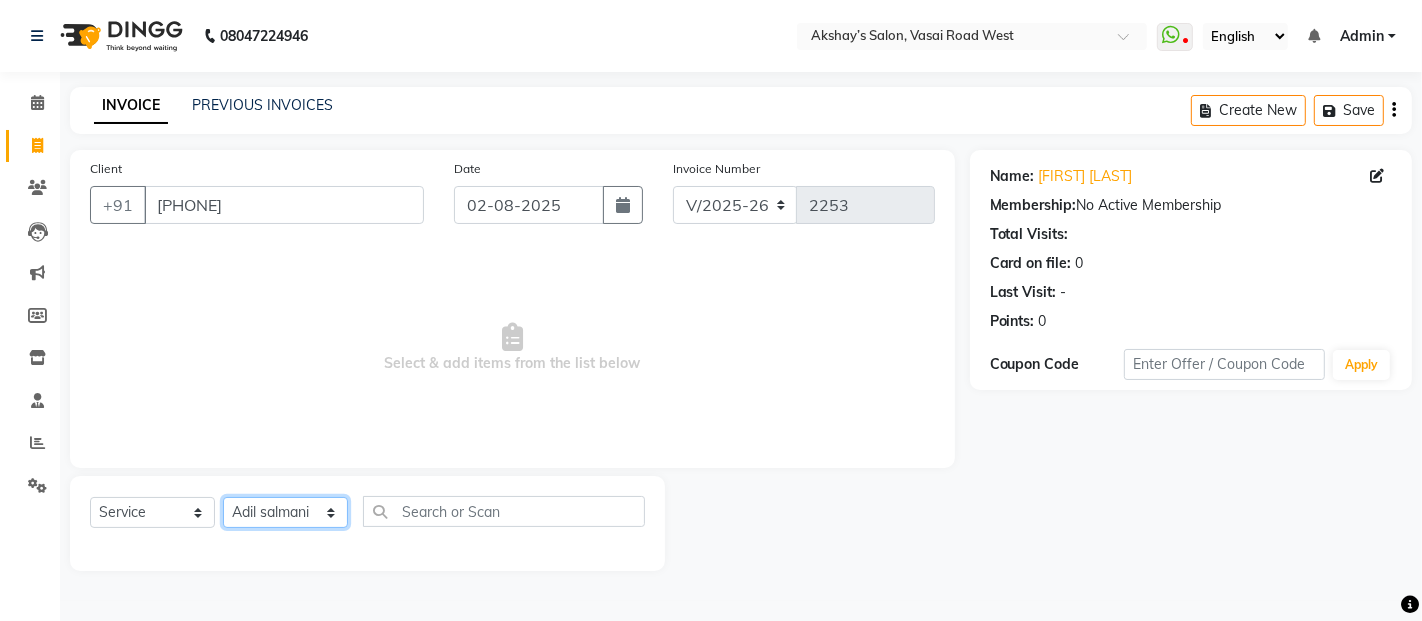 click on "Select Stylist Abdul Adil salmani Akshay thombare ali ANAS Ayaan Bhavika Gauri Kunal Manager Naaz Payal sahil Shlok Shruti Soni Srushti Swara Angre" 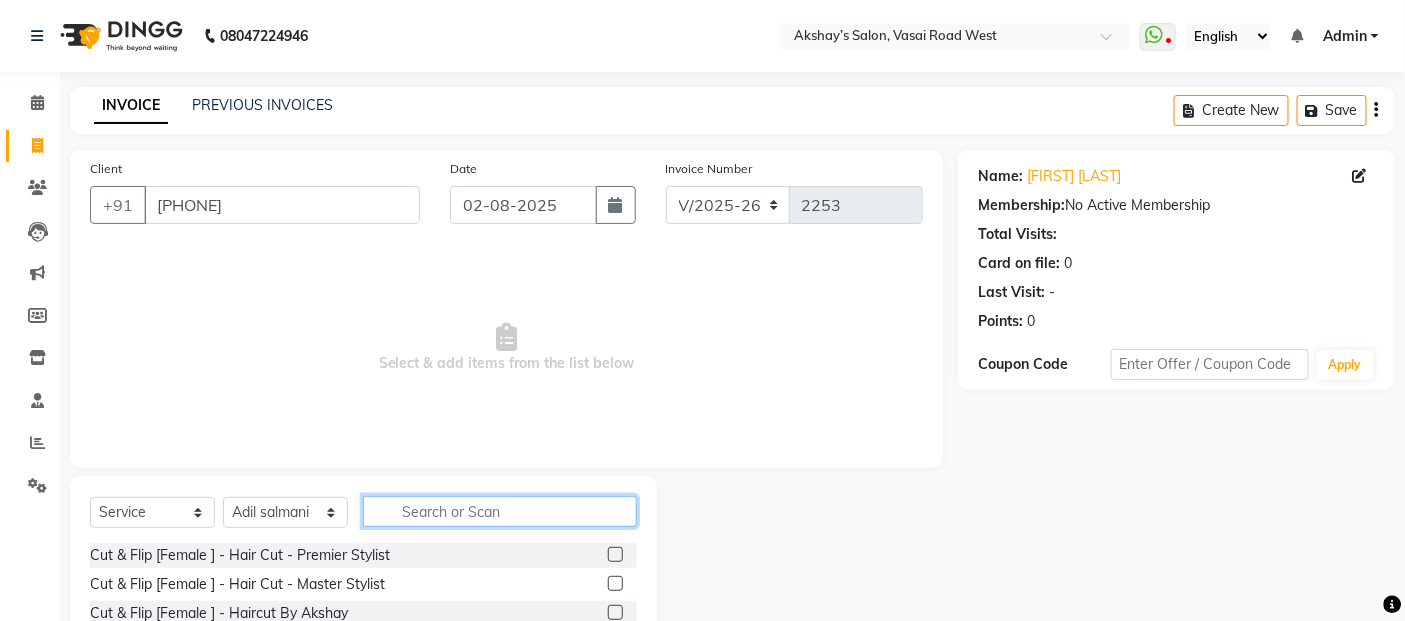 click 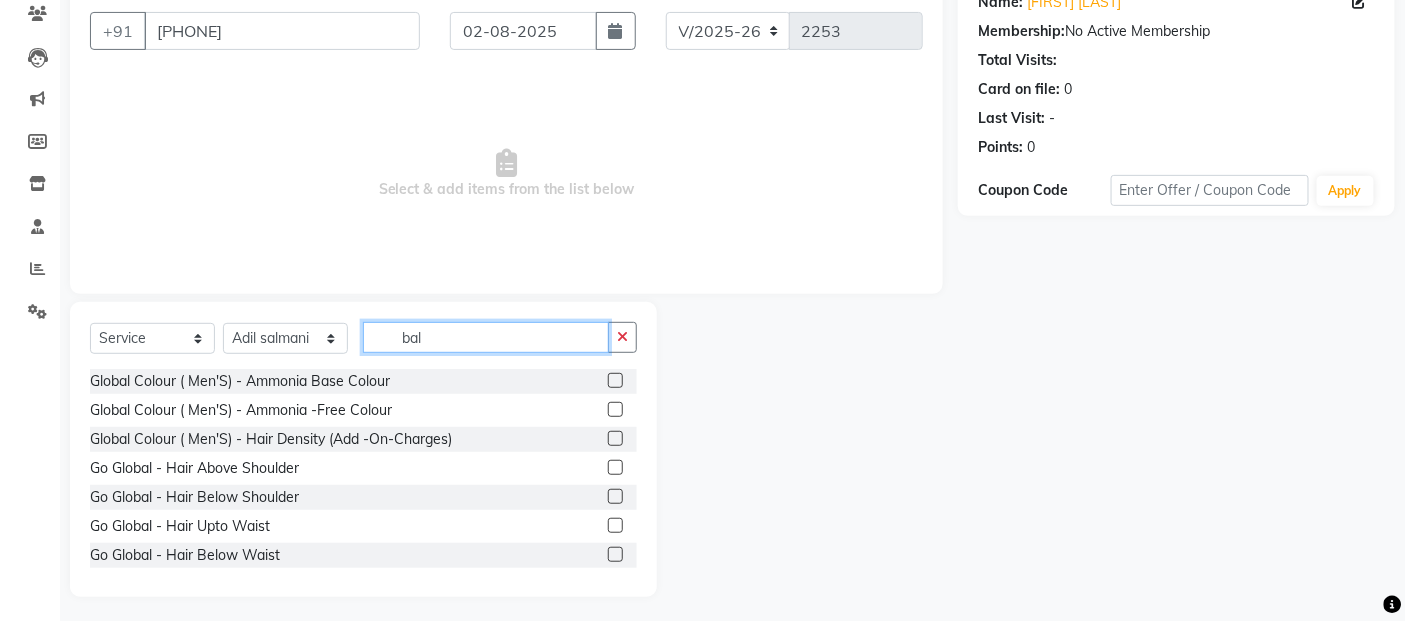 scroll, scrollTop: 180, scrollLeft: 0, axis: vertical 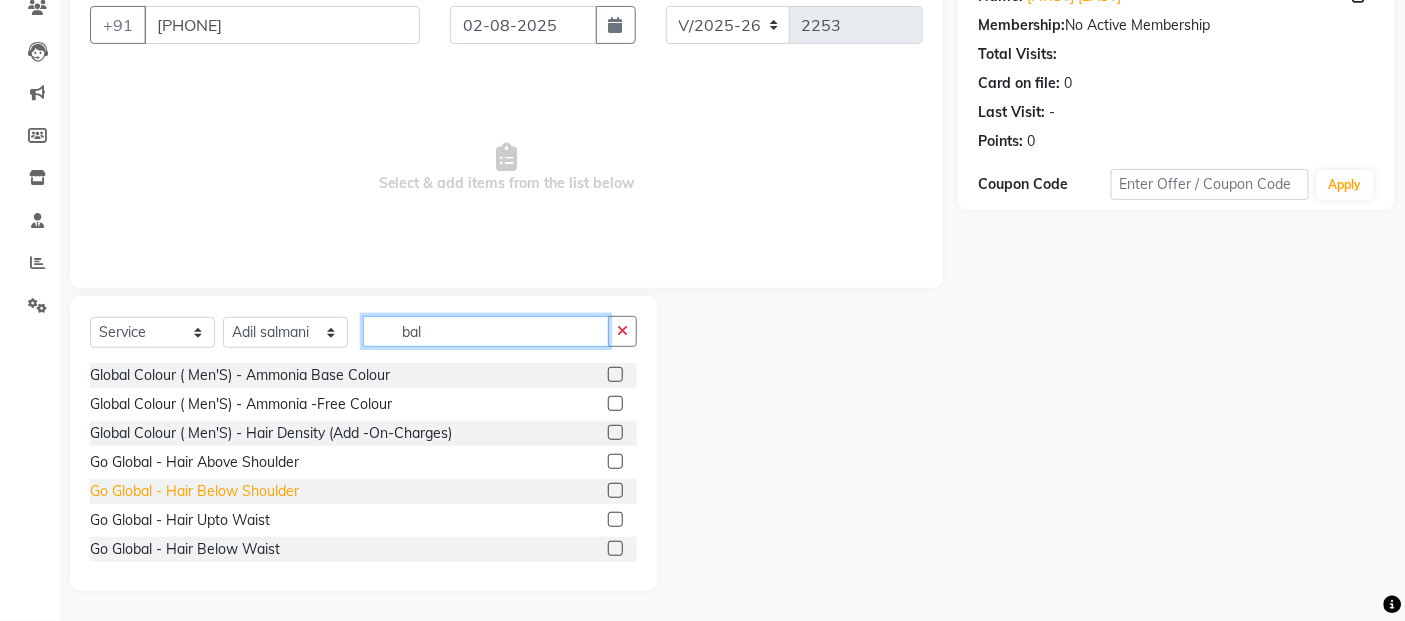type on "bal" 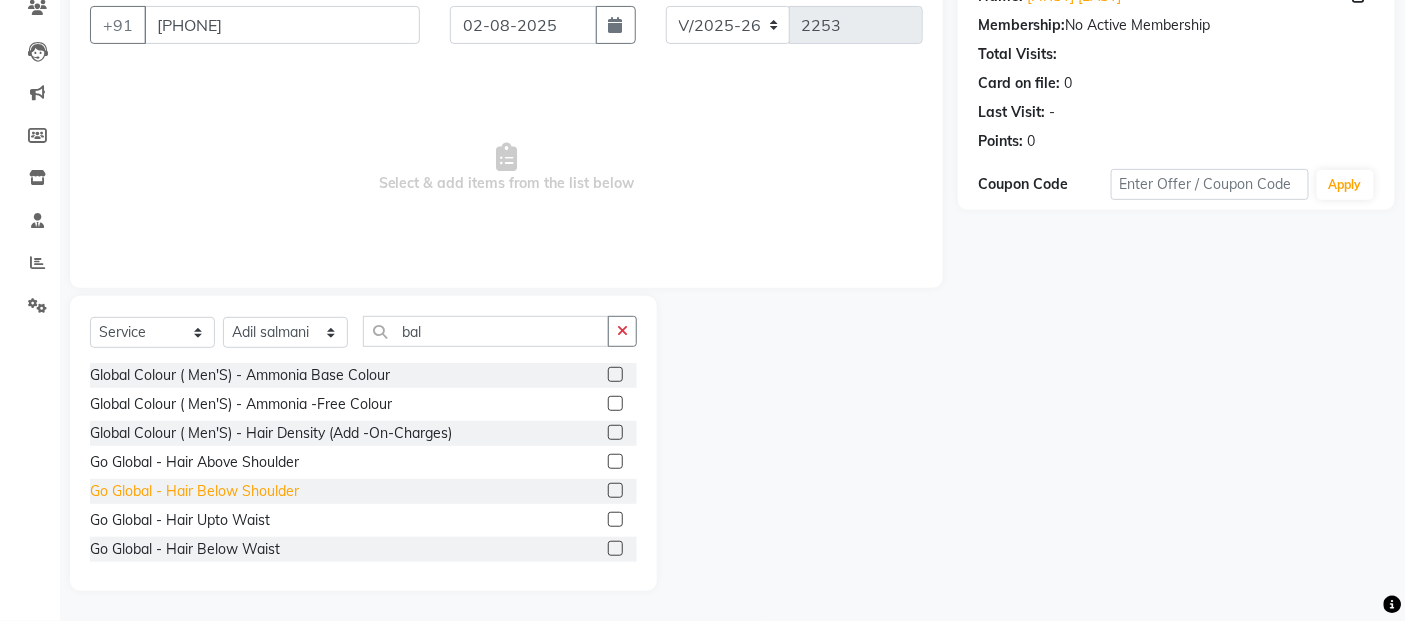 click on "Go Global   - Hair Below Shoulder" 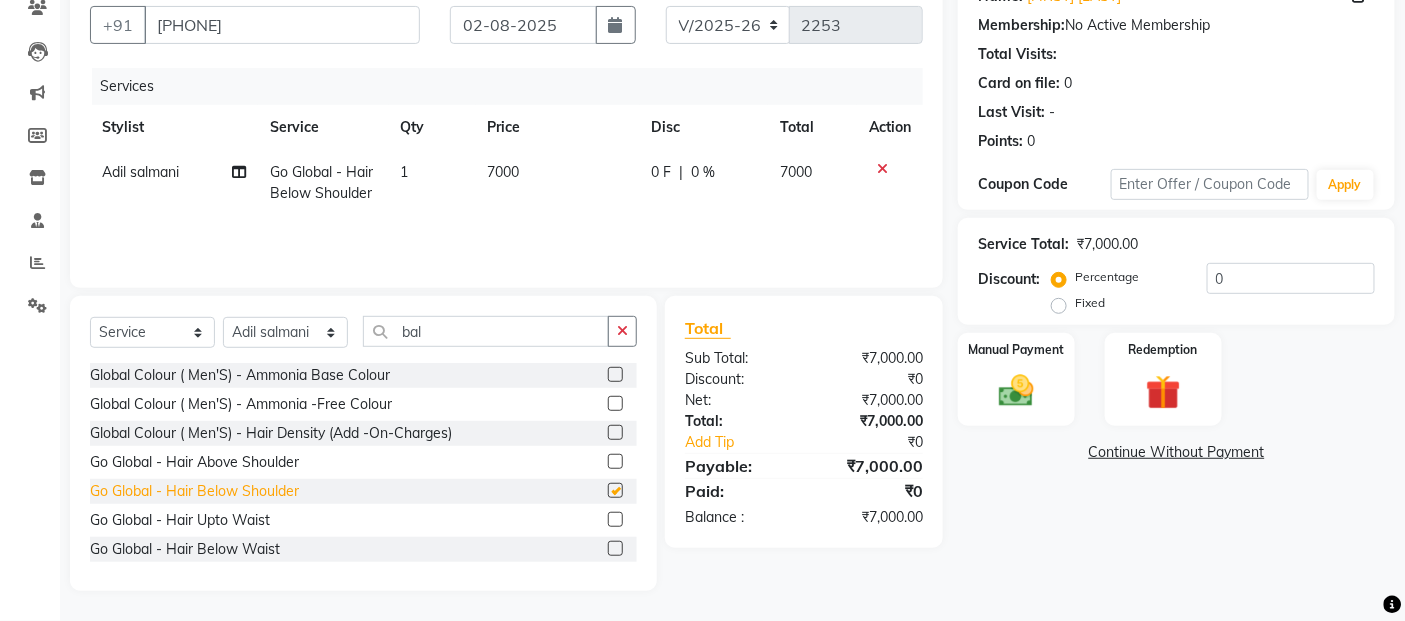 checkbox on "false" 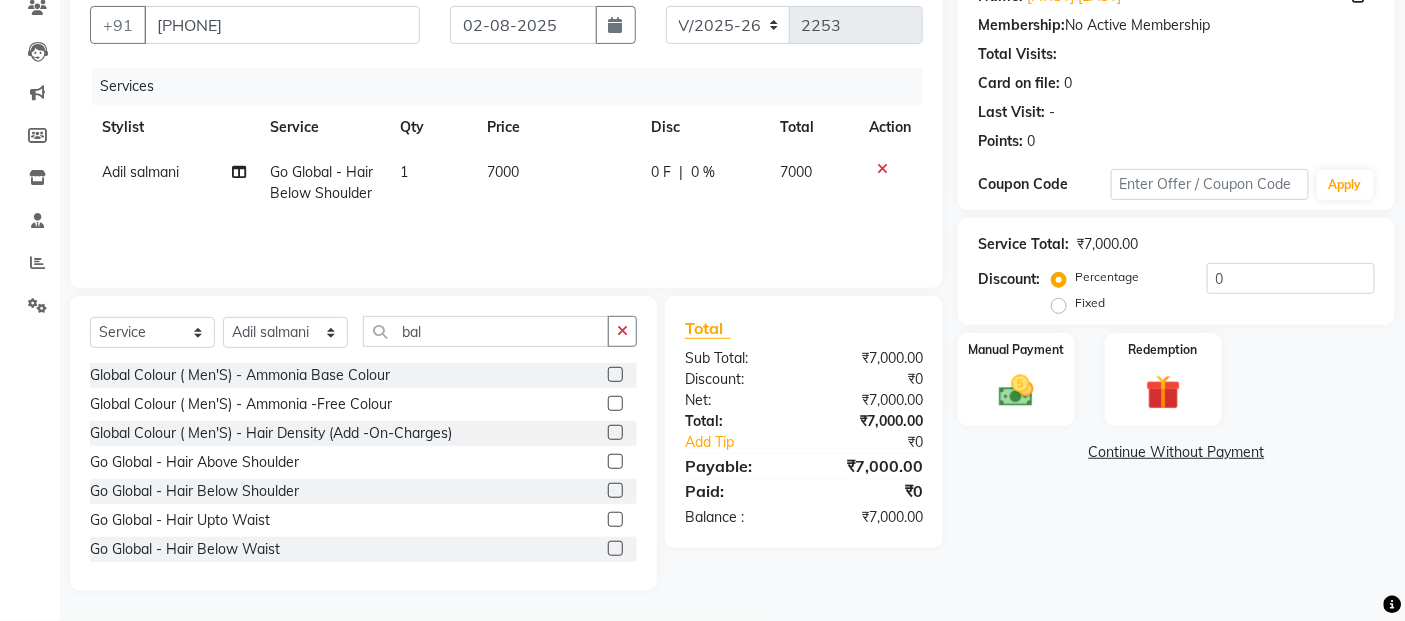 click on "Global Colour ( Men'S) - Ammonia Base Colour  Global Colour ( Men'S) - Ammonia -Free Colour  Global Colour ( Men'S) - Hair Density (Add -On-Charges)  Go Global   - Hair Above Shoulder  Go Global   - Hair Below Shoulder  Go Global   - Hair Upto Waist  Go Global   - Hair Below Waist  Highlights /Balayage/Foil Placement - Hair Above Shoulder  Highlights /Balayage/Foil Placement - Hair Below Shoulder  Highlights /Balayage/Foil Placement - Hair Upto Waist  Highlights /Balayage/Foil Placement - Hair Below Waist  Highlights /Balayage/Foil Placement - Per Streak  Highlights /Balayage/Foil Placement - Per Chunk  Treatments : - Clear Balance For Acne Prone Skin  Treatments : - Global Lift For Anti-Age Instant Tightning" 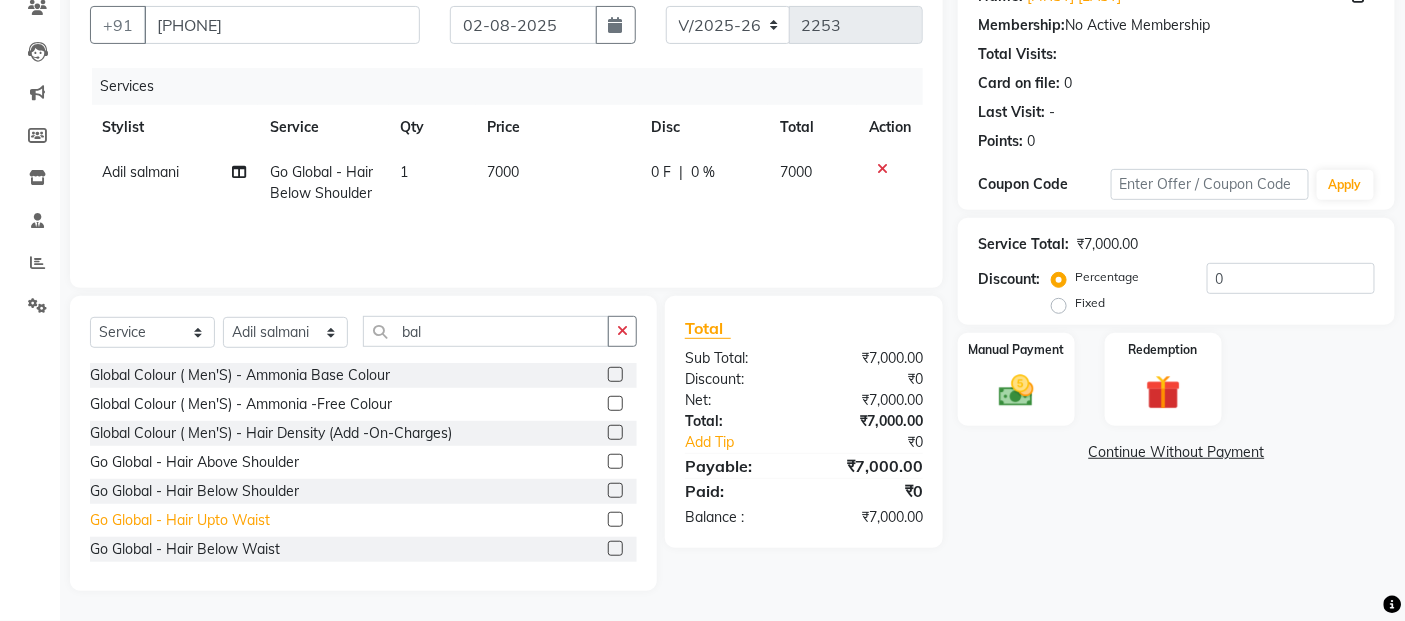 click on "Go Global   - Hair Upto Waist" 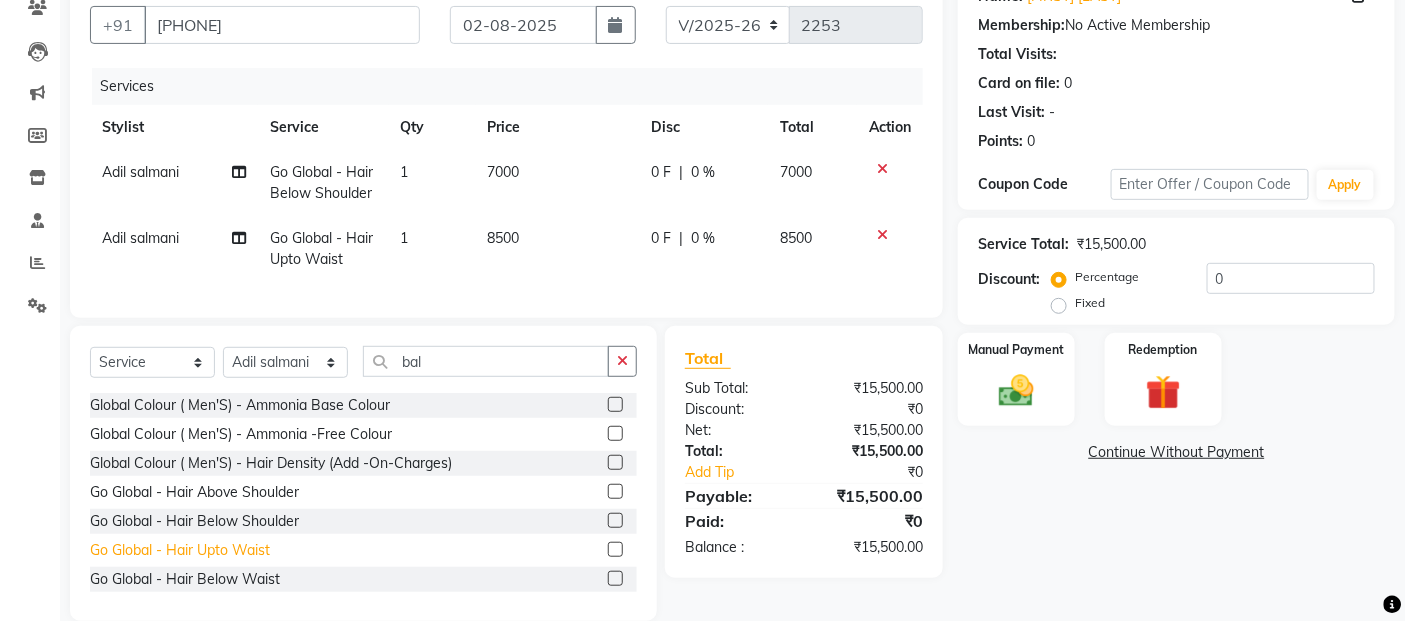 click on "Go Global   - Hair Upto Waist" 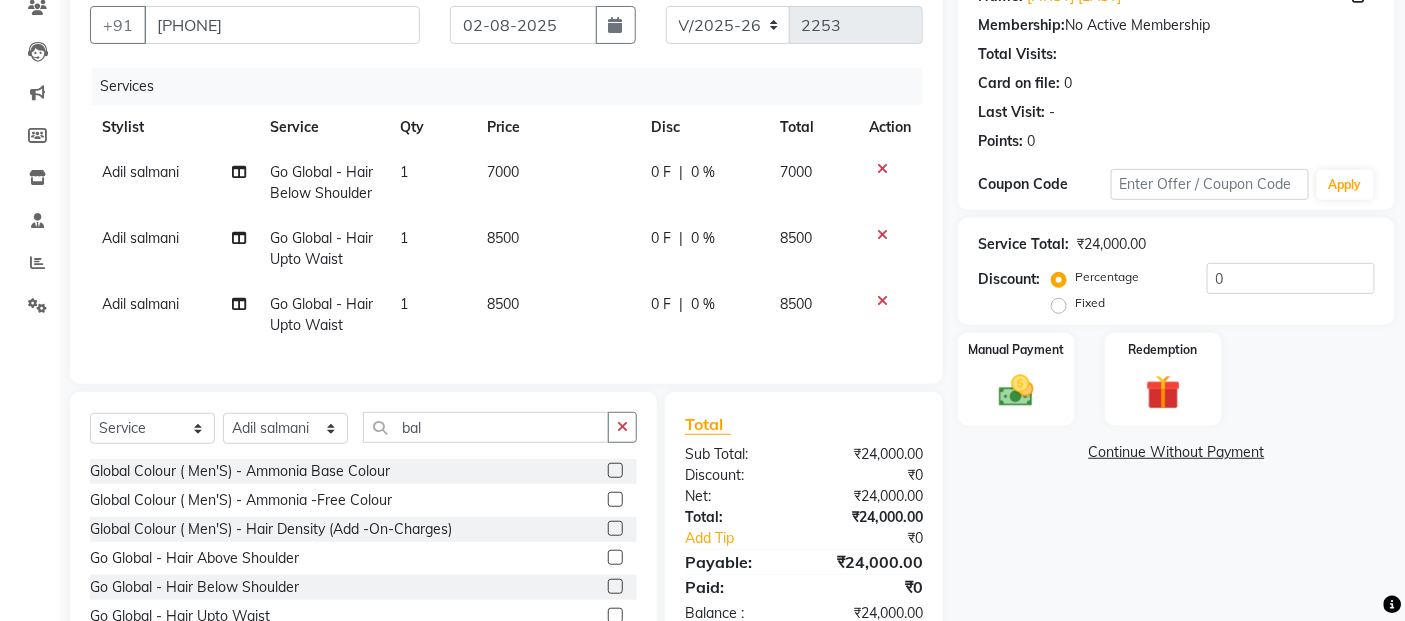 click 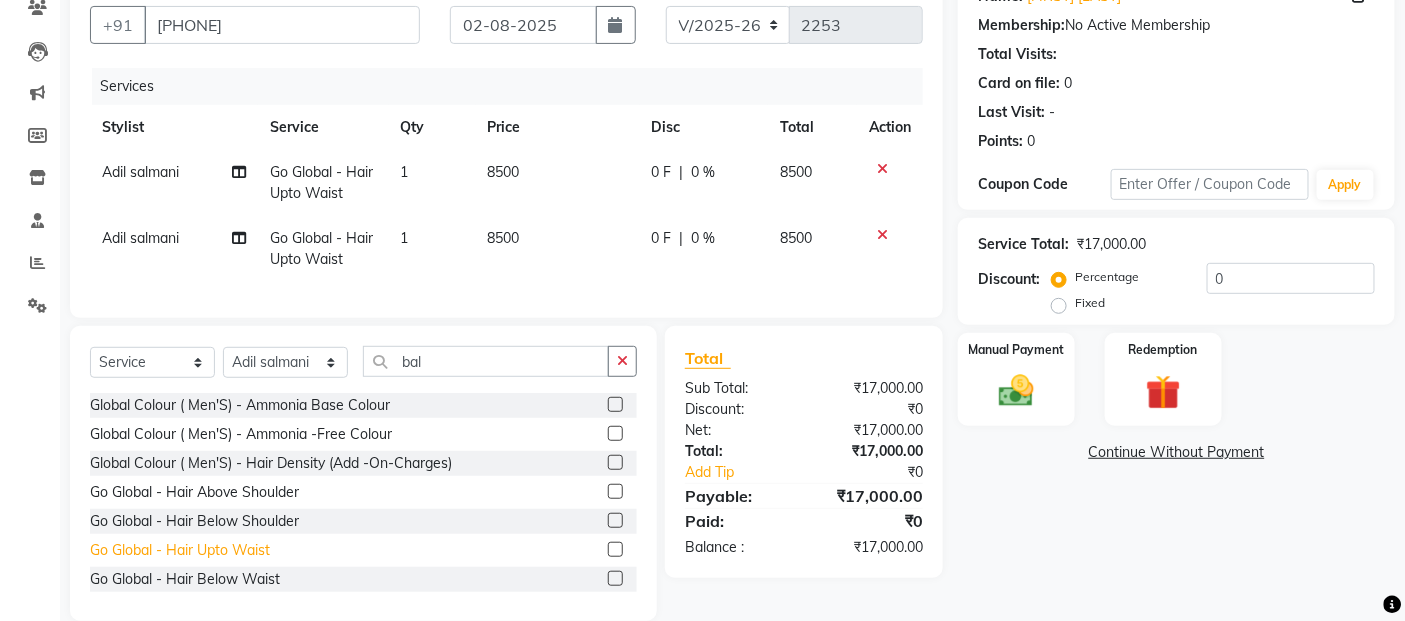 click on "Go Global   - Hair Upto Waist" 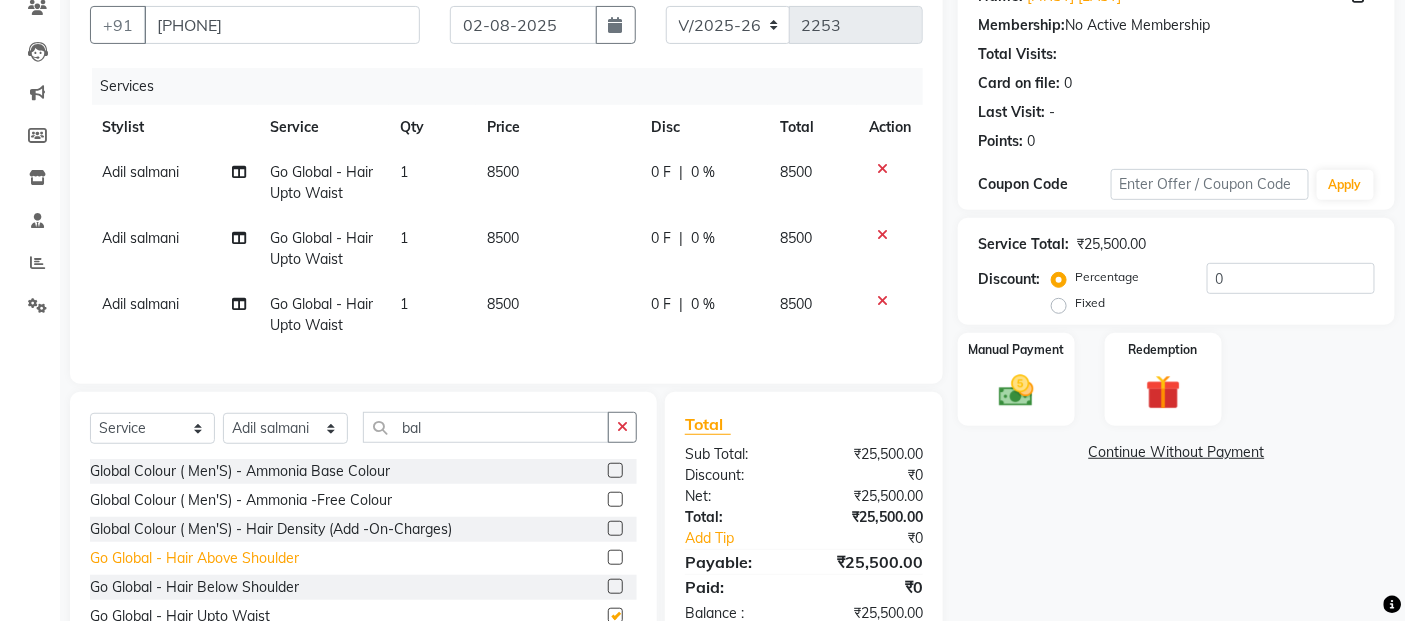 checkbox on "false" 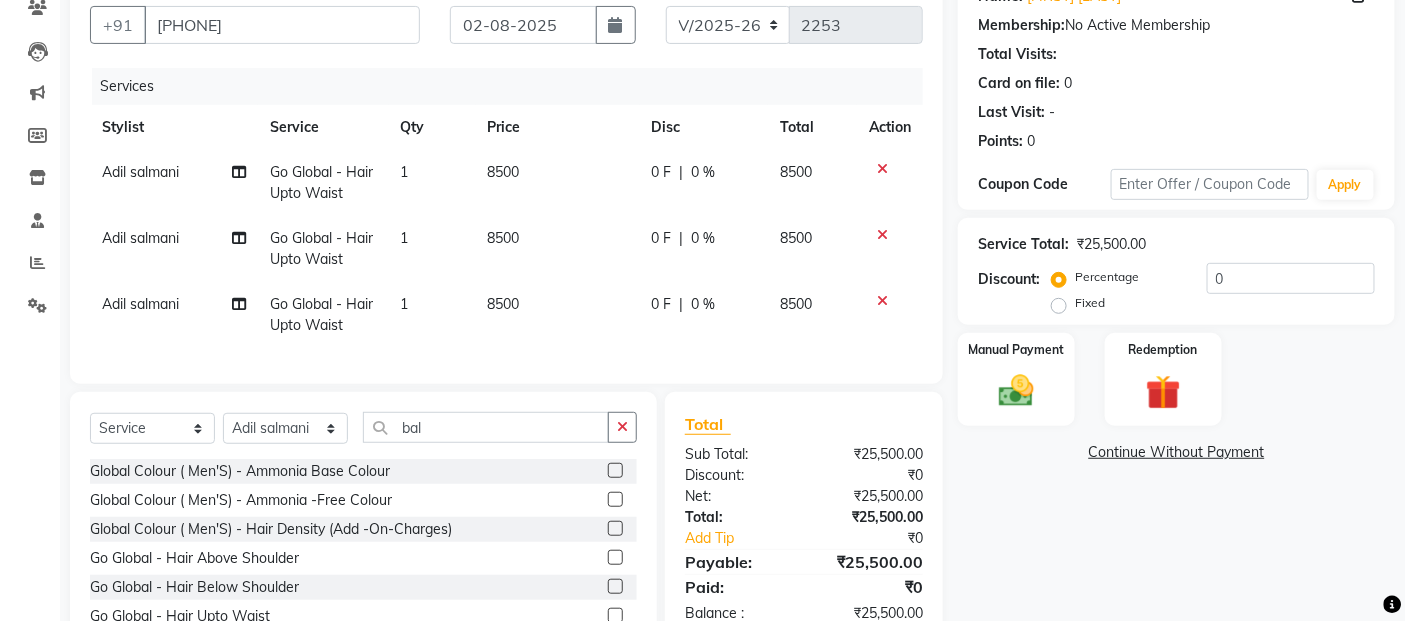 click on "8500" 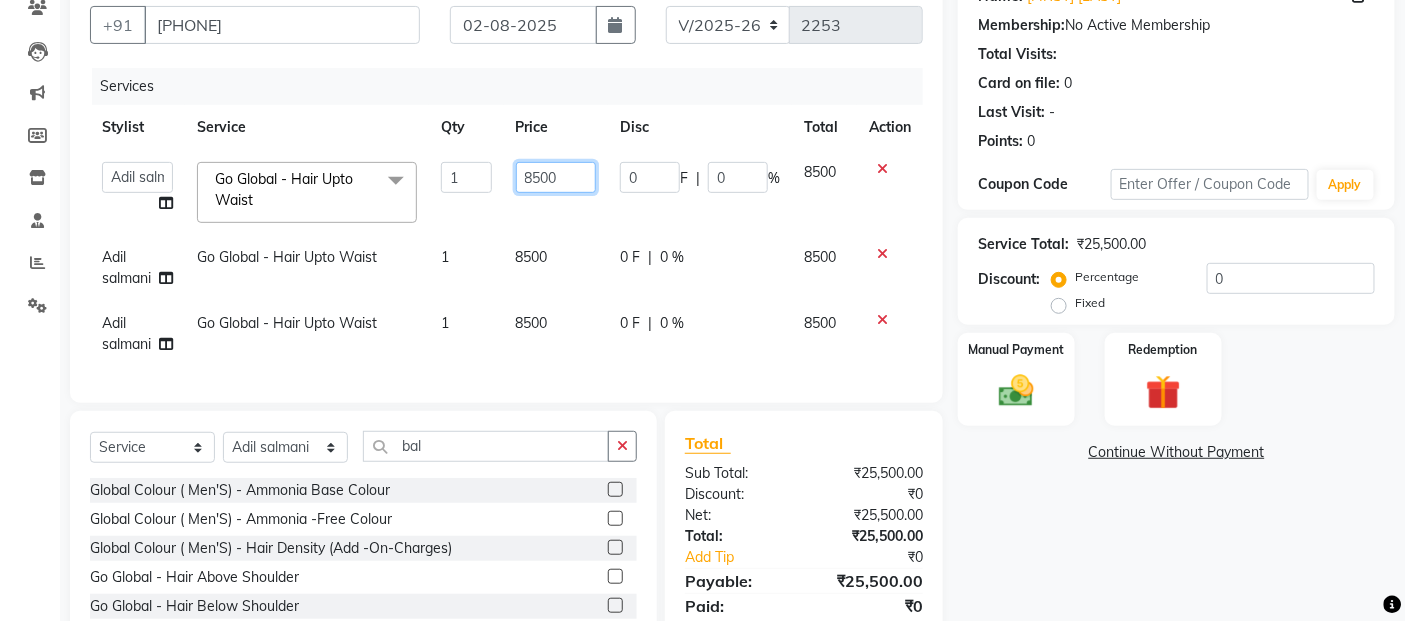 click on "8500" 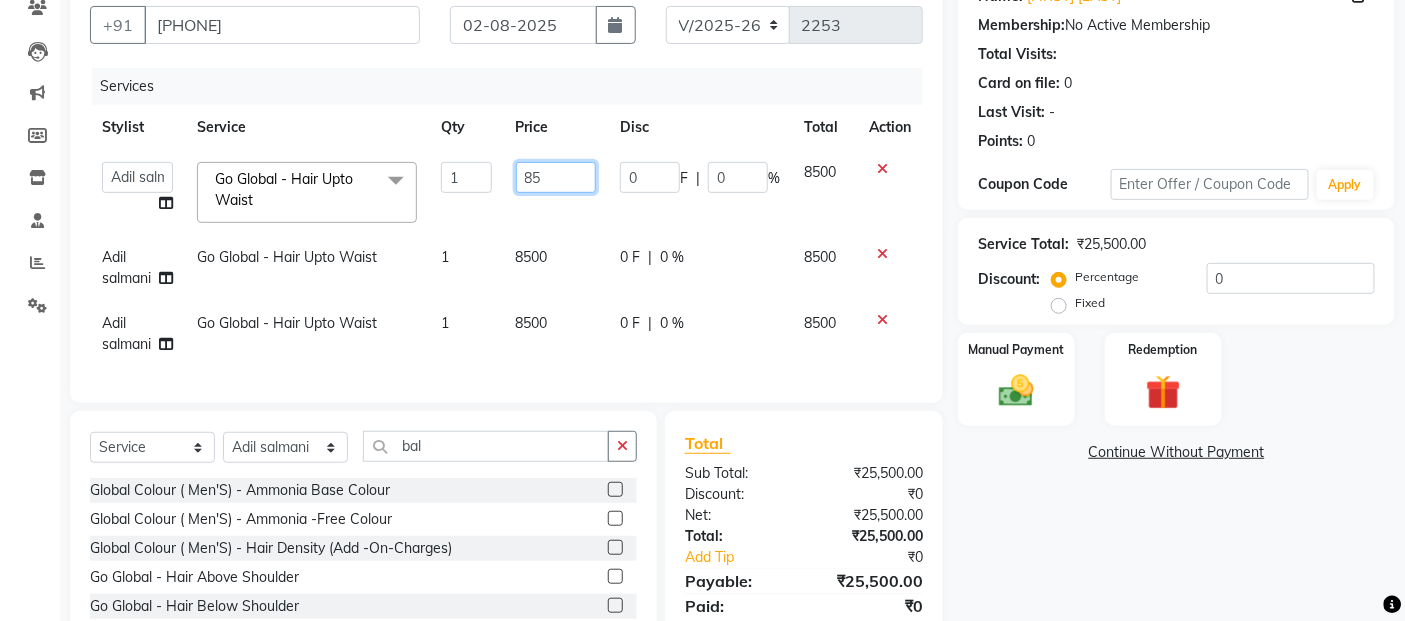 type on "8" 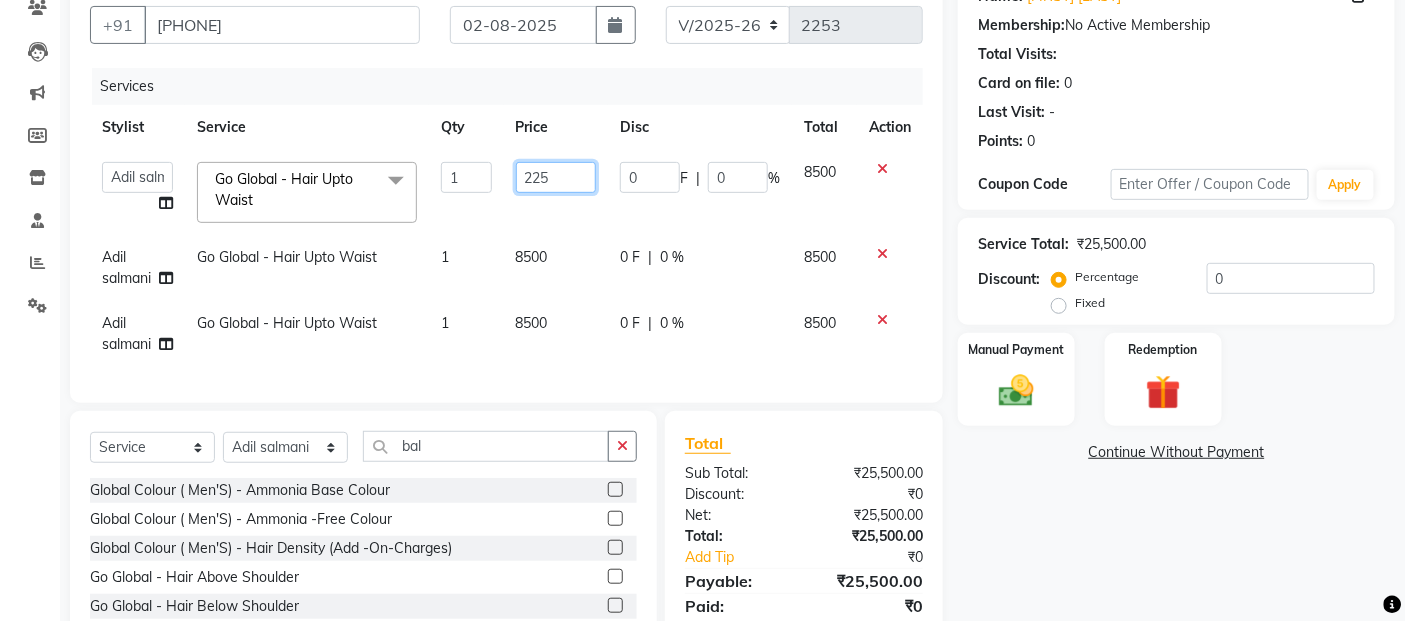 type on "2250" 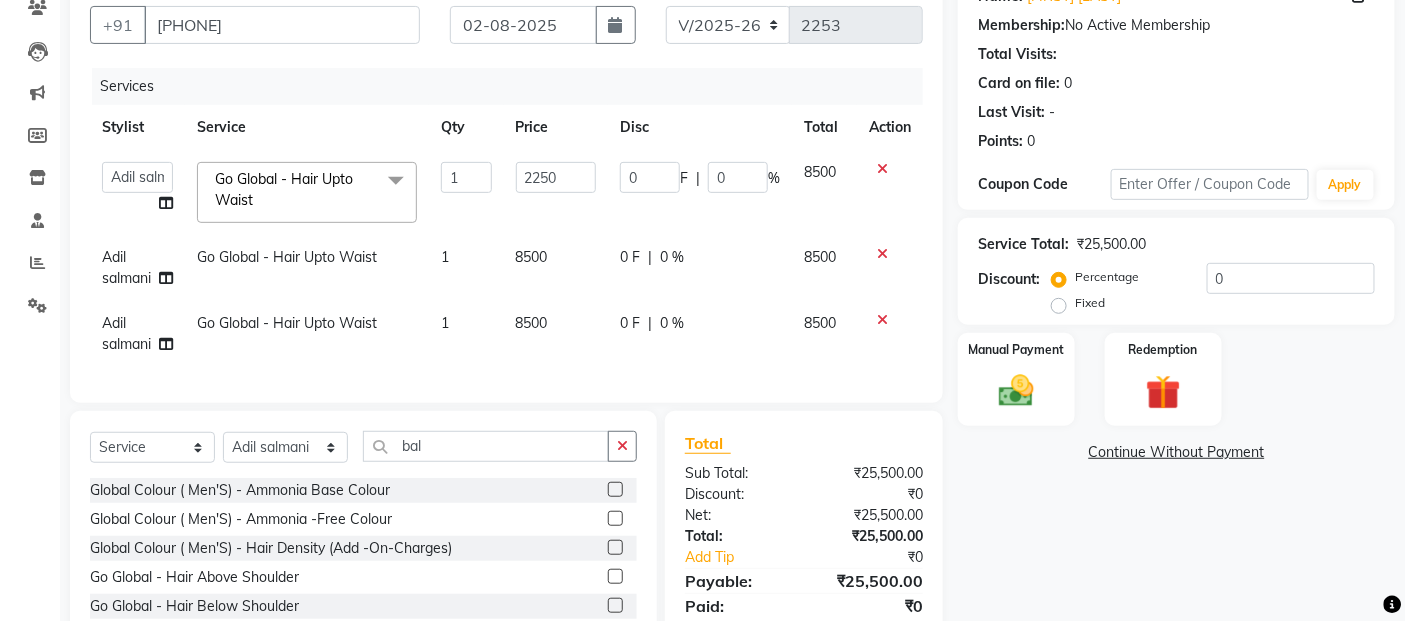 click on "Adil salmani" 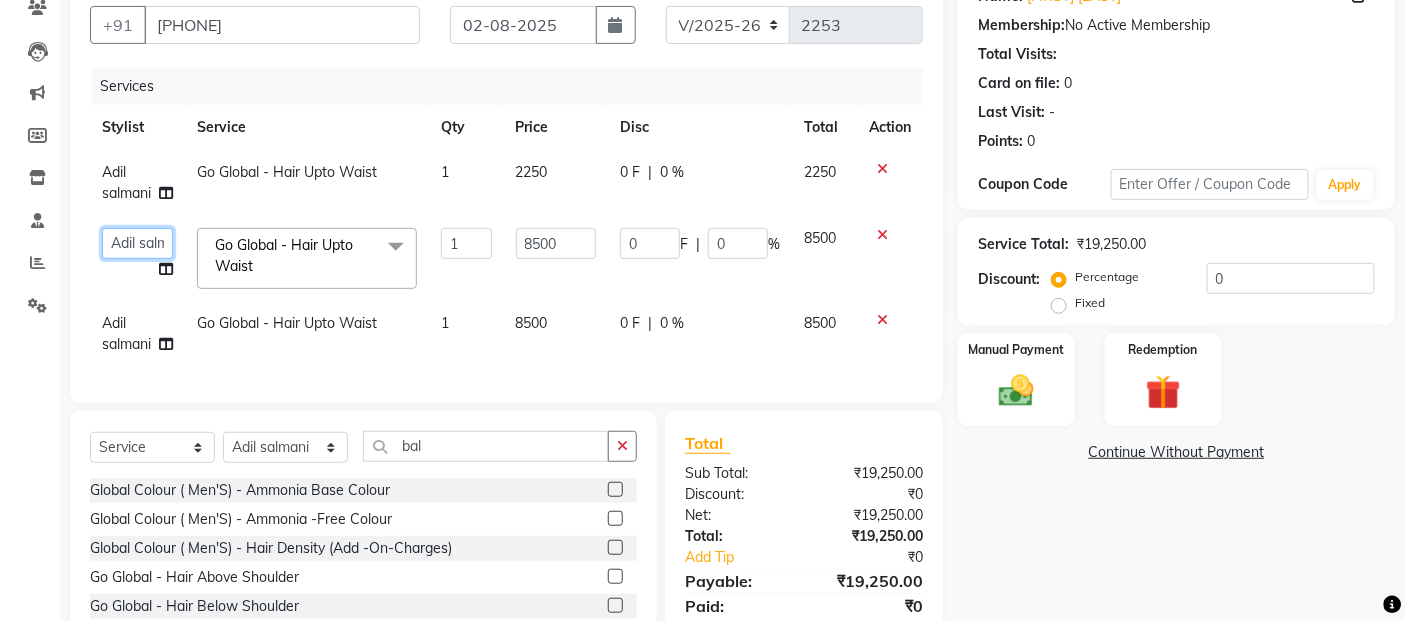 click on "Abdul Adil salmani Akshay thombare ali ANAS Ayaan Bhavika Gauri Kunal Manager Naaz Payal sahil Shlok Shruti Soni Srushti Swara Angre" 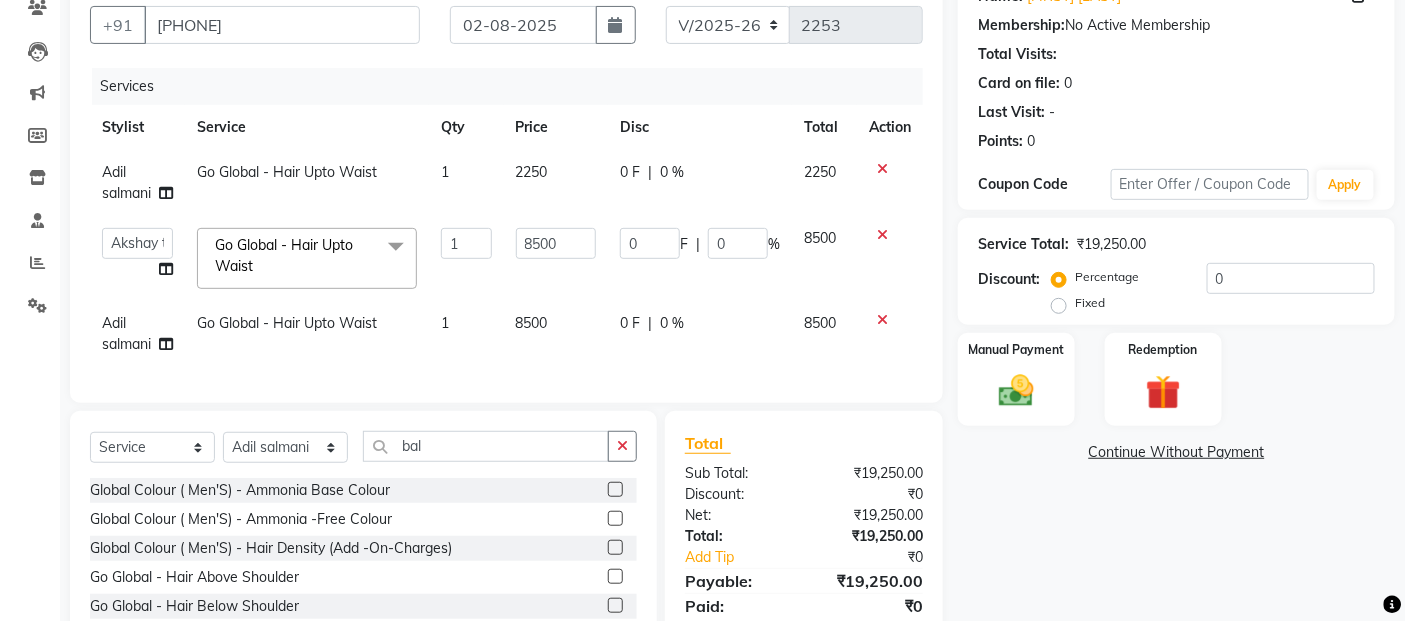 select on "32734" 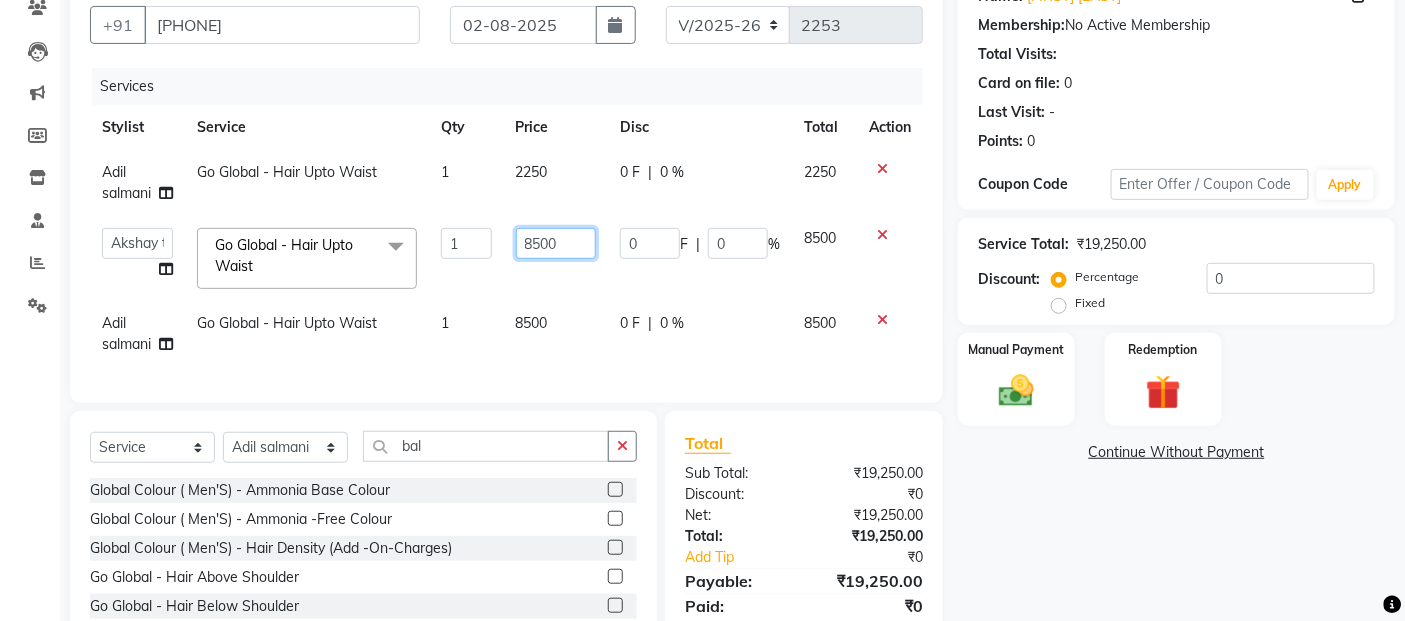 click on "8500" 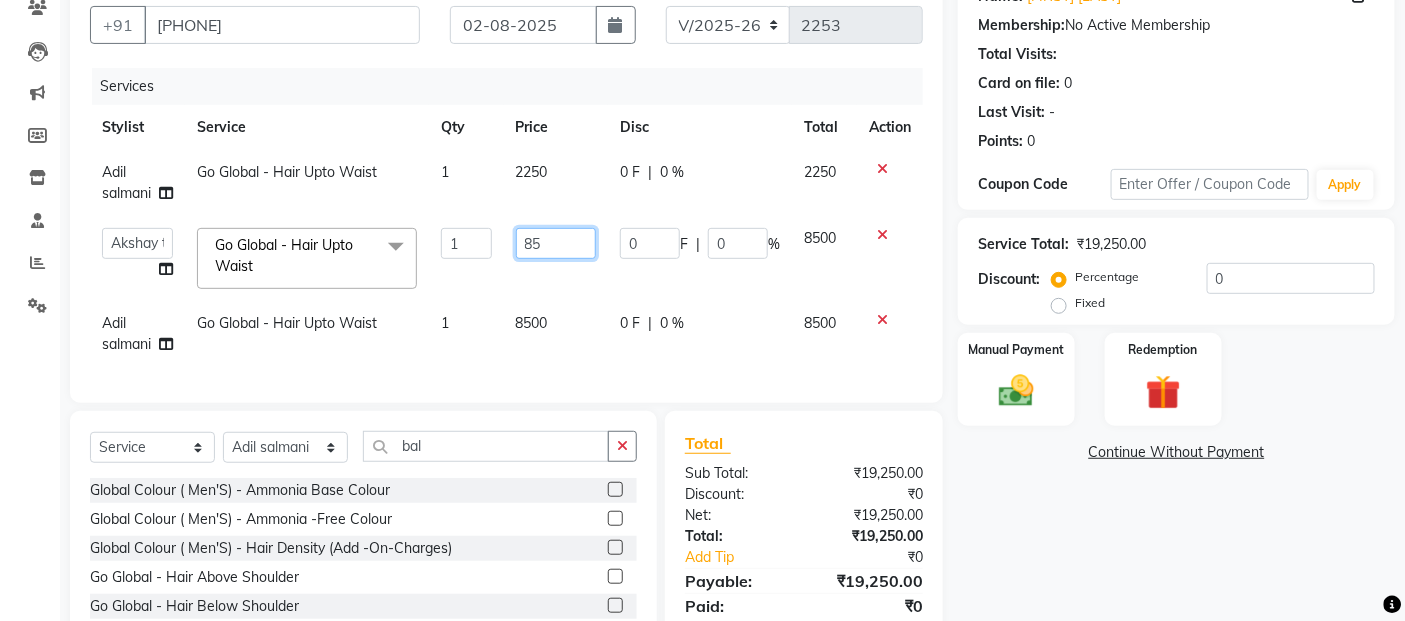 type on "8" 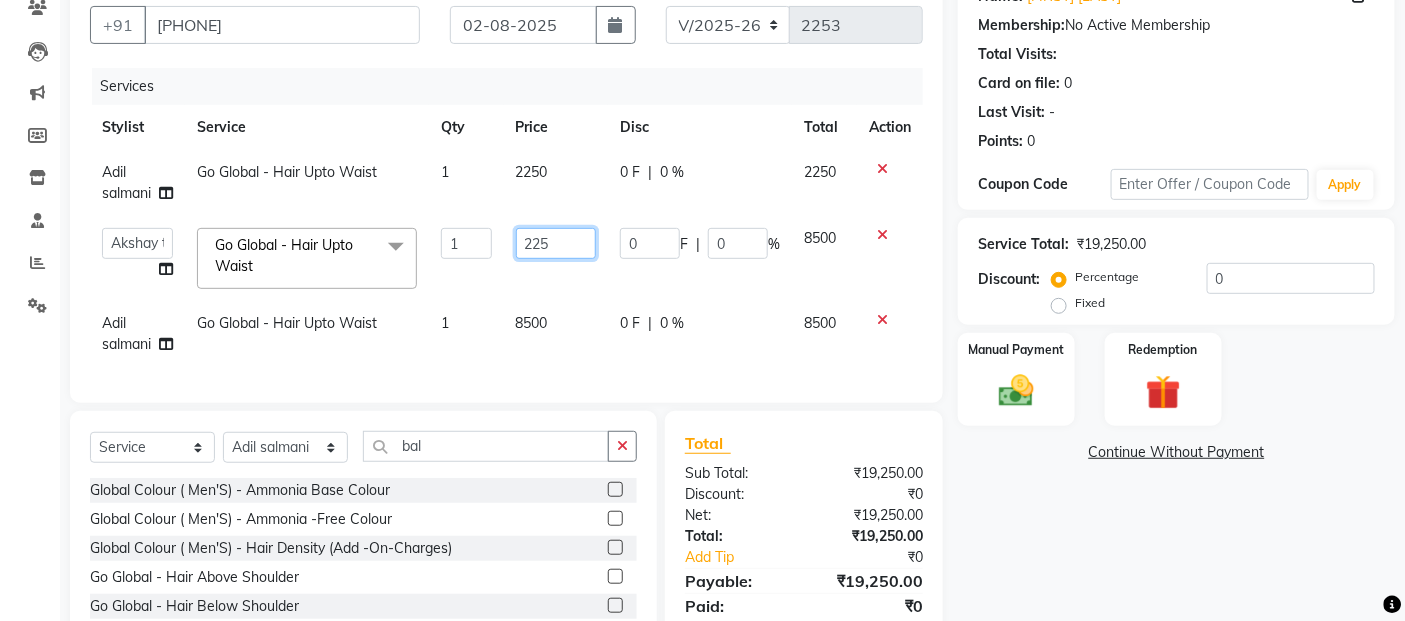 type on "2250" 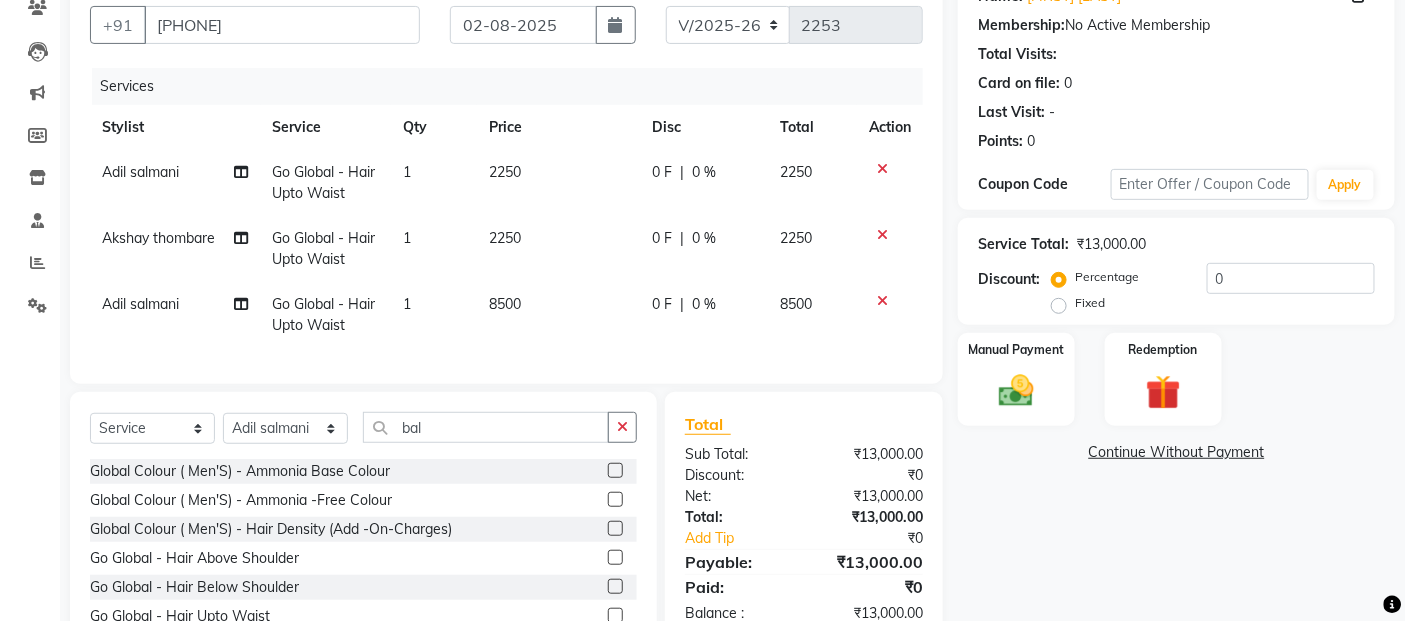 click on "Services Stylist Service Qty Price Disc Total Action Adil salmani Go Global   - Hair Upto Waist 1 2250 0 F | 0 % 2250 Akshay thombare Go Global   - Hair Upto Waist 1 2250 0 F | 0 % 2250 Adil salmani Go Global   - Hair Upto Waist 1 8500 0 F | 0 % 8500" 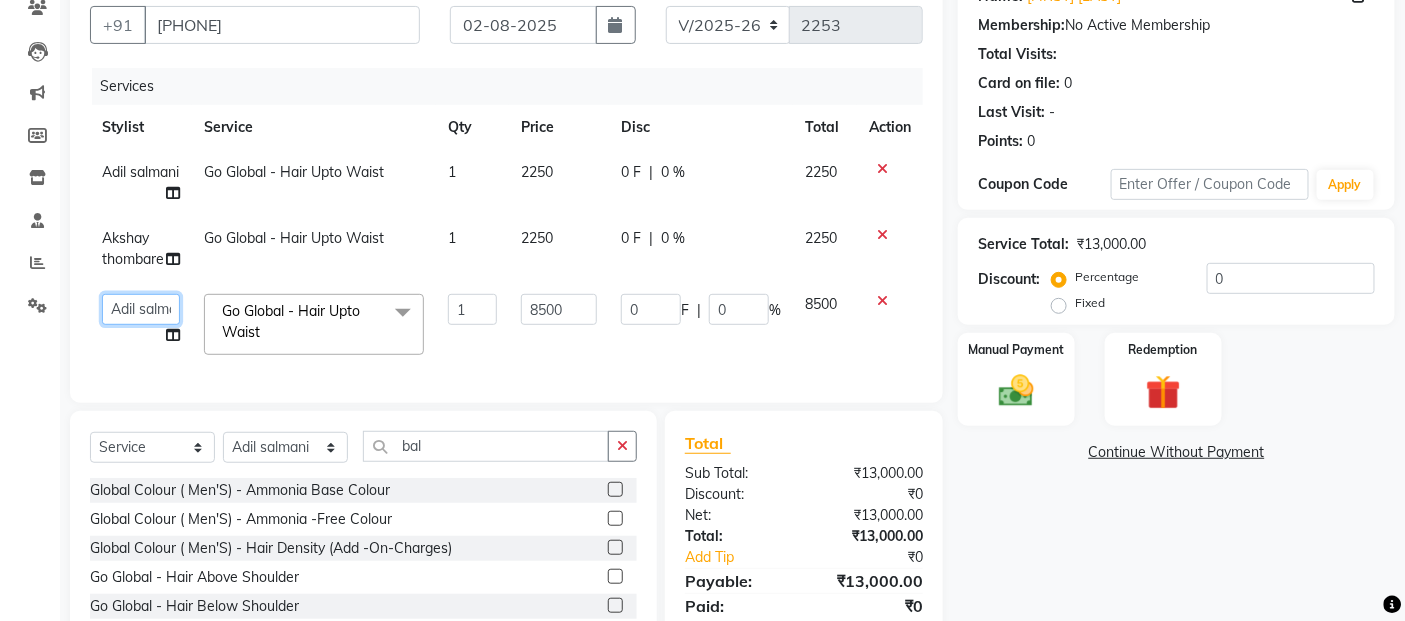 click on "Abdul Adil salmani Akshay thombare ali ANAS Ayaan Bhavika Gauri Kunal Manager Naaz Payal sahil Shlok Shruti Soni Srushti Swara Angre" 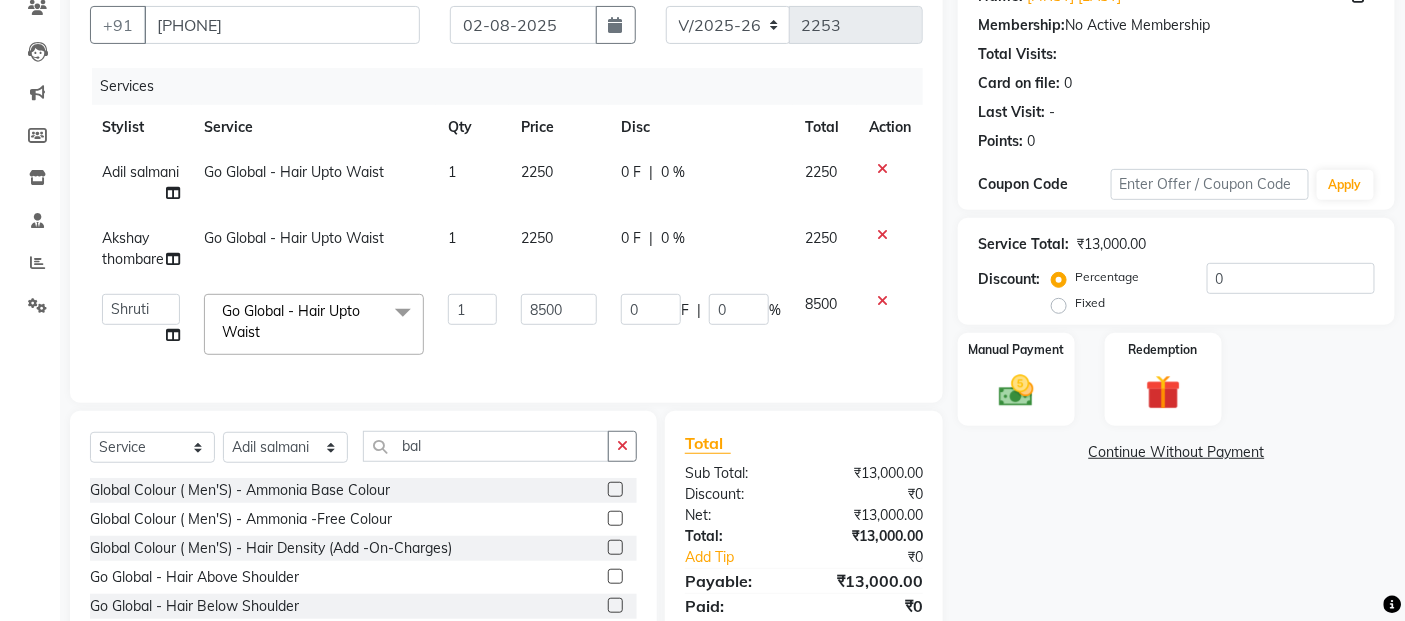 select on "33165" 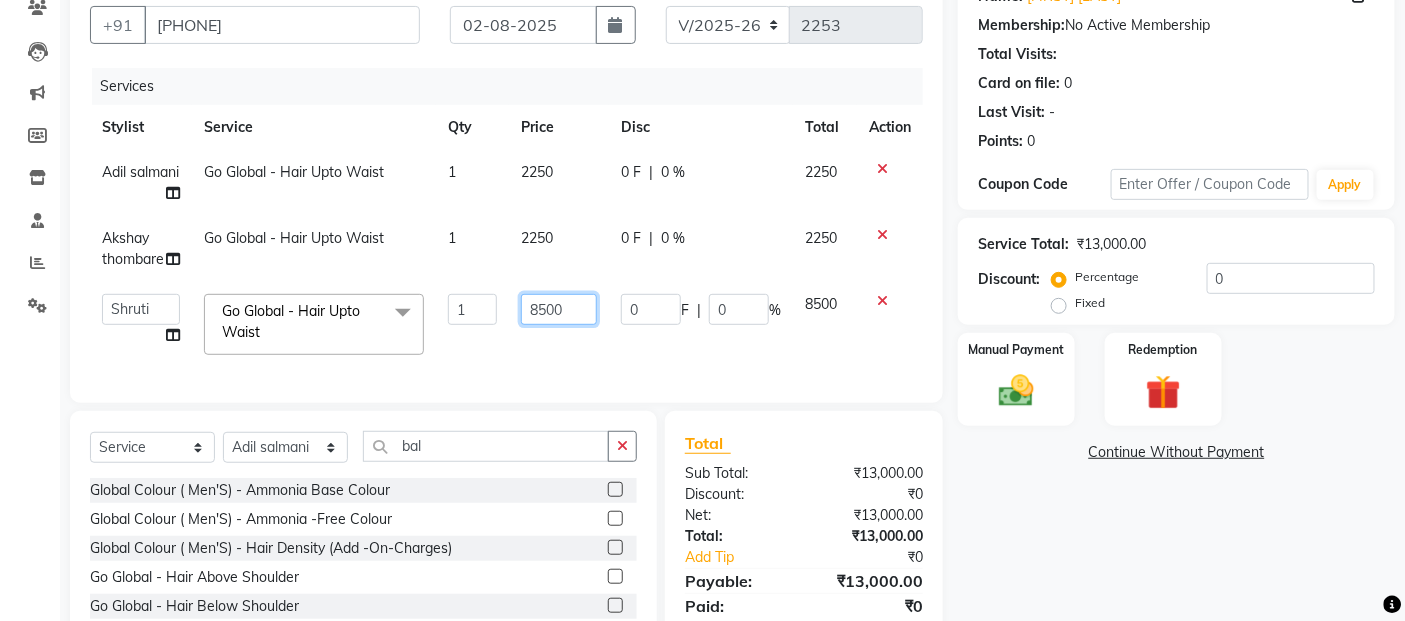 click on "8500" 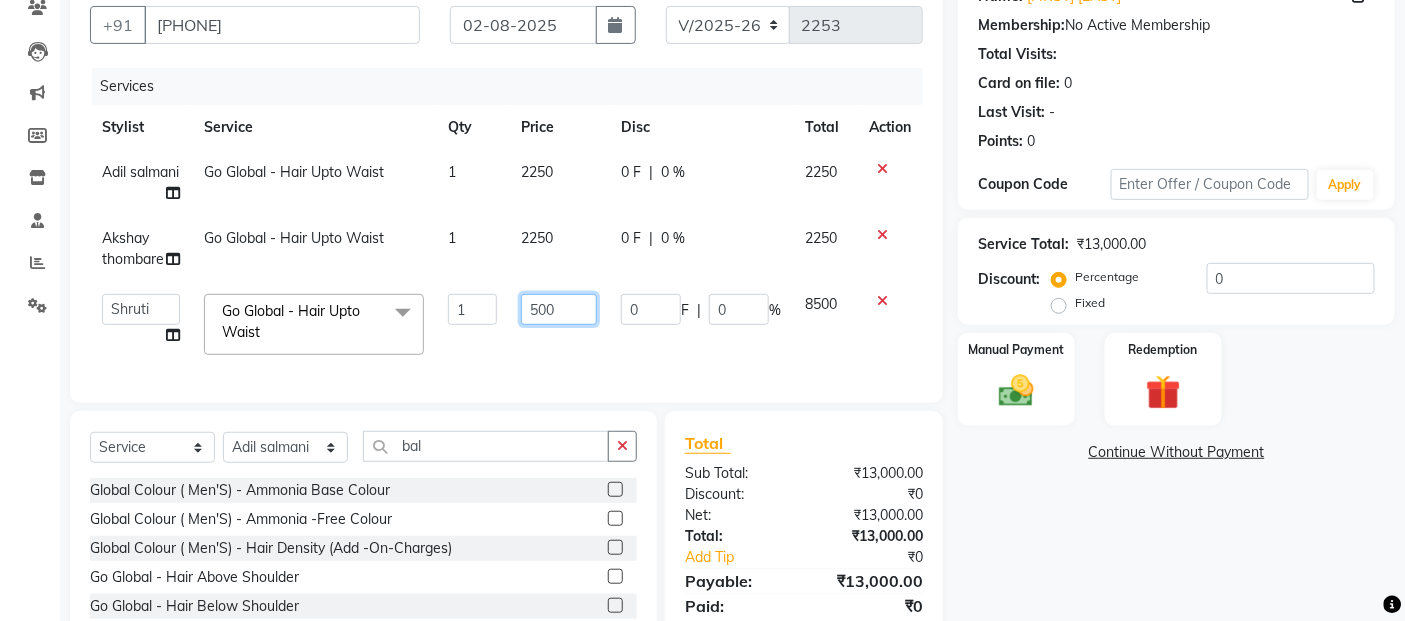 type on "4500" 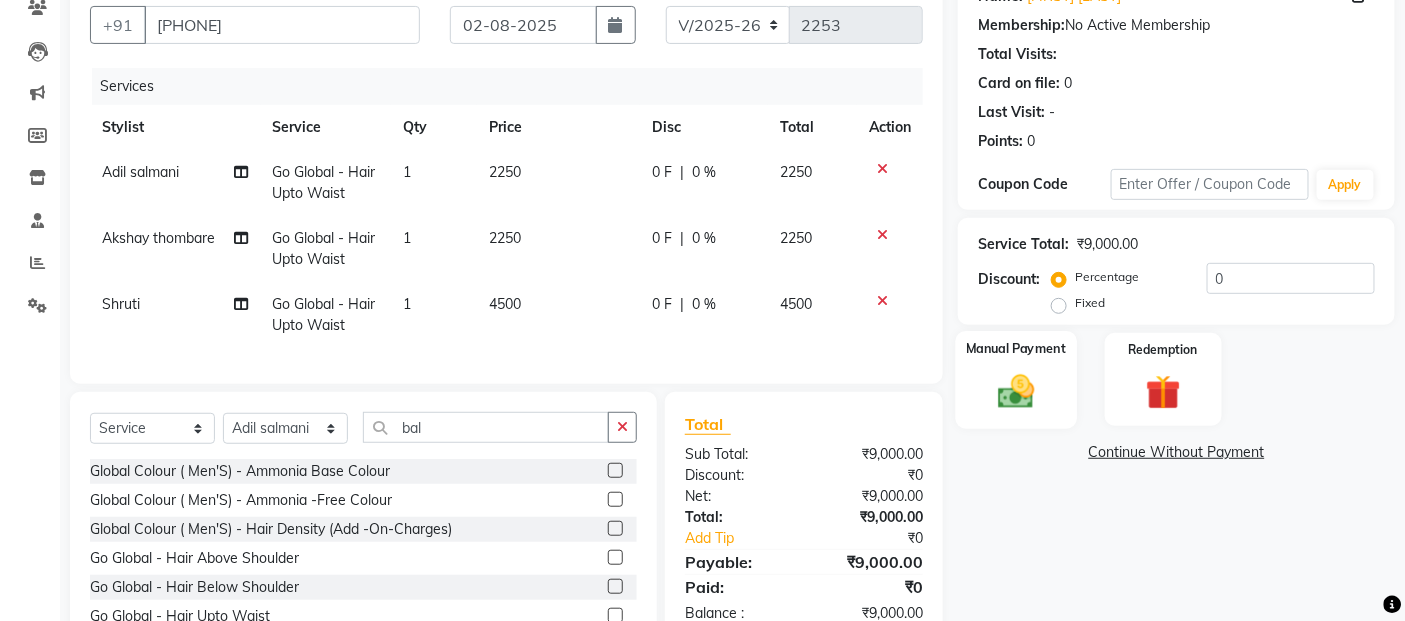 click on "Manual Payment" 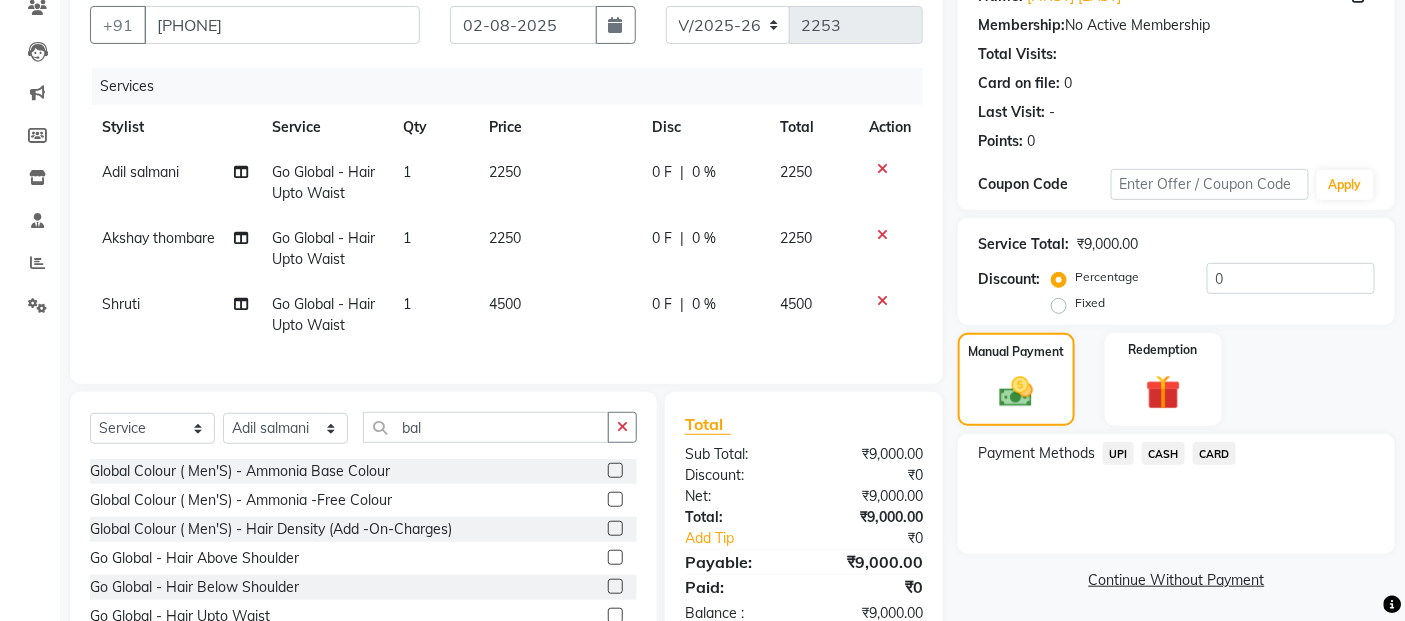click on "CARD" 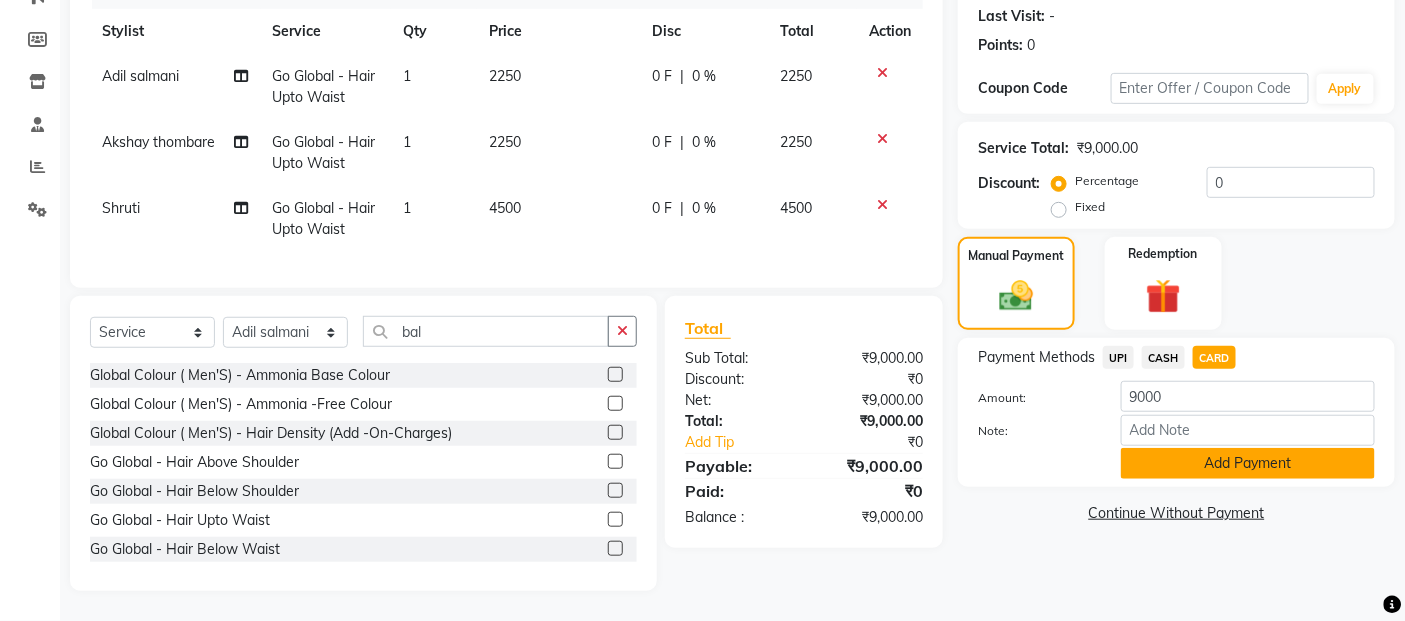 click on "Add Payment" 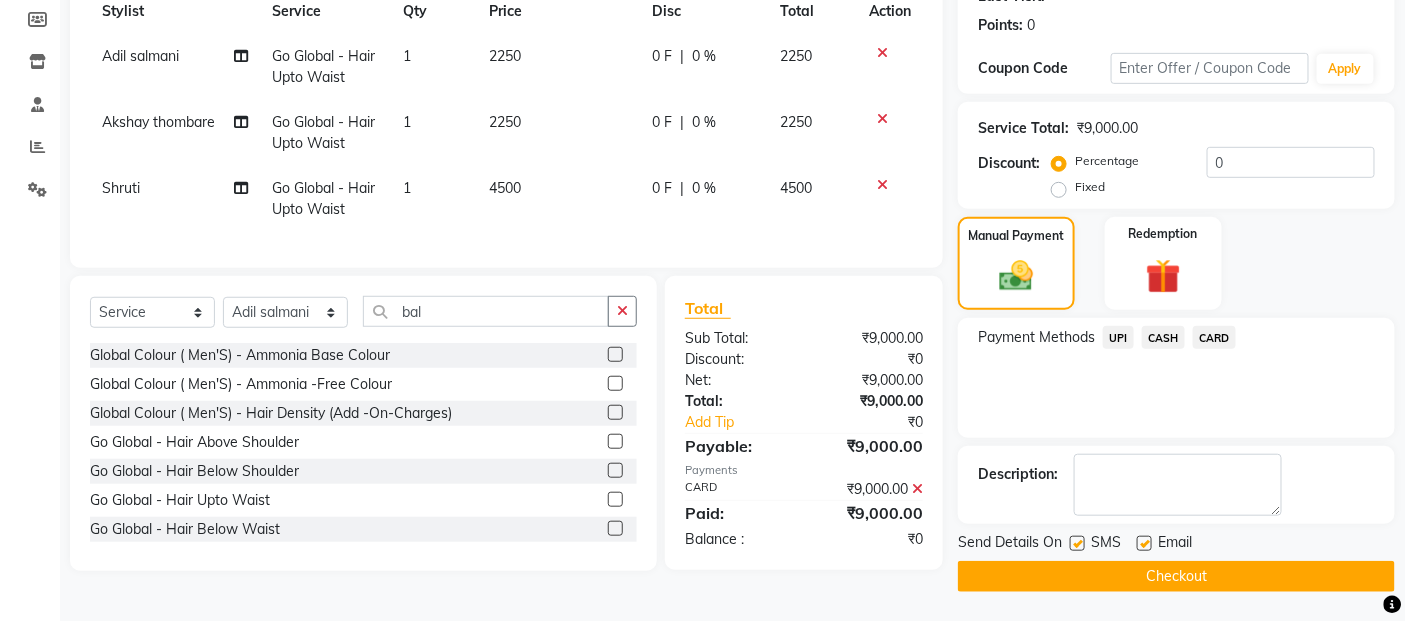 scroll, scrollTop: 297, scrollLeft: 0, axis: vertical 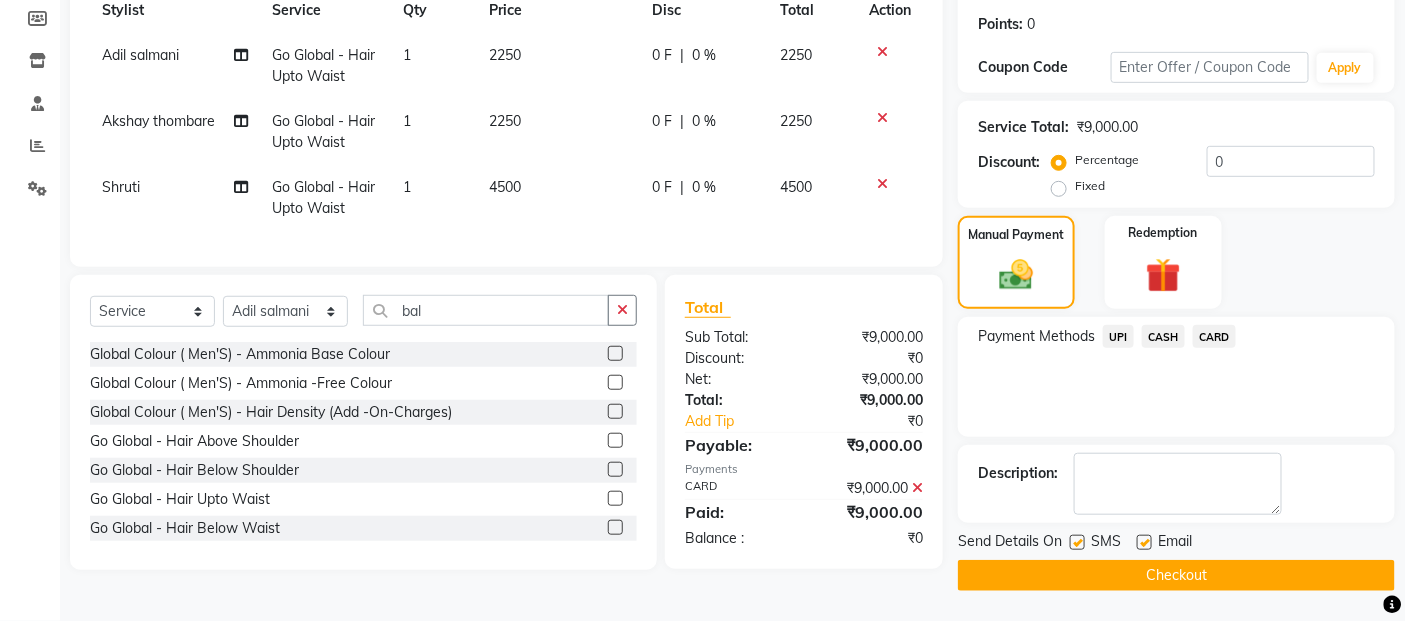 click on "Checkout" 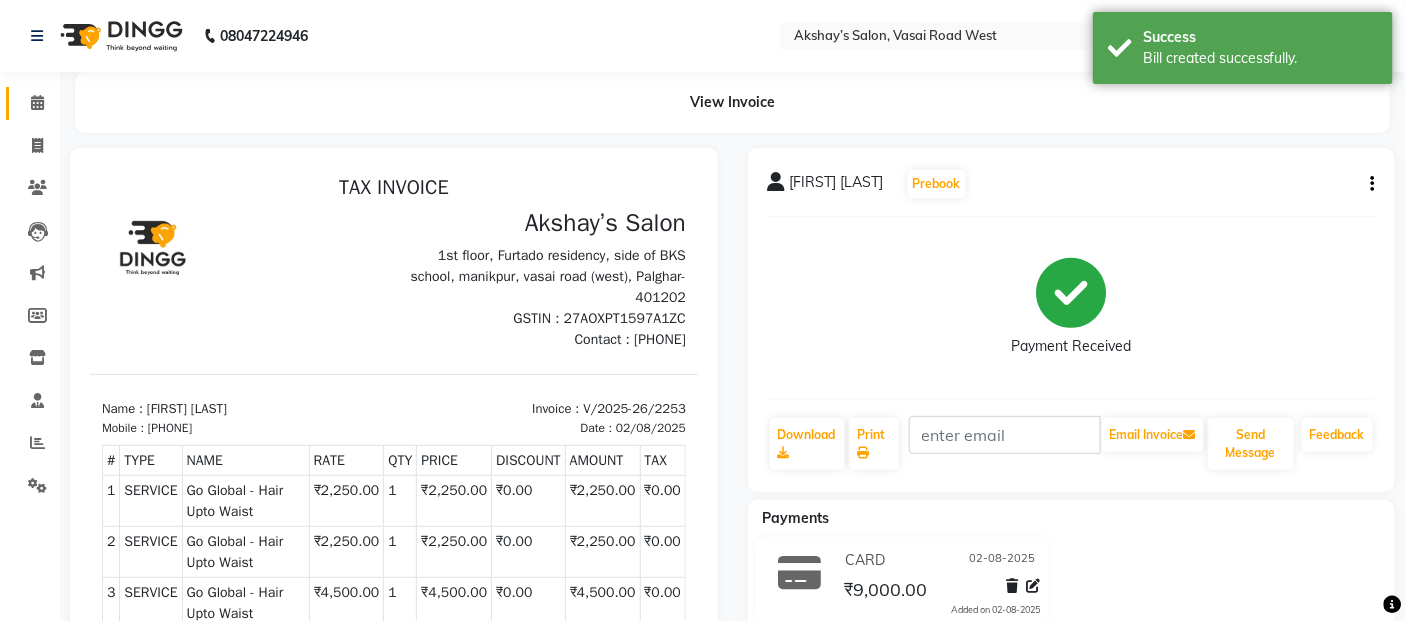 scroll, scrollTop: 0, scrollLeft: 0, axis: both 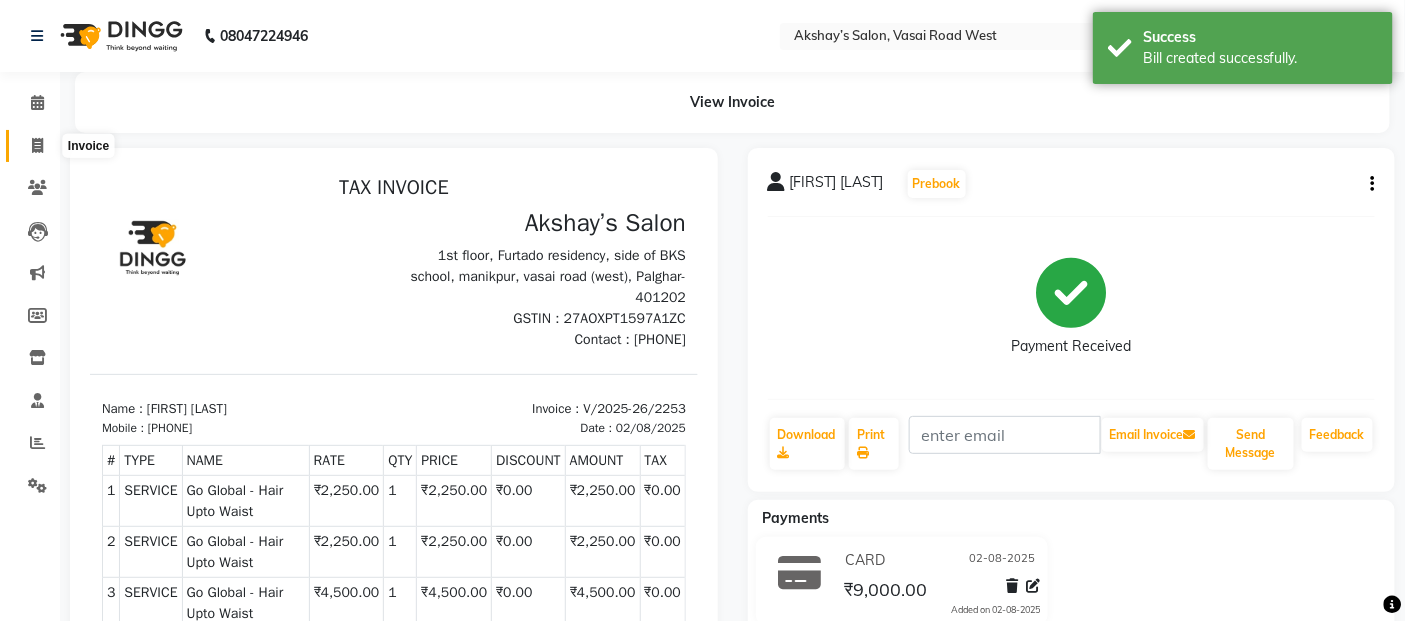 click 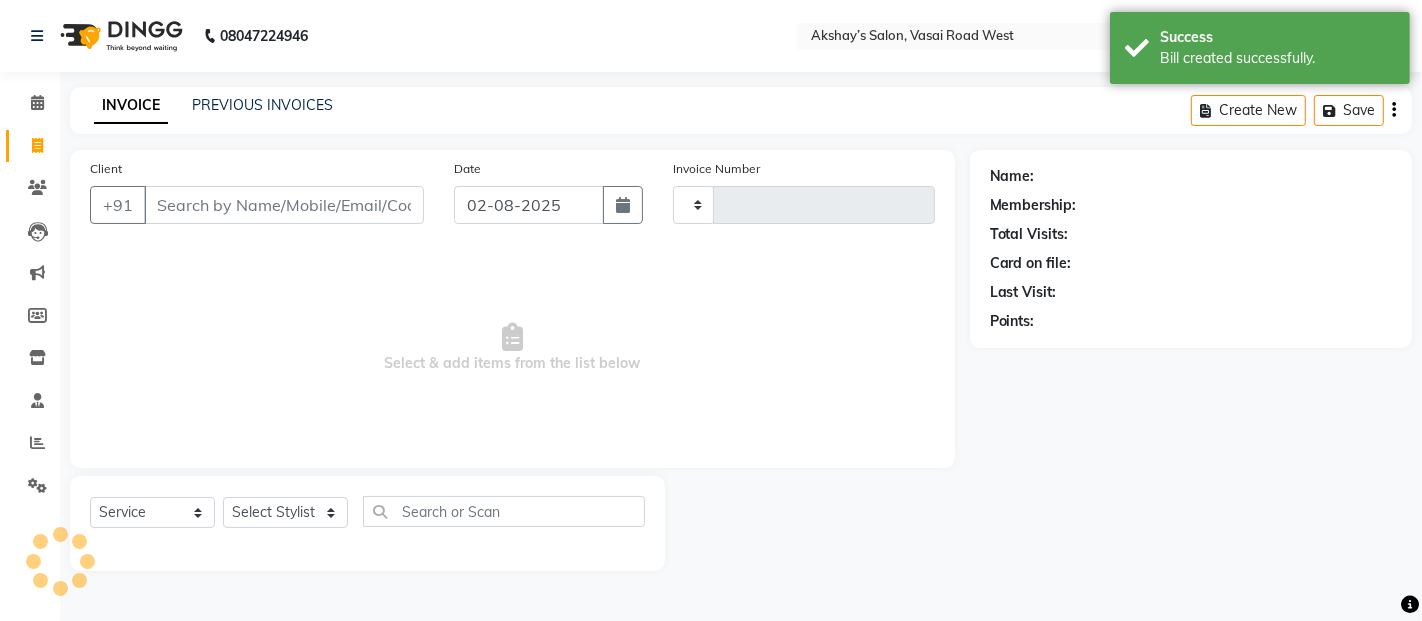 type on "2254" 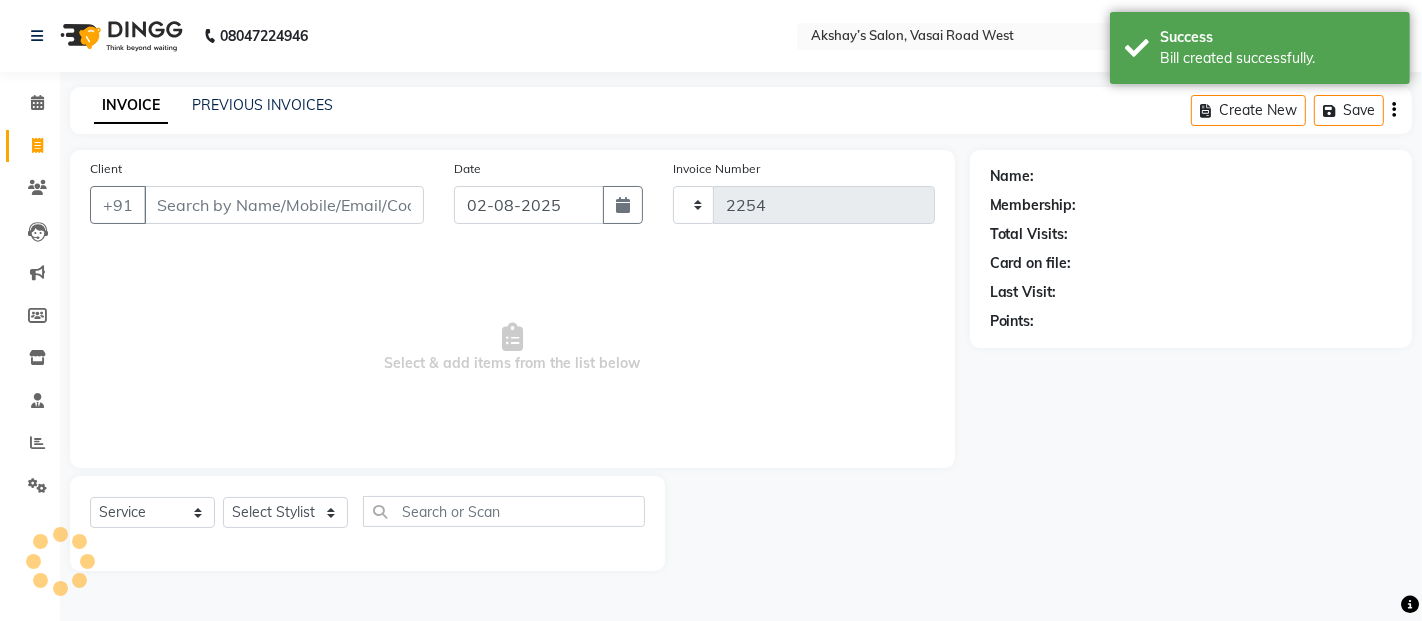 select on "5150" 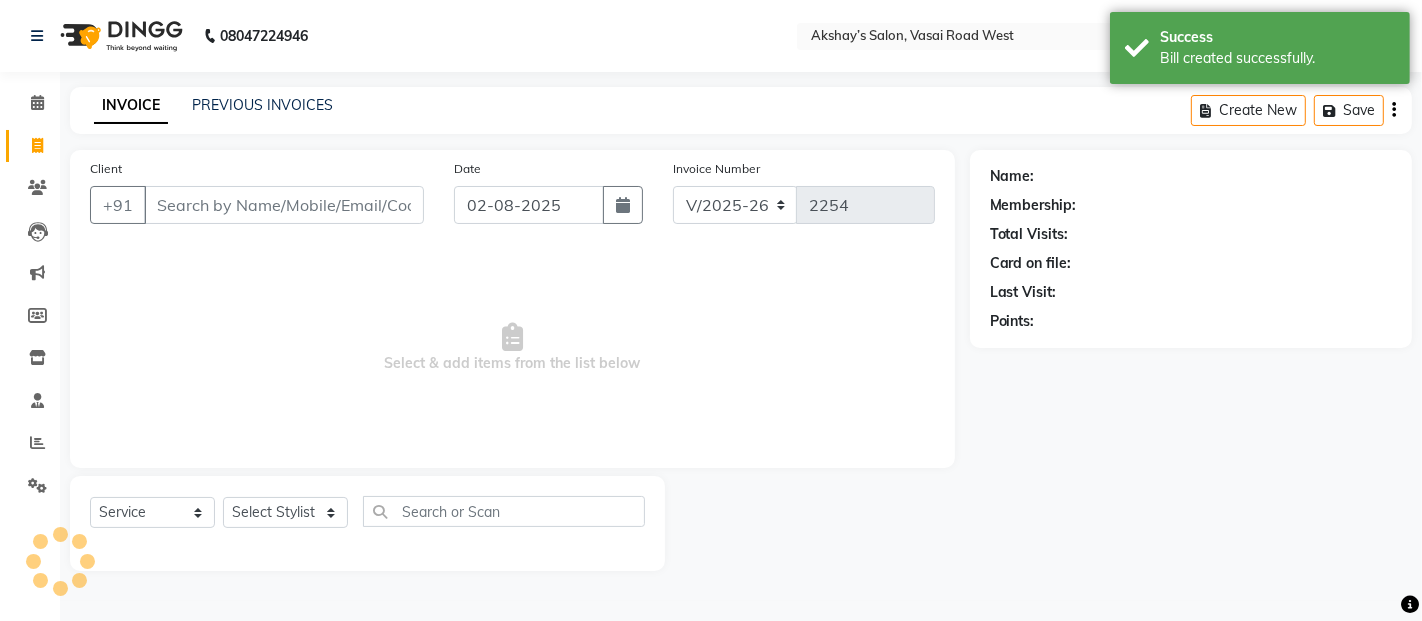 click on "Client" at bounding box center [284, 205] 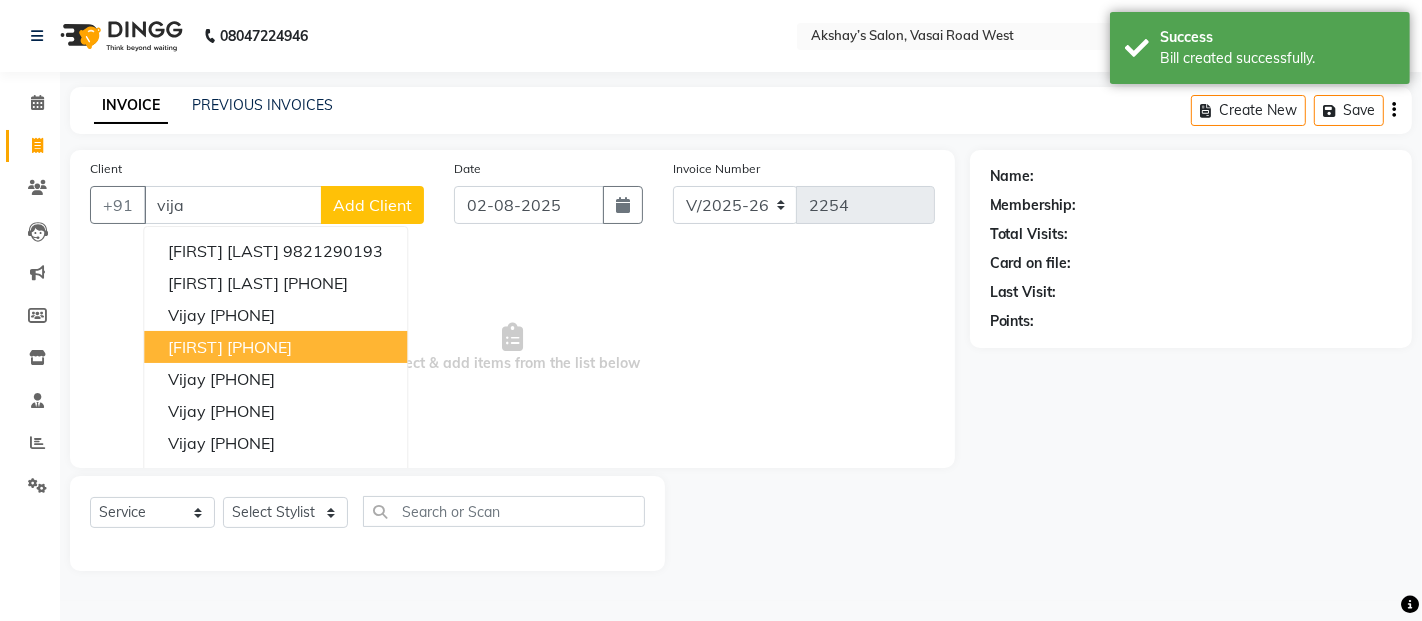 click on "[PHONE]" at bounding box center (259, 347) 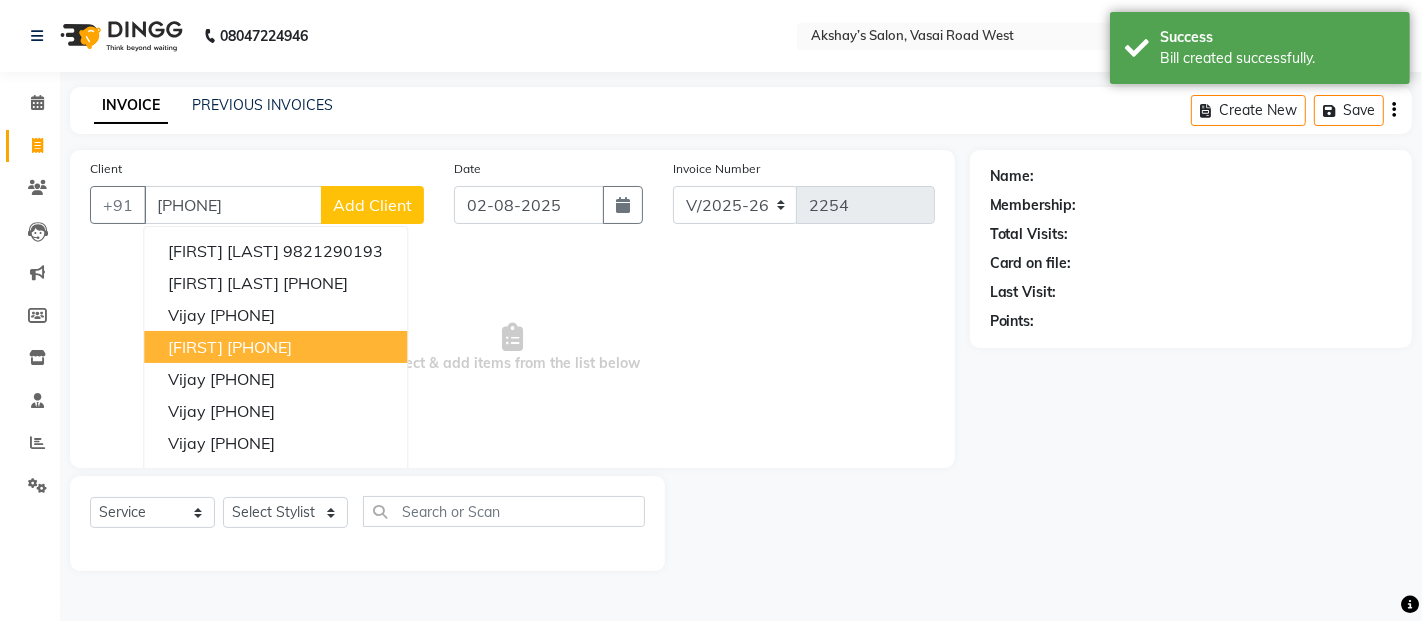 type on "[PHONE]" 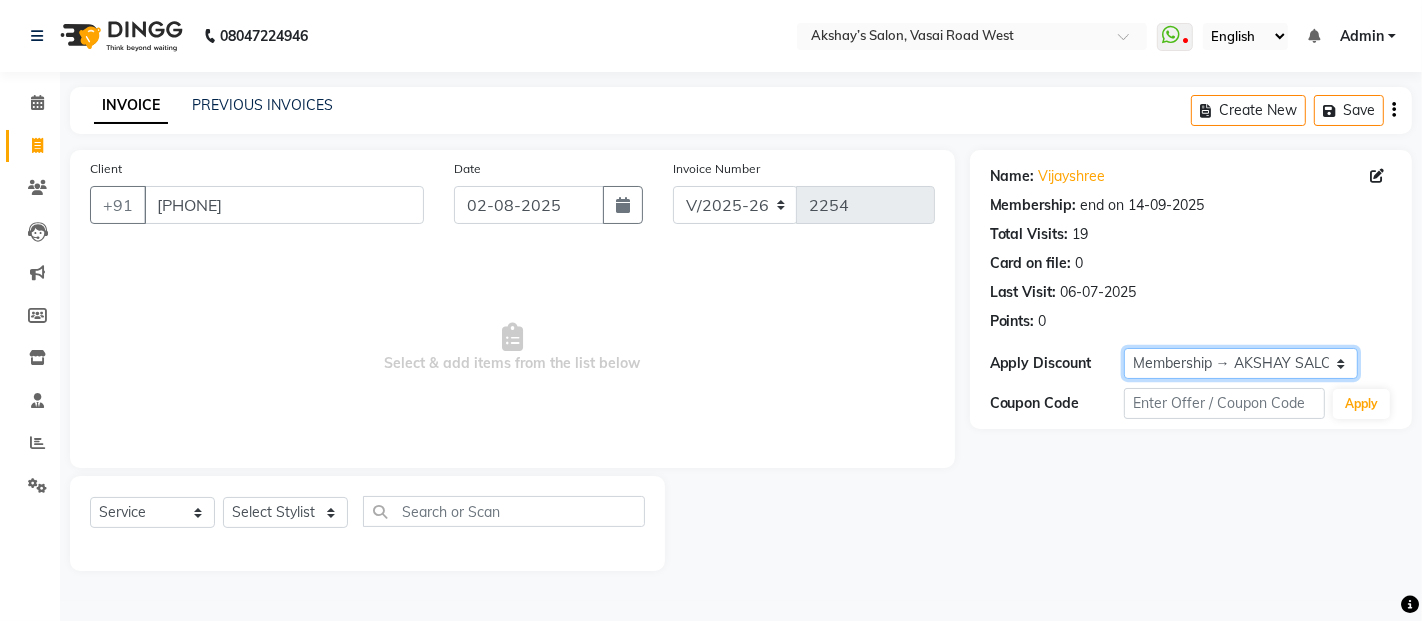 drag, startPoint x: 1296, startPoint y: 360, endPoint x: 1257, endPoint y: 361, distance: 39.012817 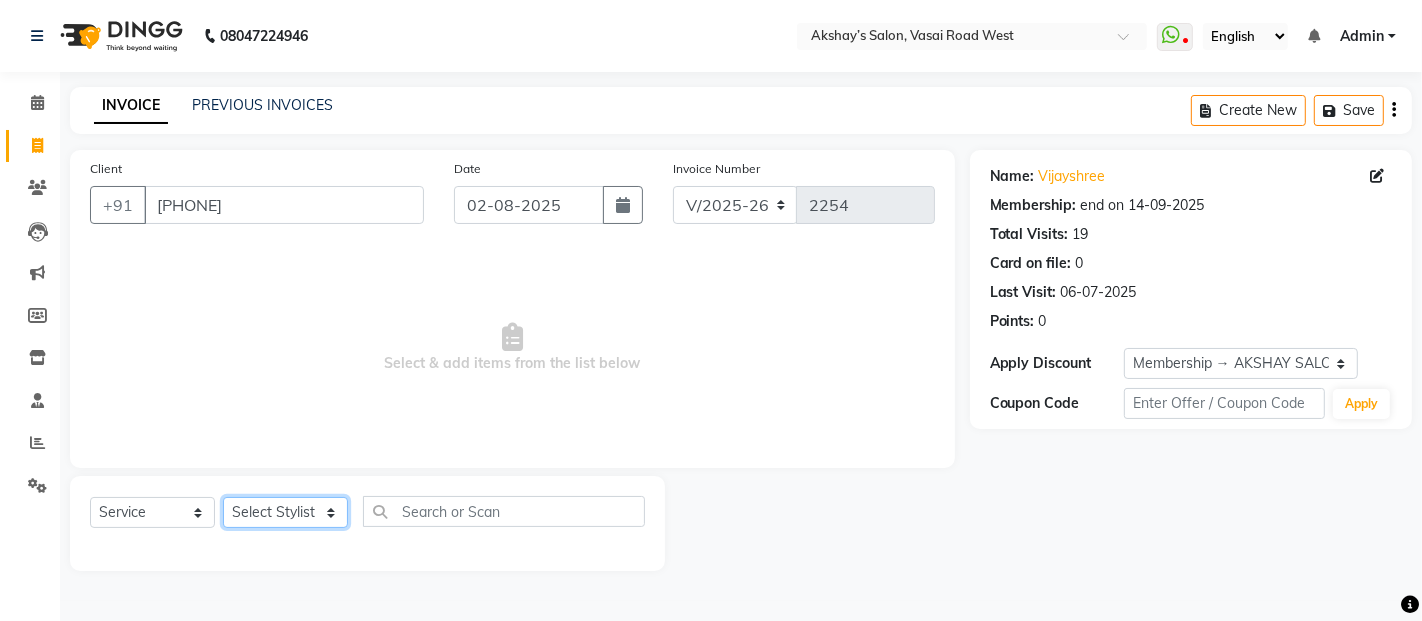 click on "Select Stylist Abdul Adil salmani Akshay thombare ali ANAS Ayaan Bhavika Gauri Kunal Manager Naaz Payal sahil Shlok Shruti Soni Srushti Swara Angre" 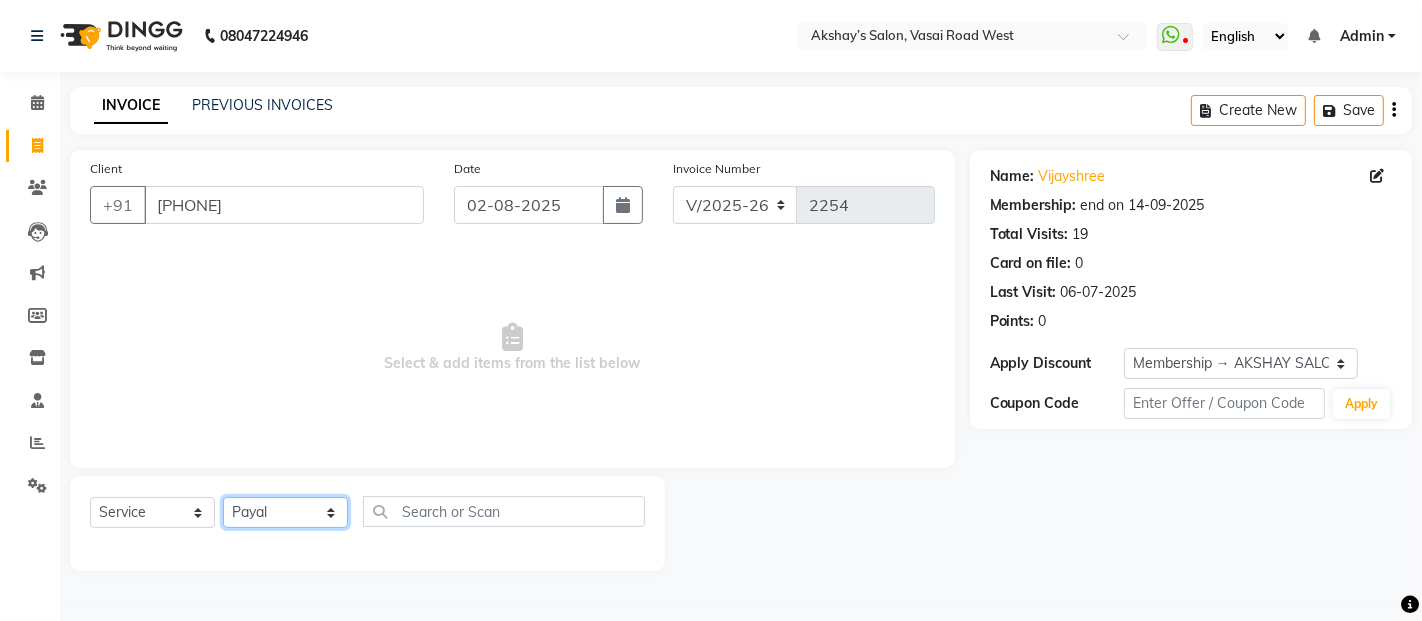 click on "Select Stylist Abdul Adil salmani Akshay thombare ali ANAS Ayaan Bhavika Gauri Kunal Manager Naaz Payal sahil Shlok Shruti Soni Srushti Swara Angre" 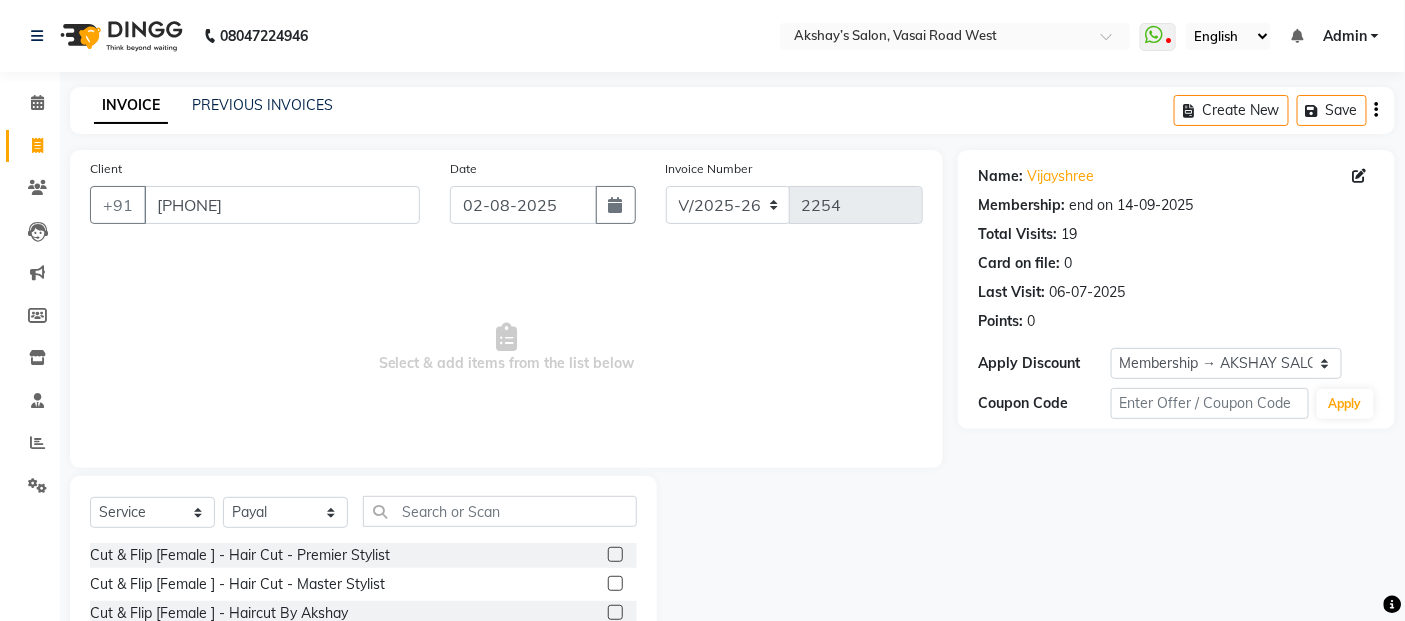 drag, startPoint x: 374, startPoint y: 544, endPoint x: 404, endPoint y: 533, distance: 31.95309 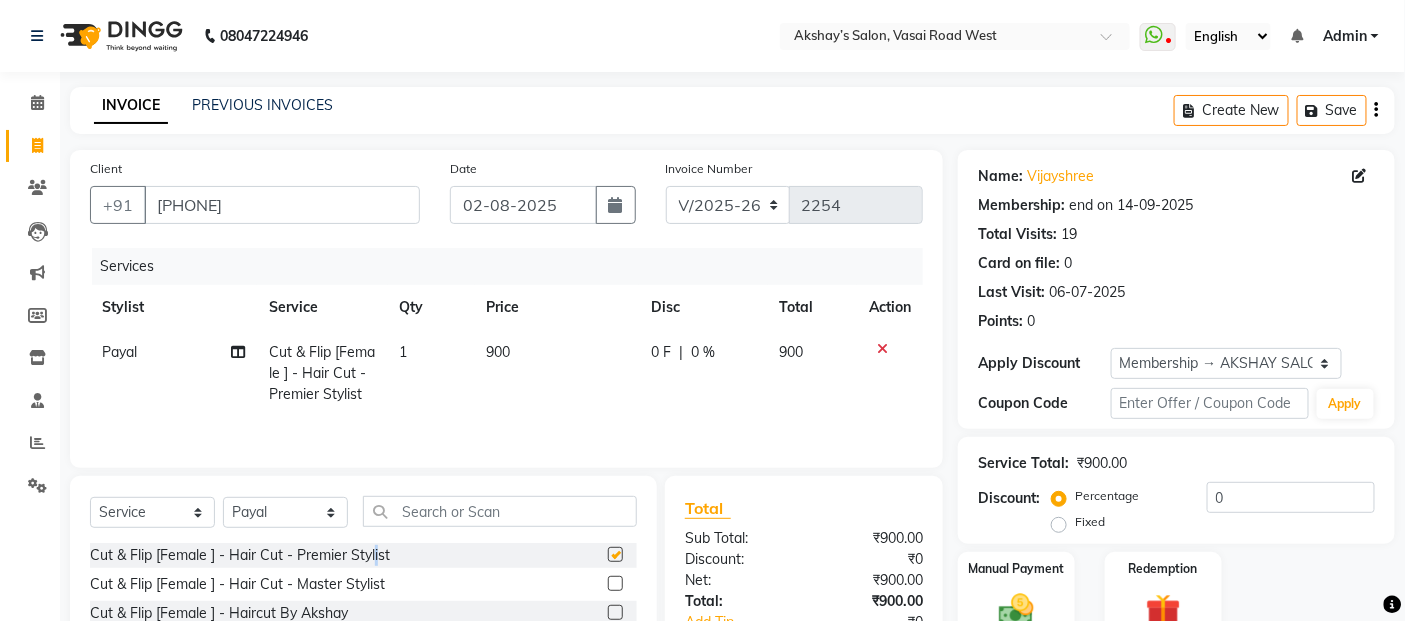 checkbox on "false" 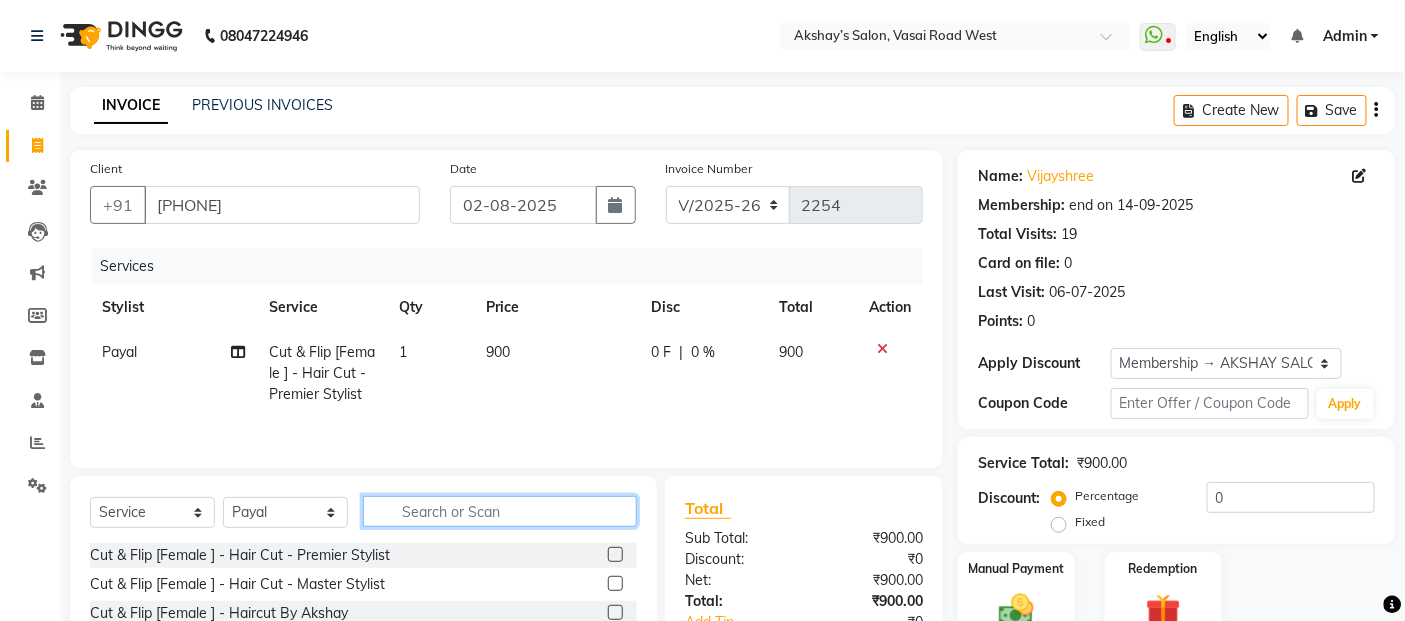 click 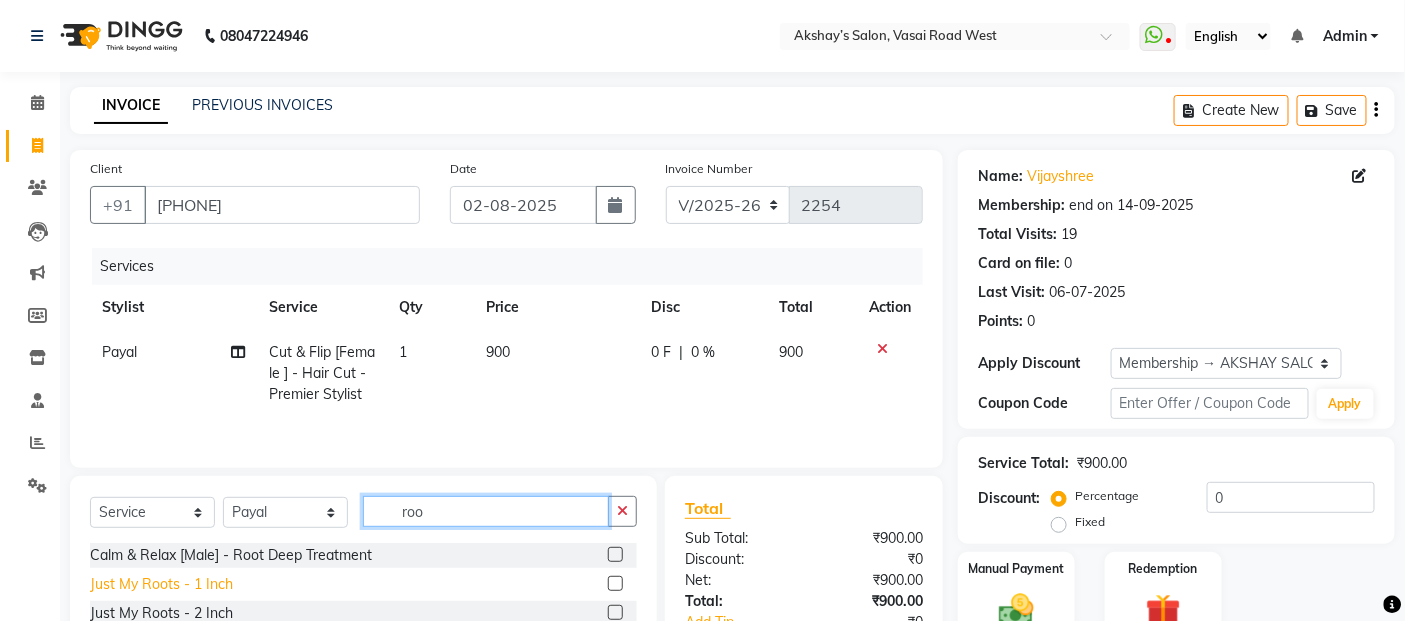 type on "roo" 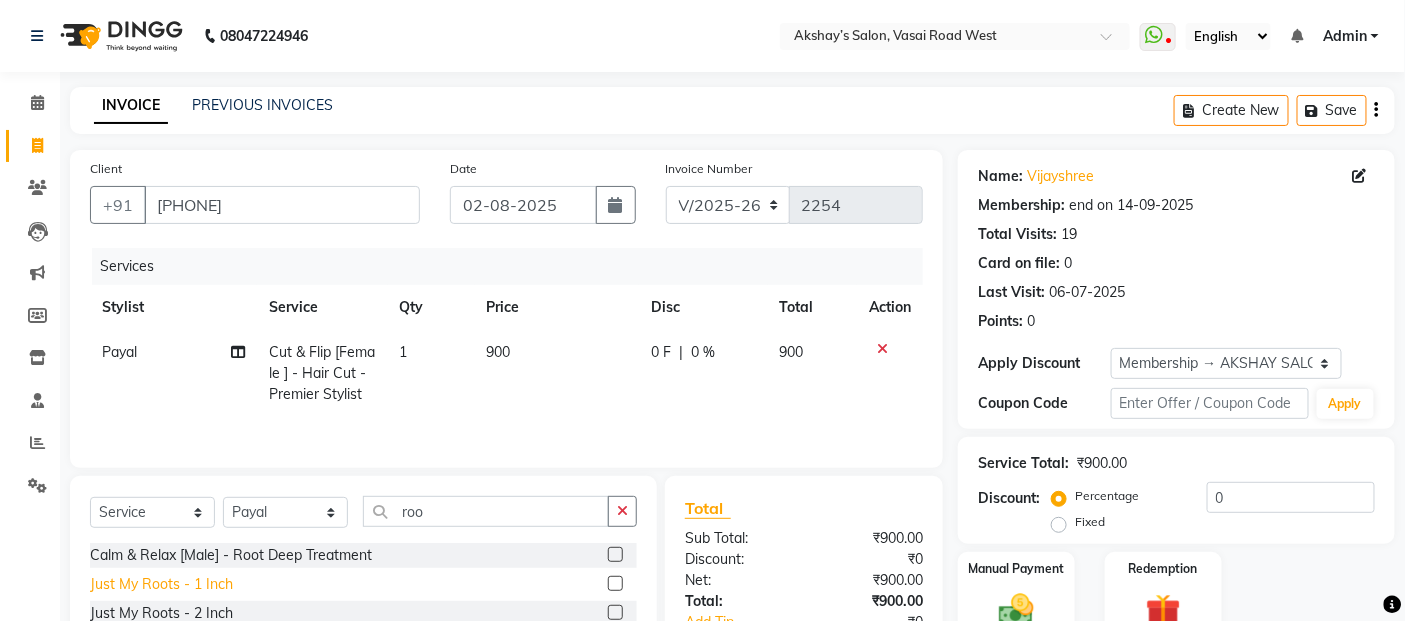 click on "Just My Roots - 1 Inch" 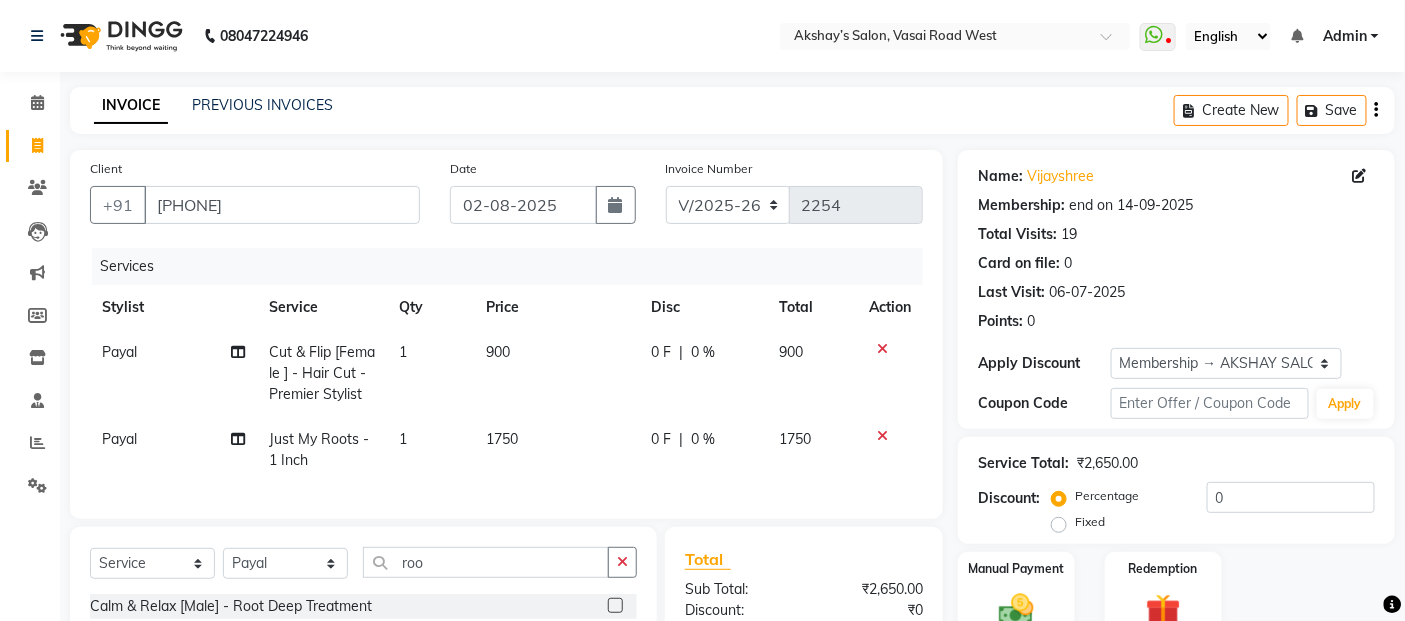 checkbox on "false" 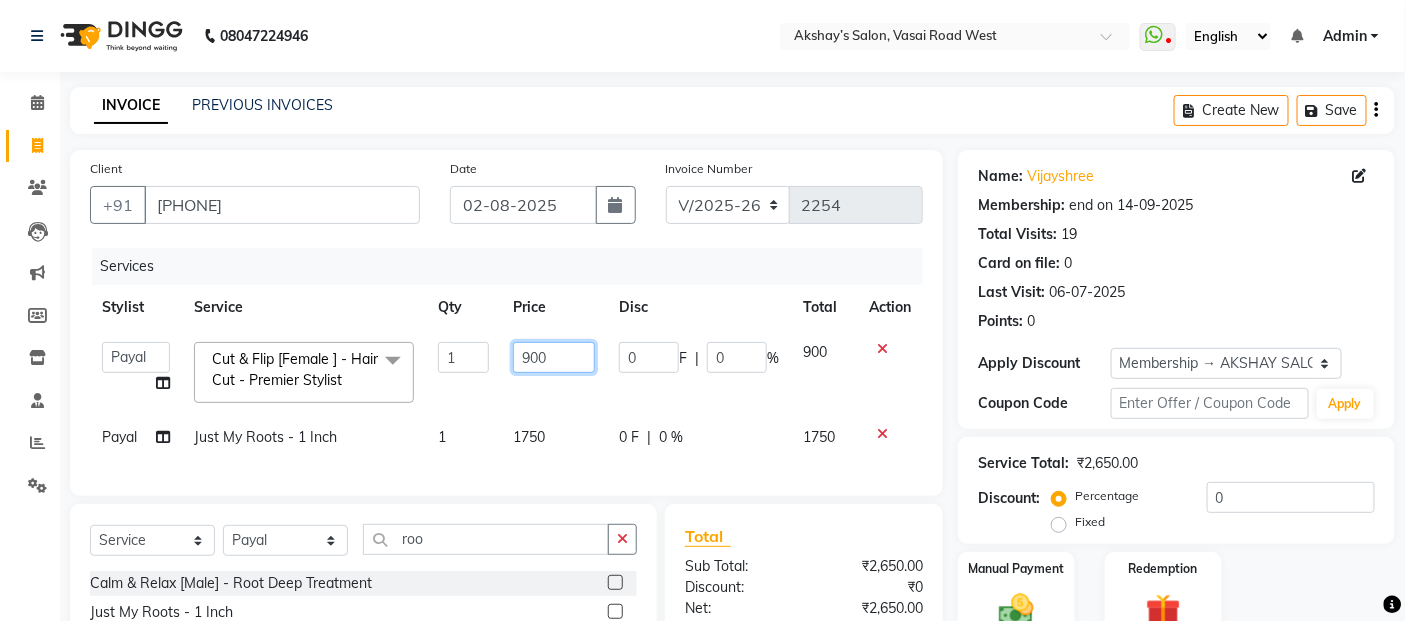 click on "900" 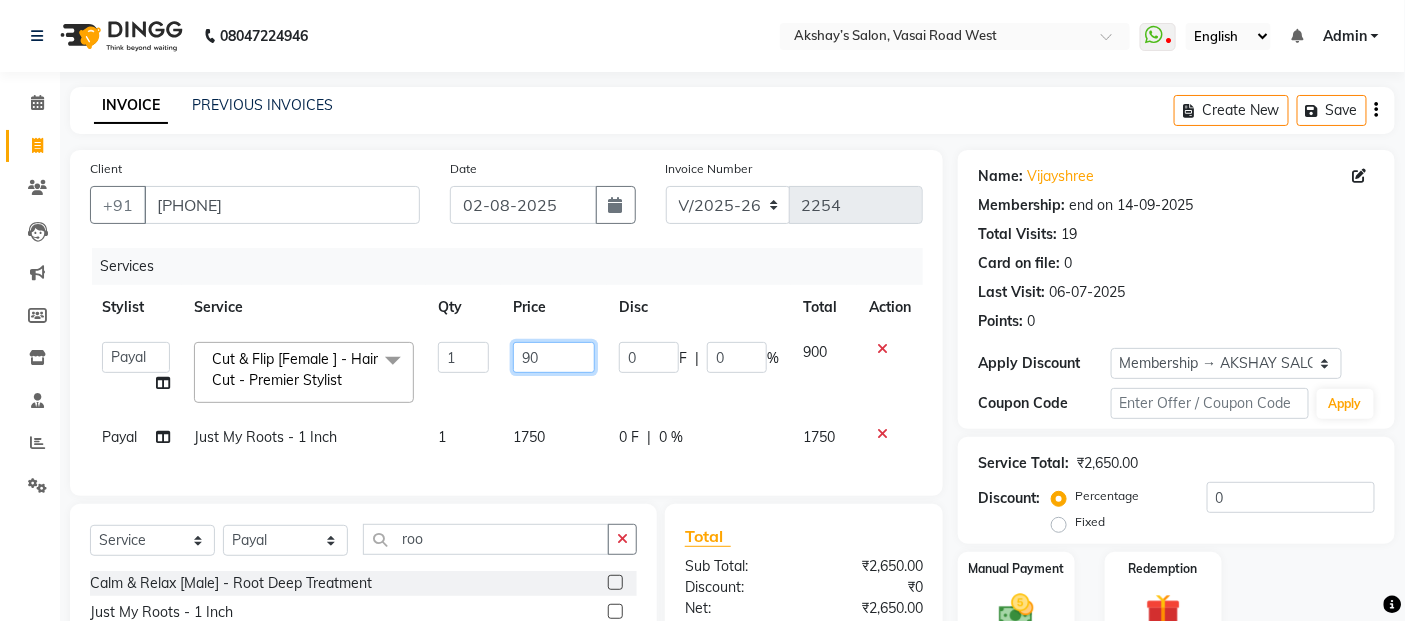 type on "9" 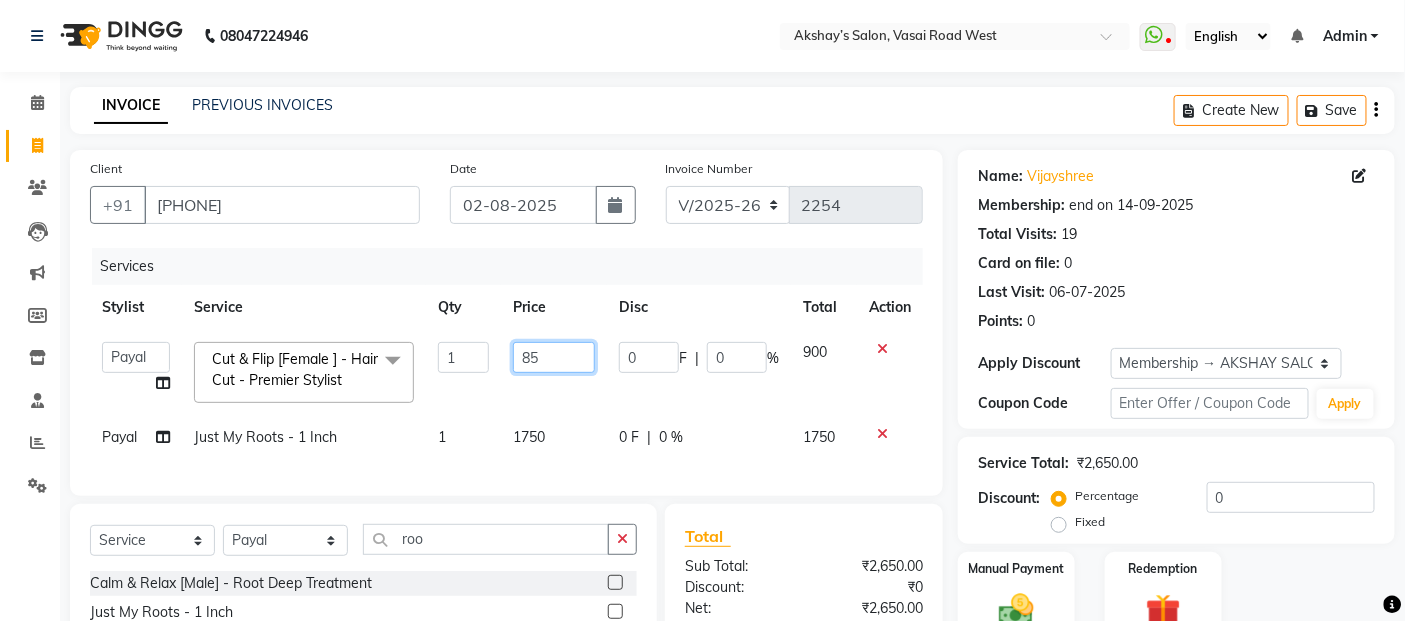 type on "850" 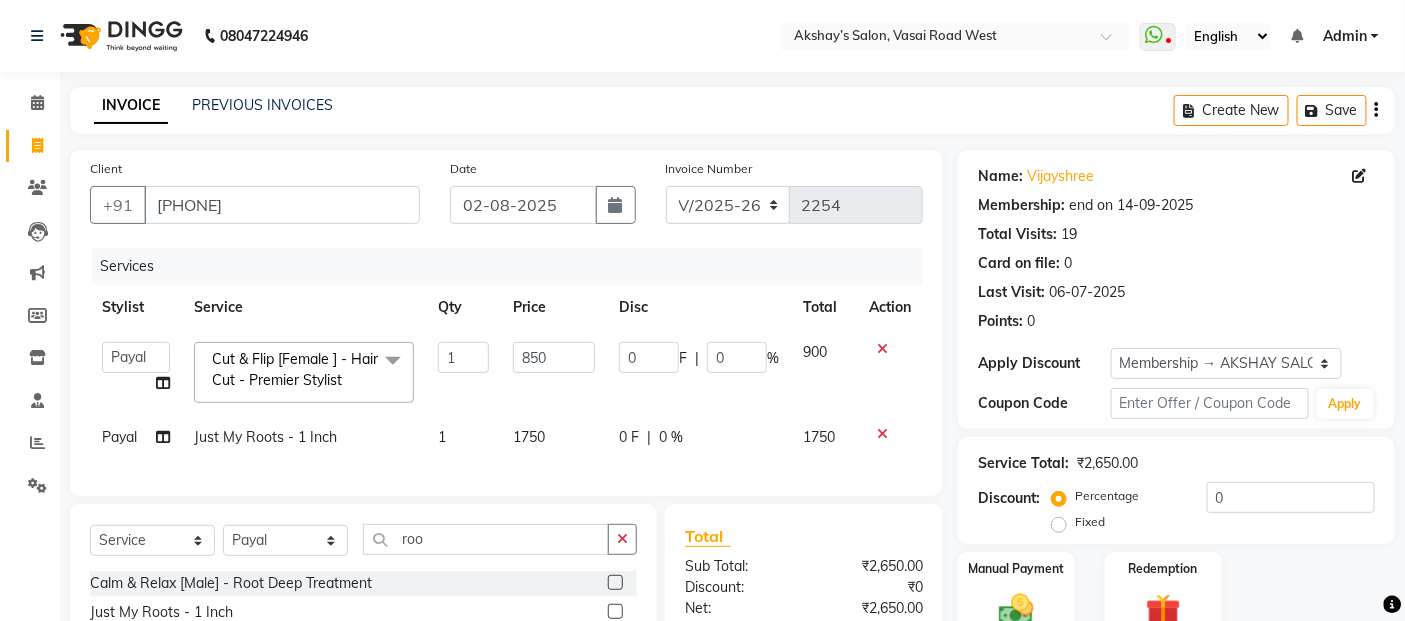 click on "1750" 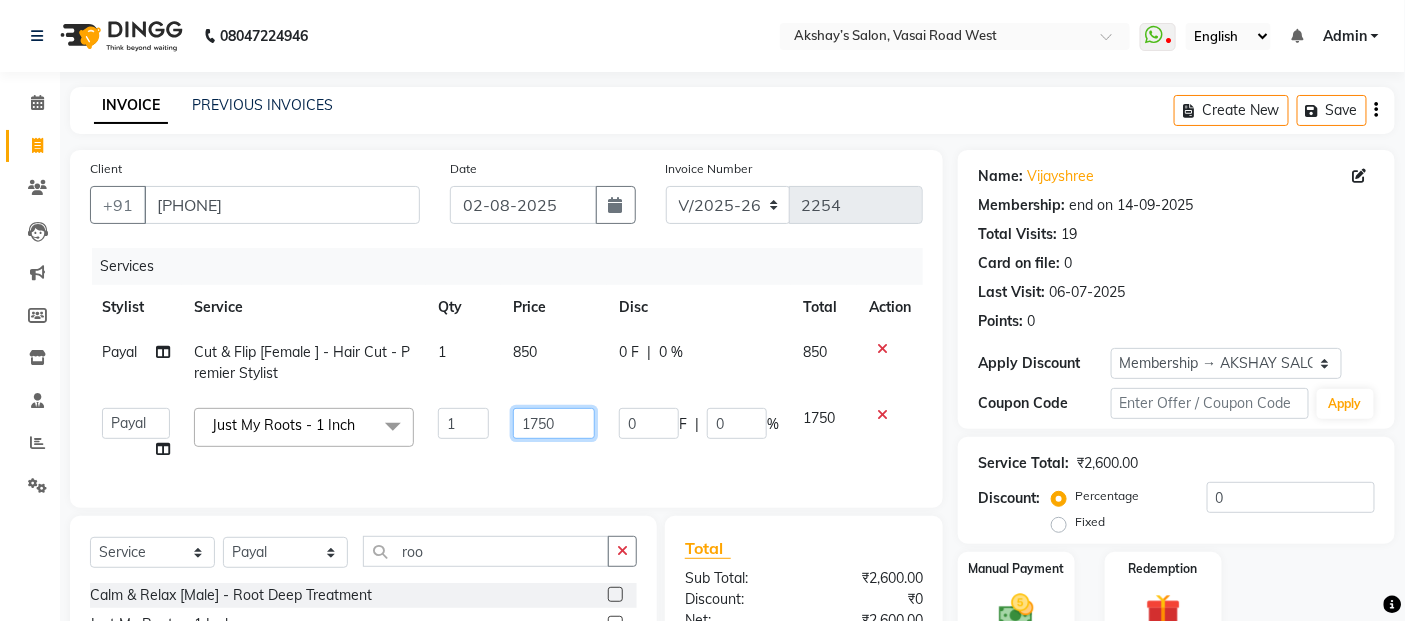 click on "1750" 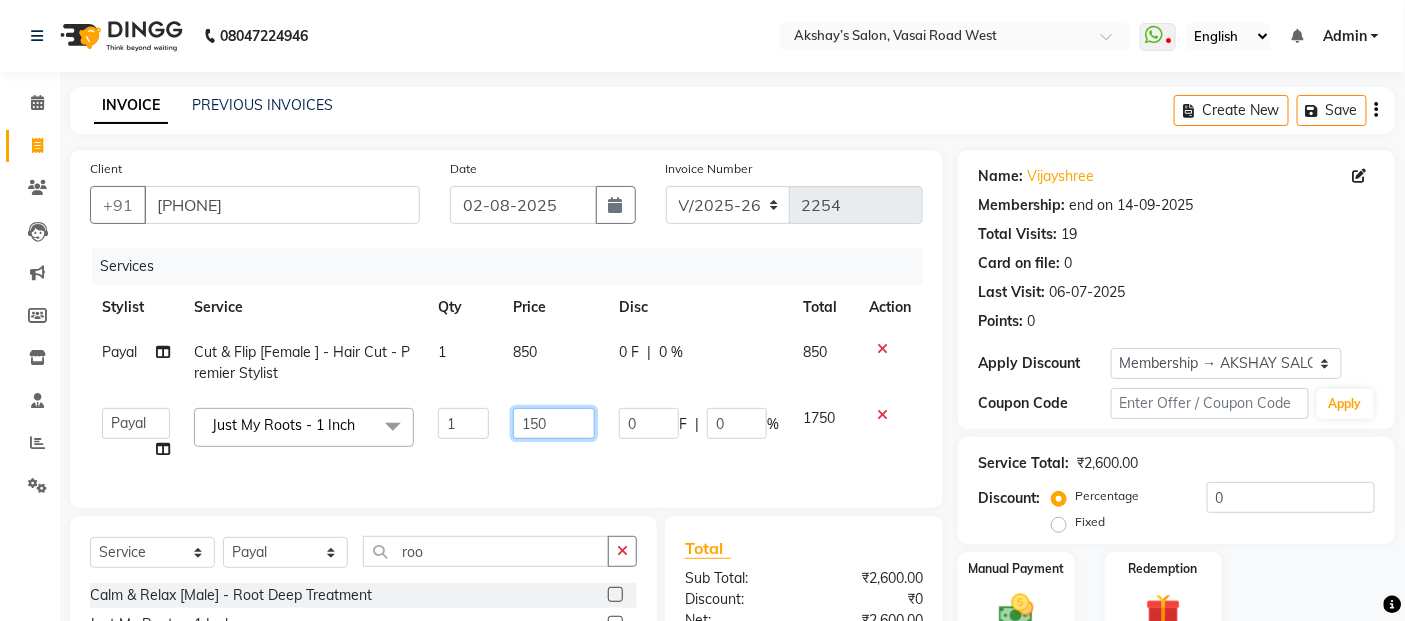 type on "1650" 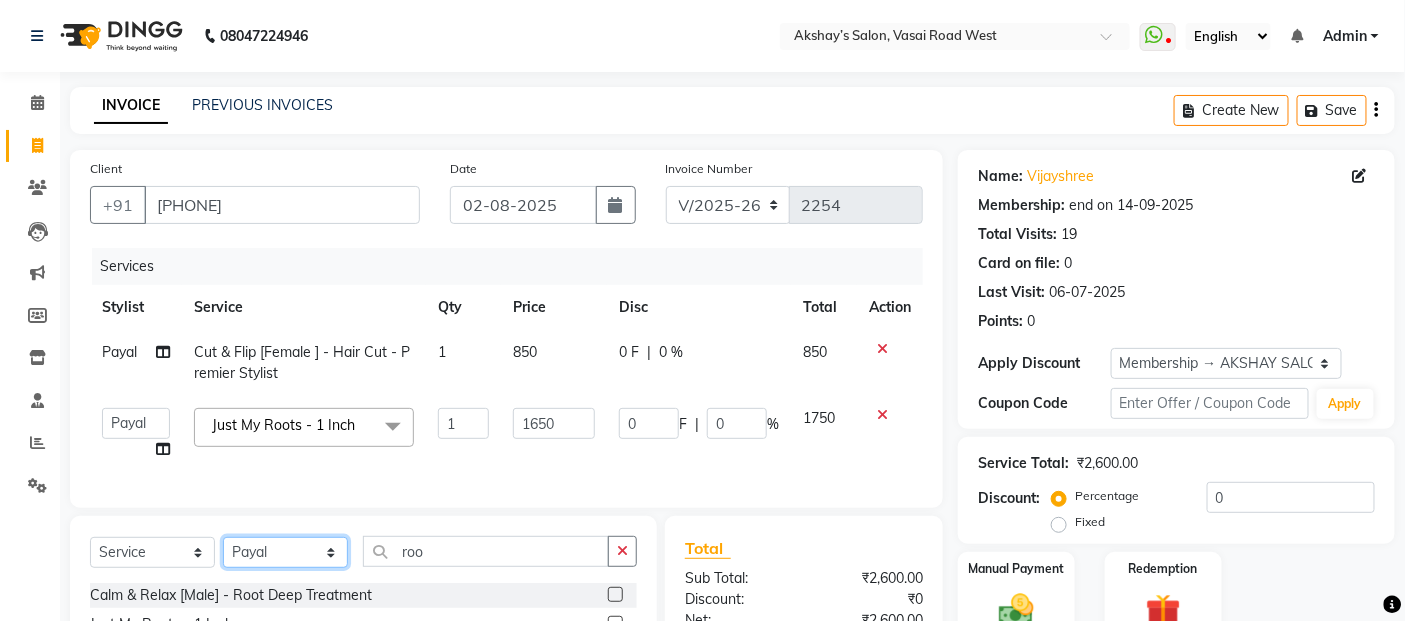 click on "Select Stylist Abdul Adil salmani Akshay thombare ali ANAS Ayaan Bhavika Gauri Kunal Manager Naaz Payal sahil Shlok Shruti Soni Srushti Swara Angre" 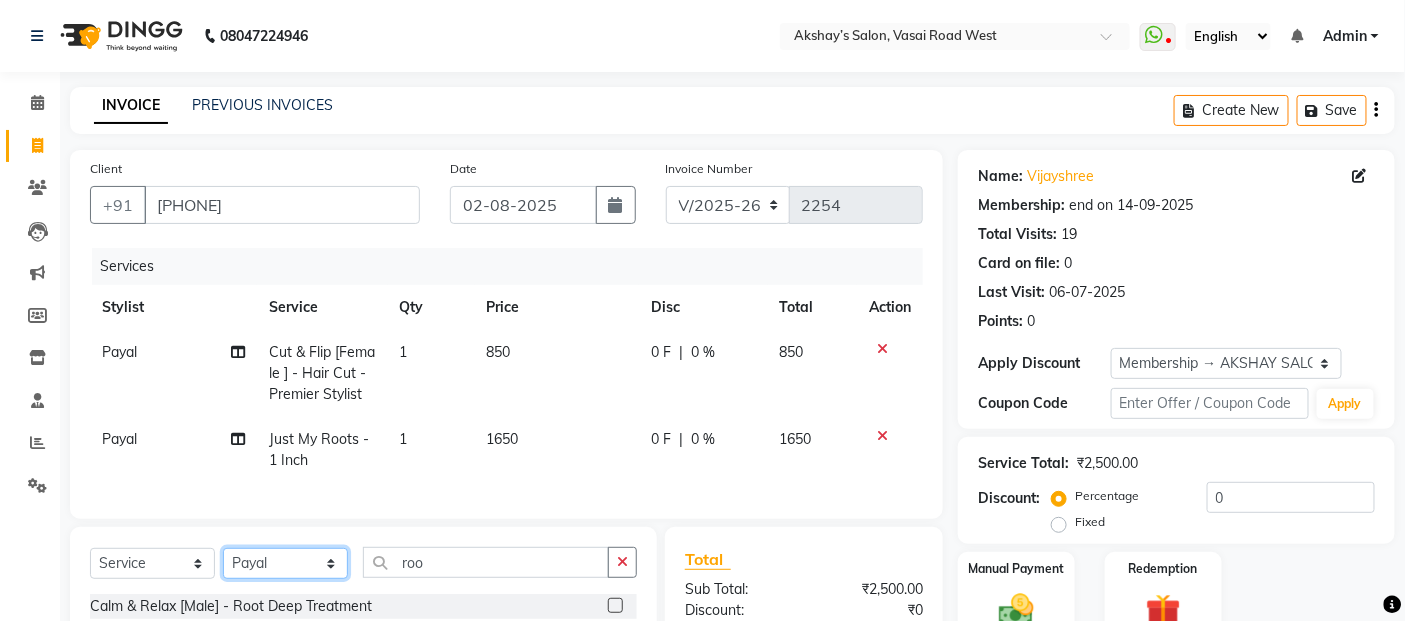 select on "54033" 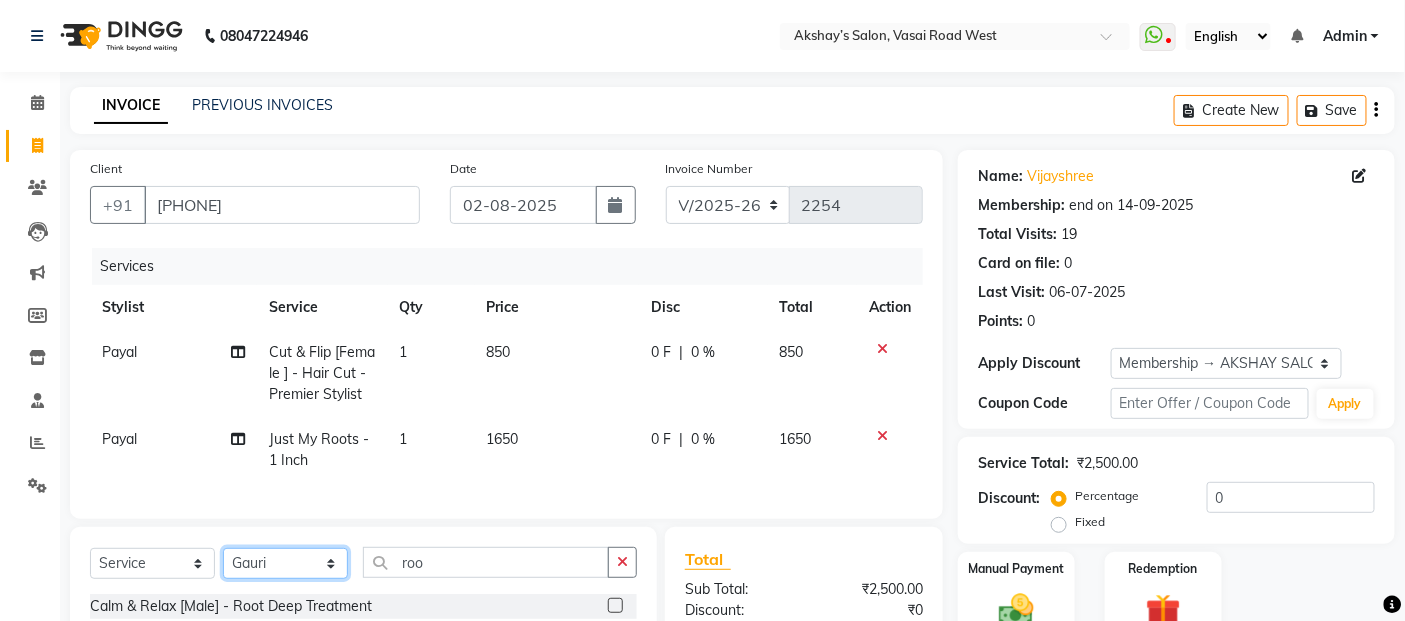 click on "Select Stylist Abdul Adil salmani Akshay thombare ali ANAS Ayaan Bhavika Gauri Kunal Manager Naaz Payal sahil Shlok Shruti Soni Srushti Swara Angre" 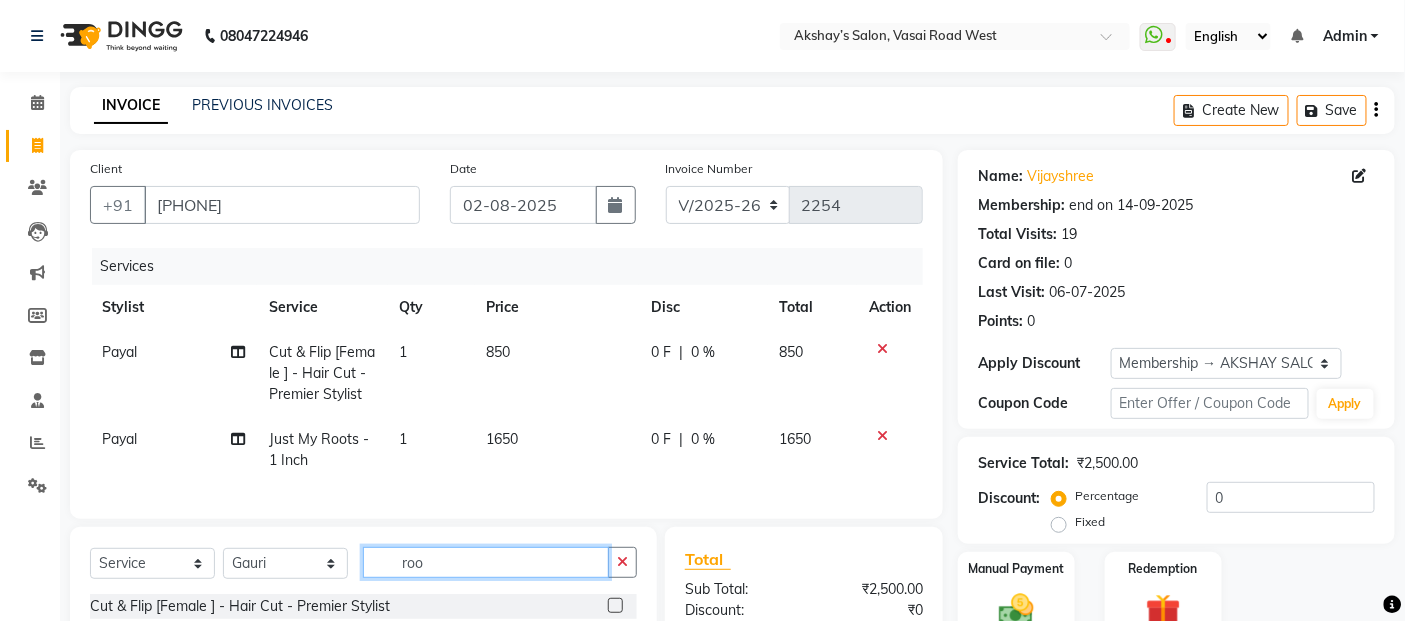 click on "roo" 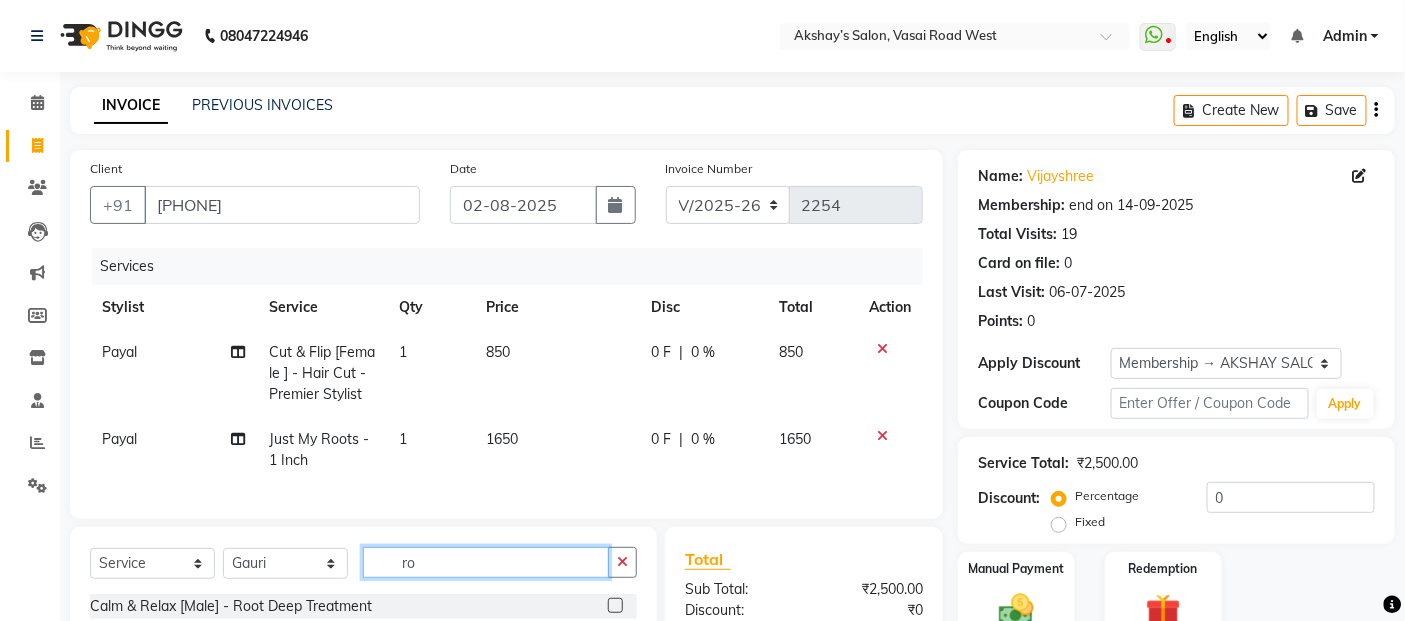 type on "r" 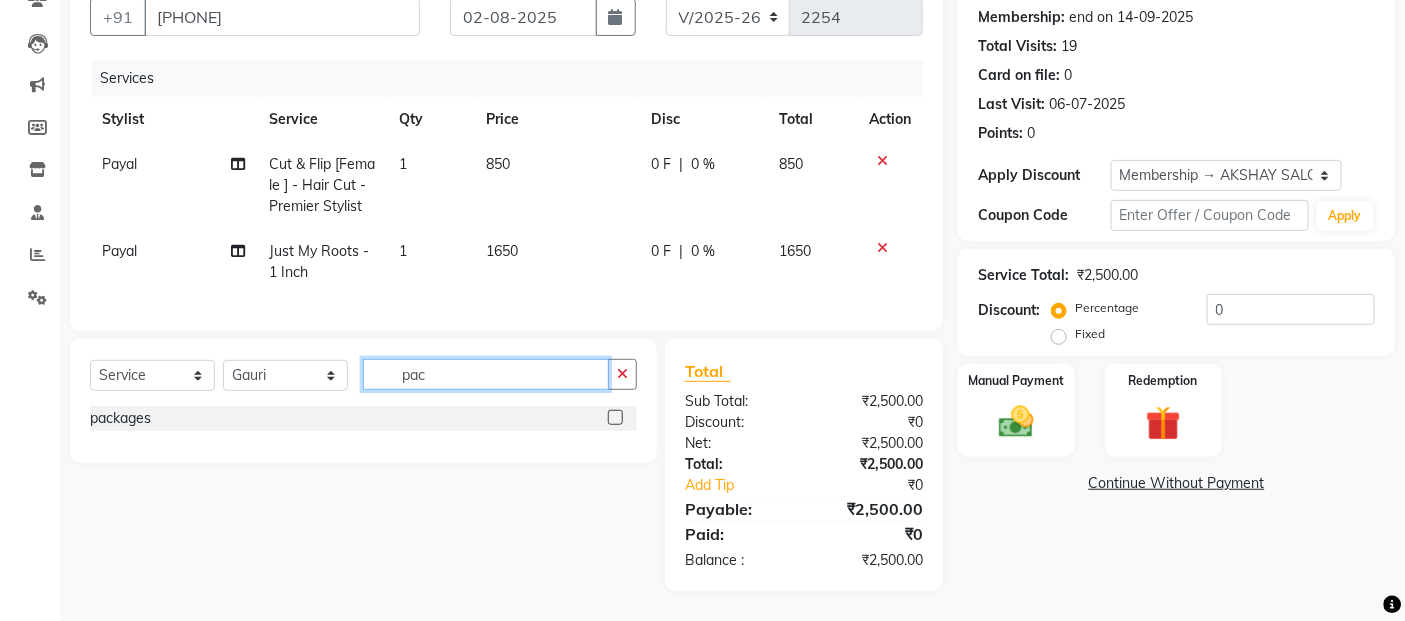 scroll, scrollTop: 204, scrollLeft: 0, axis: vertical 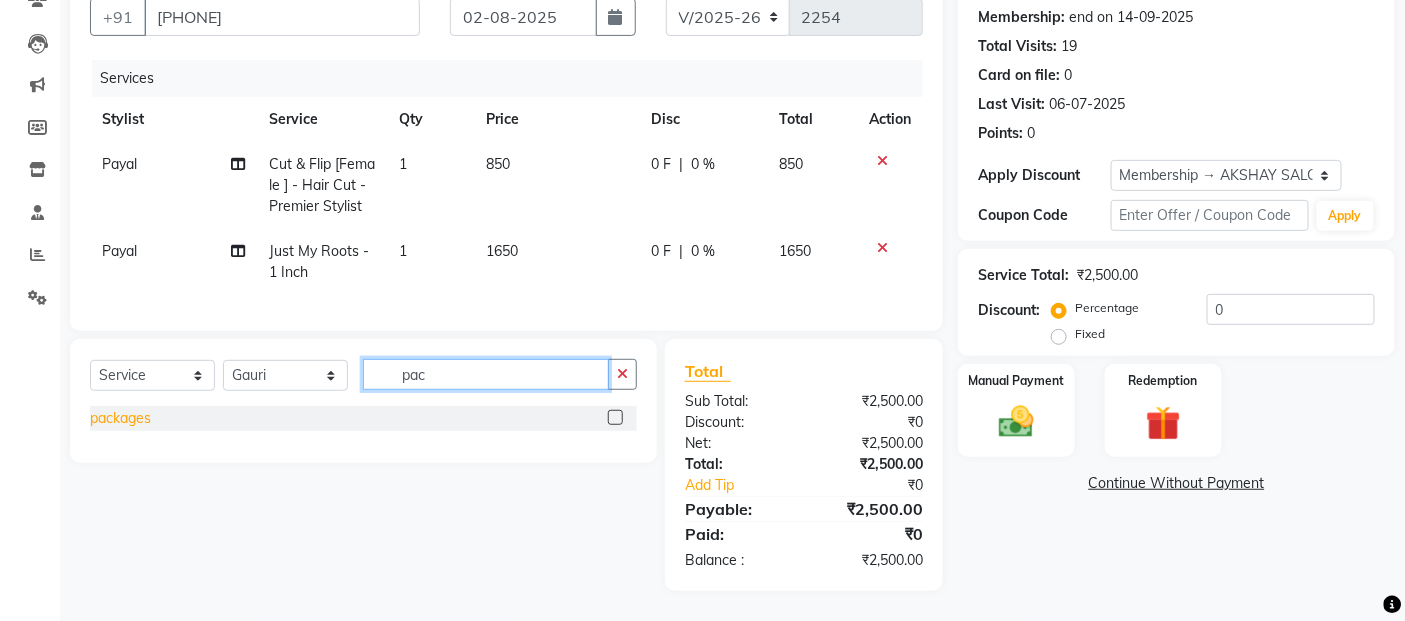 type on "pac" 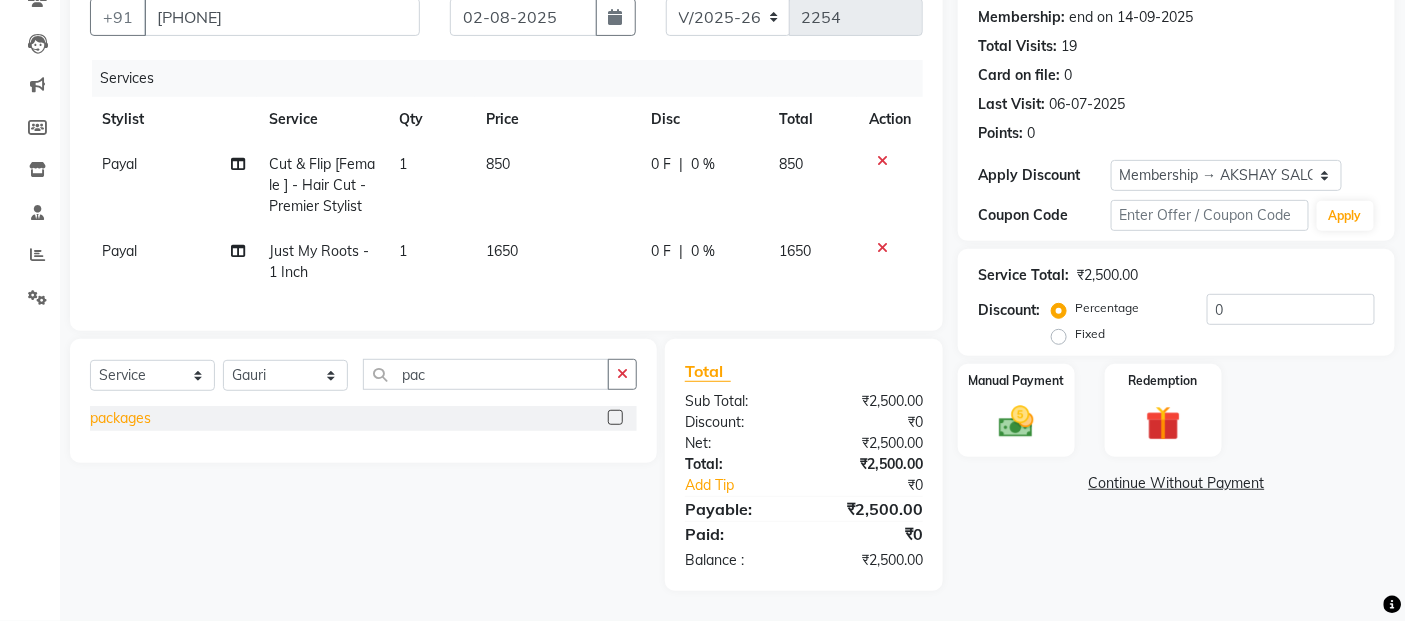 click on "packages" 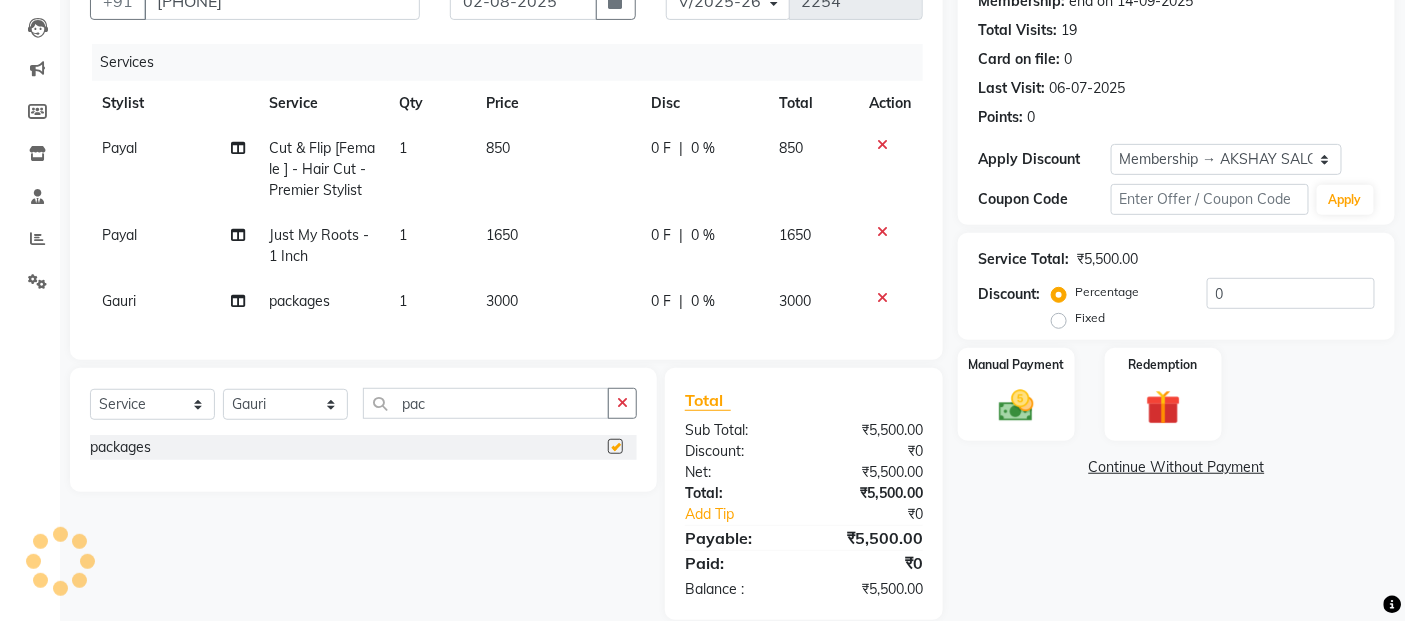 checkbox on "false" 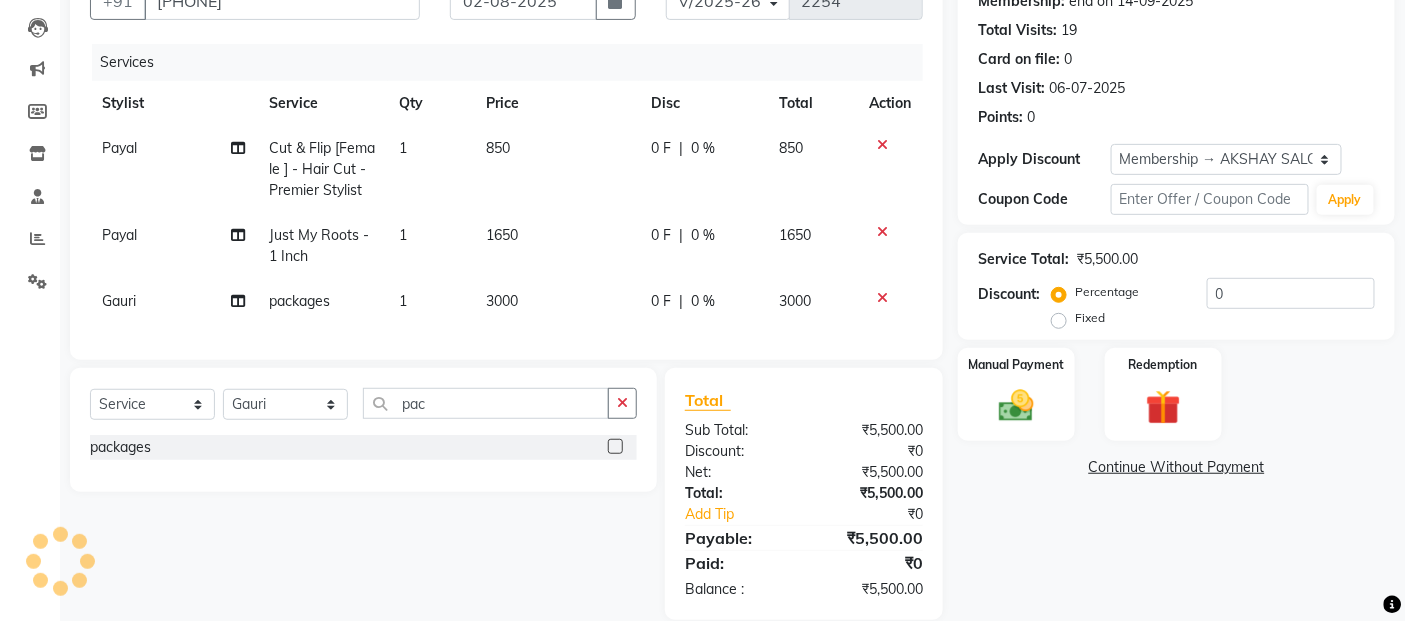 drag, startPoint x: 615, startPoint y: 272, endPoint x: 597, endPoint y: 273, distance: 18.027756 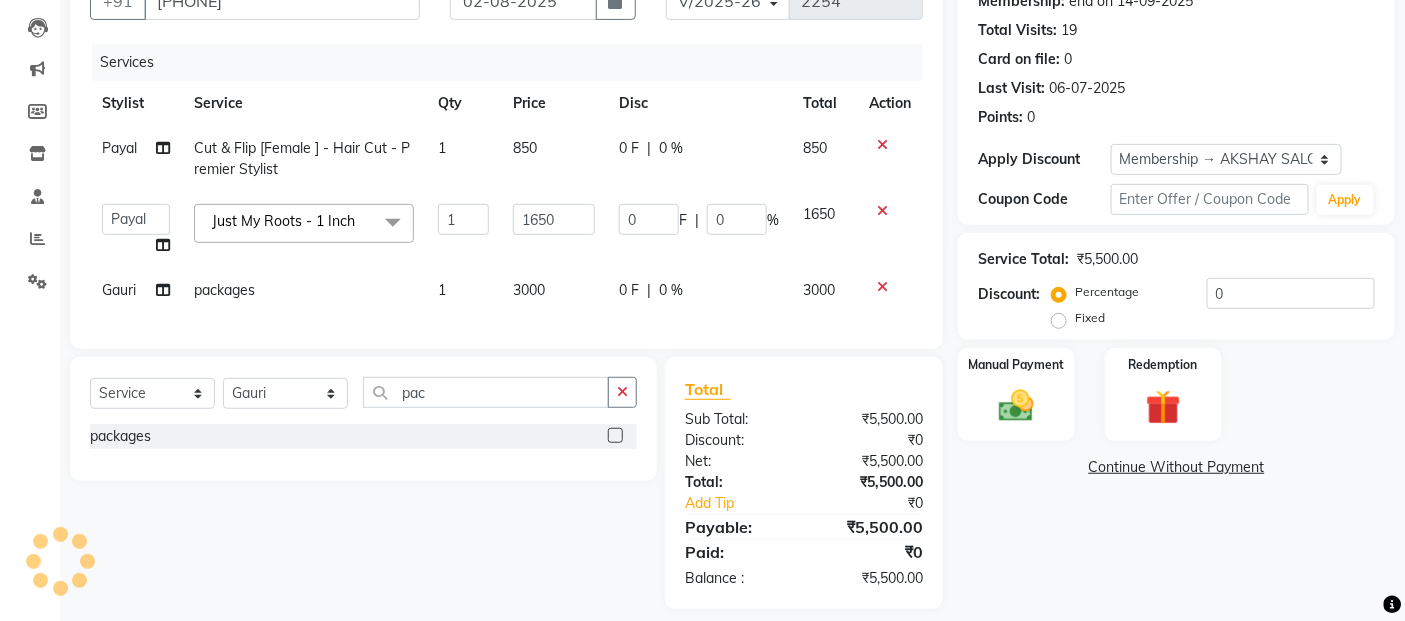 click on "3000" 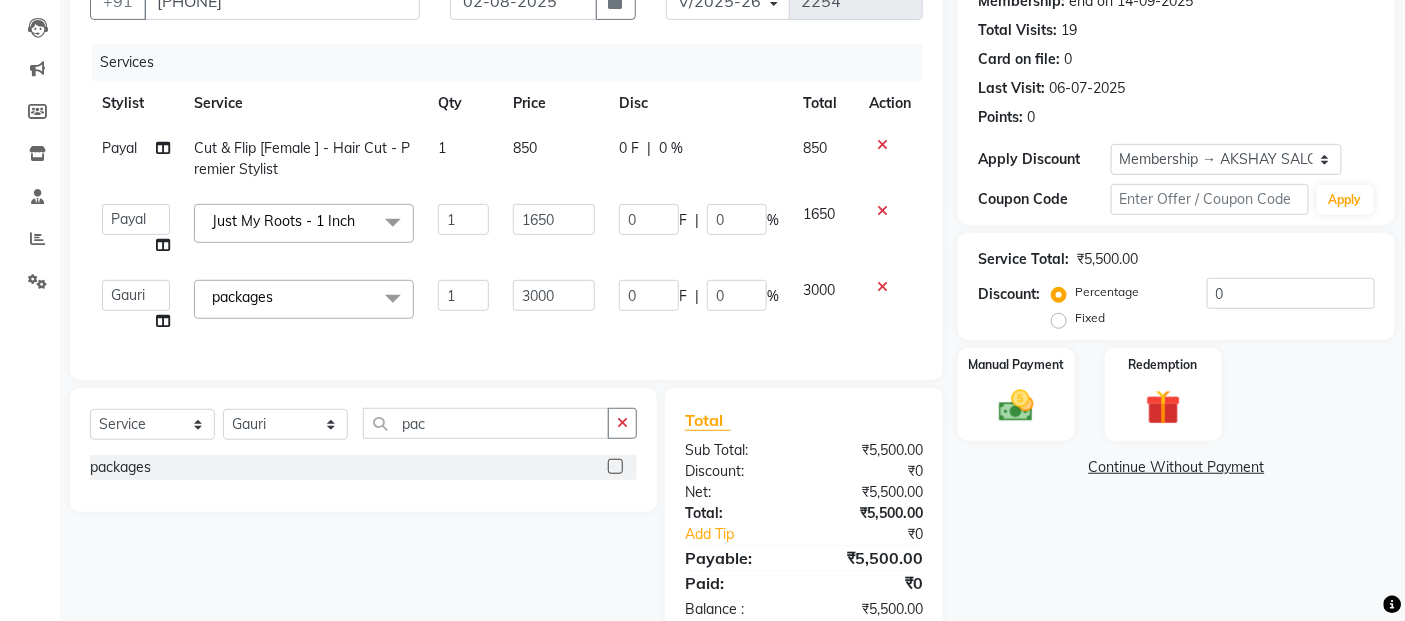 click on "3000" 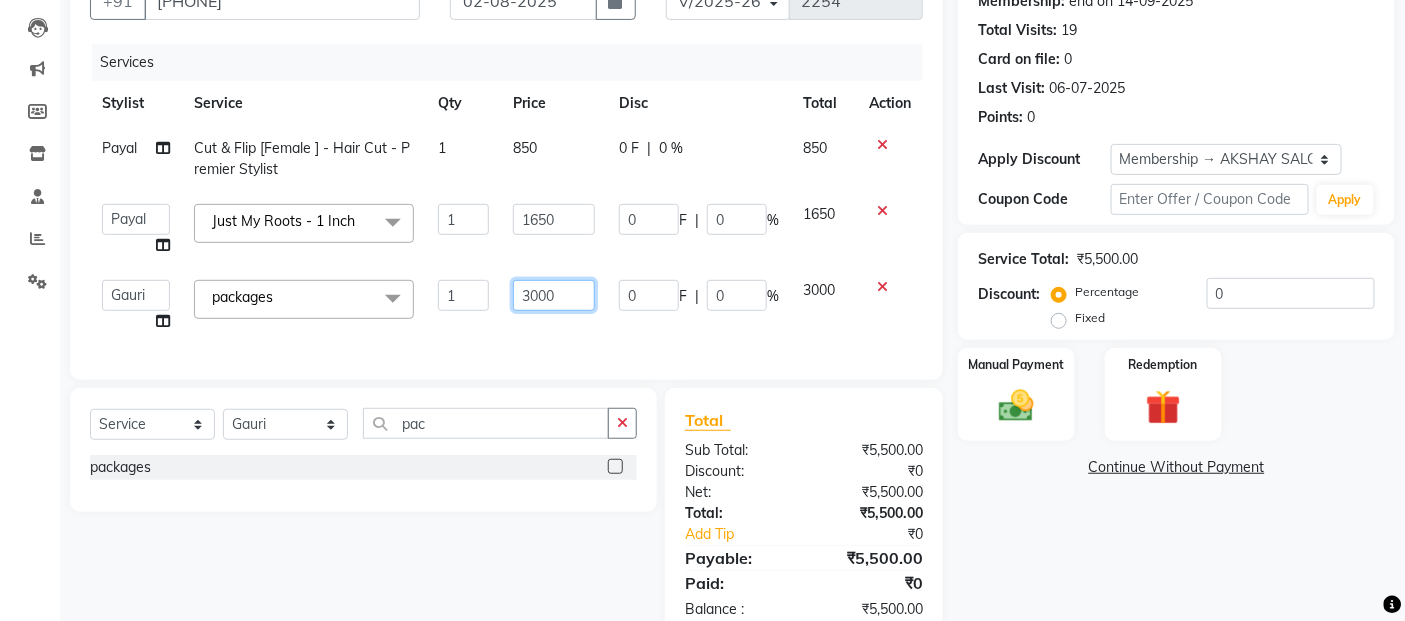 click on "3000" 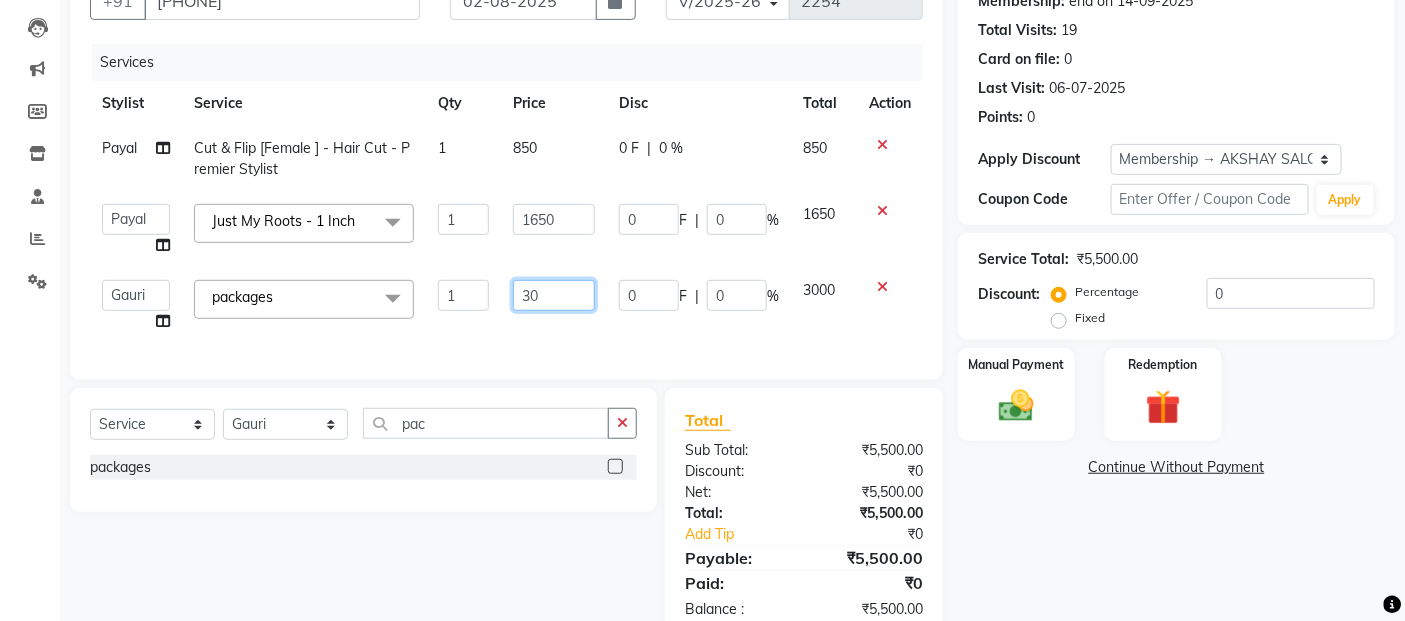 type on "3" 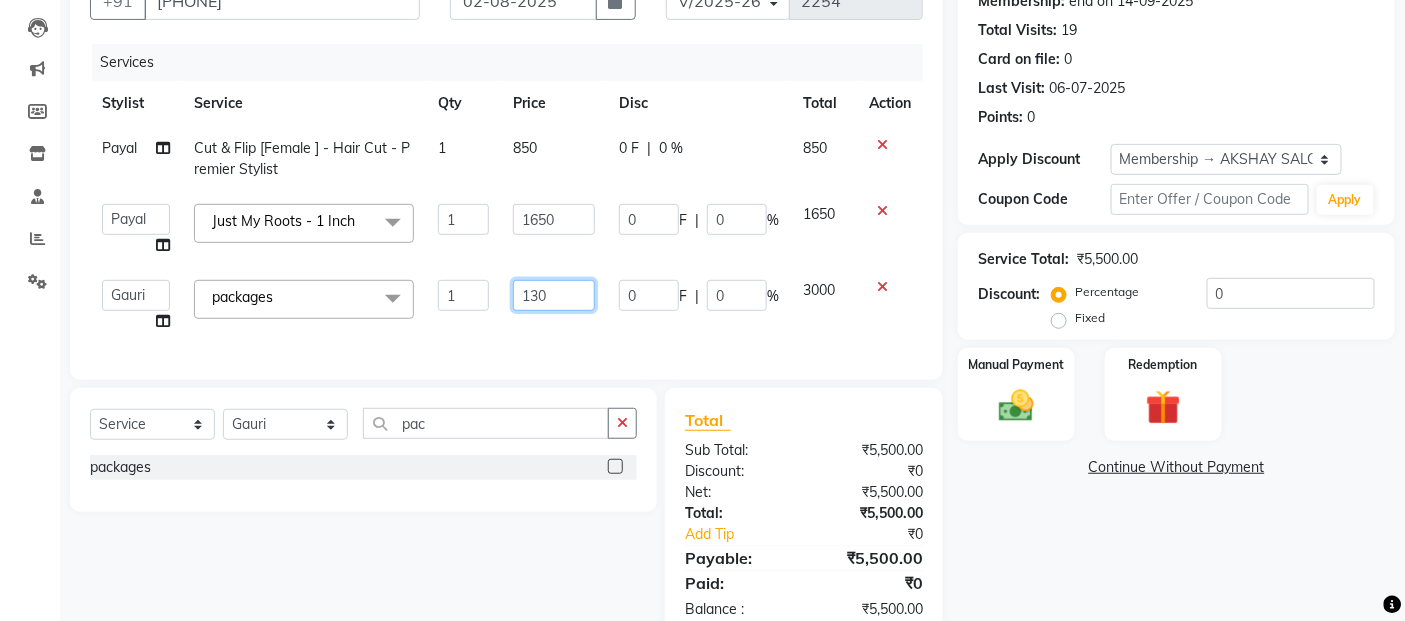 type on "1300" 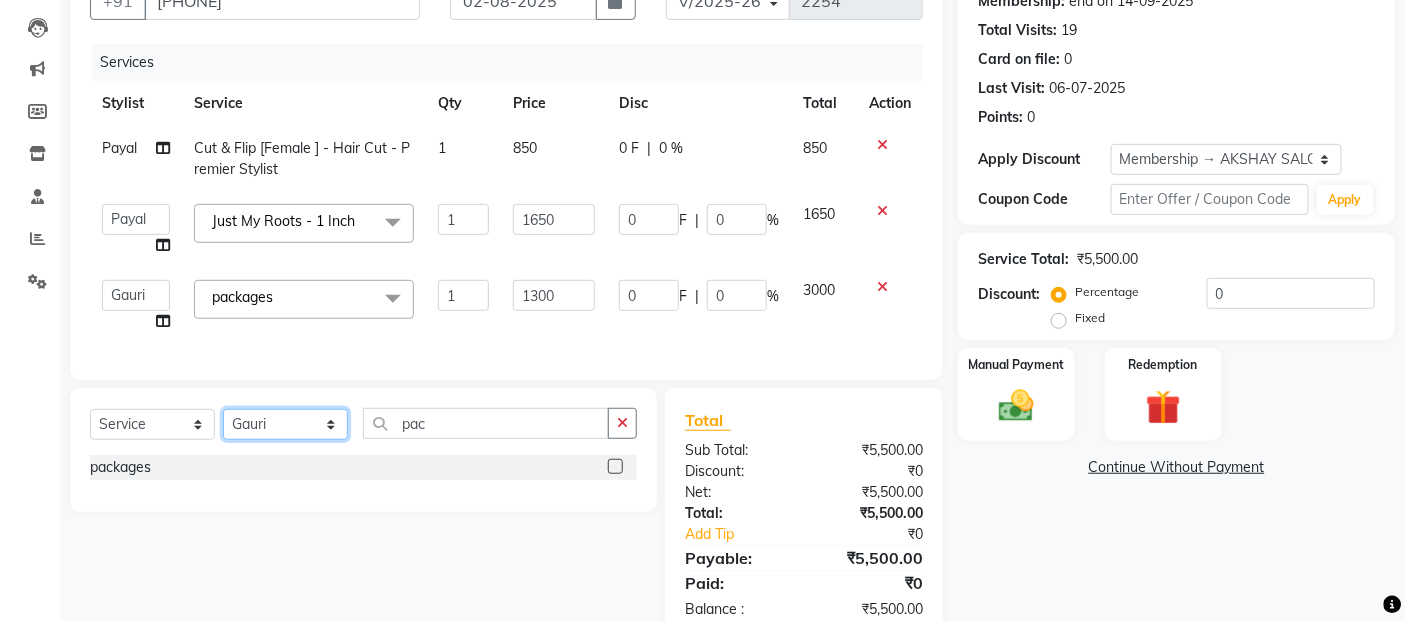 click on "Select  Service  Product  Membership  Package Voucher Prepaid Gift Card  Select Stylist Abdul Adil salmani Akshay thombare ali ANAS Ayaan Bhavika Gauri Kunal Manager Naaz Payal sahil Shlok Shruti Soni Srushti Swara Angre pac packages" 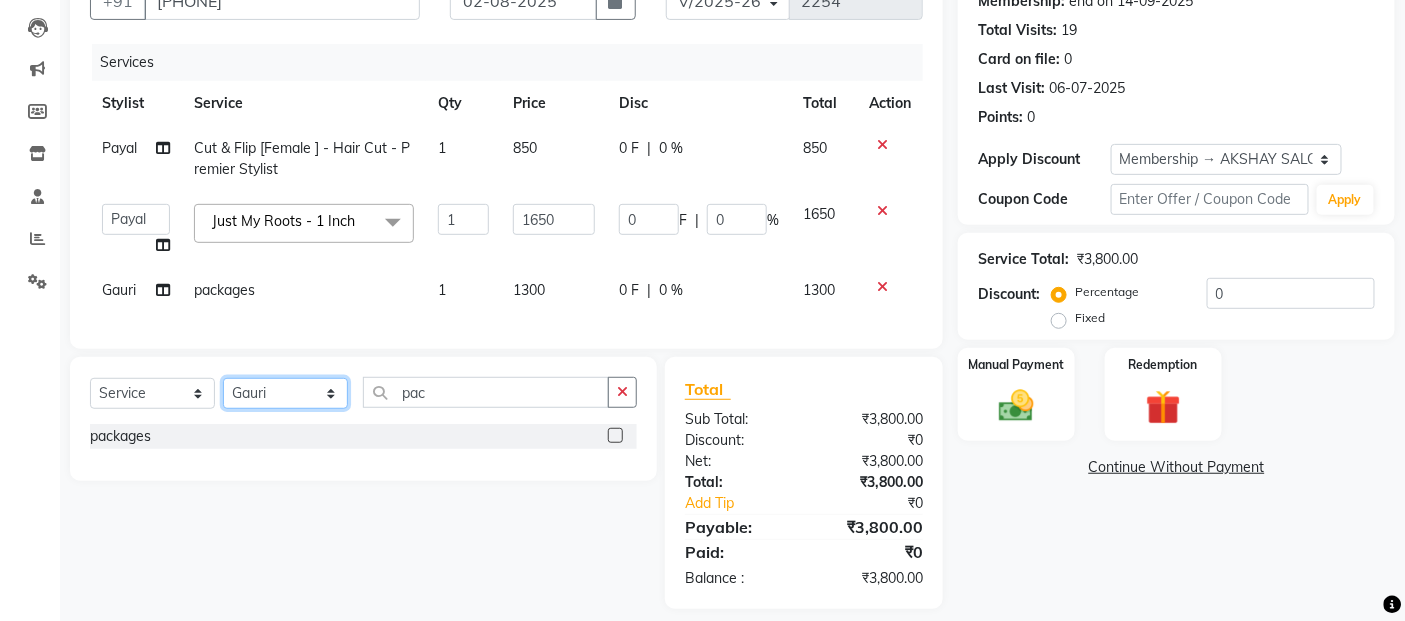 select on "62189" 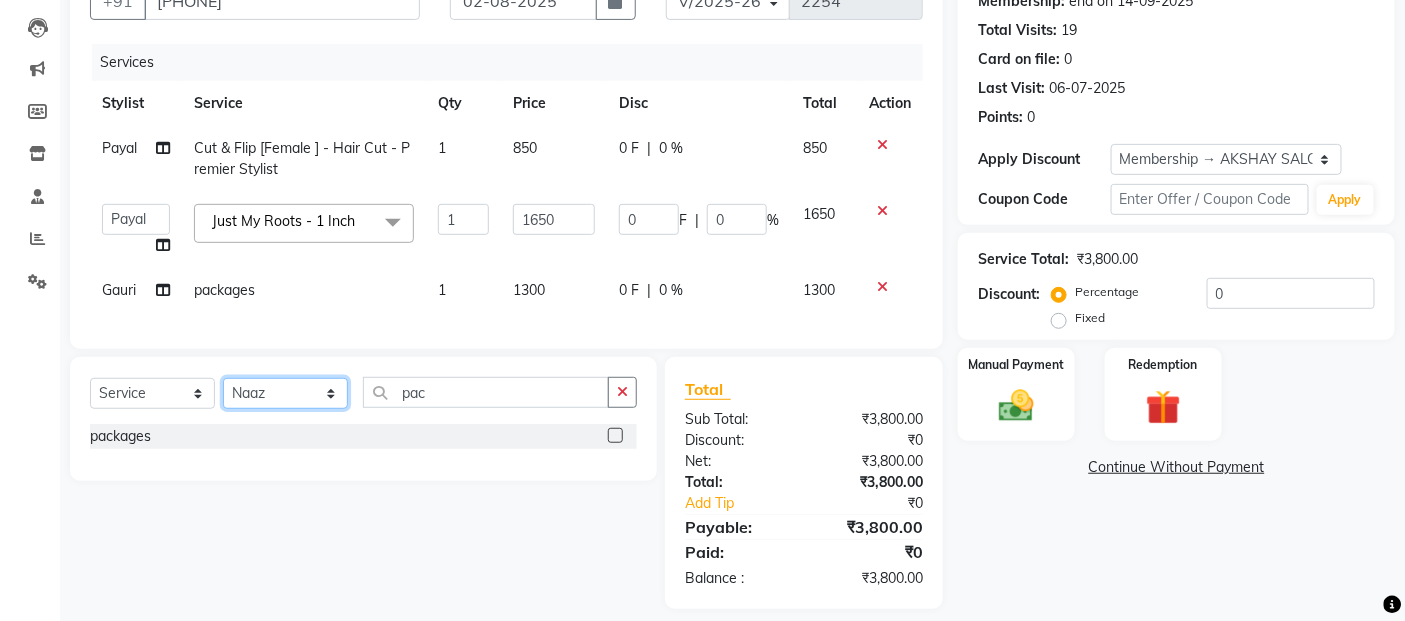 click on "Select Stylist Abdul Adil salmani Akshay thombare ali ANAS Ayaan Bhavika Gauri Kunal Manager Naaz Payal sahil Shlok Shruti Soni Srushti Swara Angre" 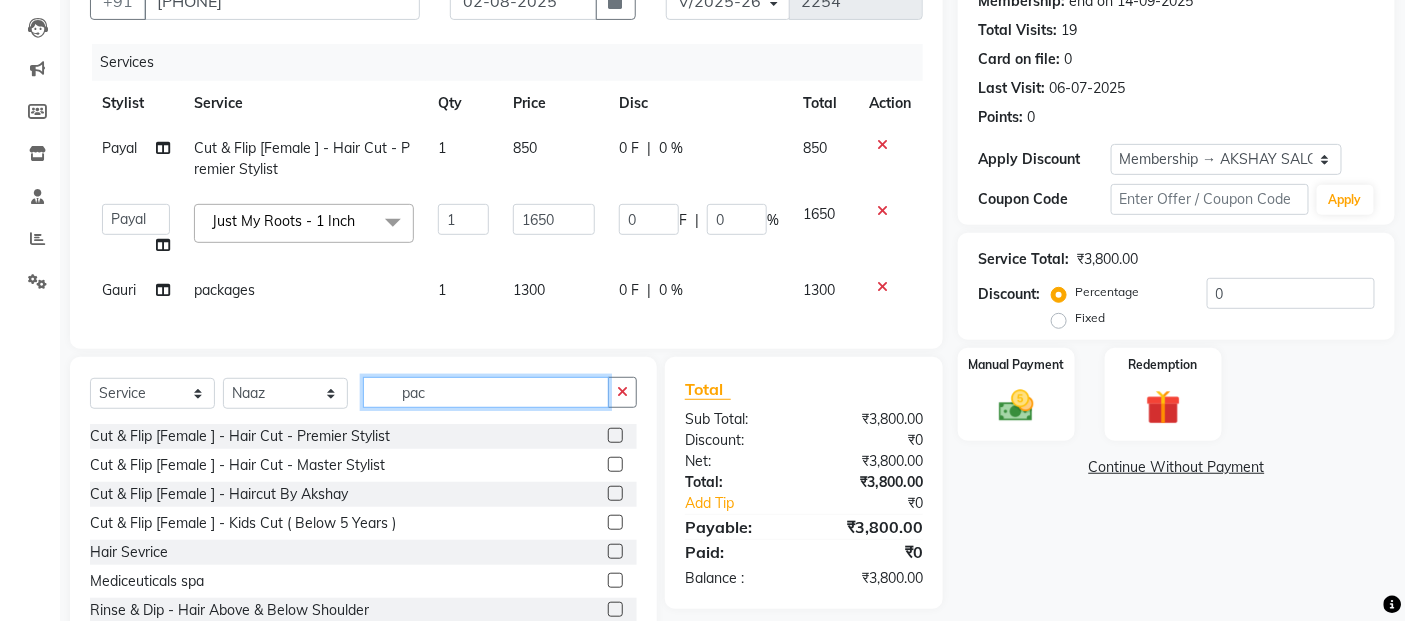 click on "pac" 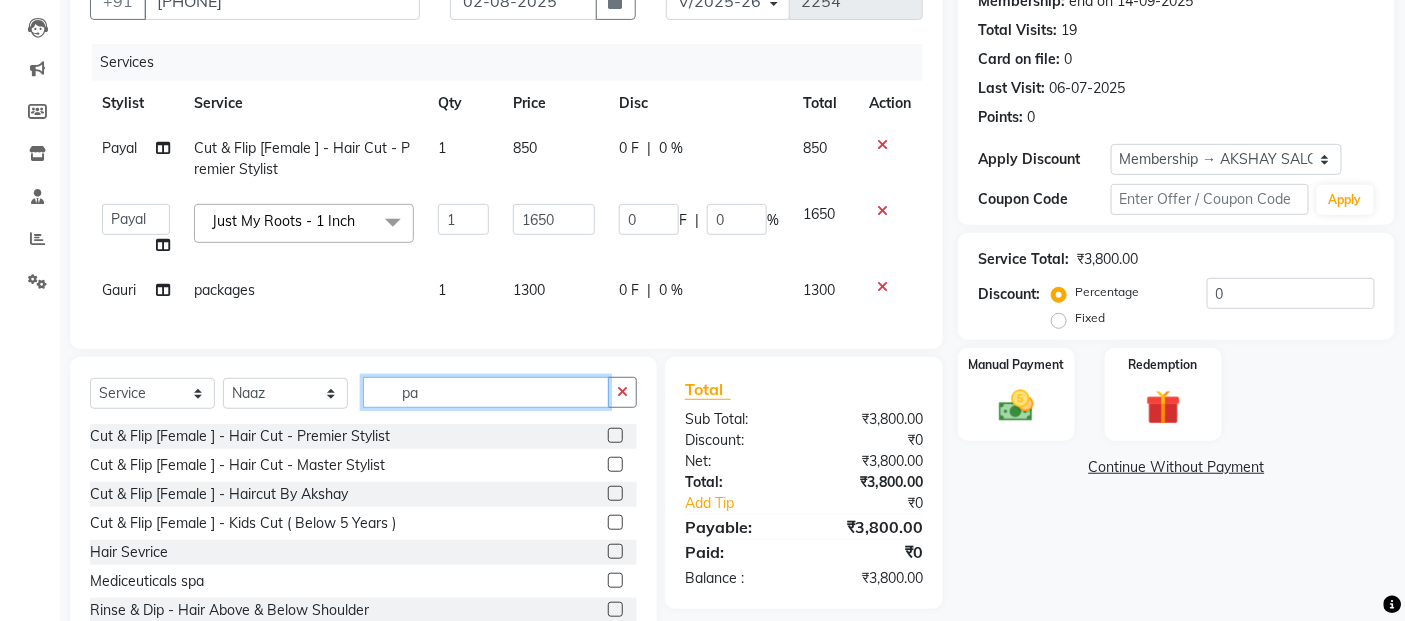 type on "p" 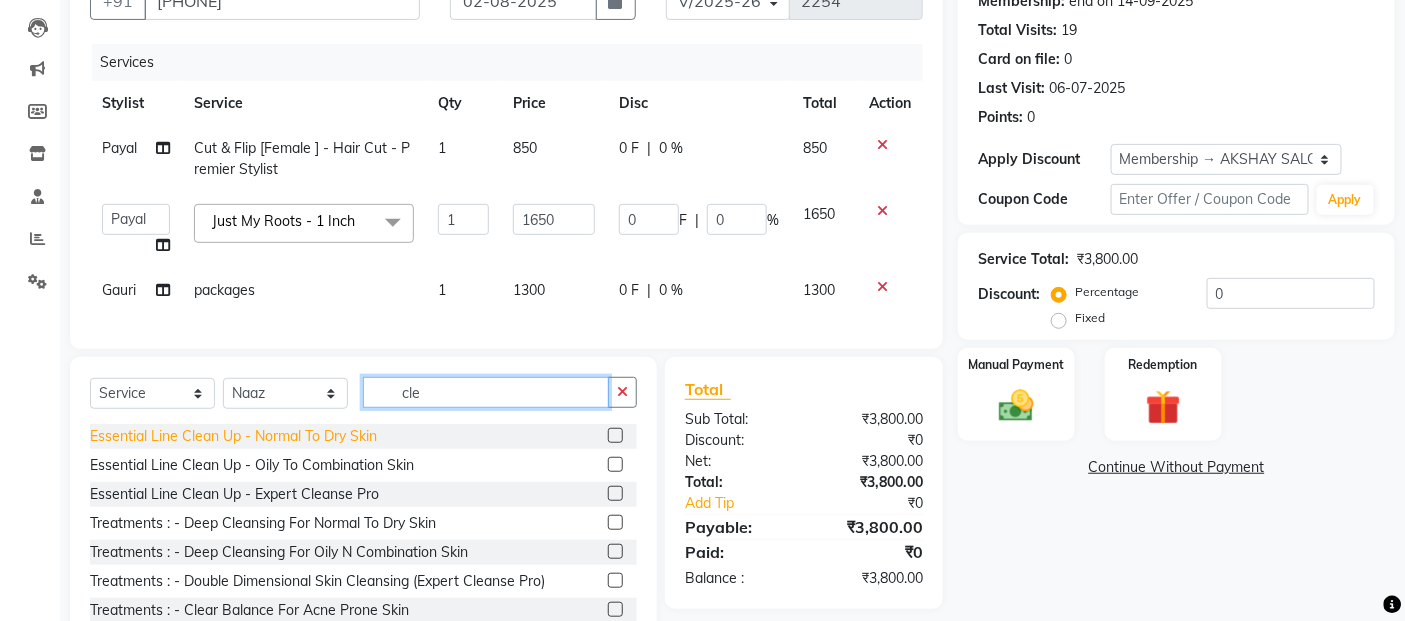 type on "cle" 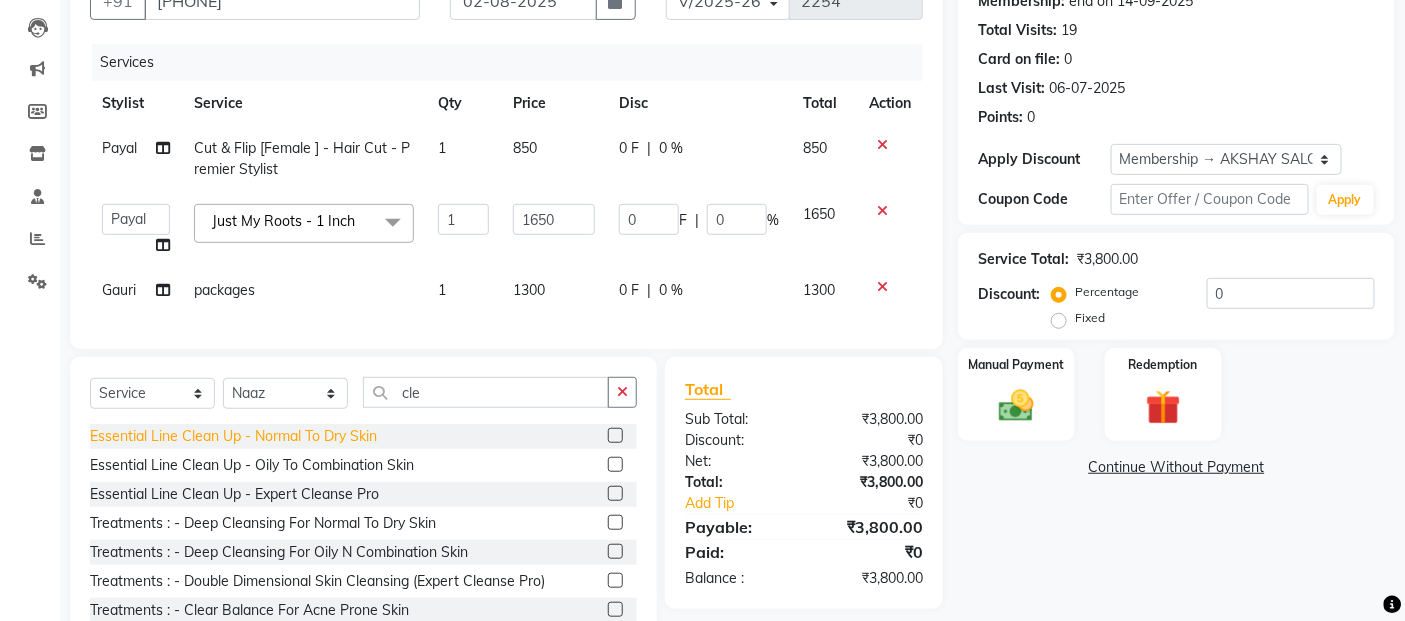 click on "Essential Line Clean Up   - Normal To Dry Skin" 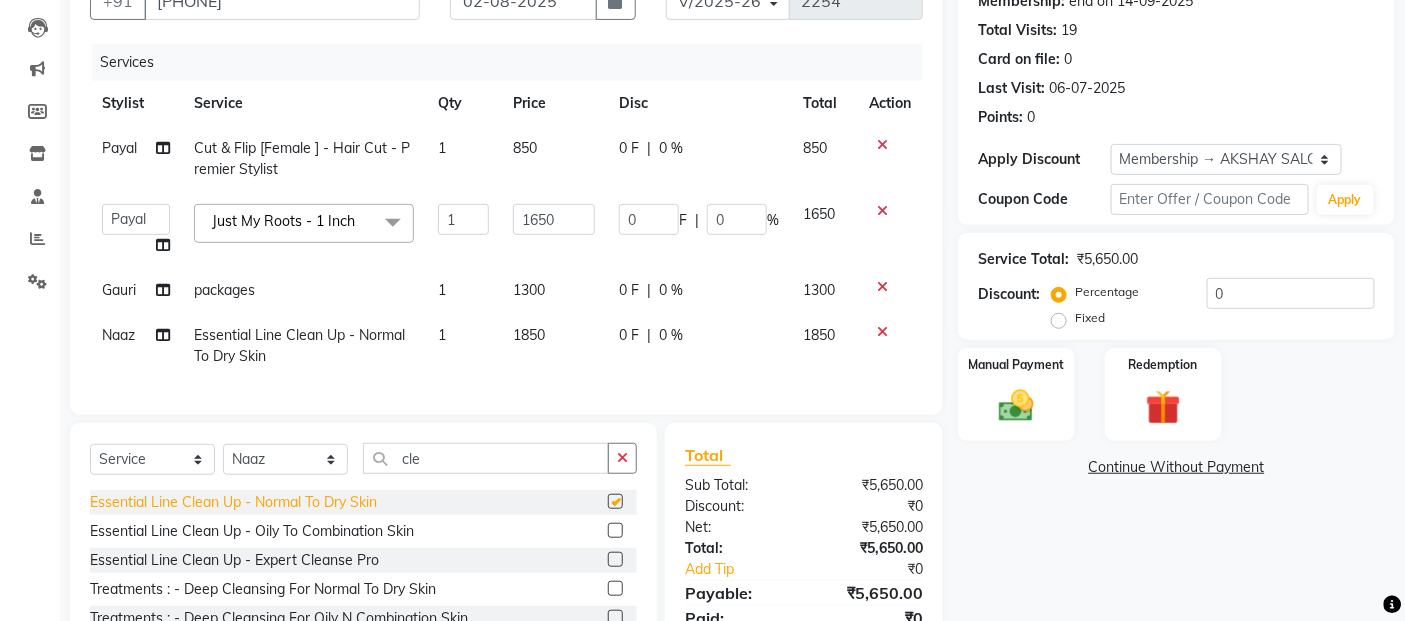 checkbox on "false" 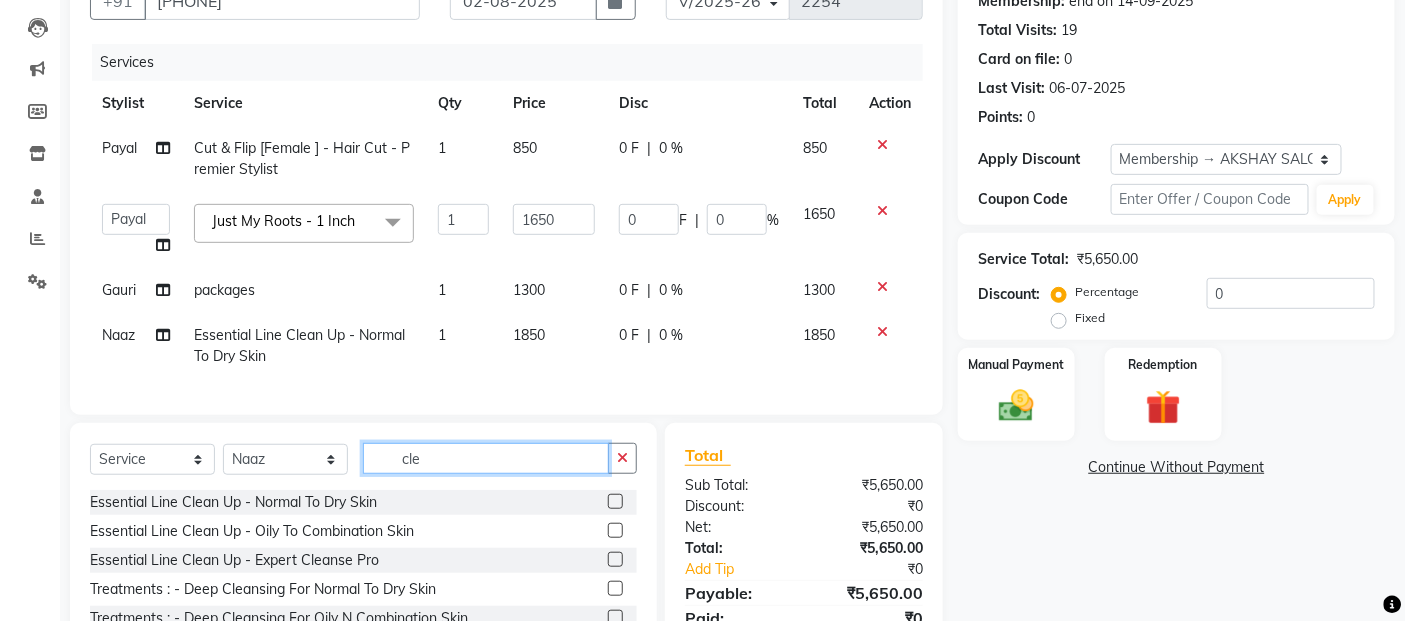 click on "cle" 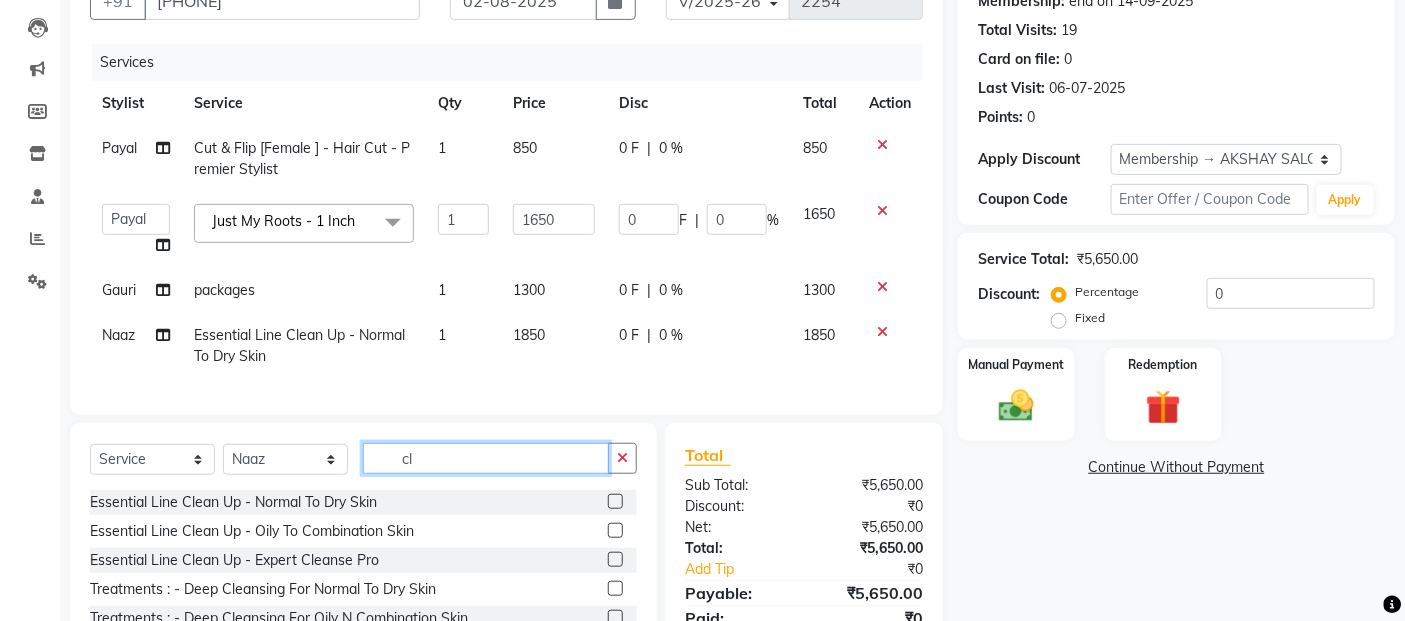 type 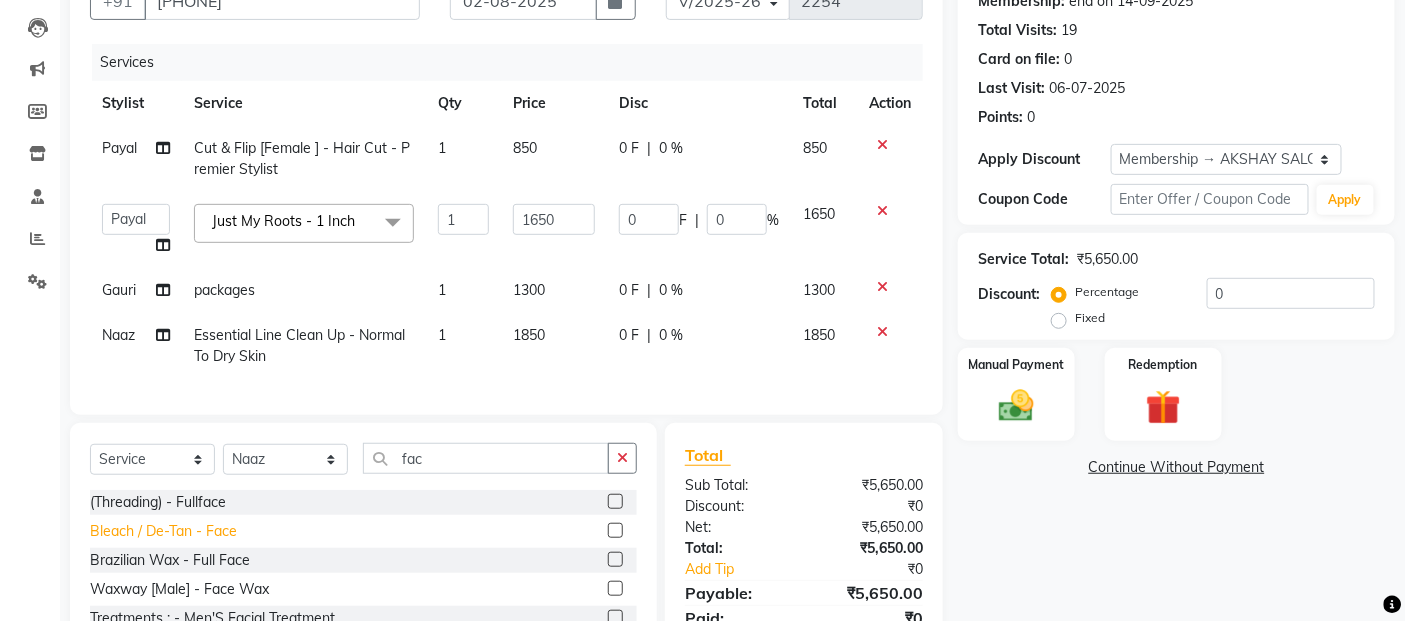 click on "Bleach / De-Tan - Face" 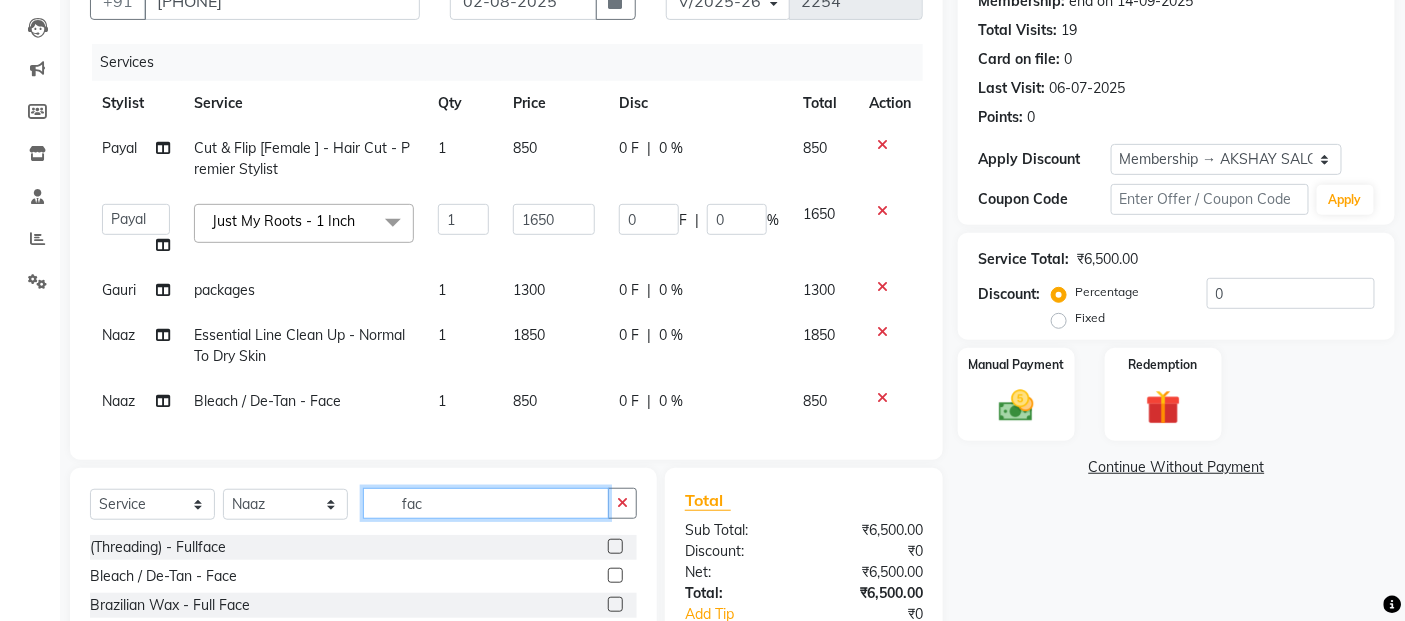 click on "fac" 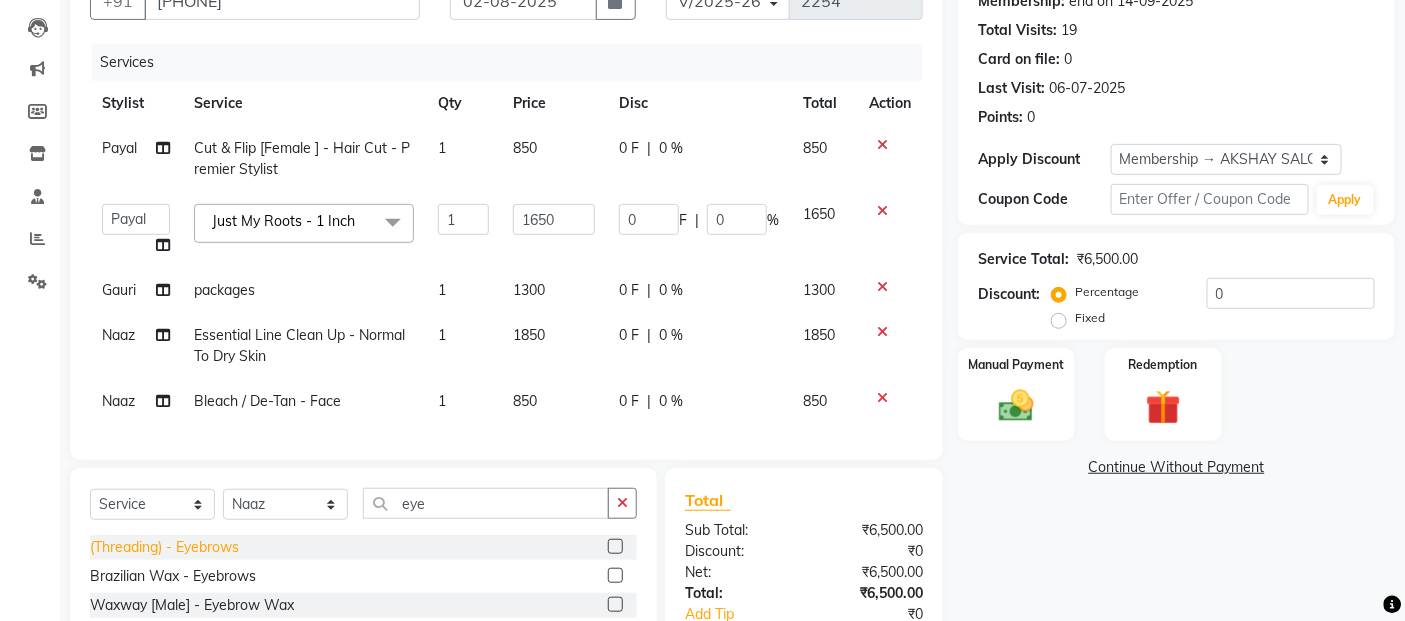 click on "(Threading) - Eyebrows" 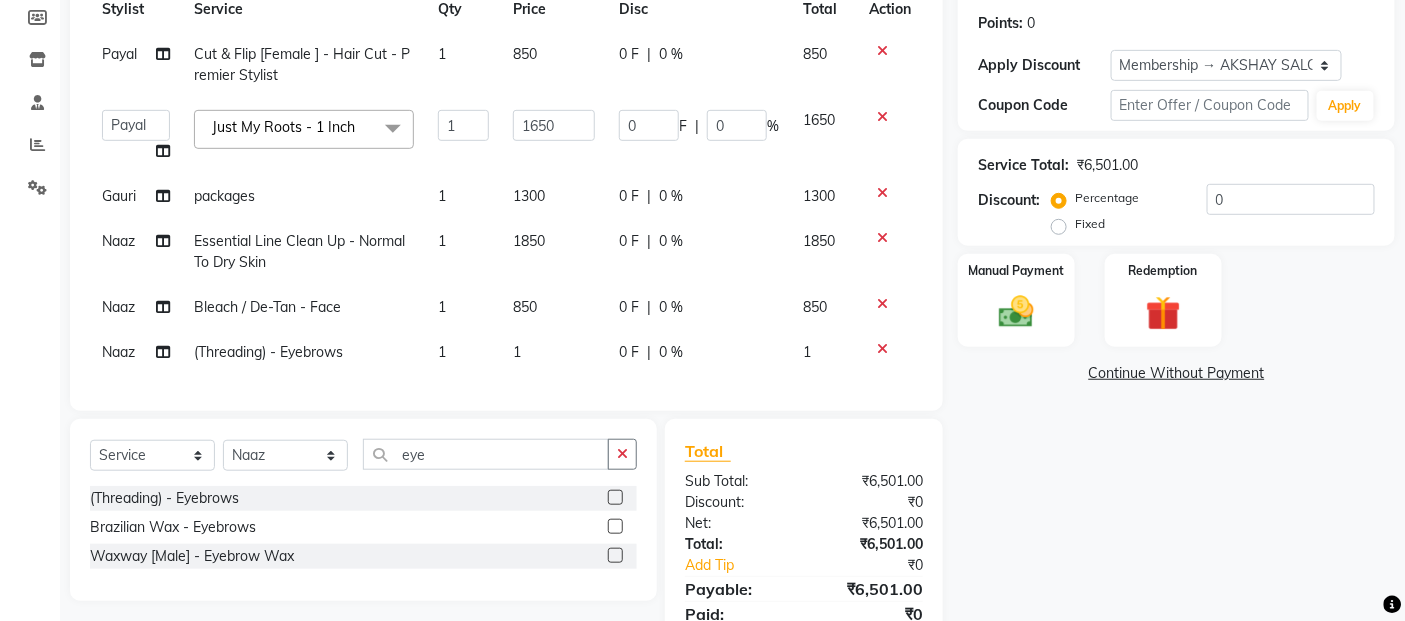 scroll, scrollTop: 394, scrollLeft: 0, axis: vertical 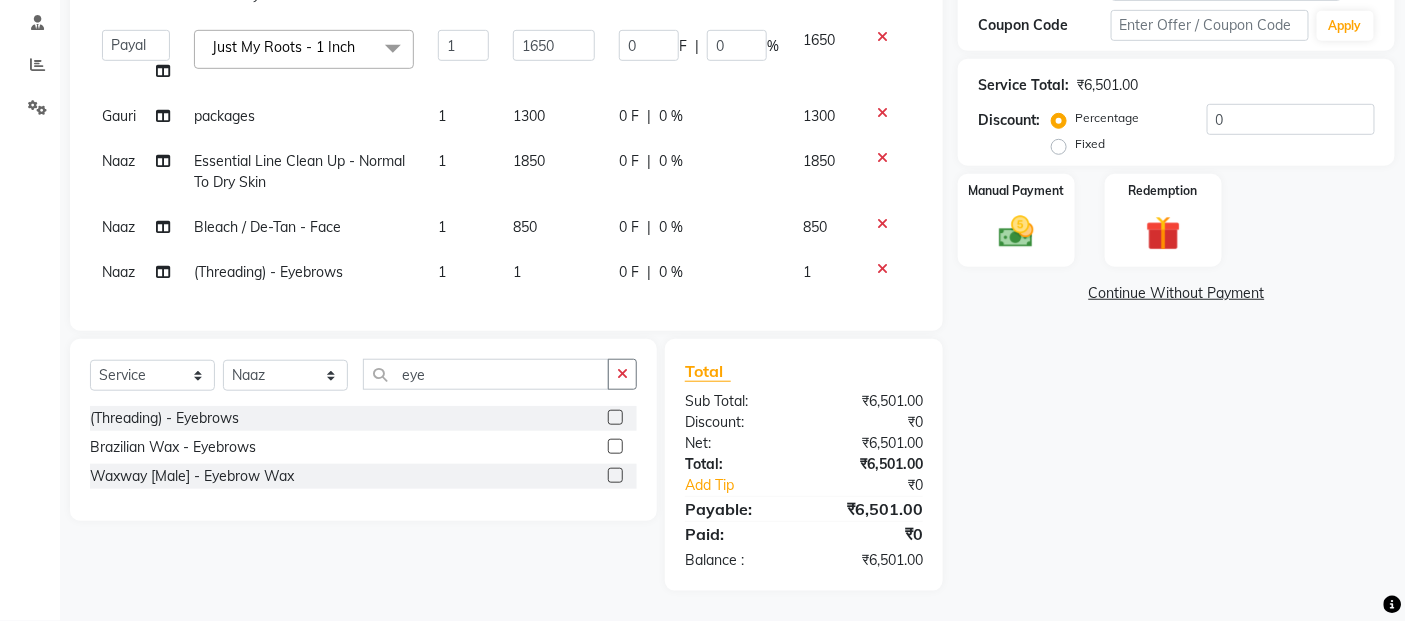 click on "1" 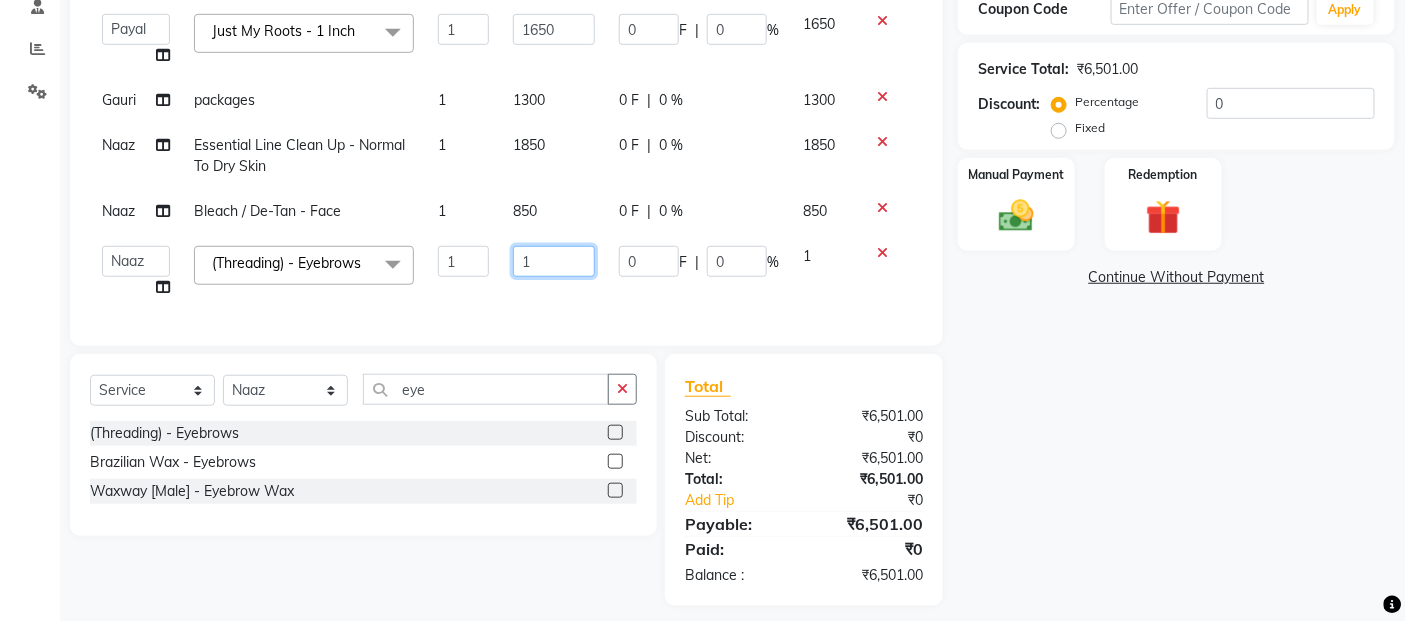 click on "1" 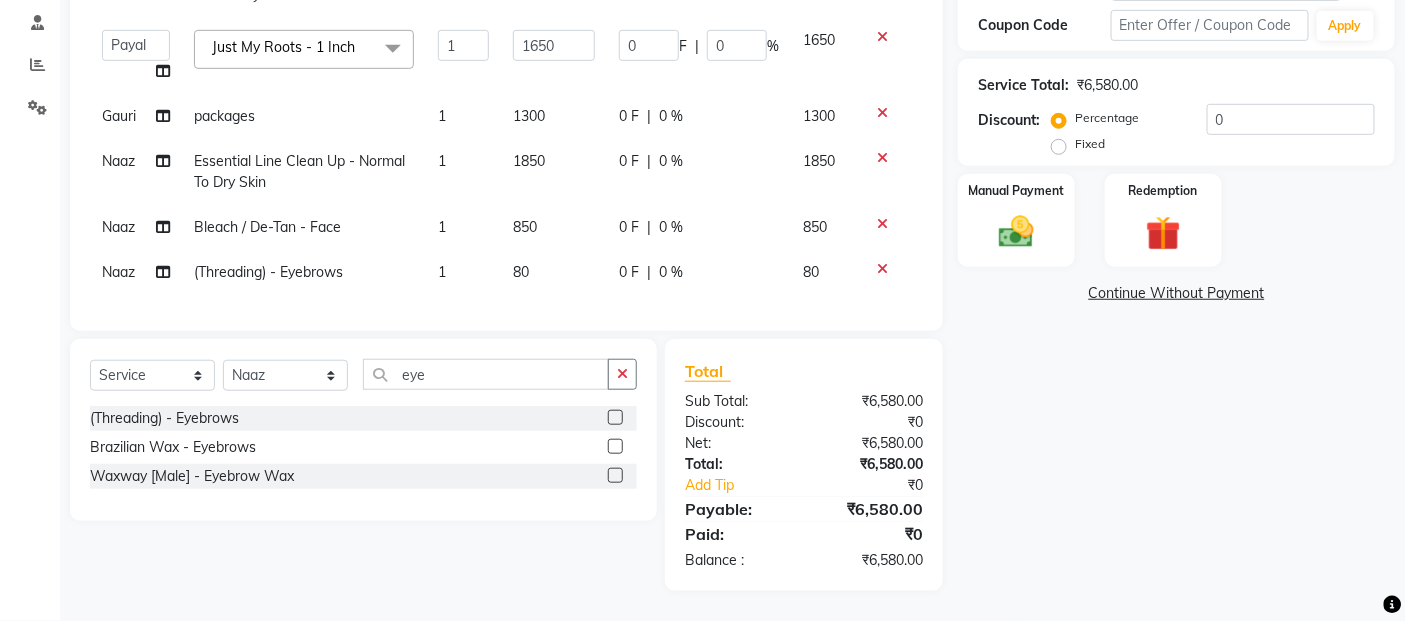 drag, startPoint x: 556, startPoint y: 233, endPoint x: 561, endPoint y: 222, distance: 12.083046 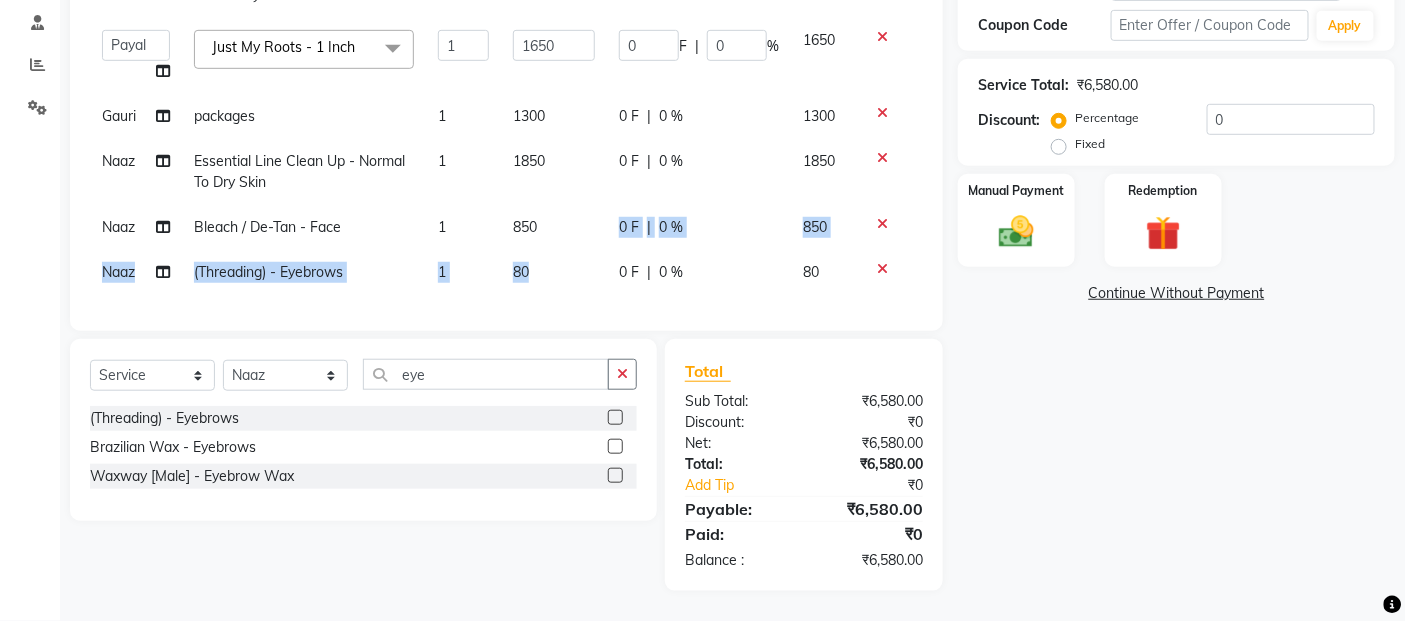 click on "850" 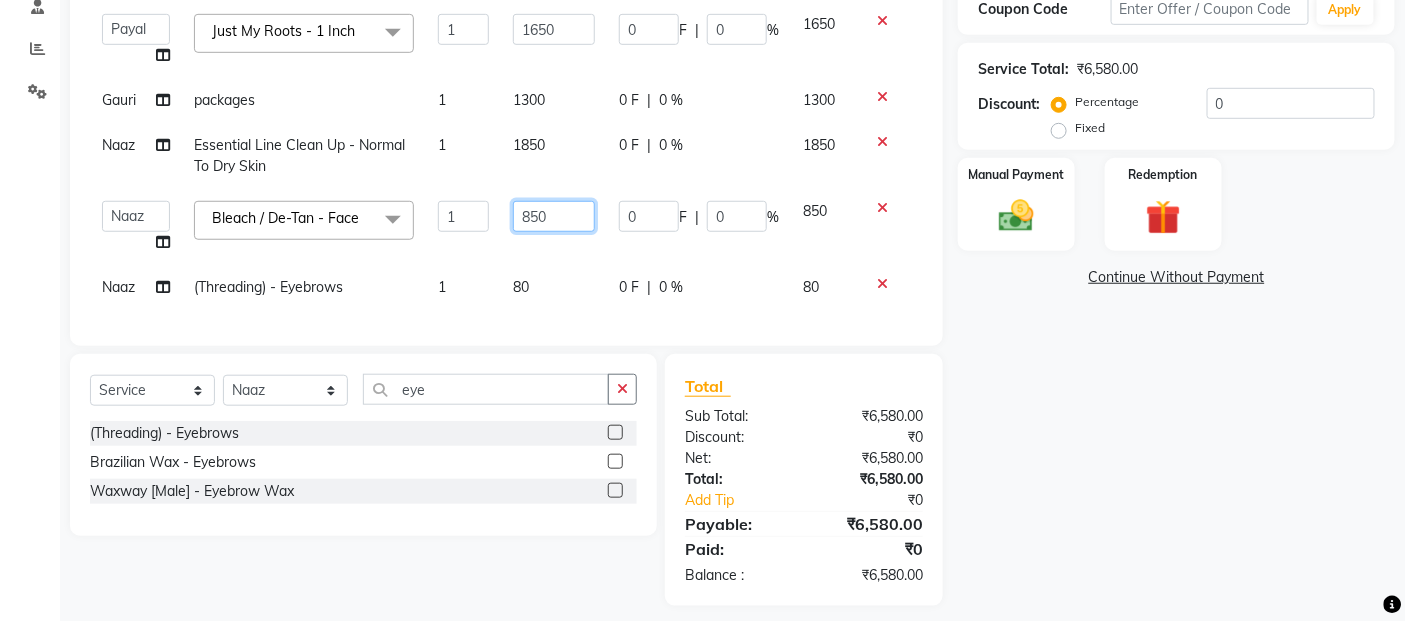 click on "850" 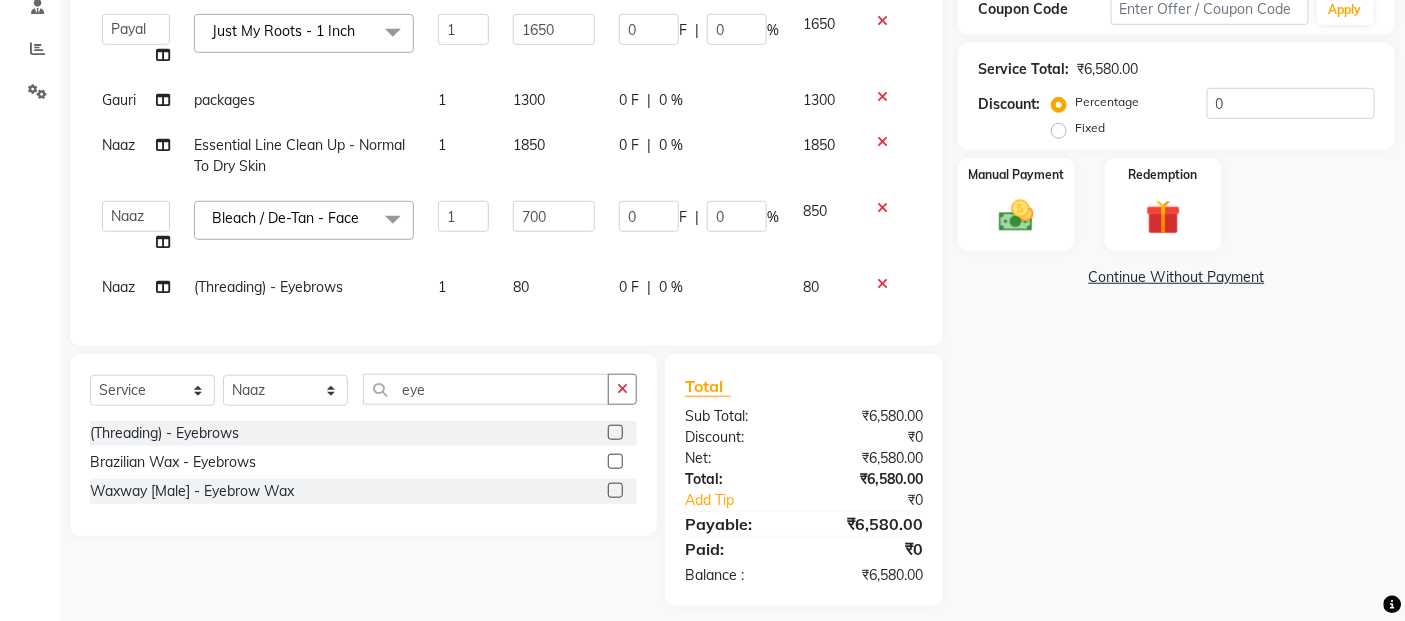 click on "1850" 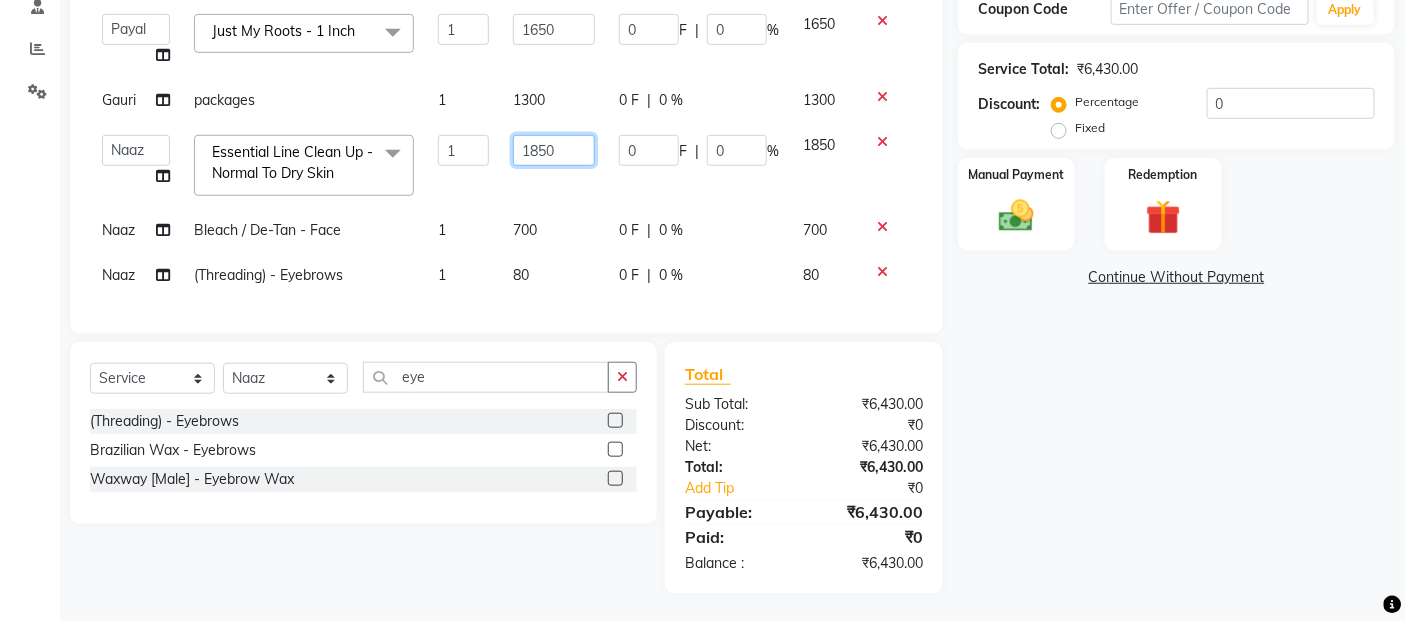 click on "1850" 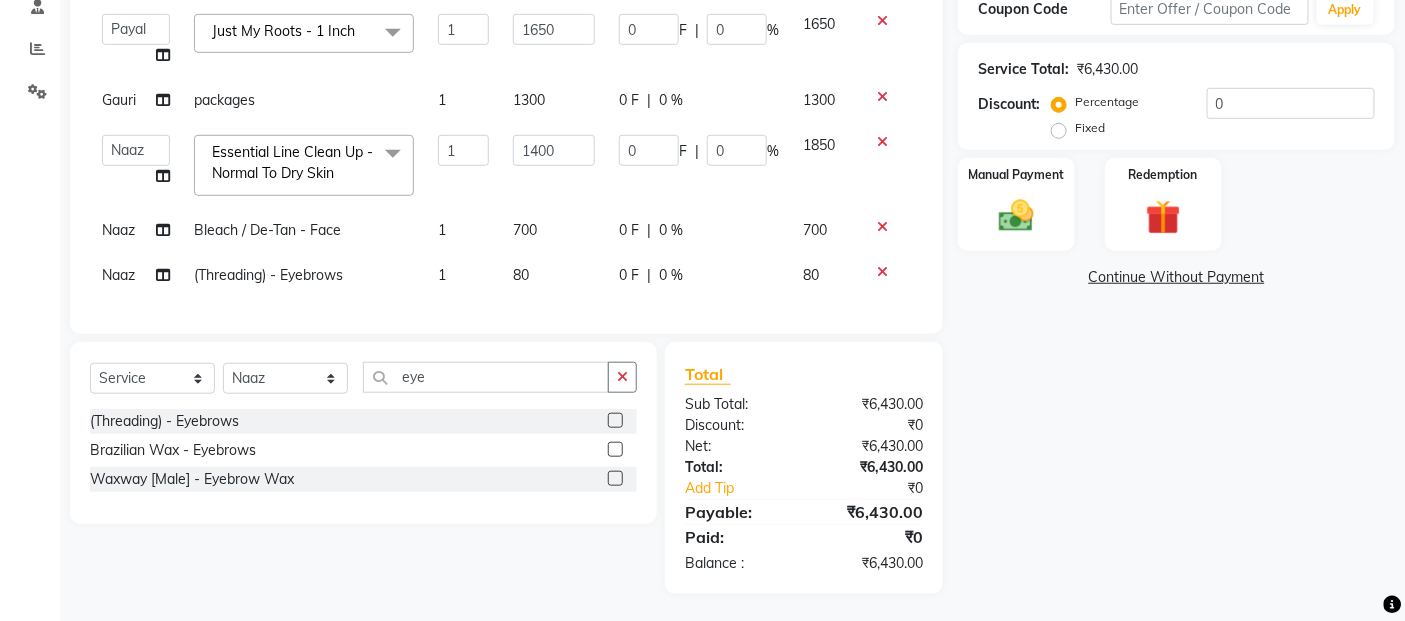 click on "Name: [FIRST]  Membership: end on [DATE] Total Visits:  19 Card on file:  0 Last Visit:   [DATE] Points:   0  Apply Discount Select Membership → AKSHAY SALON Coupon Code Apply Service Total:  ₹6,430.00  Discount:  Percentage   Fixed  0 Manual Payment Redemption  Continue Without Payment" 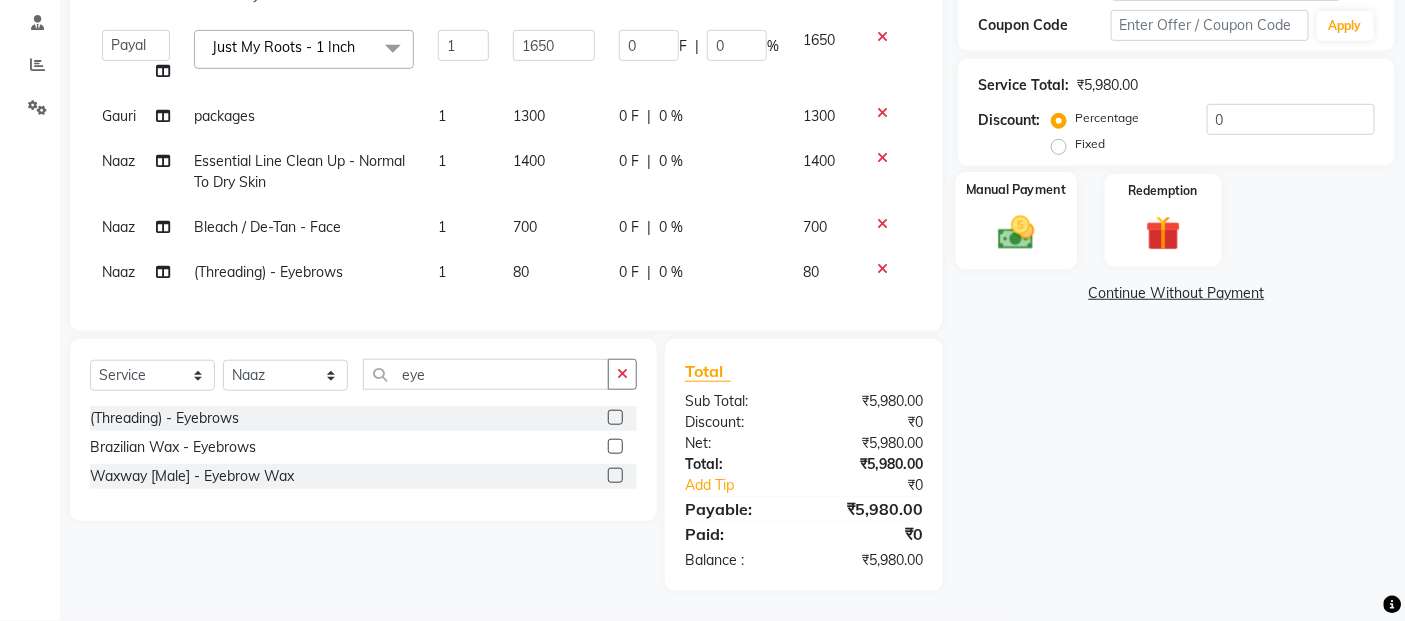 click 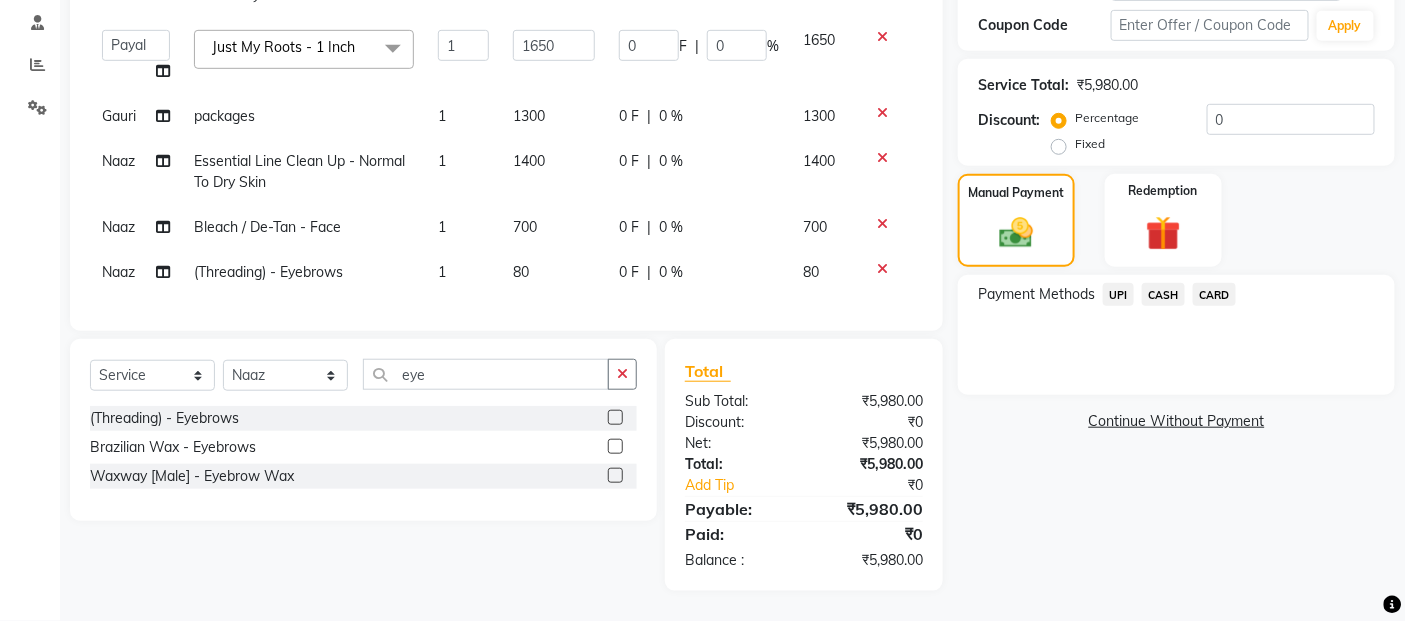 click on "CARD" 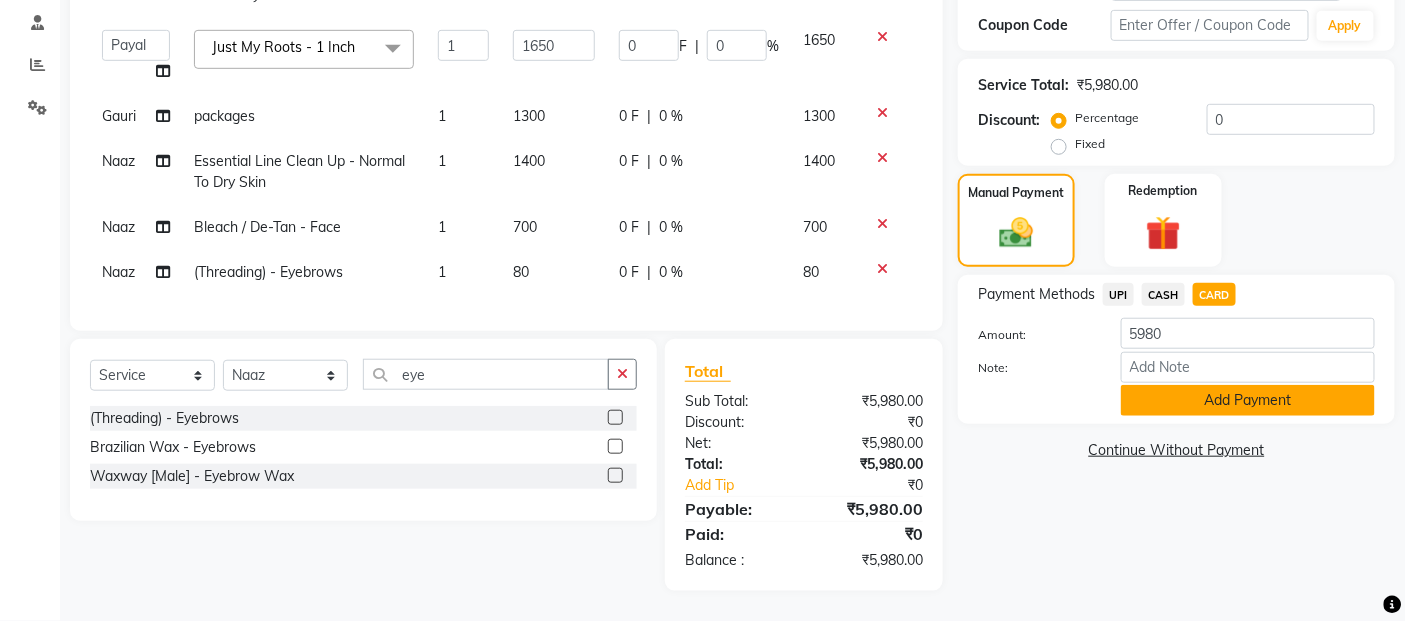 click on "Add Payment" 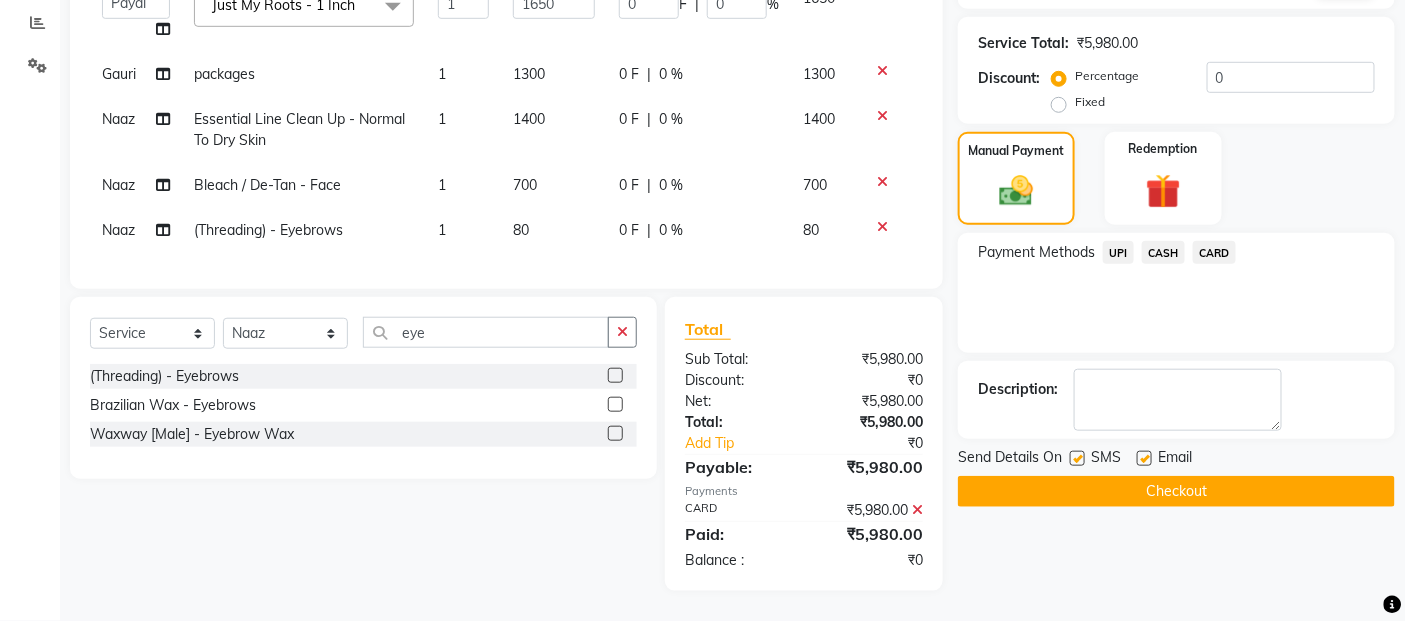 scroll, scrollTop: 436, scrollLeft: 0, axis: vertical 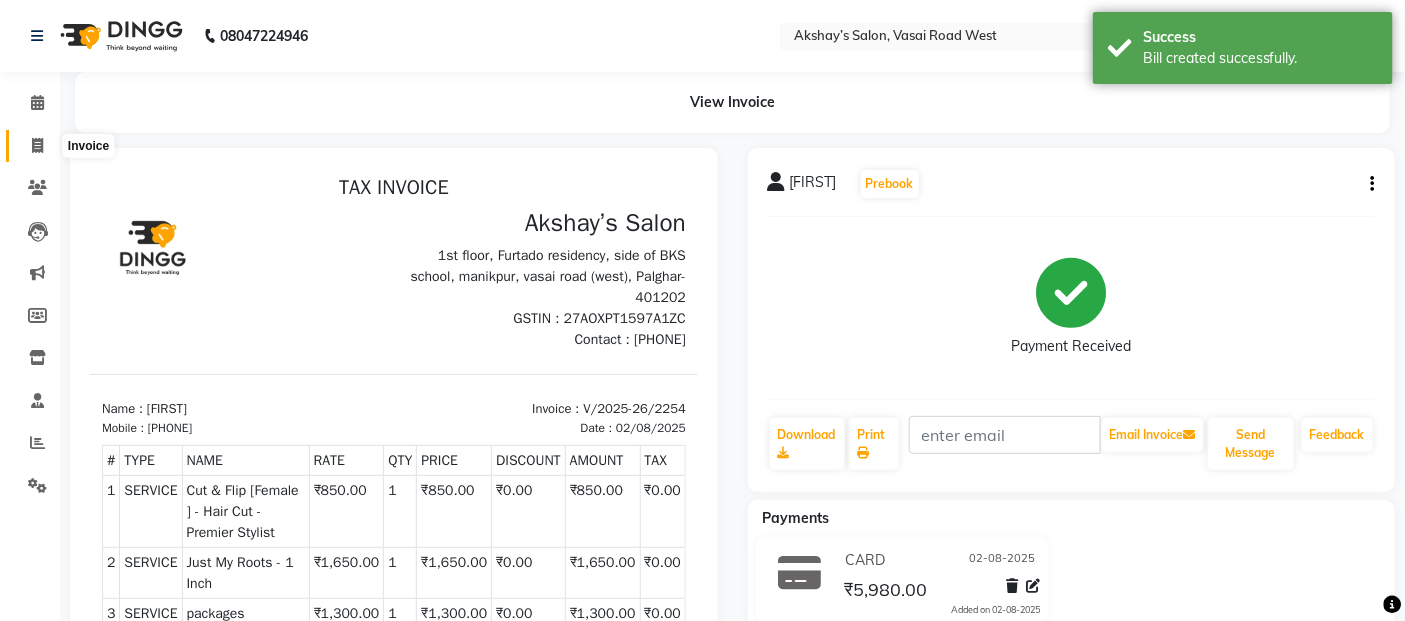 click 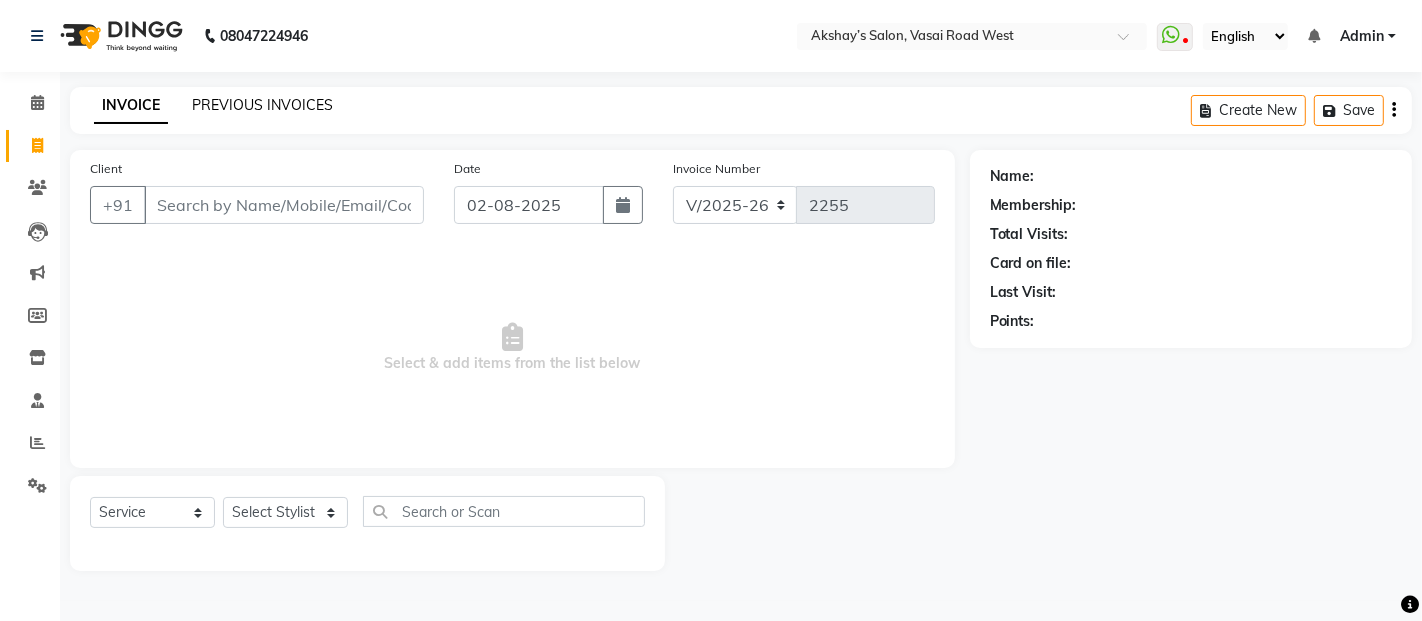 click on "PREVIOUS INVOICES" 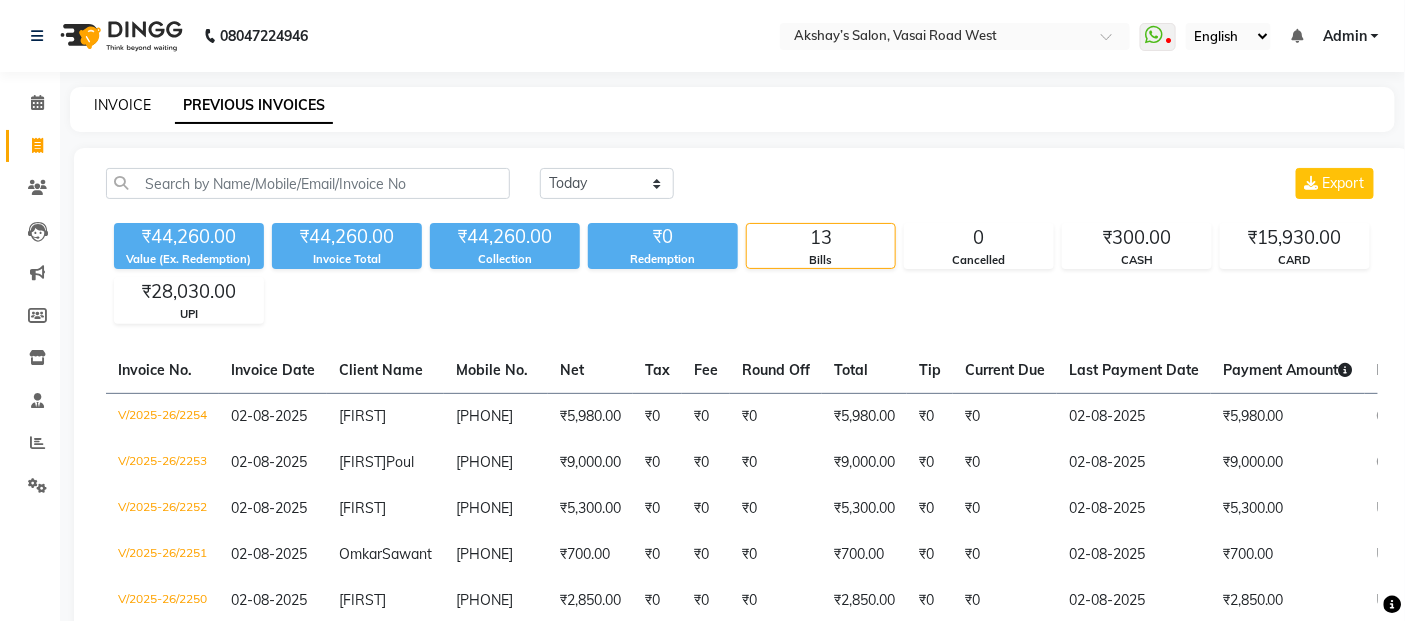 click on "INVOICE" 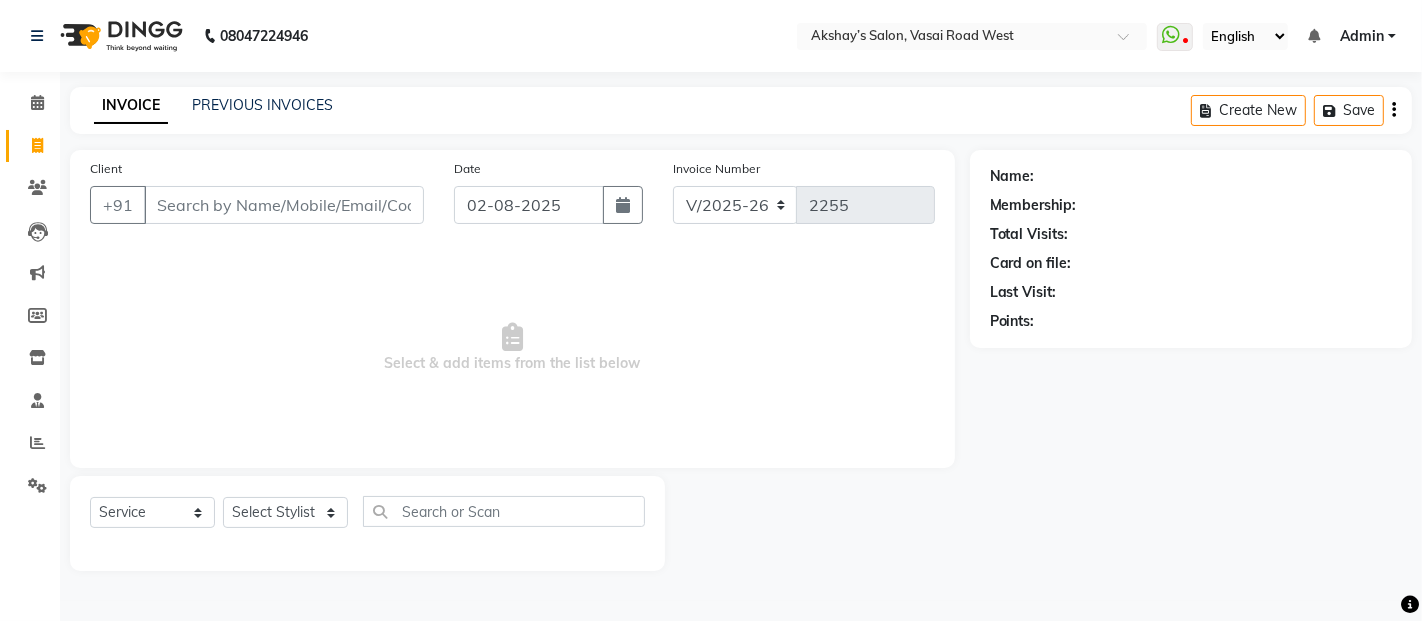 click on "Client" at bounding box center [284, 205] 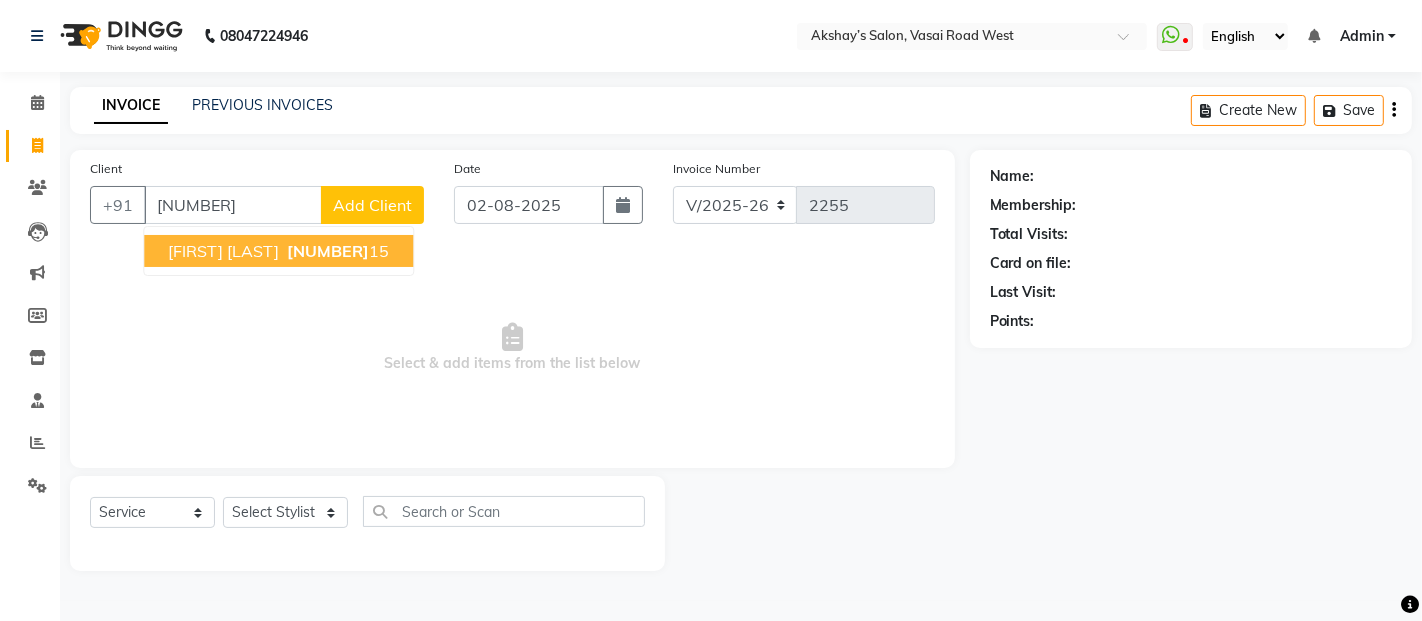 click on "[NUMBER]" at bounding box center [328, 251] 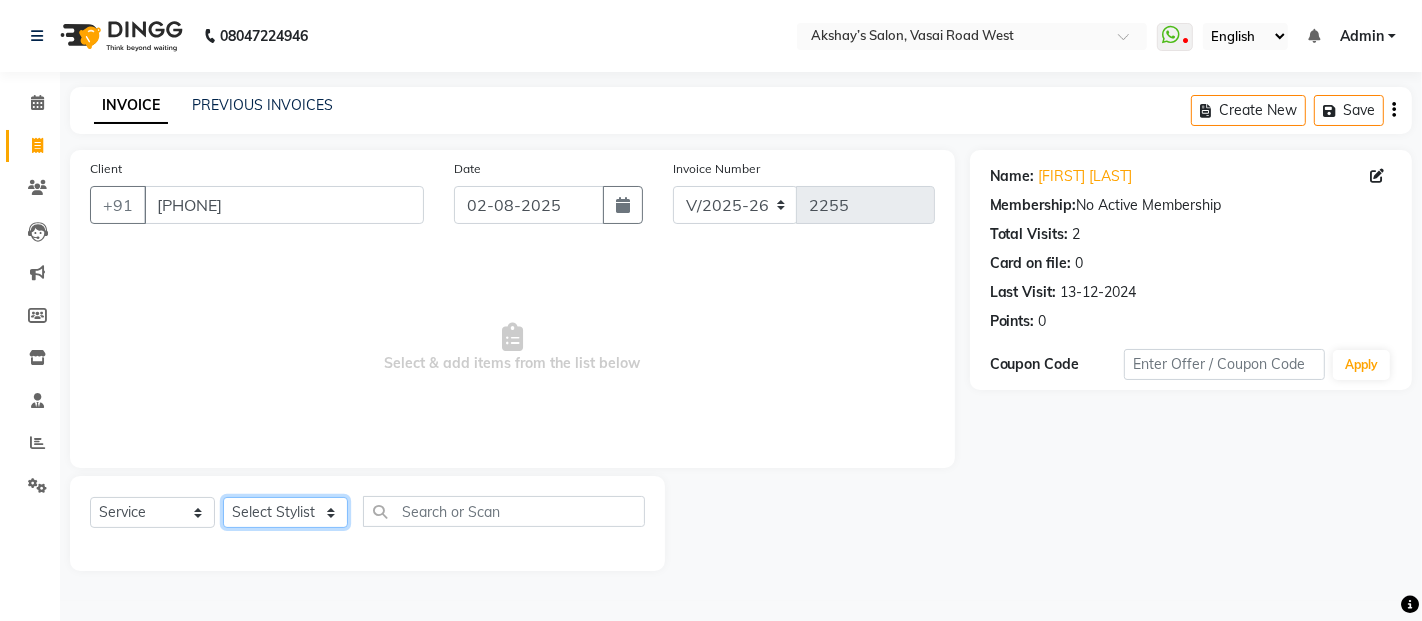 click on "Select Stylist Abdul Adil salmani Akshay thombare ali ANAS Ayaan Bhavika Gauri Kunal Manager Naaz Payal sahil Shlok Shruti Soni Srushti Swara Angre" 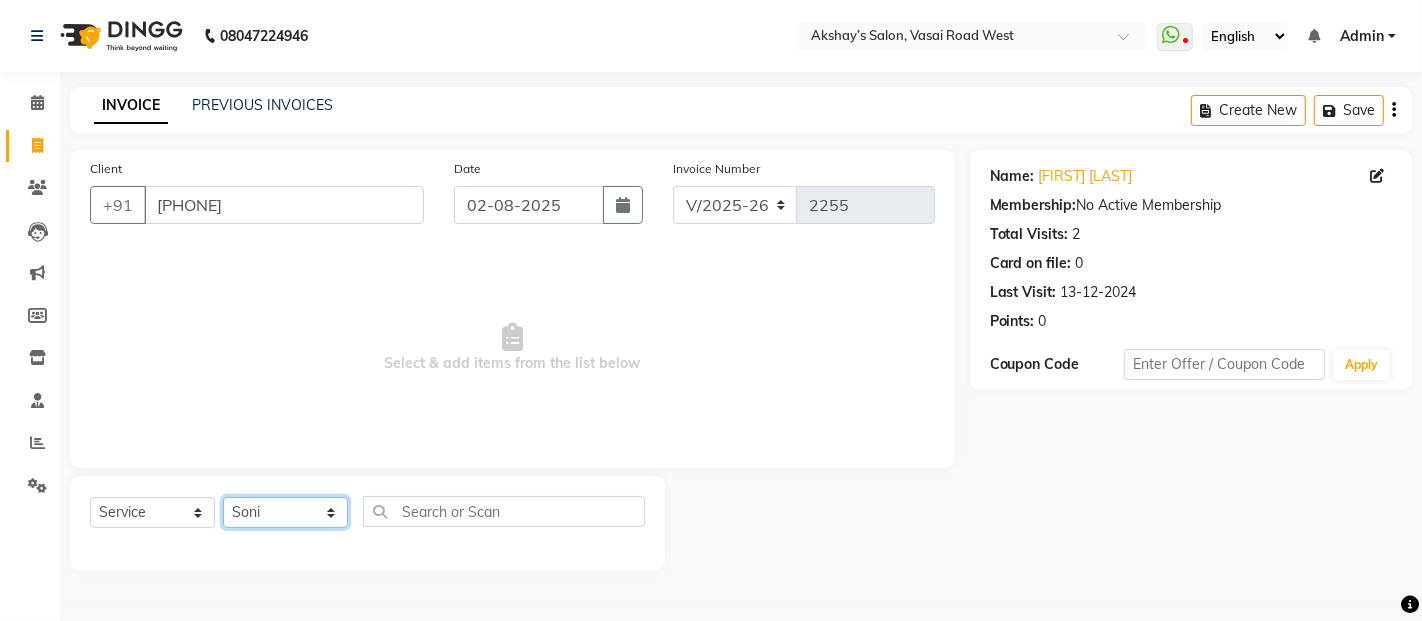 click on "Select Stylist Abdul Adil salmani Akshay thombare ali ANAS Ayaan Bhavika Gauri Kunal Manager Naaz Payal sahil Shlok Shruti Soni Srushti Swara Angre" 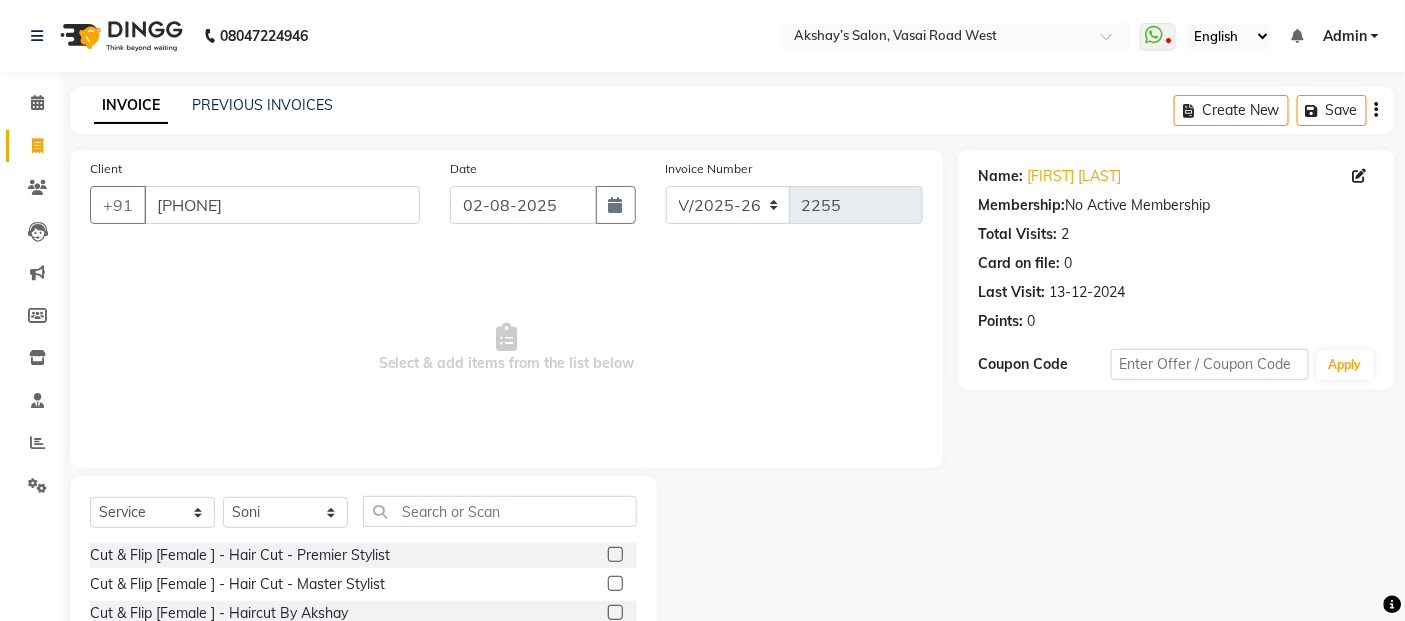drag, startPoint x: 265, startPoint y: 551, endPoint x: 303, endPoint y: 511, distance: 55.17246 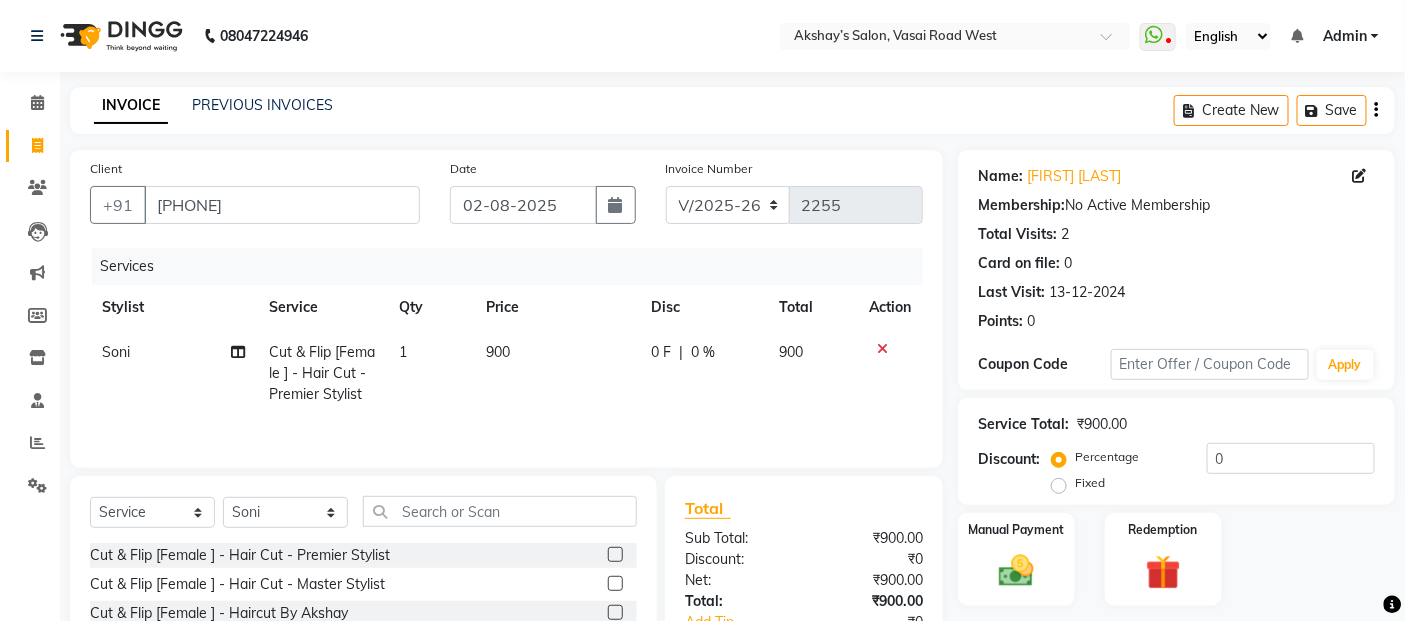 drag, startPoint x: 535, startPoint y: 400, endPoint x: 554, endPoint y: 373, distance: 33.01515 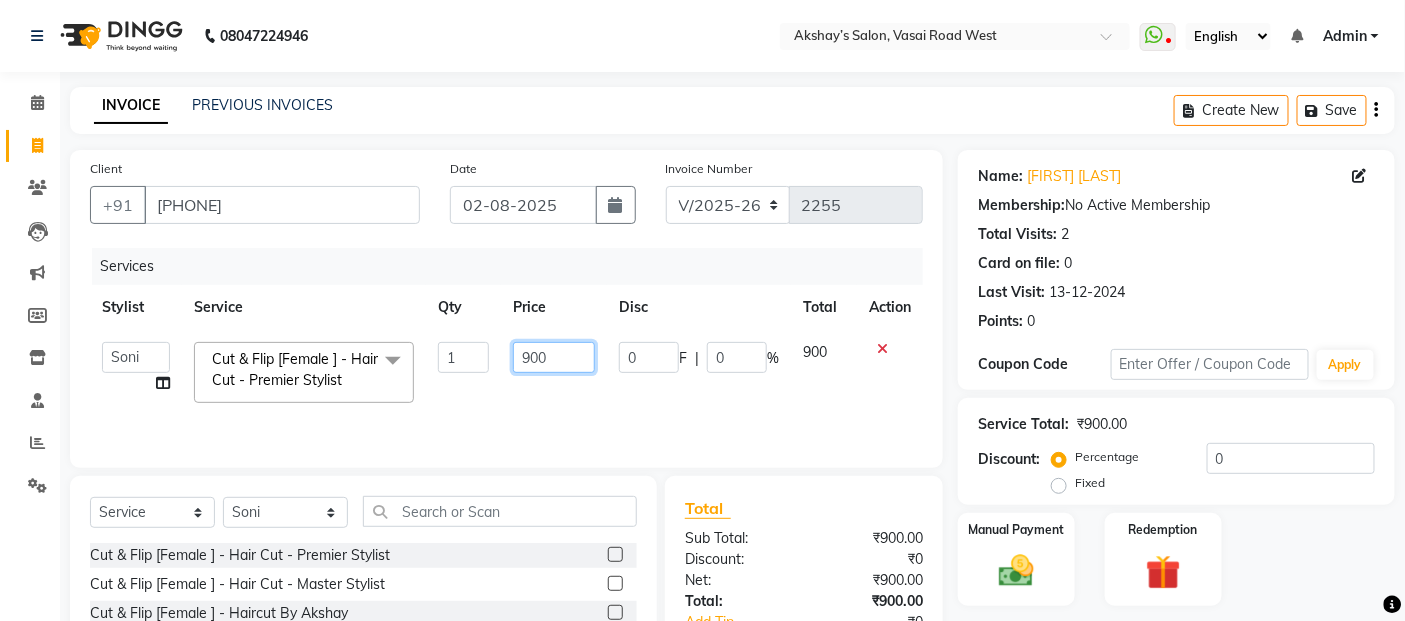 click on "900" 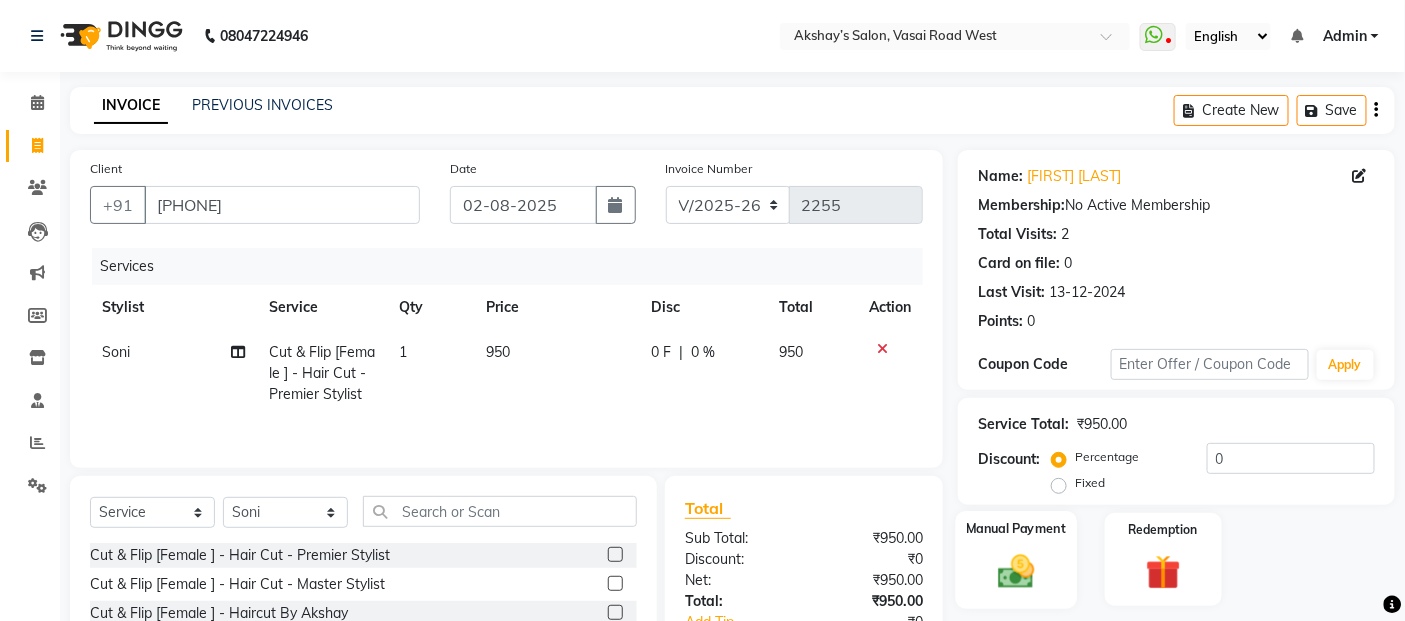 click 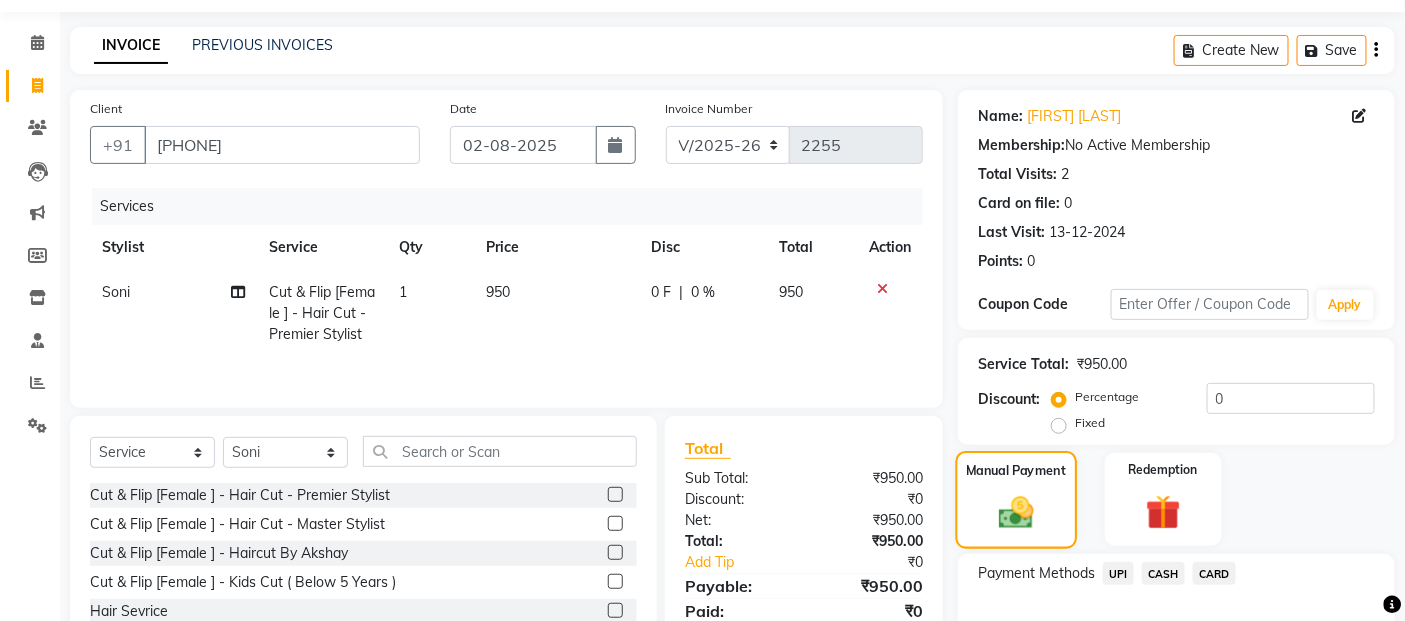 scroll, scrollTop: 111, scrollLeft: 0, axis: vertical 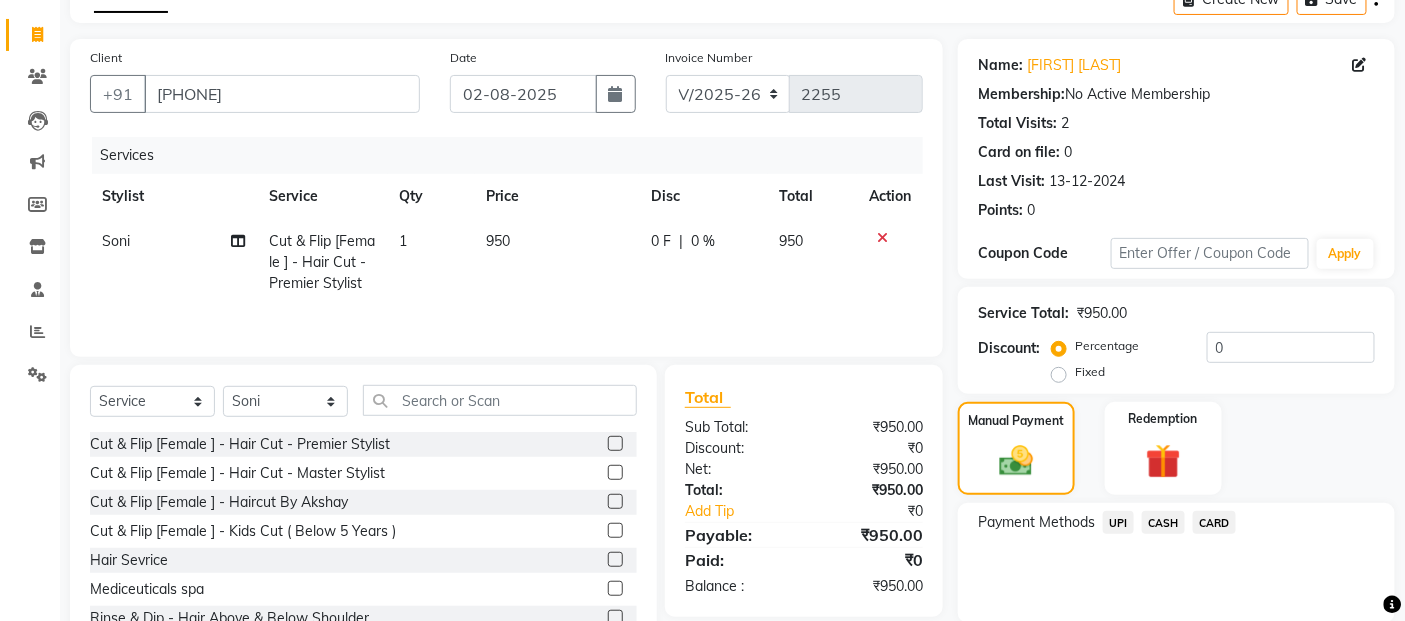 click on "CASH" 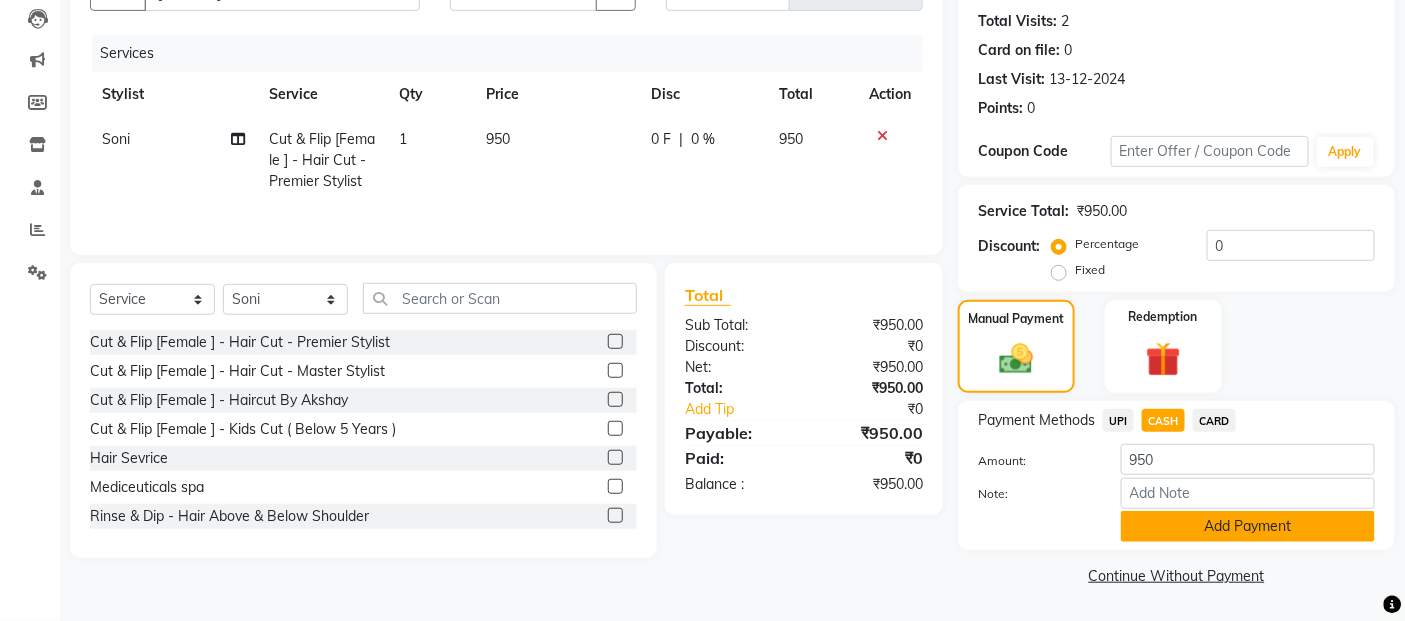 click on "Add Payment" 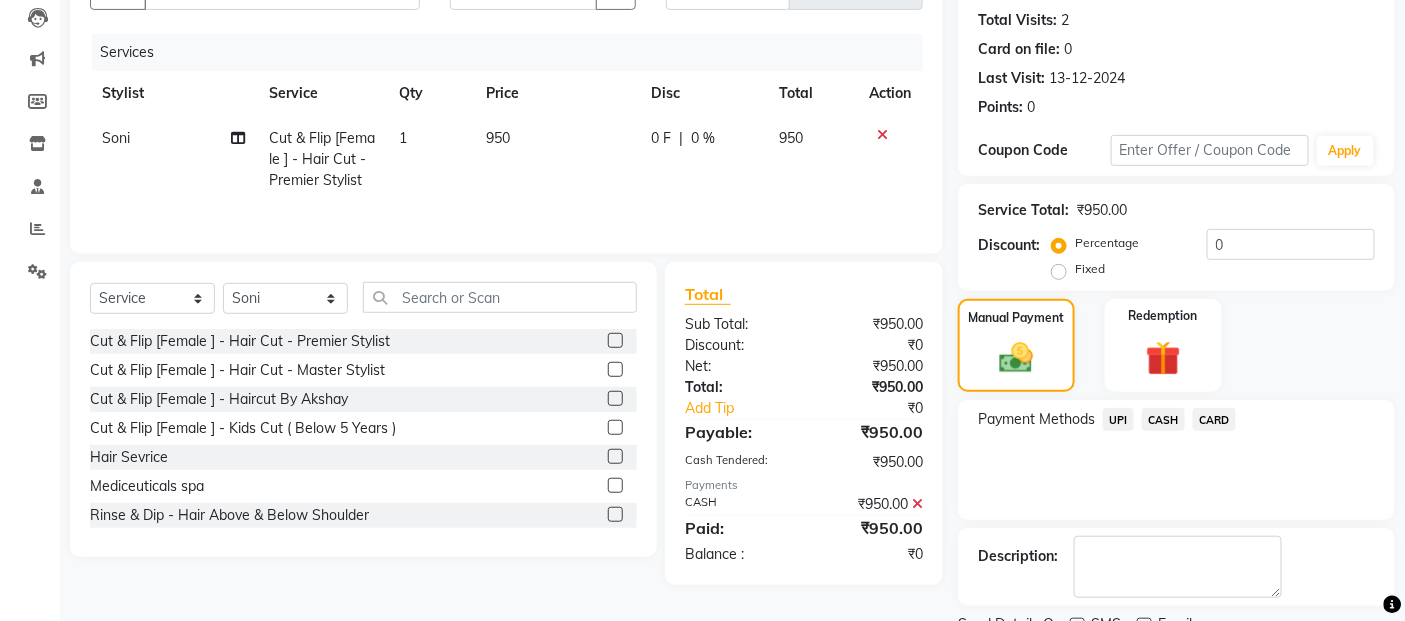 scroll, scrollTop: 297, scrollLeft: 0, axis: vertical 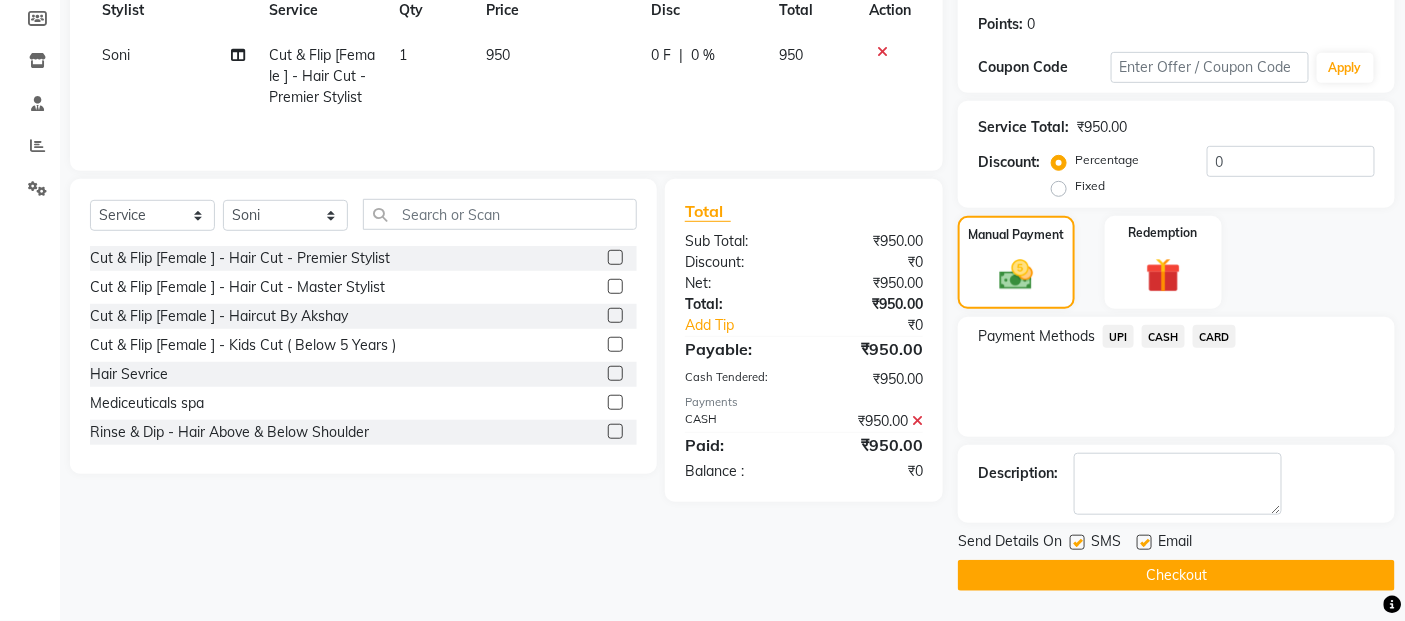 click on "Checkout" 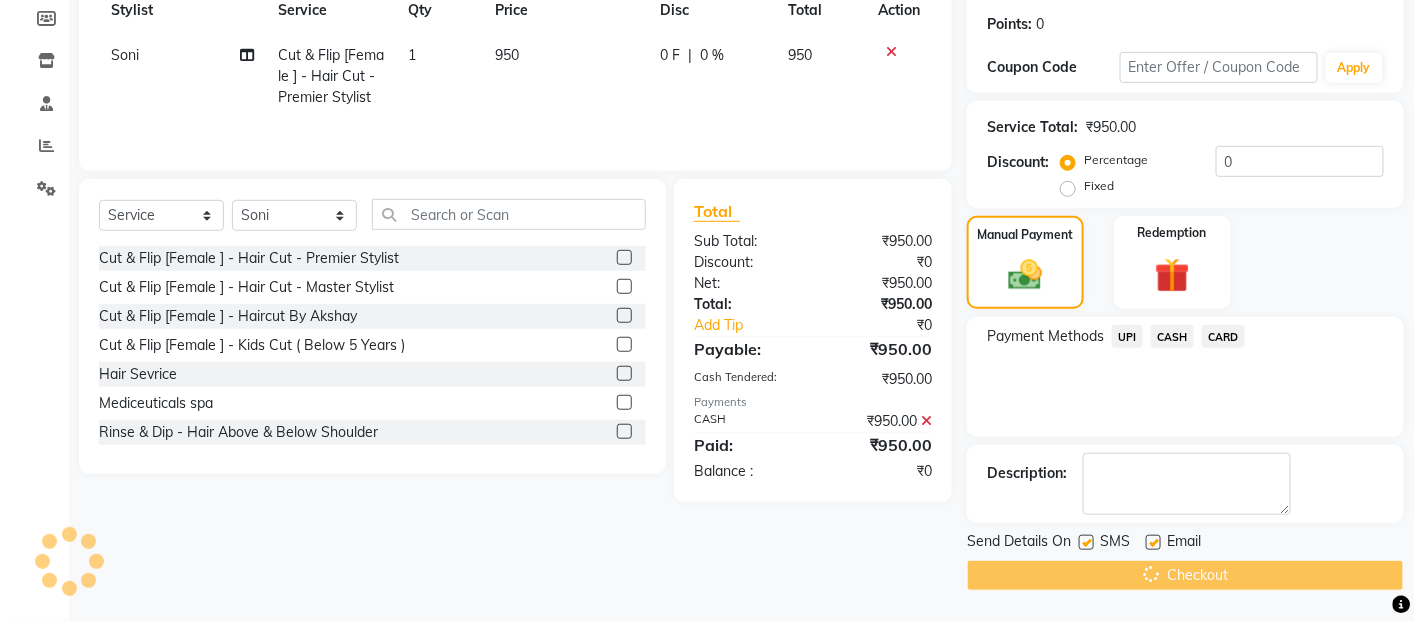 scroll, scrollTop: 0, scrollLeft: 0, axis: both 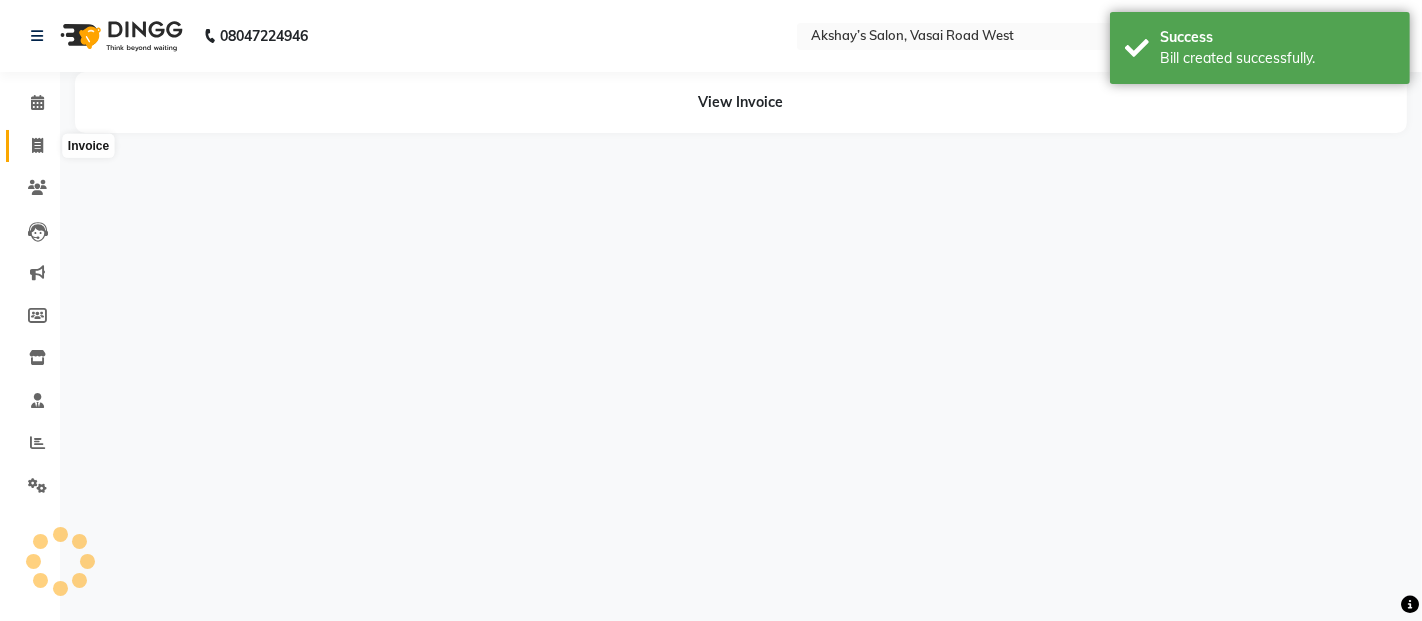 click 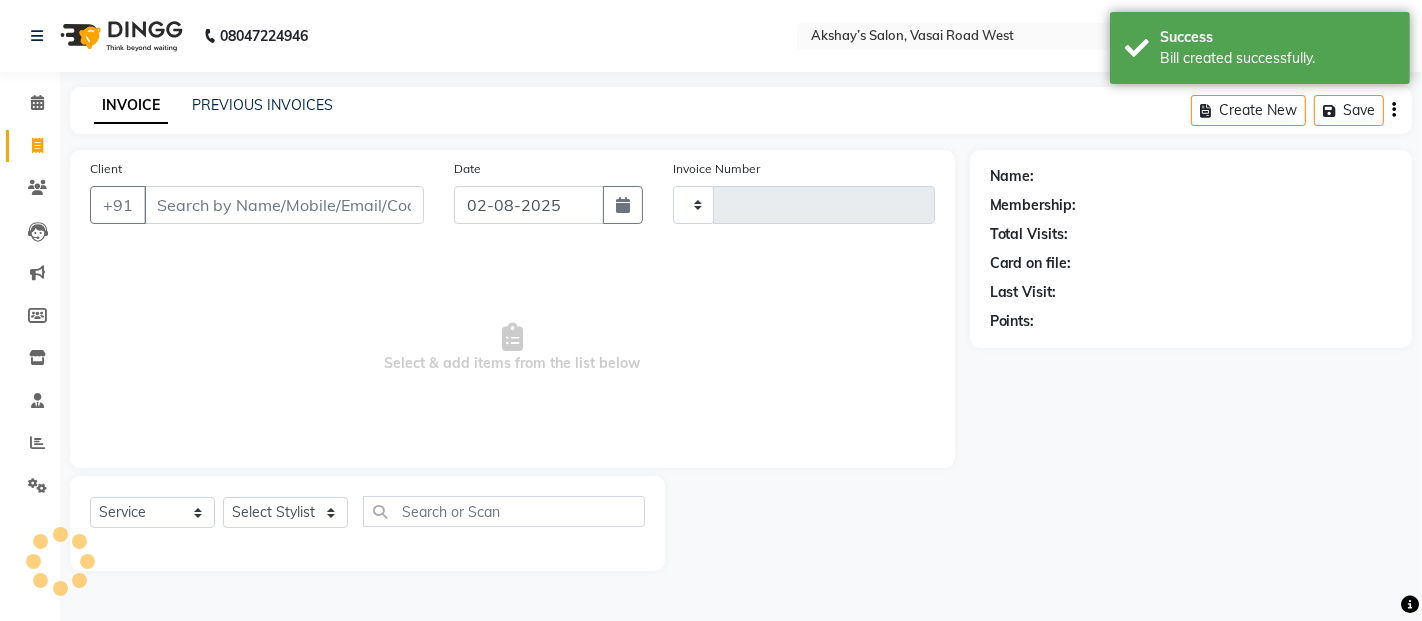 click on "Client" at bounding box center (284, 205) 